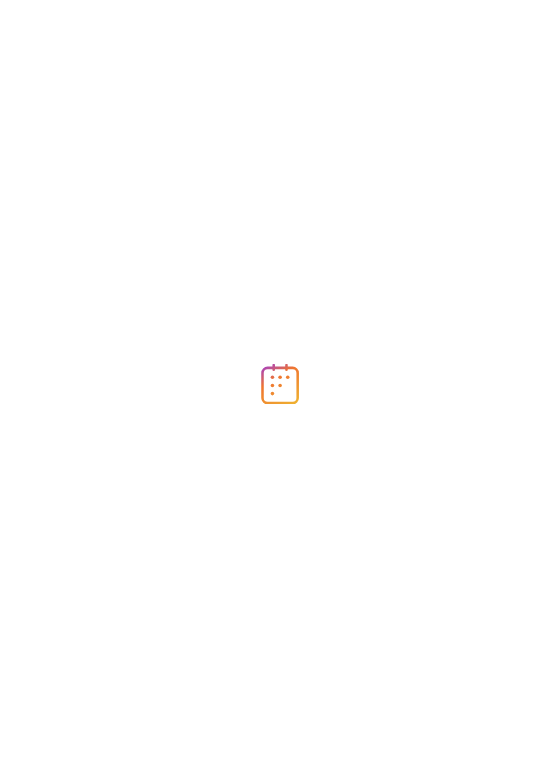 scroll, scrollTop: 0, scrollLeft: 0, axis: both 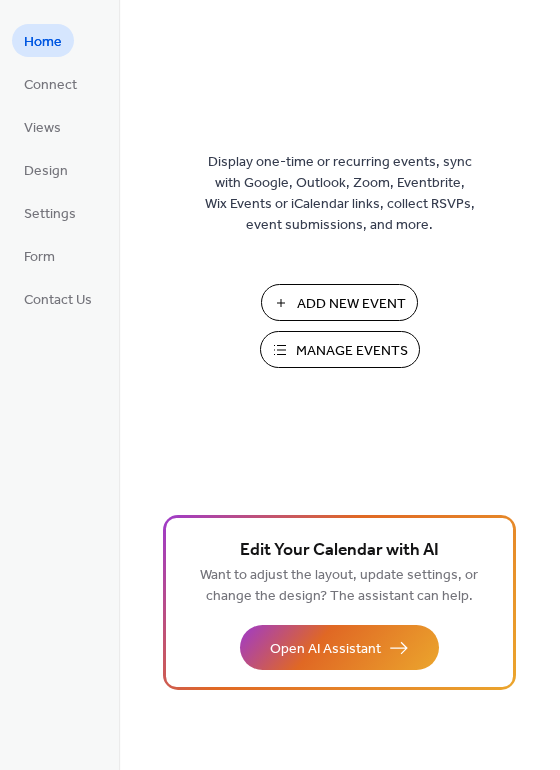 click on "Add New Event" at bounding box center [351, 304] 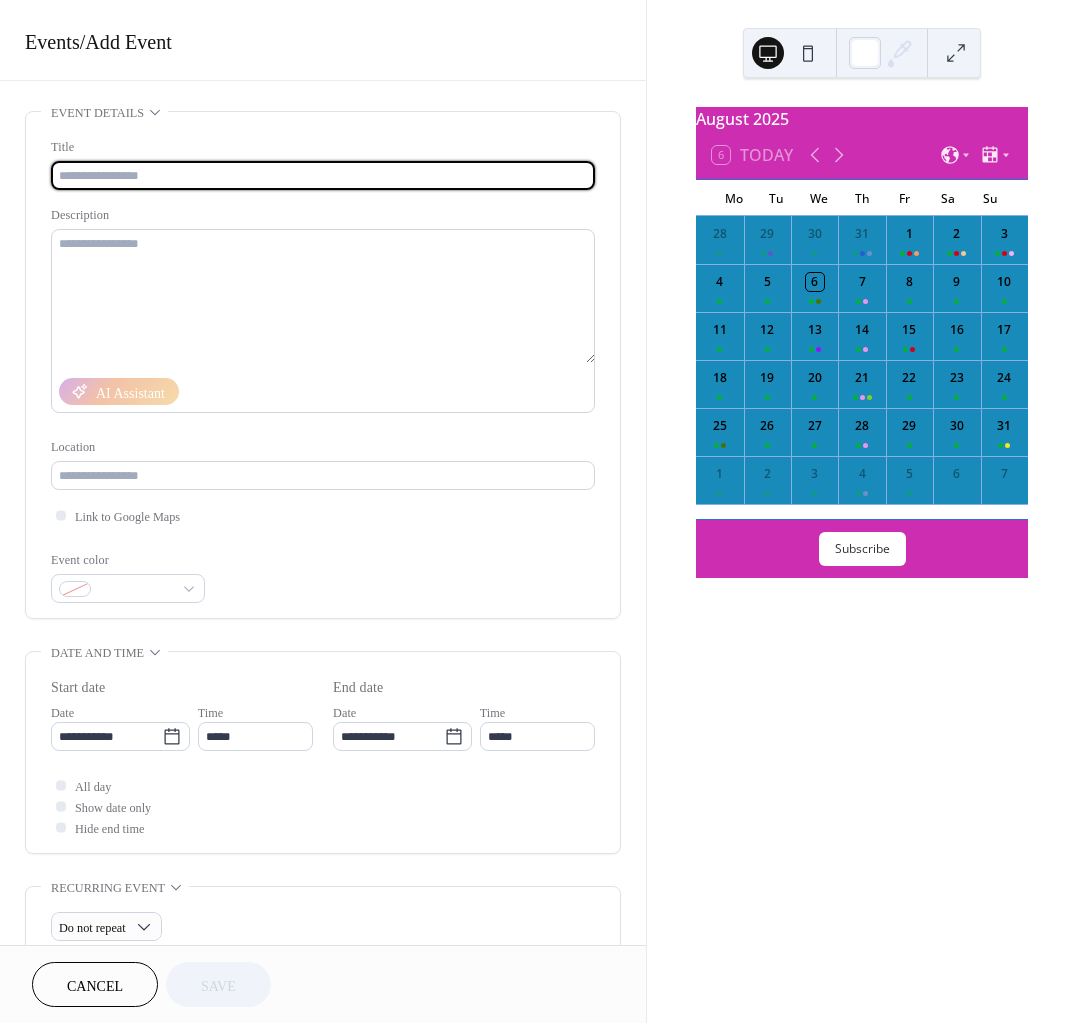 scroll, scrollTop: 0, scrollLeft: 0, axis: both 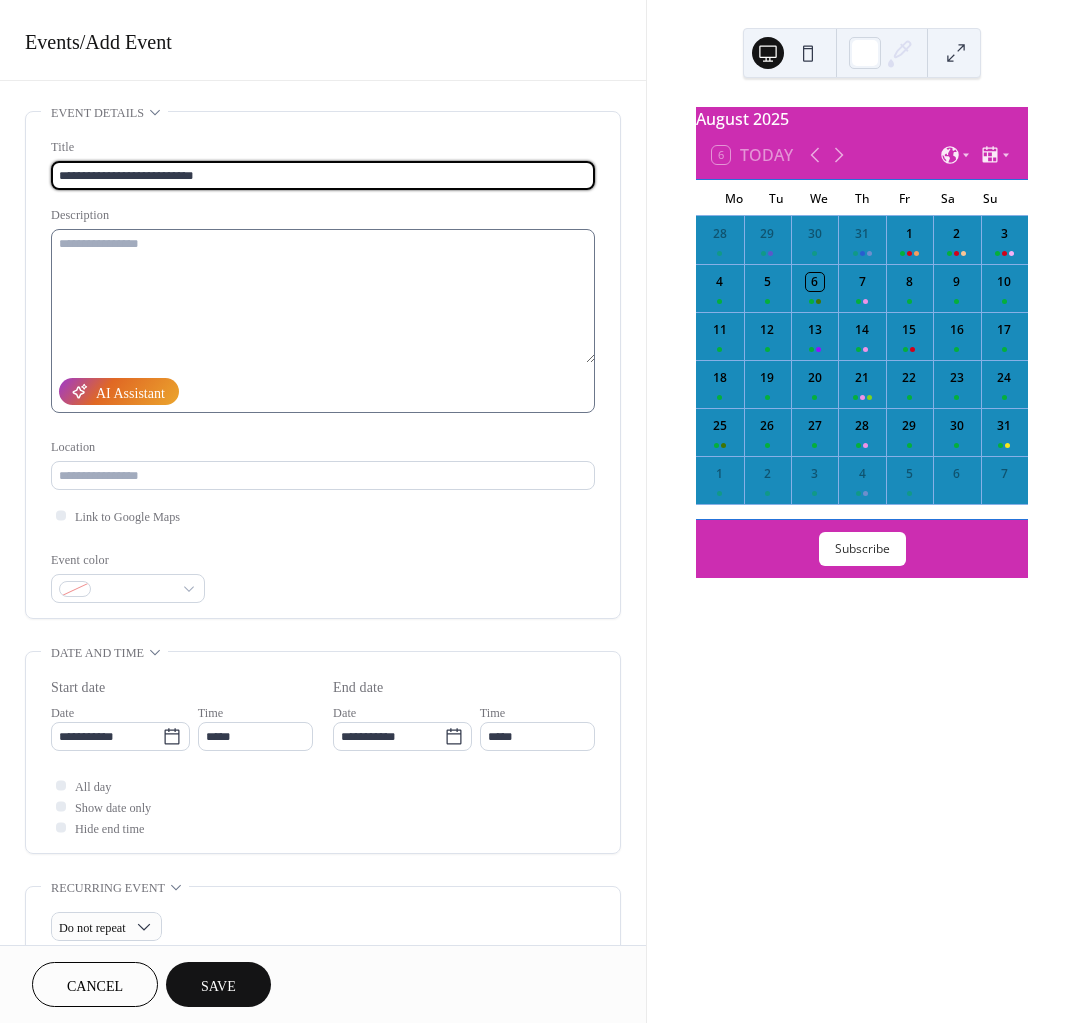 type on "**********" 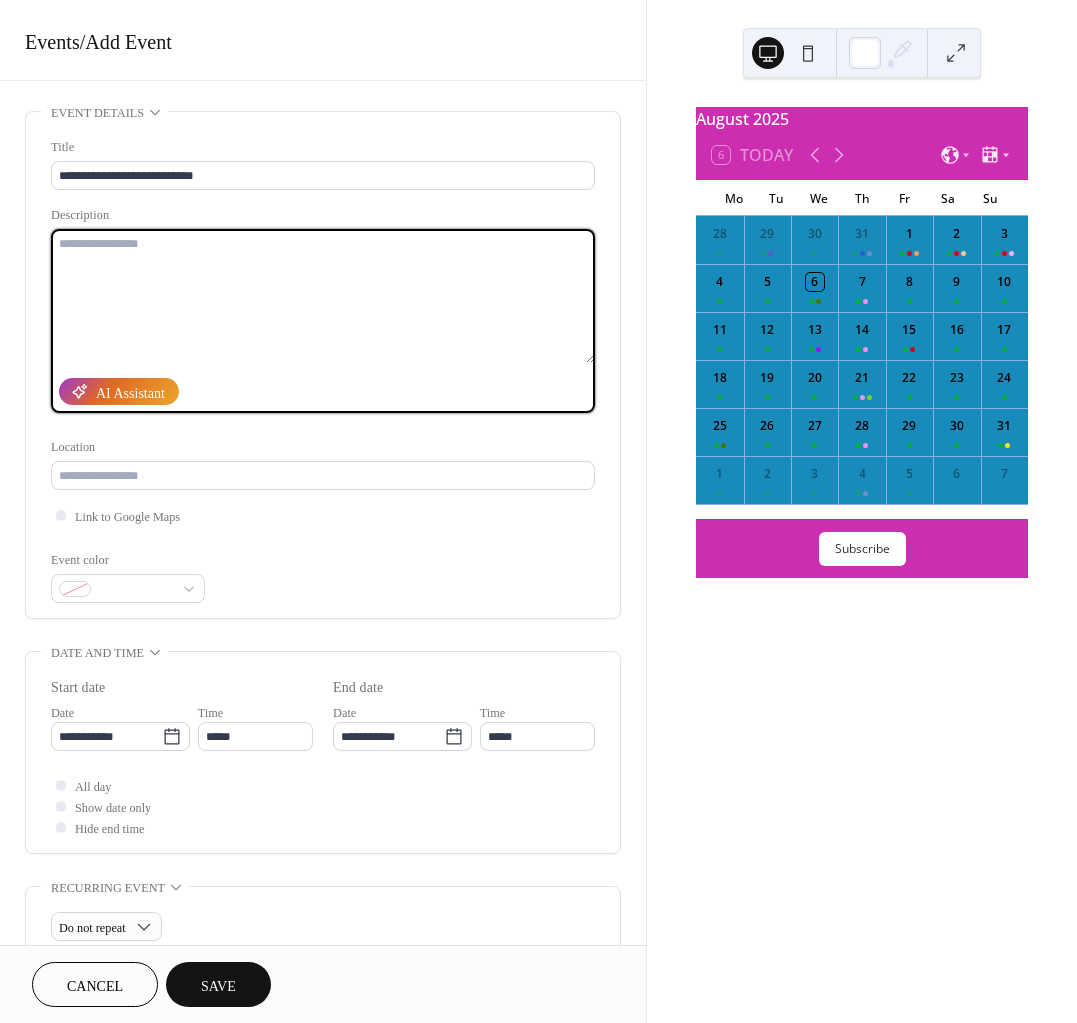 click at bounding box center (323, 296) 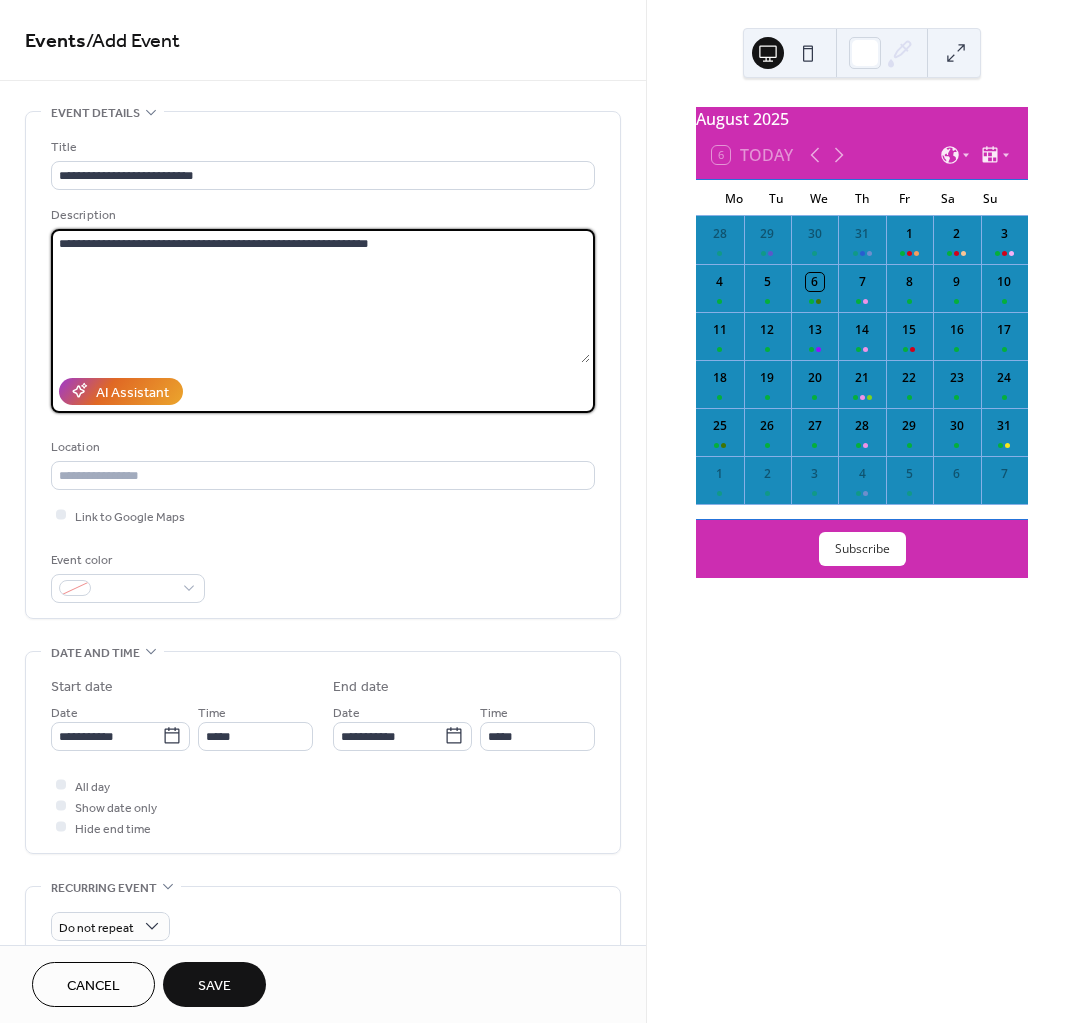 drag, startPoint x: 284, startPoint y: 248, endPoint x: 296, endPoint y: 239, distance: 15 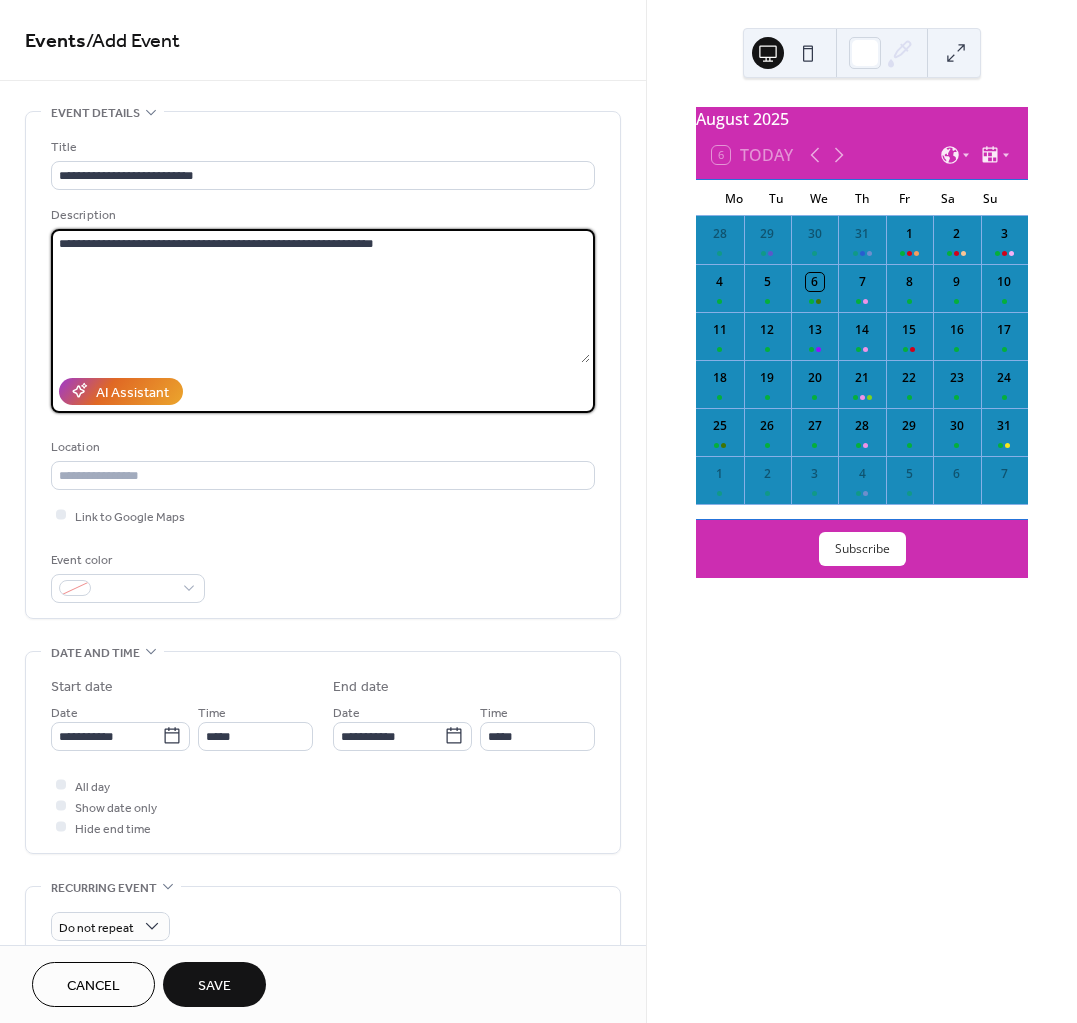 click on "**********" at bounding box center (320, 296) 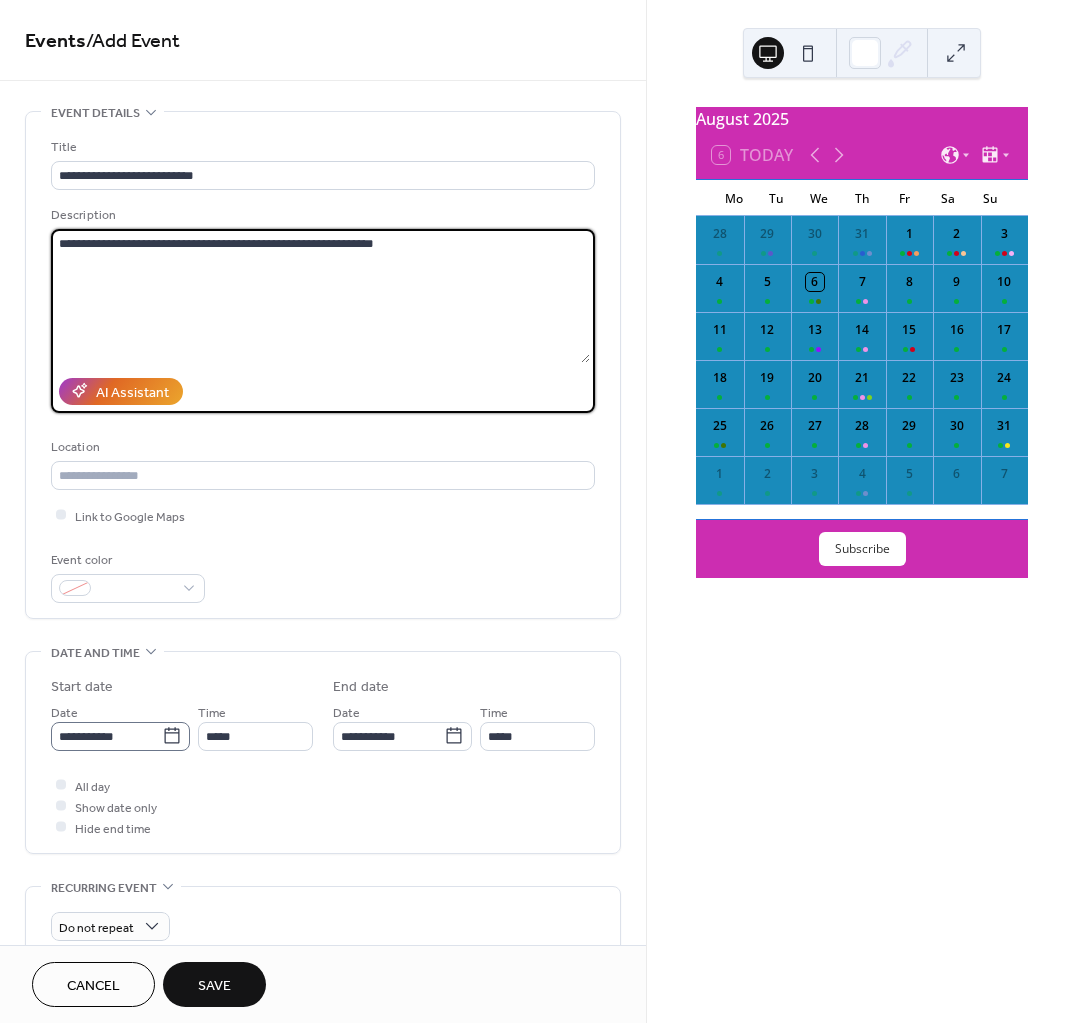 type on "**********" 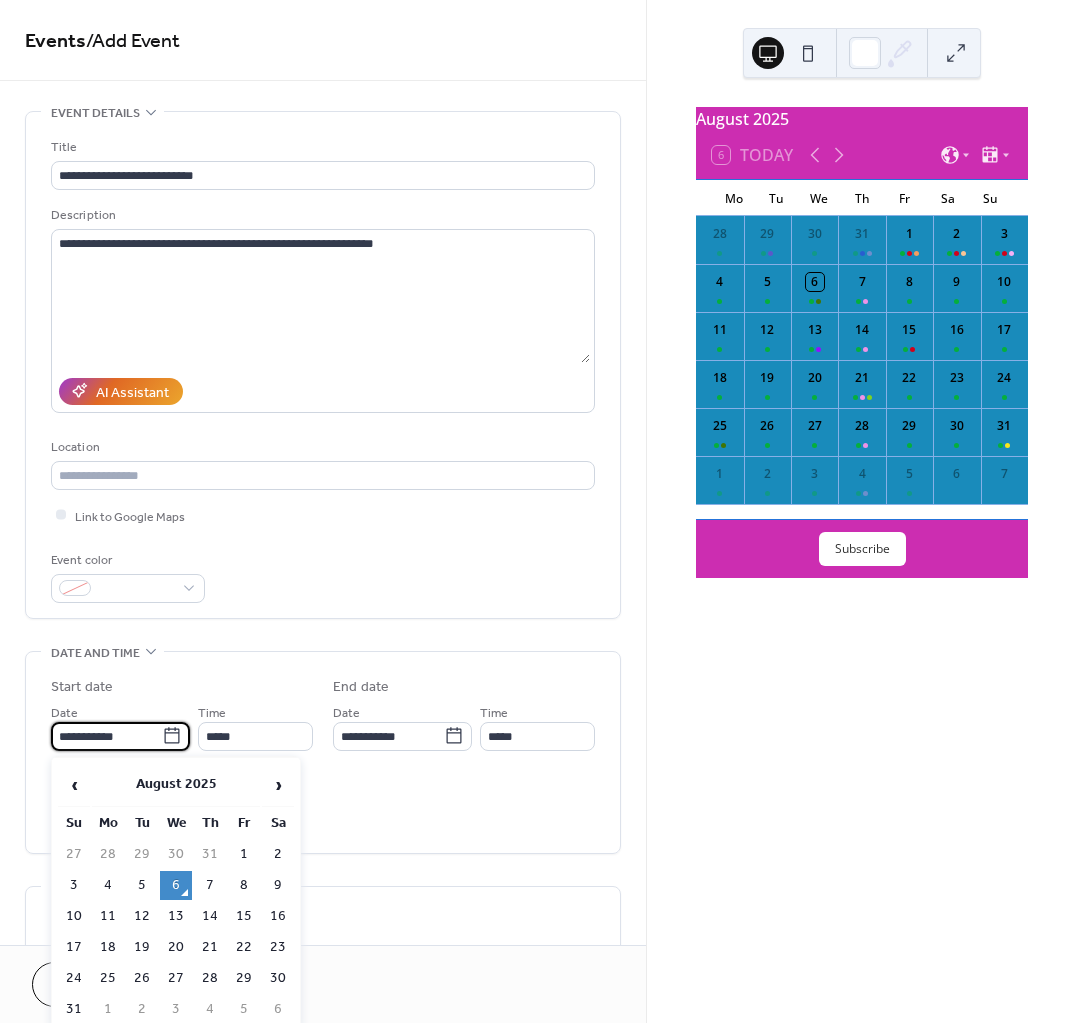click on "**********" at bounding box center (106, 736) 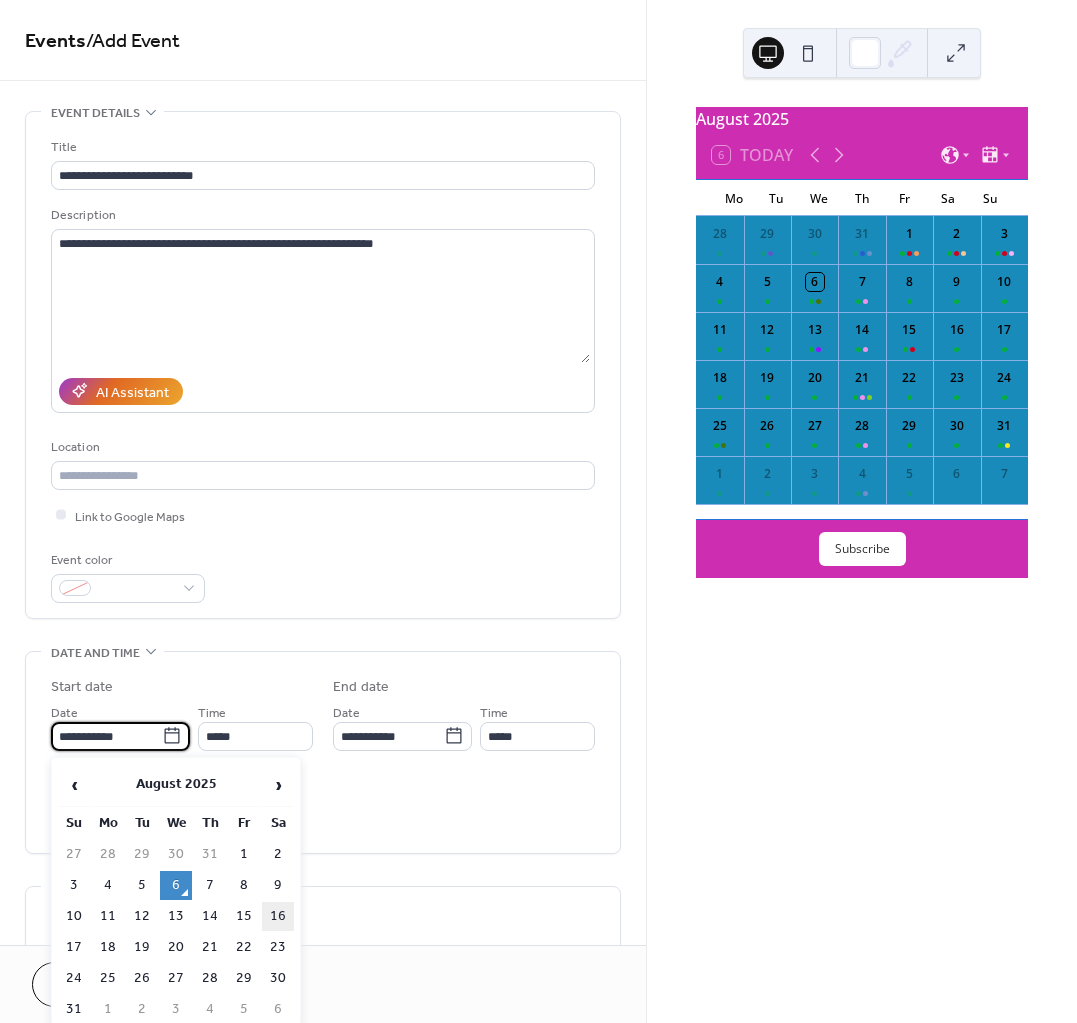 click on "16" at bounding box center (278, 916) 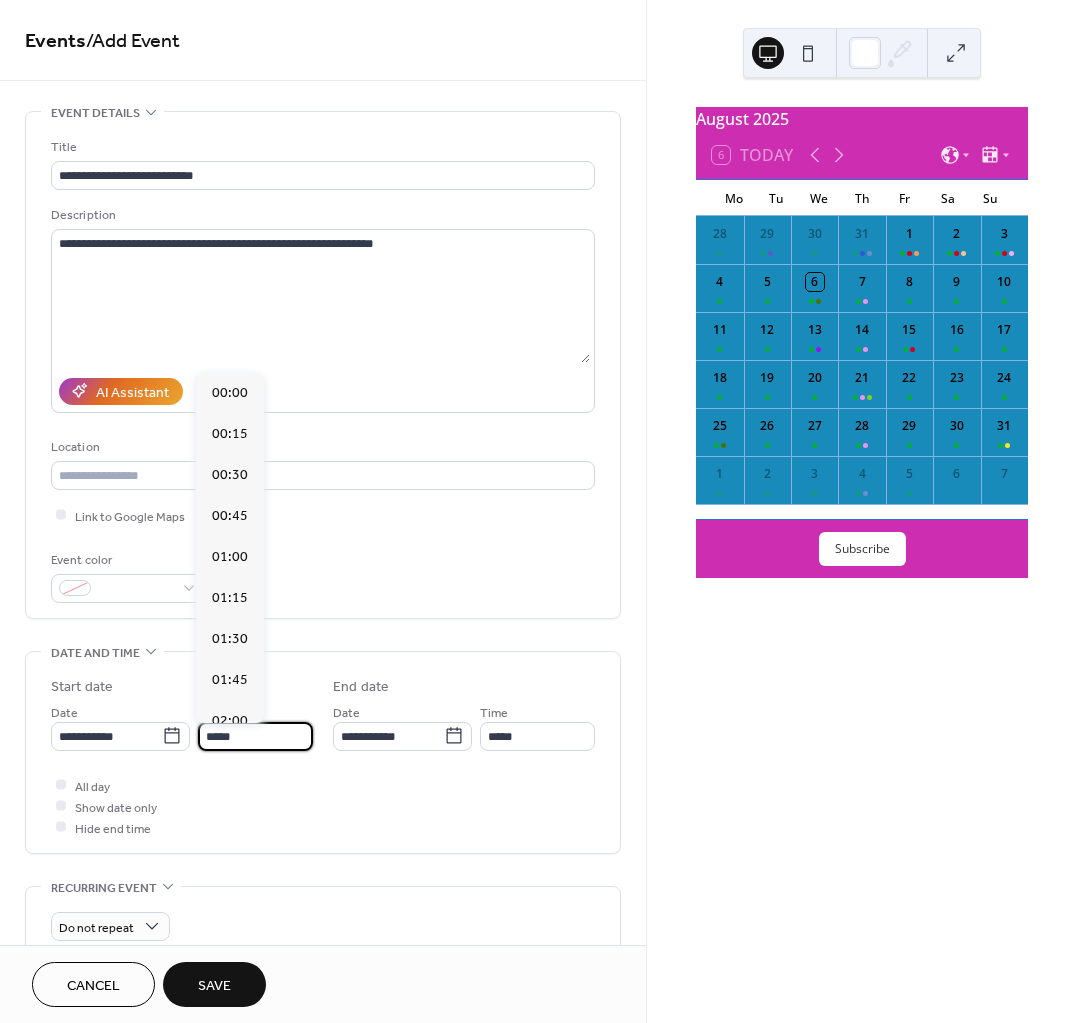 click on "*****" at bounding box center [255, 736] 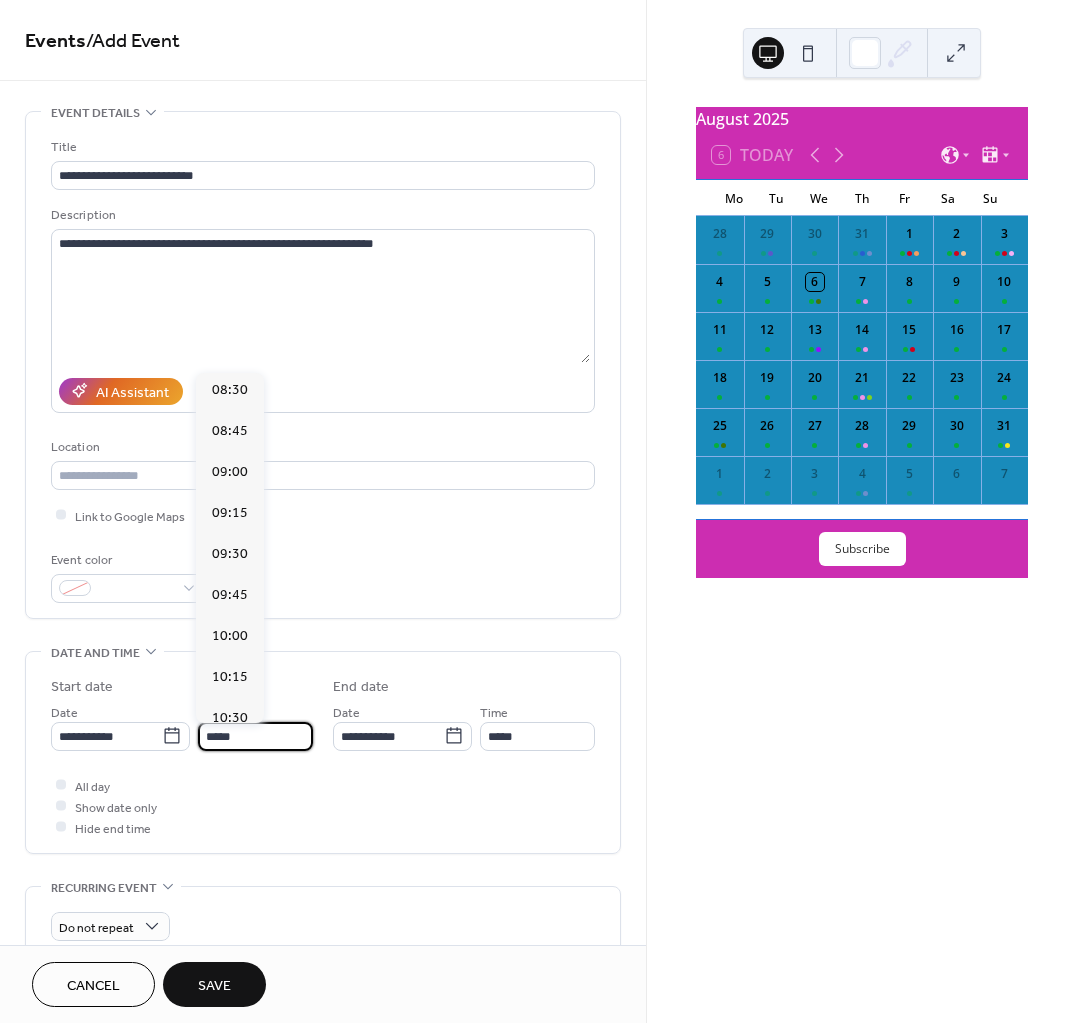 scroll, scrollTop: 1395, scrollLeft: 0, axis: vertical 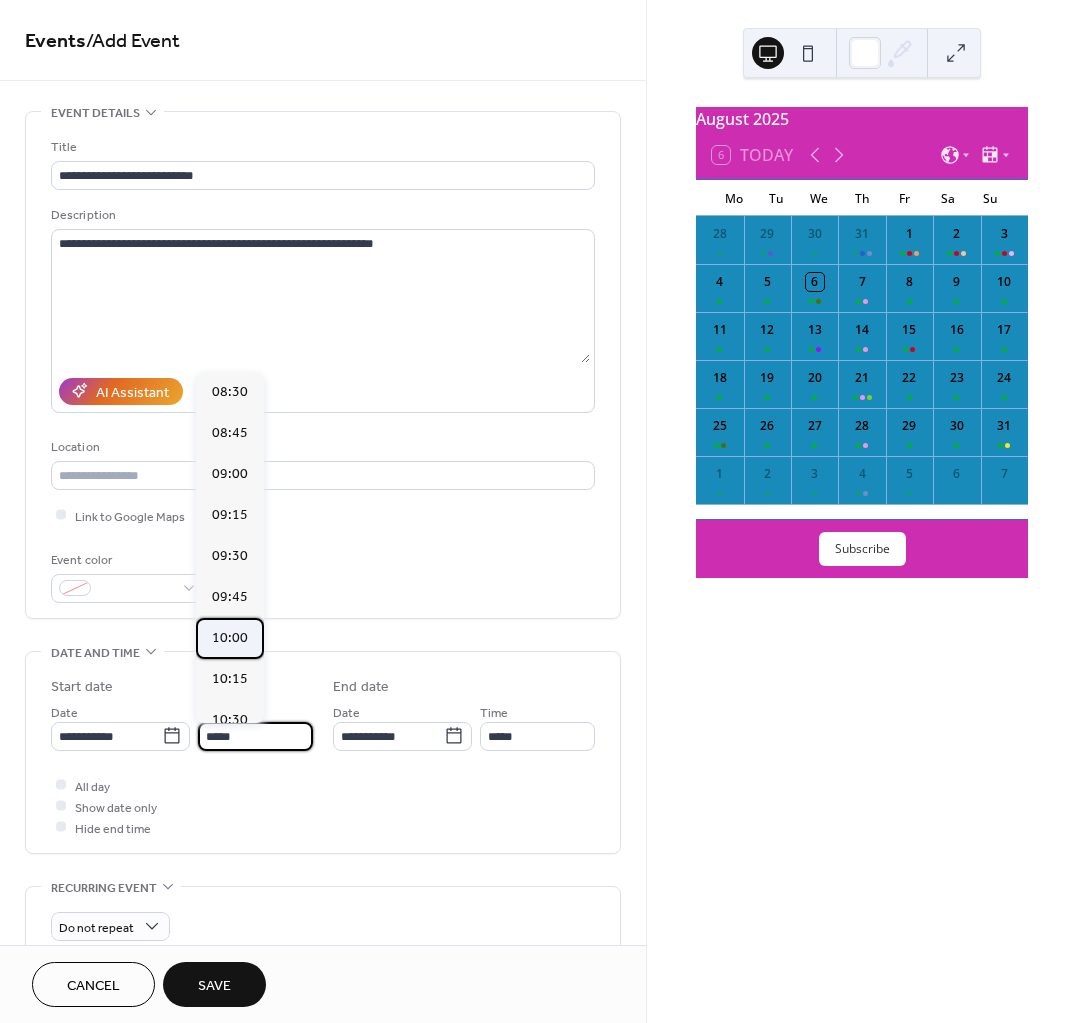 click on "10:00" at bounding box center [230, 637] 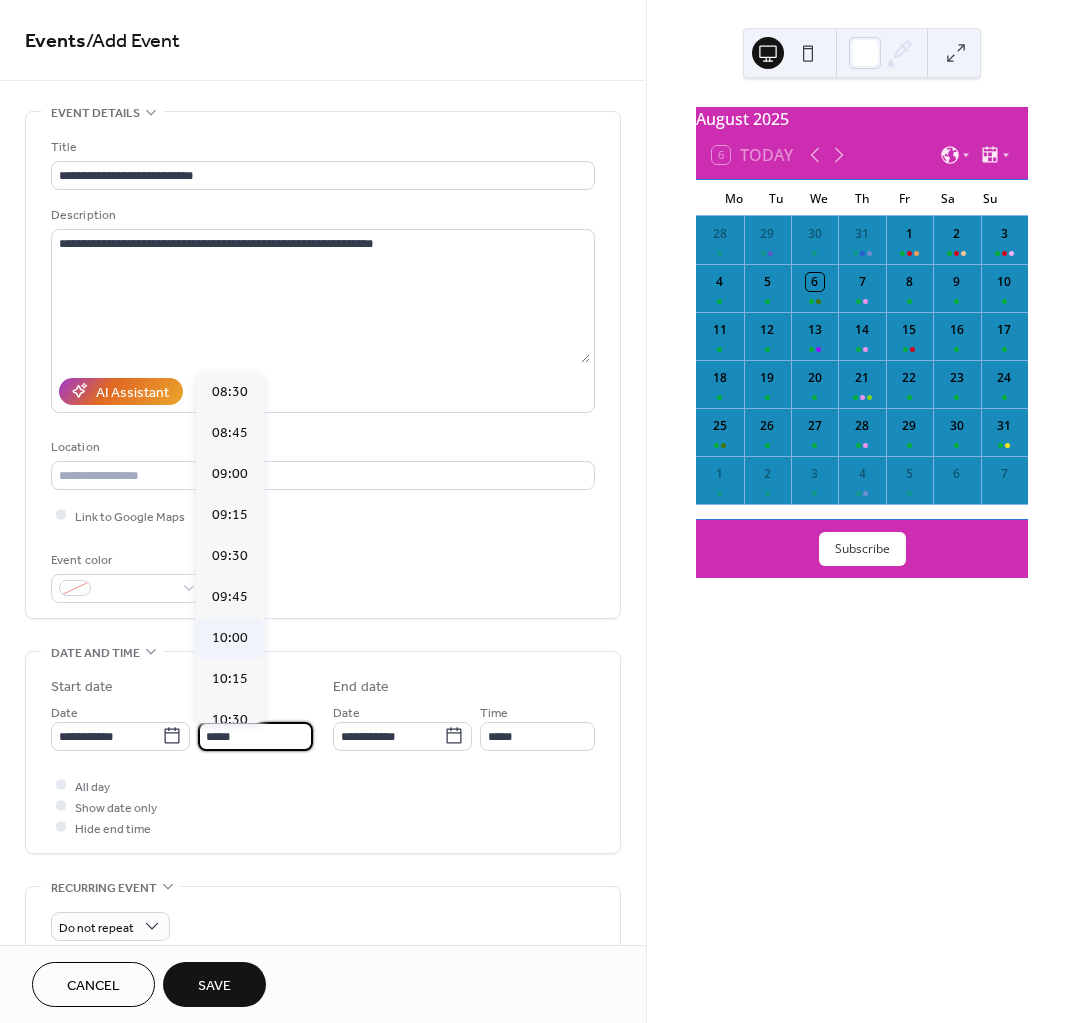 type on "*****" 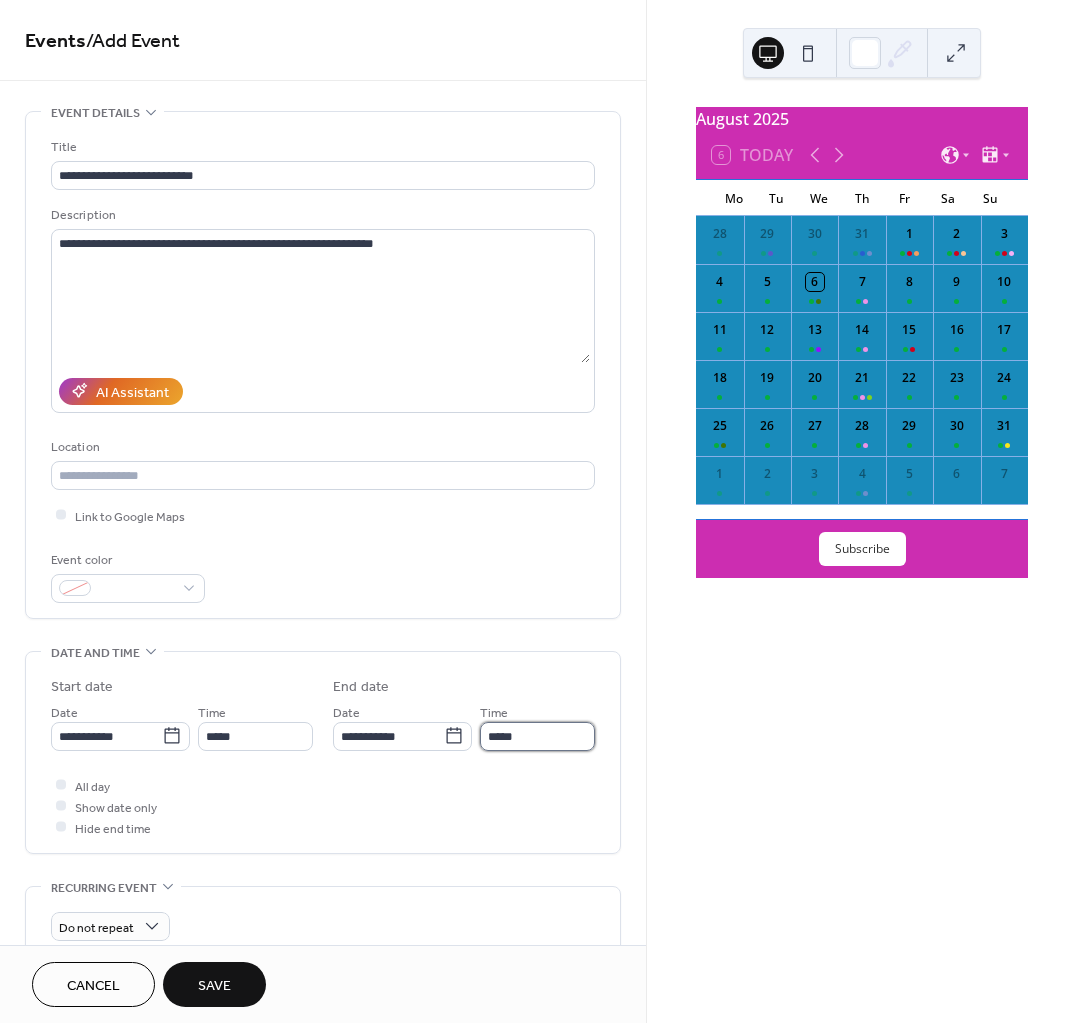 click on "*****" at bounding box center [537, 736] 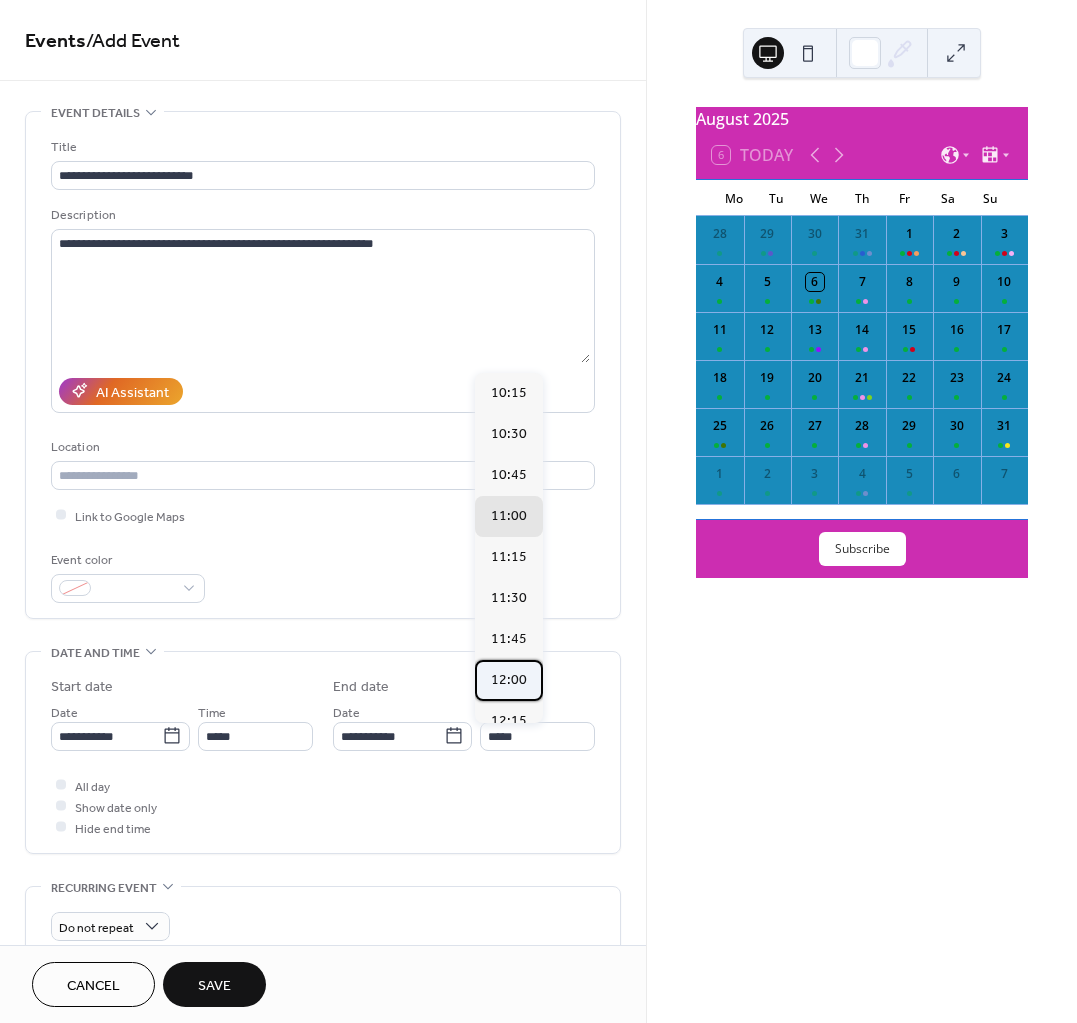 click on "12:00" at bounding box center [509, 679] 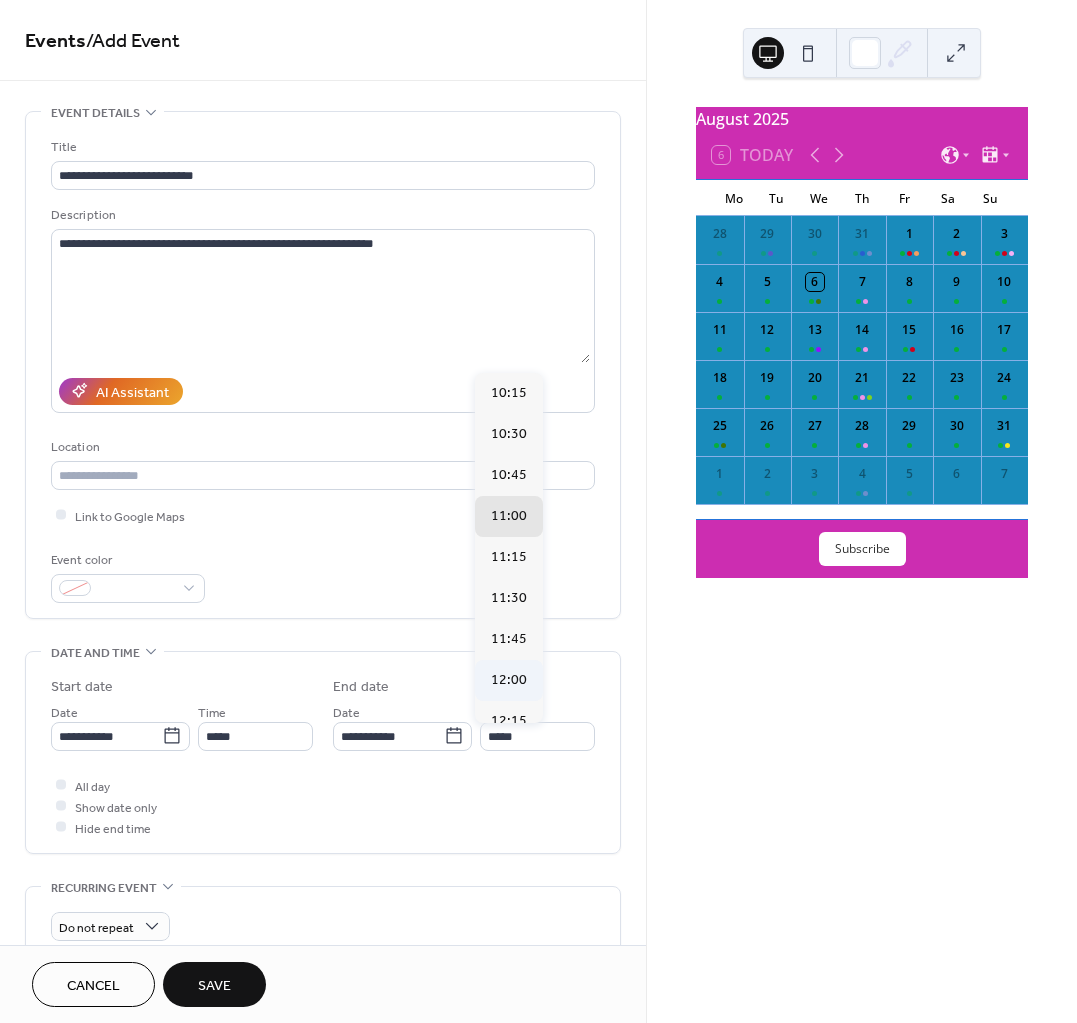 type on "*****" 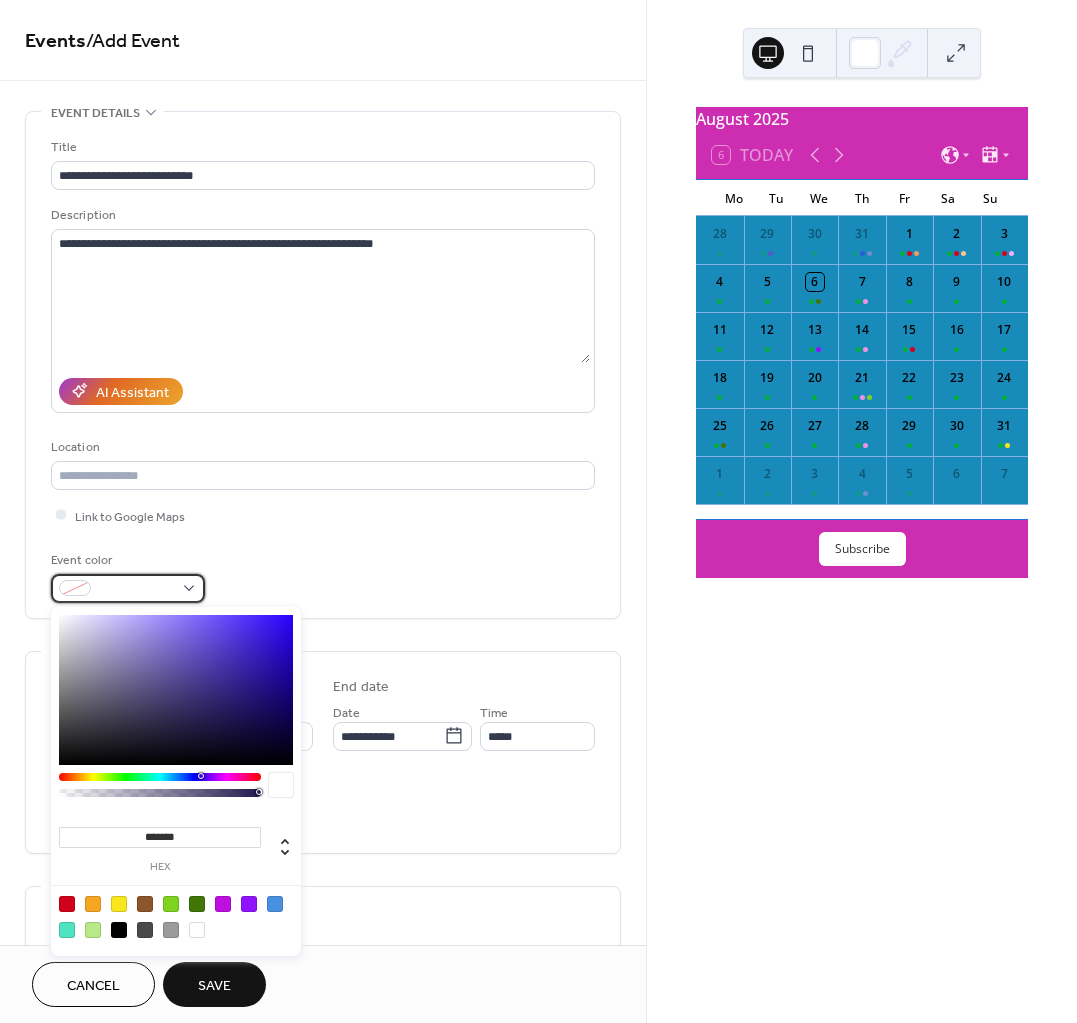 click at bounding box center [128, 588] 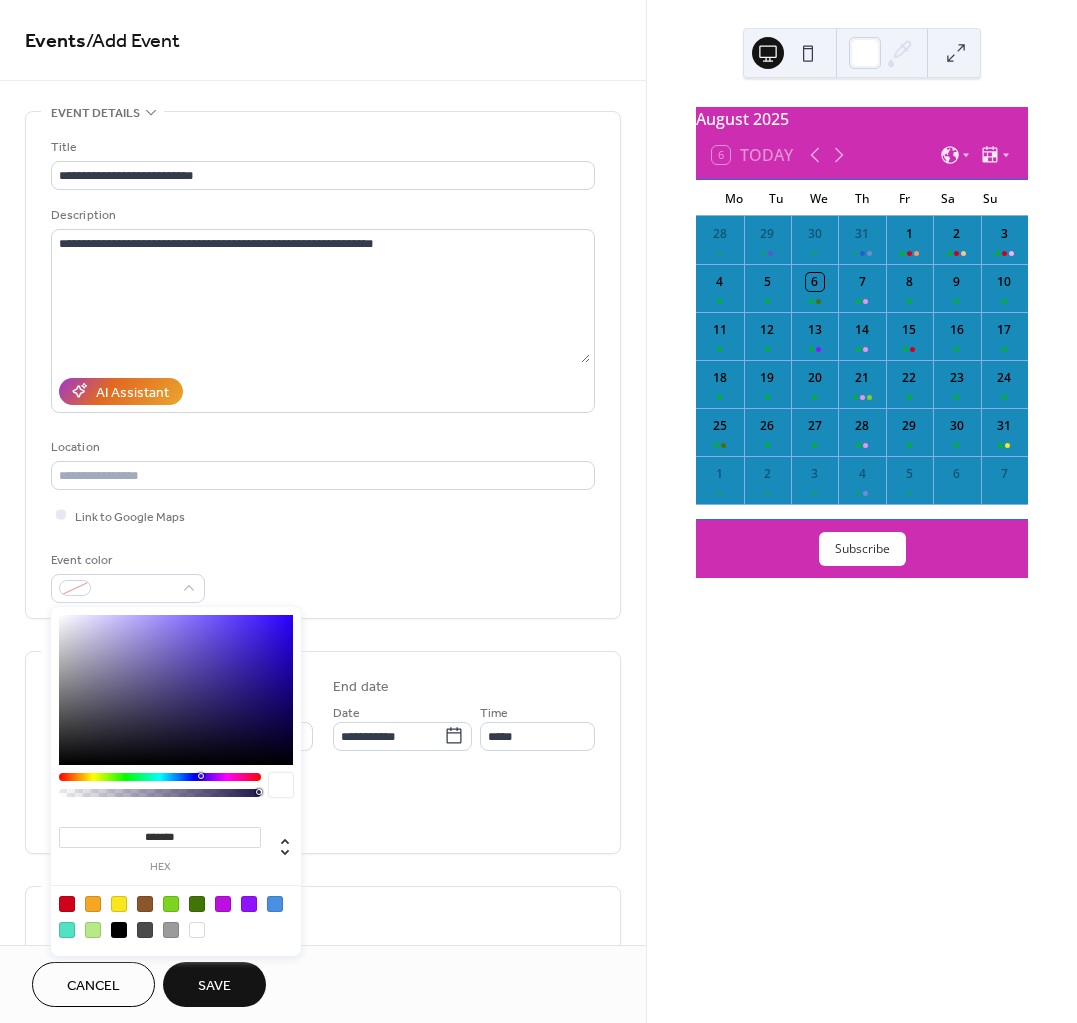 type on "*******" 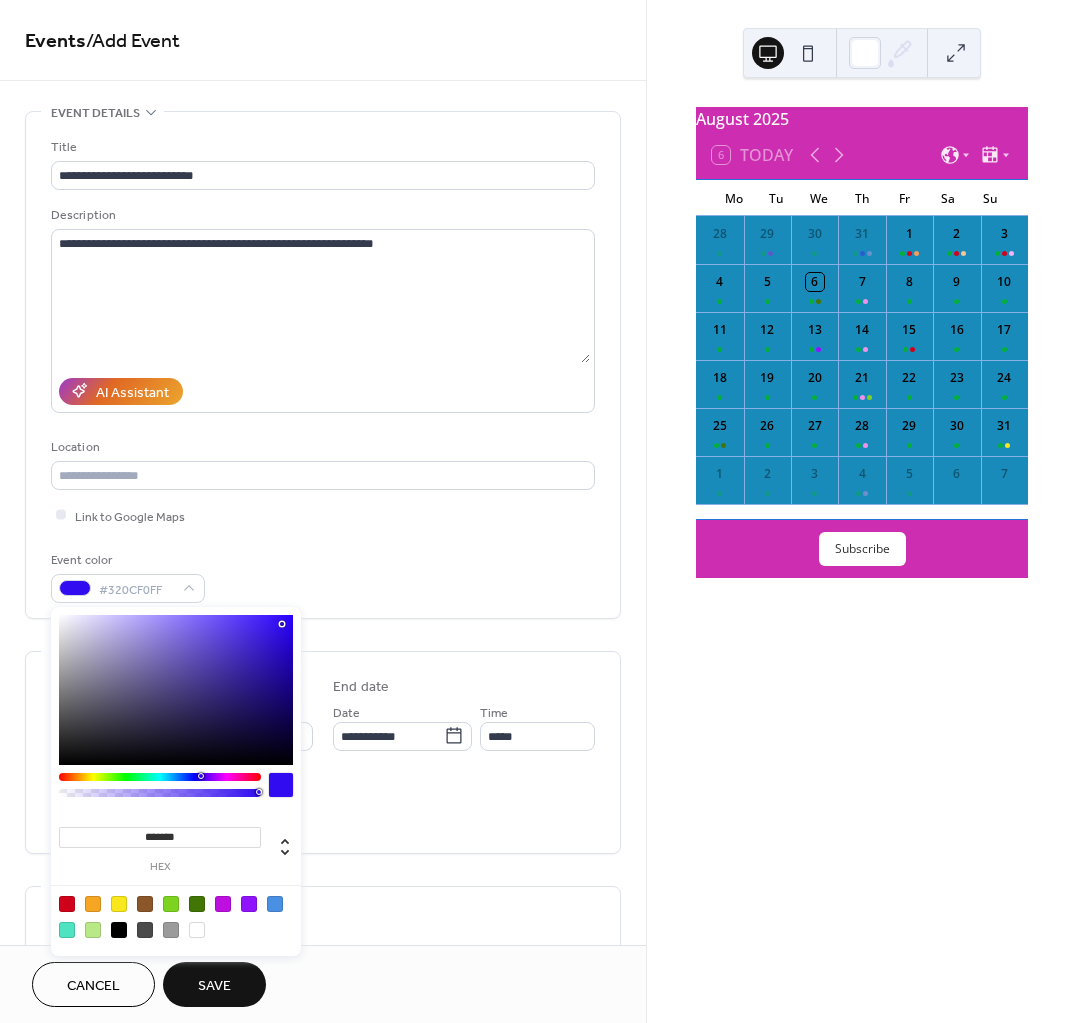 click on "Do not repeat" at bounding box center (323, 926) 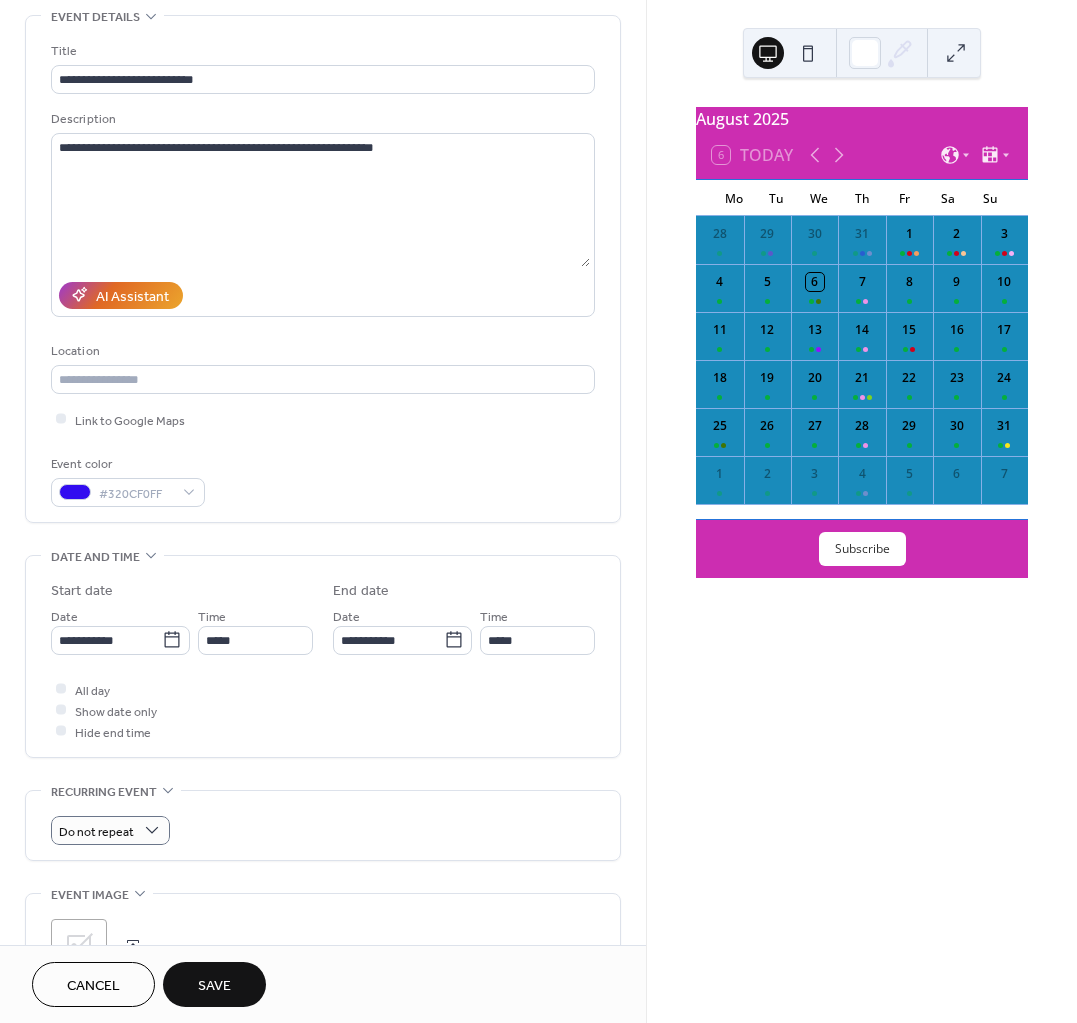 scroll, scrollTop: 250, scrollLeft: 0, axis: vertical 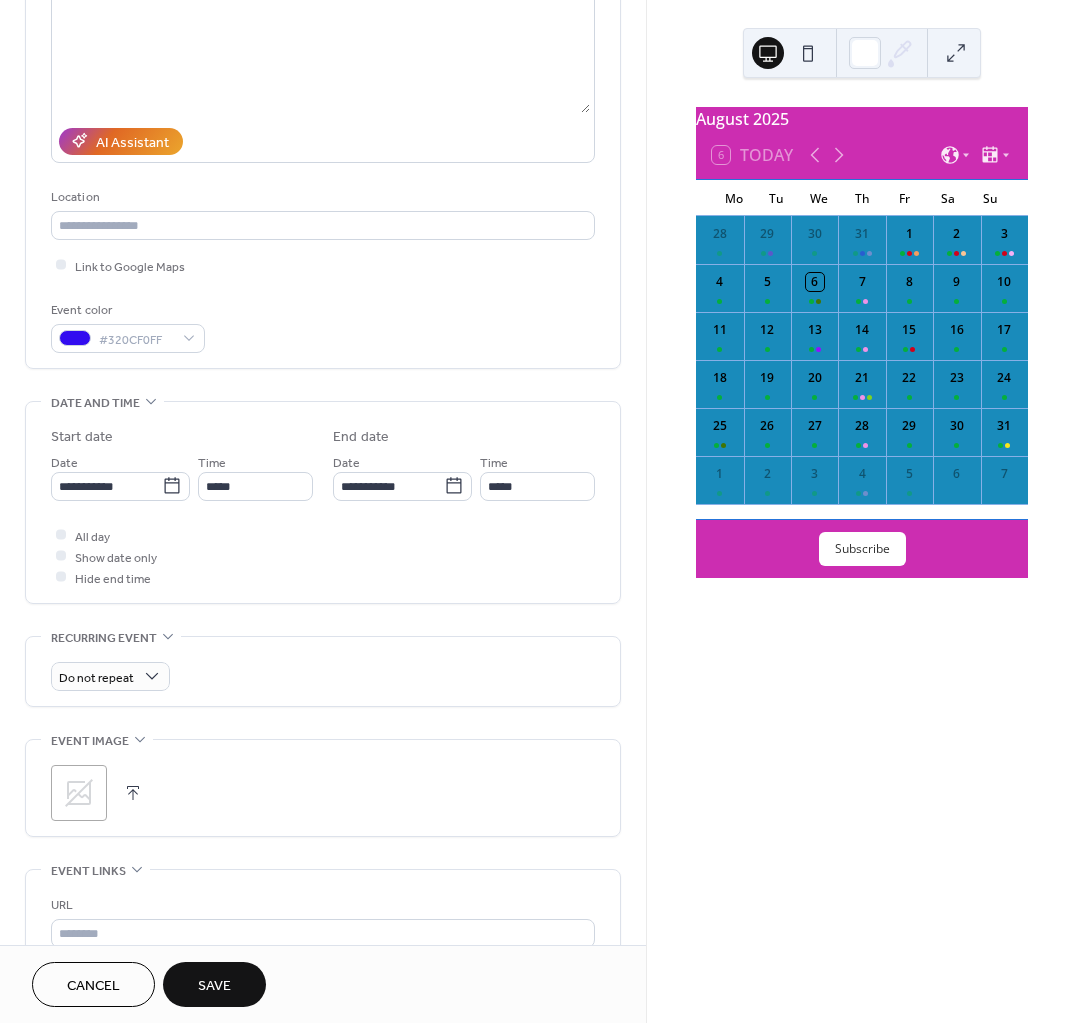 click 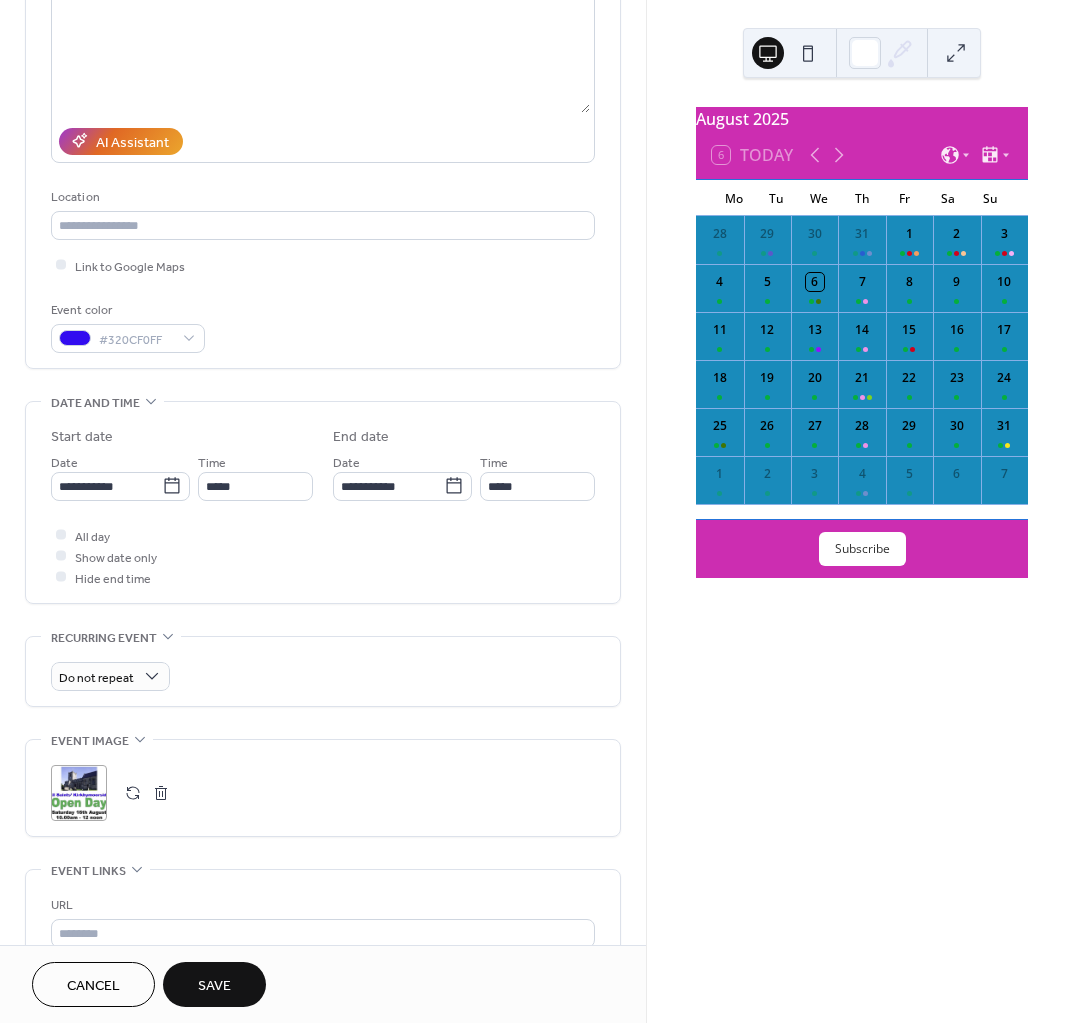 click on "Save" at bounding box center [214, 984] 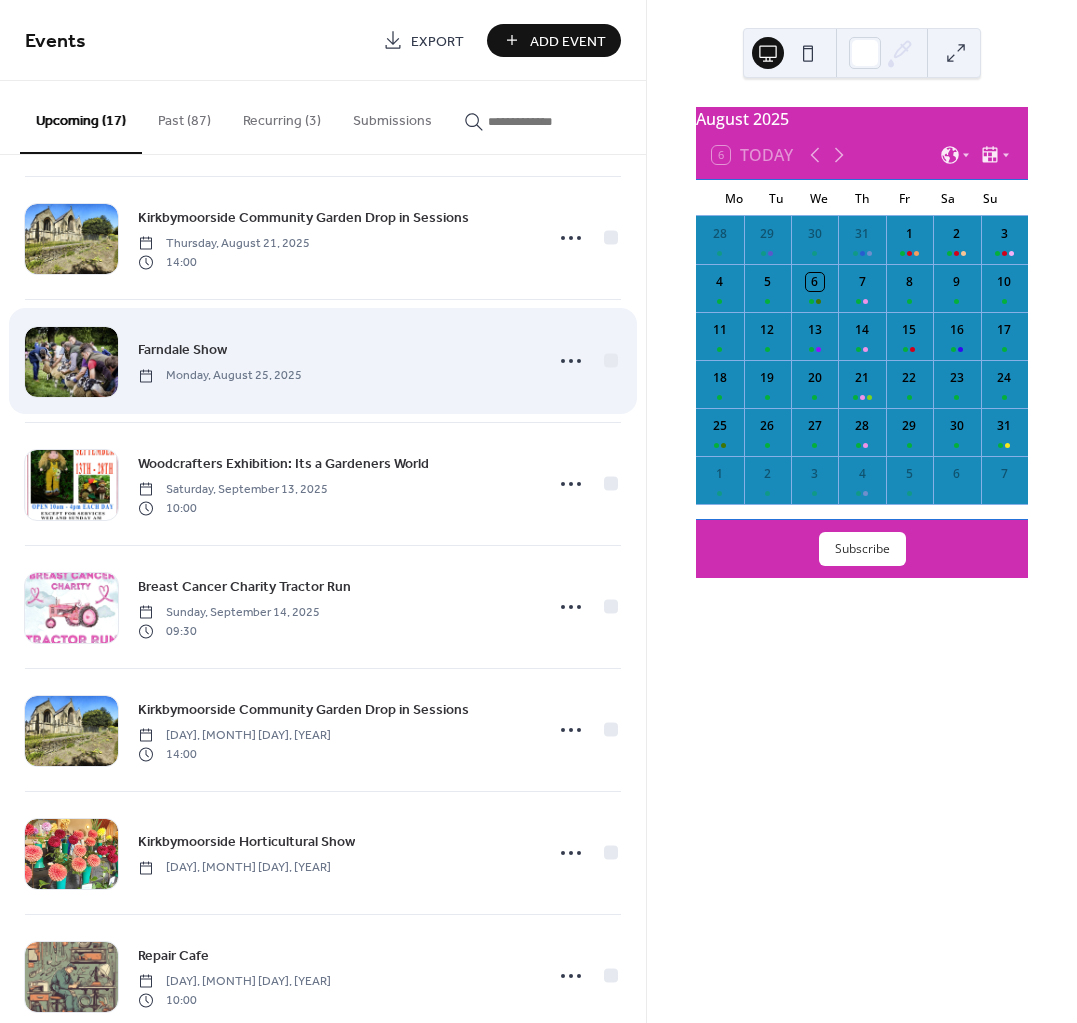 scroll, scrollTop: 250, scrollLeft: 0, axis: vertical 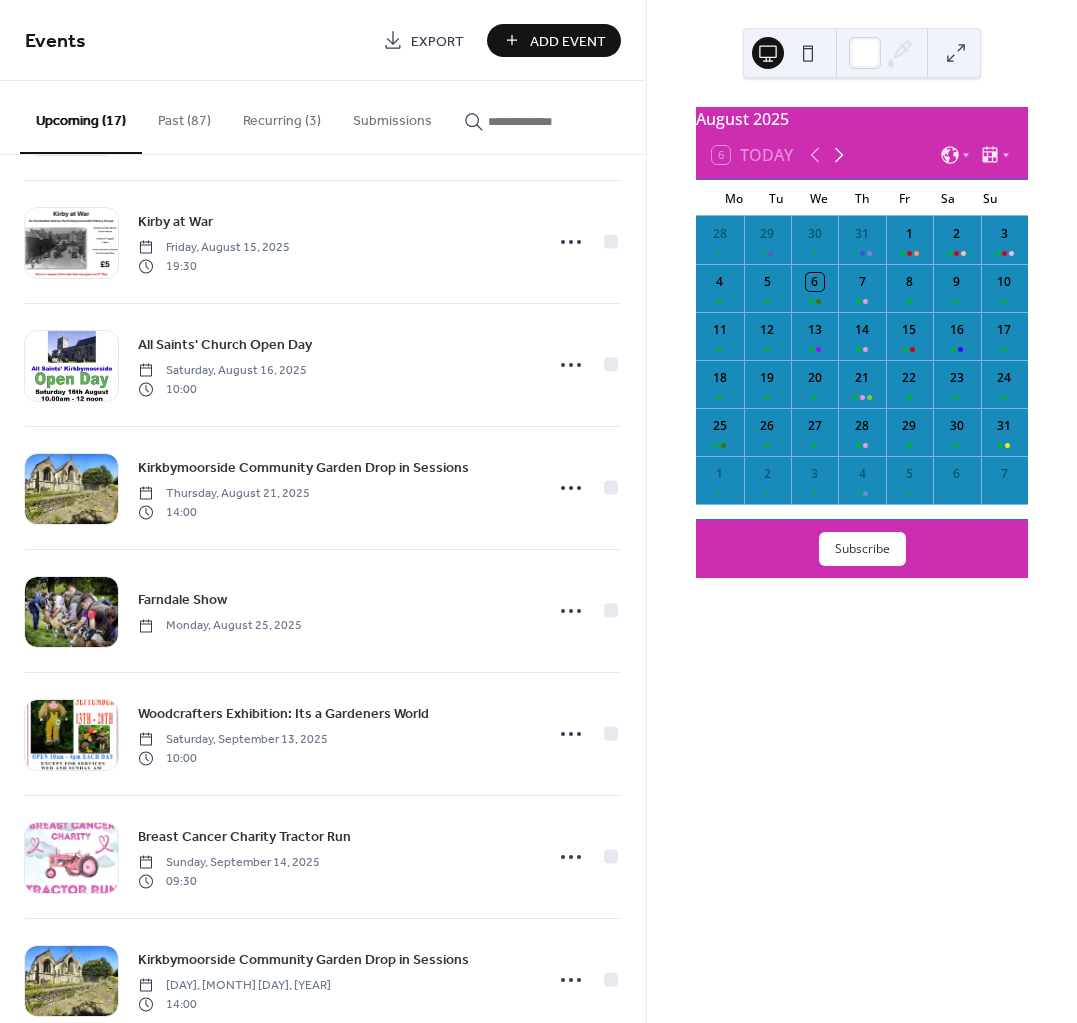 click 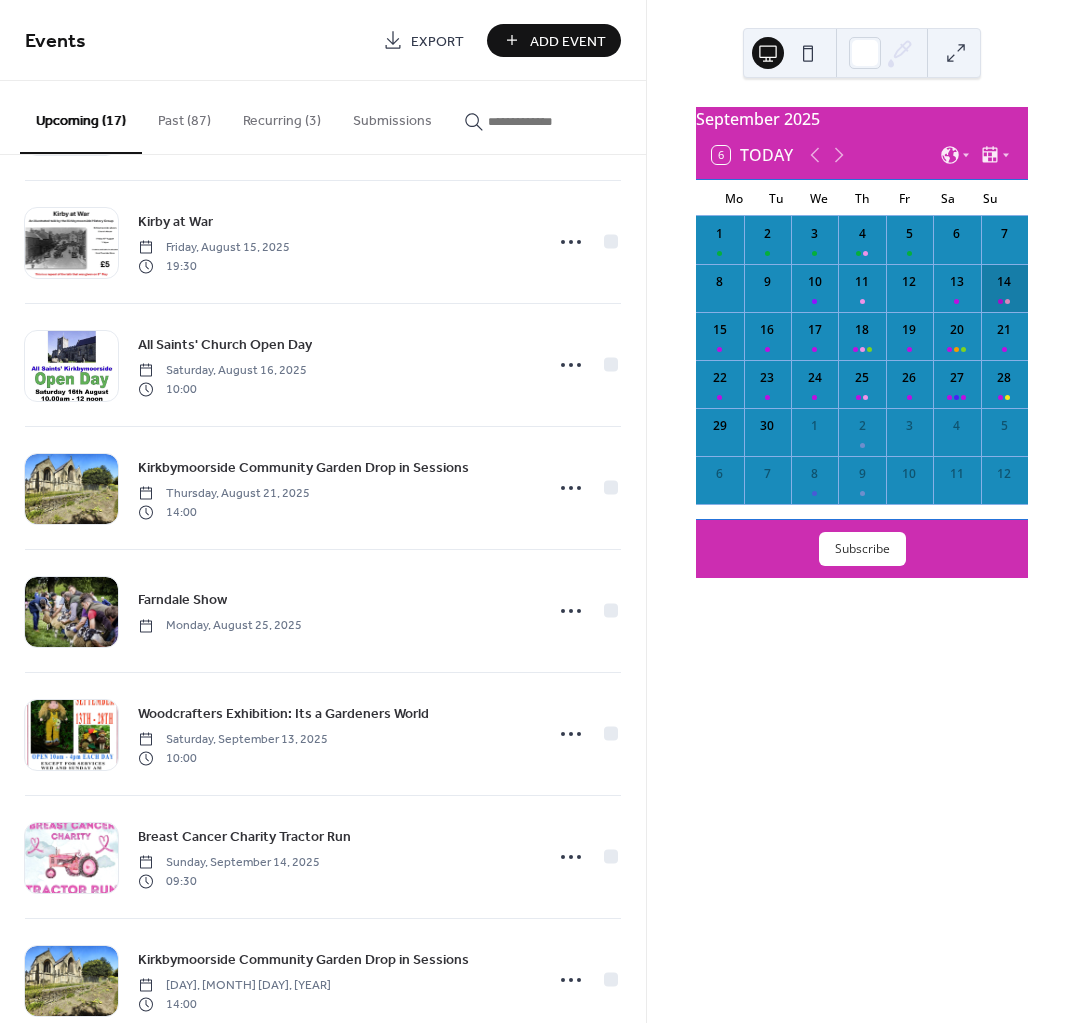 click on "14" at bounding box center (1004, 288) 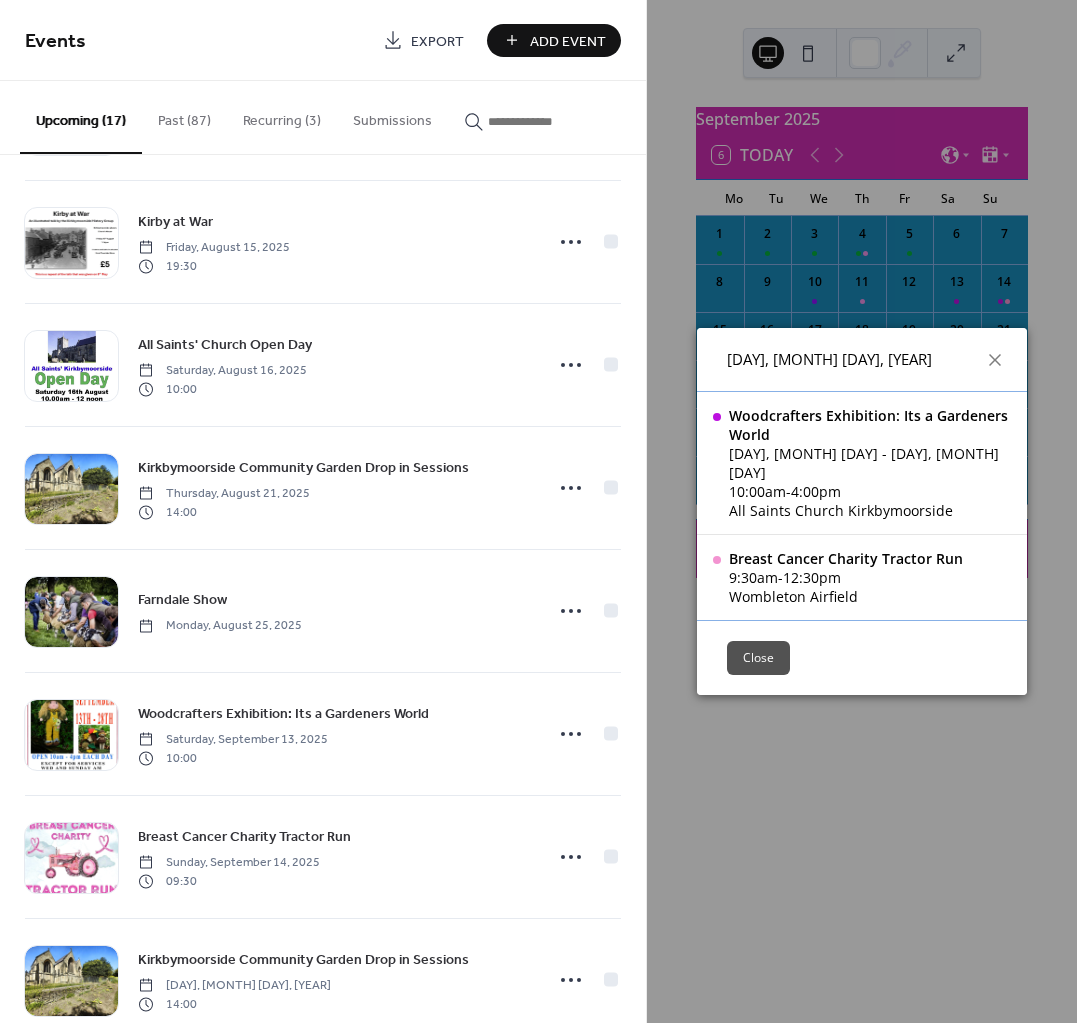 click on "Sun, Sep 14, 2025 Woodcrafters Exhibition: Its a Gardeners World Sat, Sep 13 - Sun, Sep 28 10:00am - 4:00pm All Saints Church Kirkbymoorside Breast Cancer Charity Tractor Run 9:30am - 12:30pm Wombleton Airfield Close" at bounding box center [862, 511] 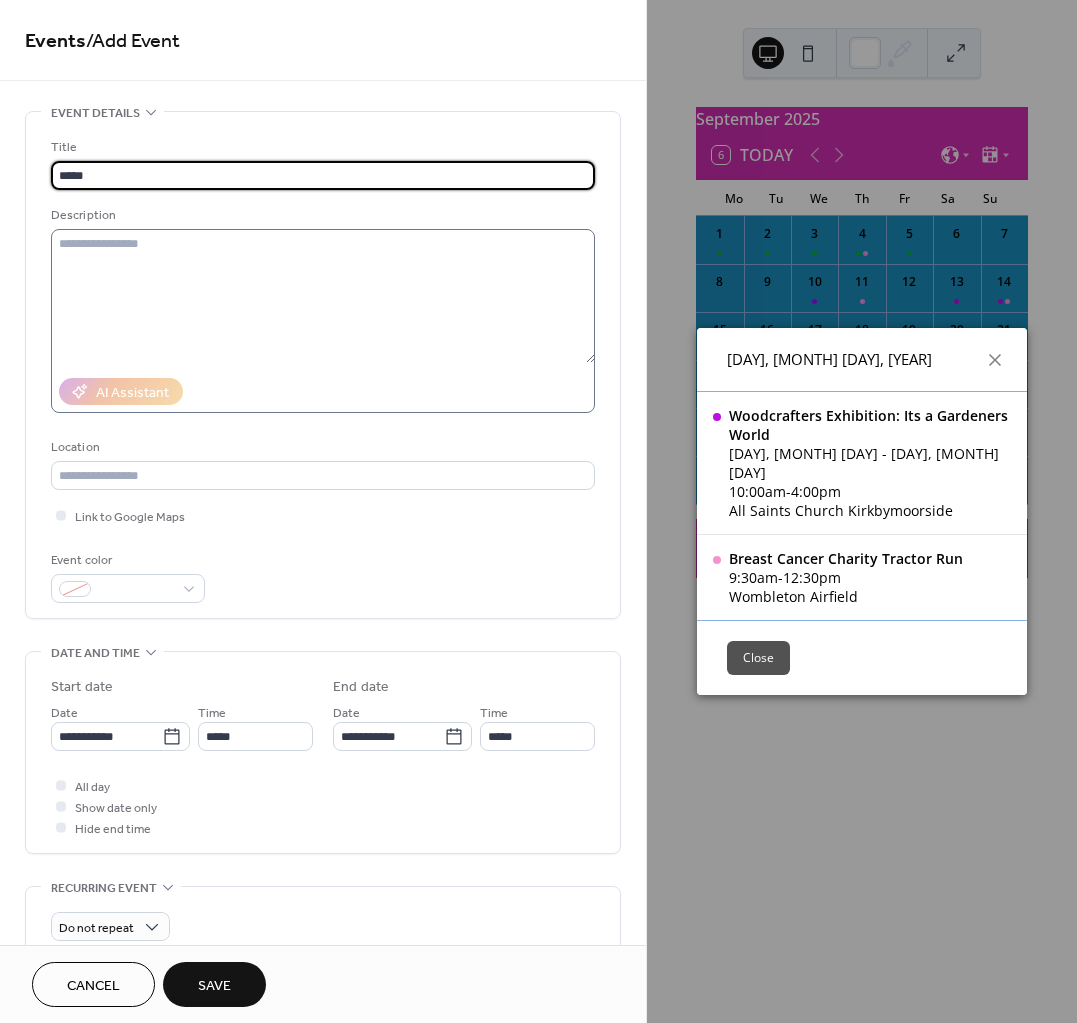 type on "*****" 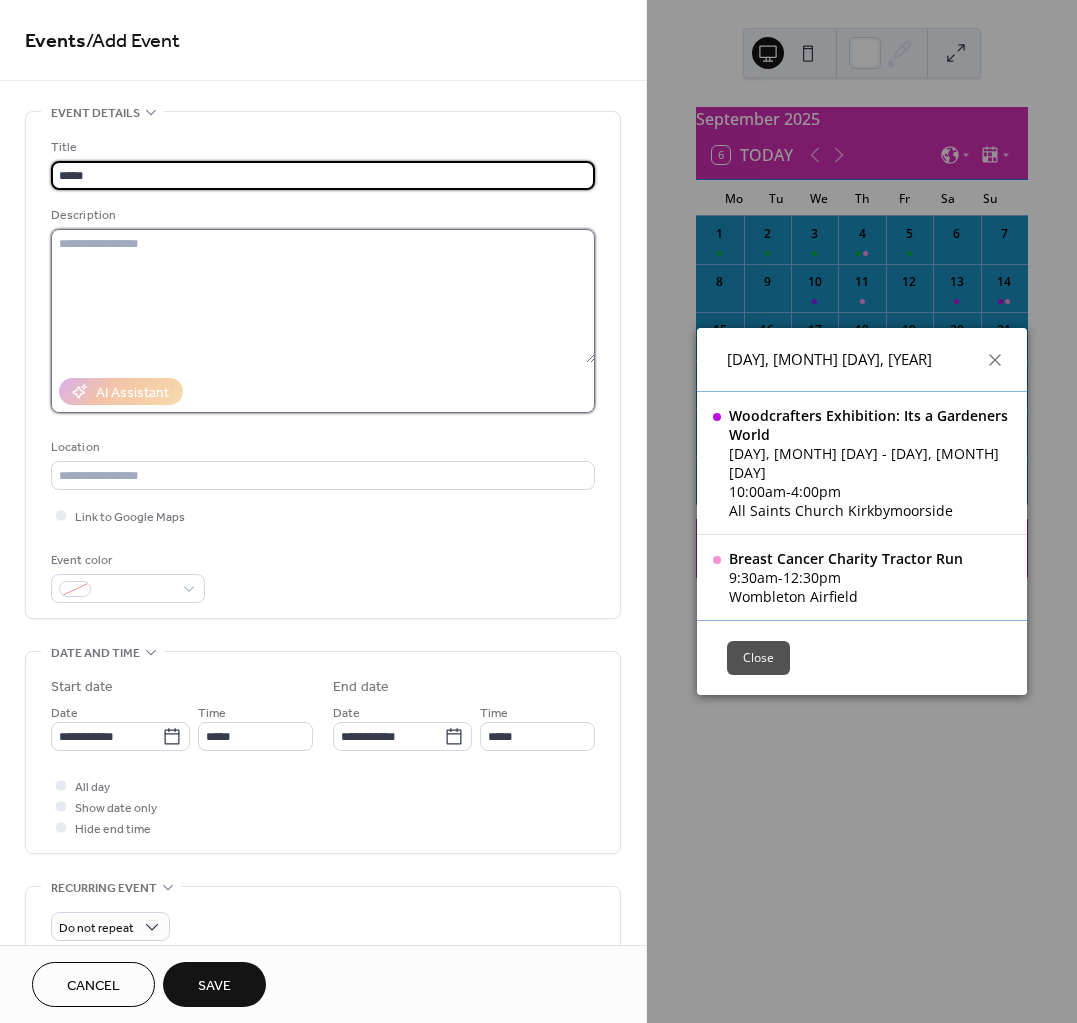 click at bounding box center [323, 296] 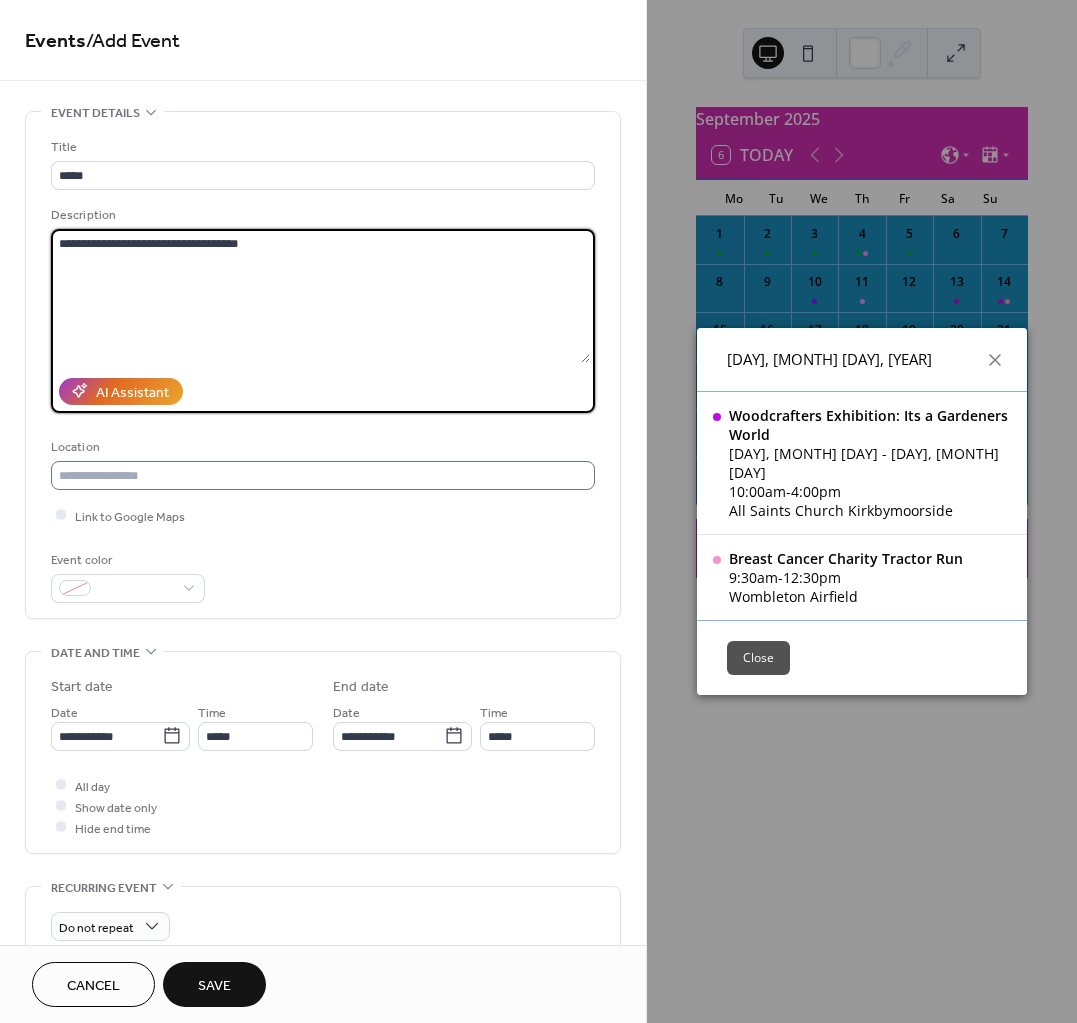 type on "**********" 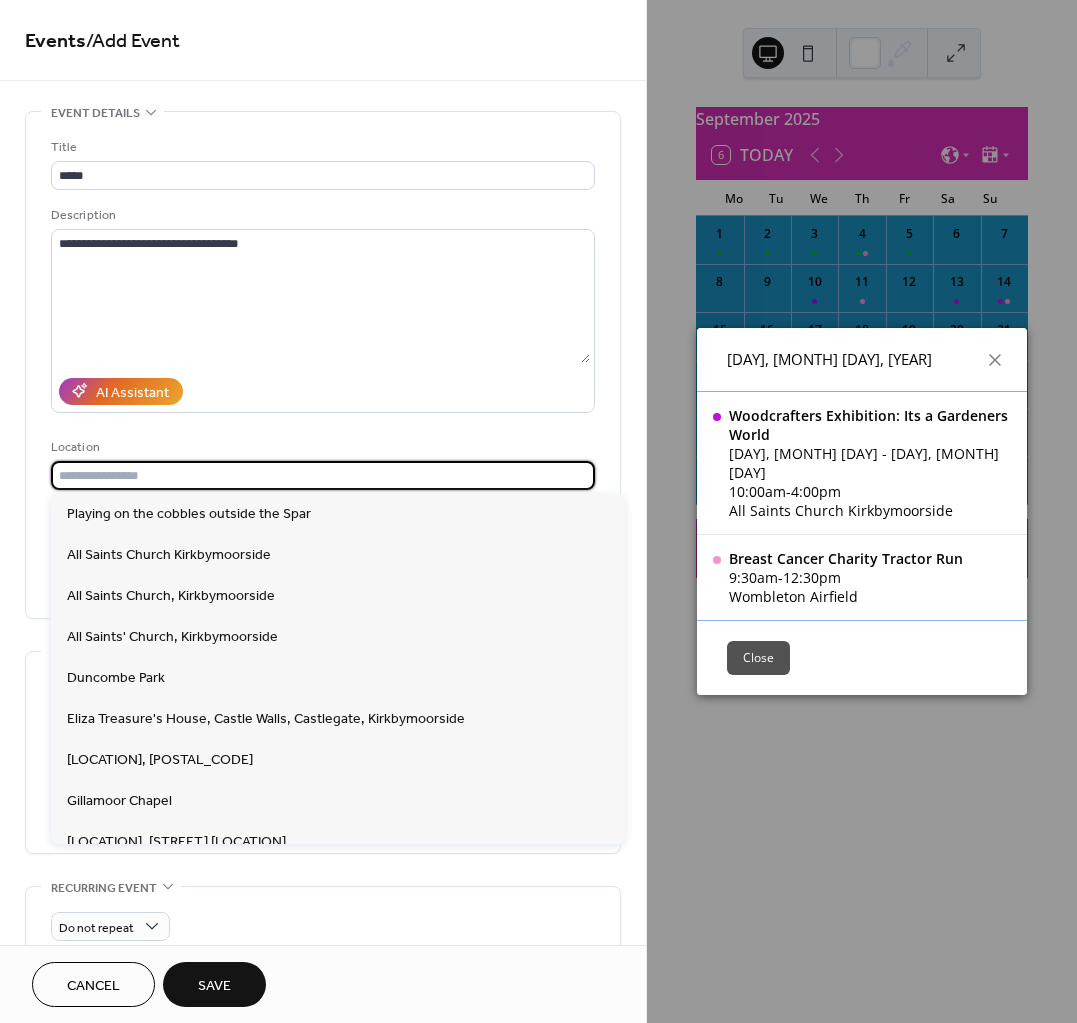 click at bounding box center (323, 475) 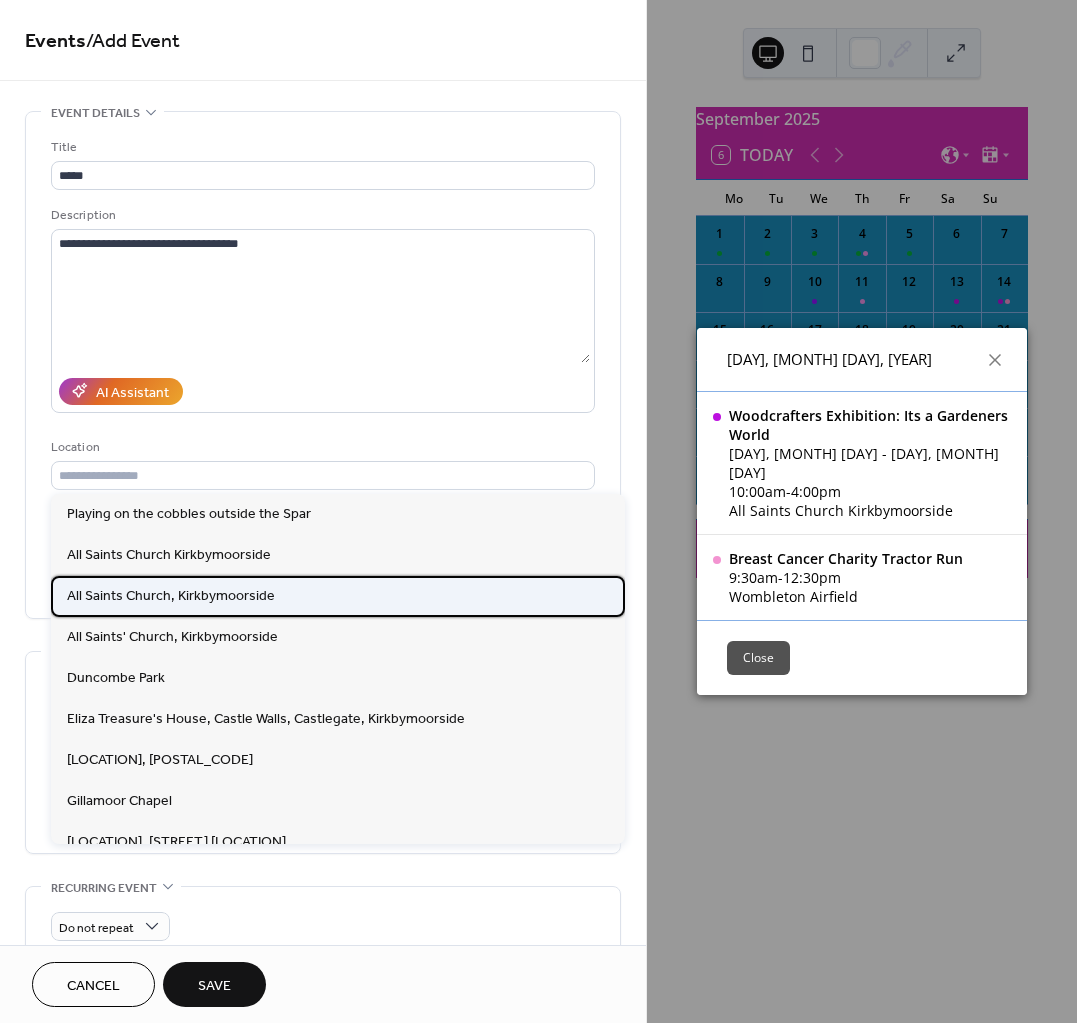 click on "All Saints Church, Kirkbymoorside" at bounding box center [171, 596] 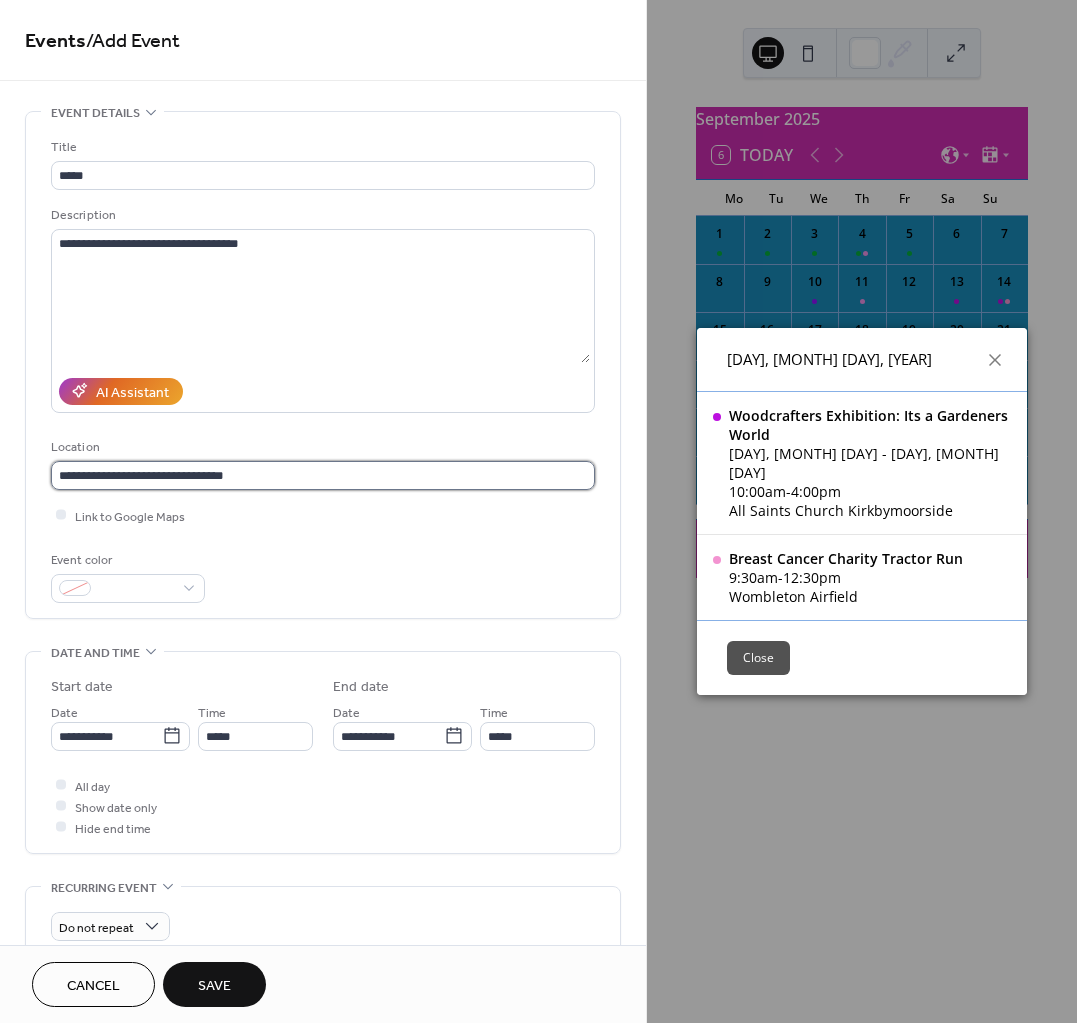 click on "**********" at bounding box center [323, 475] 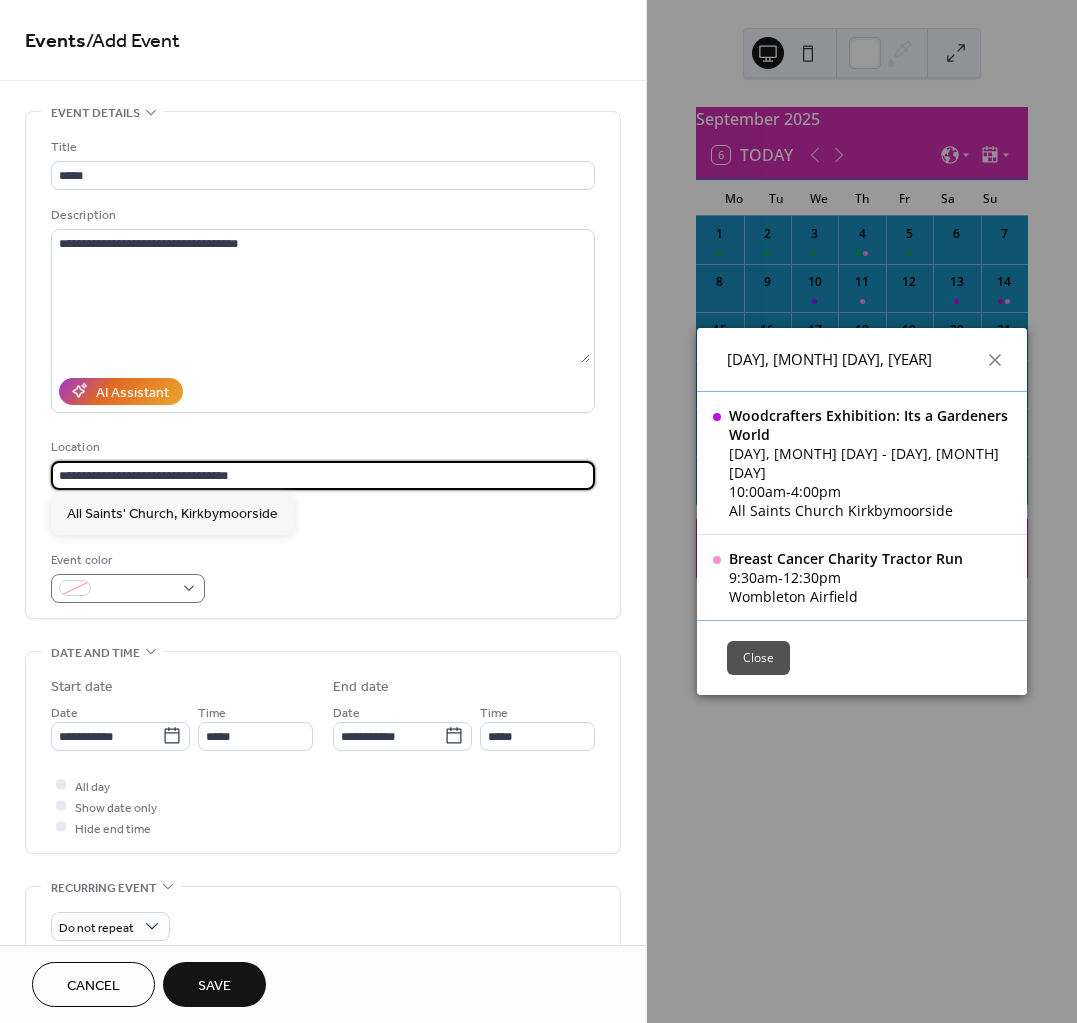 type on "**********" 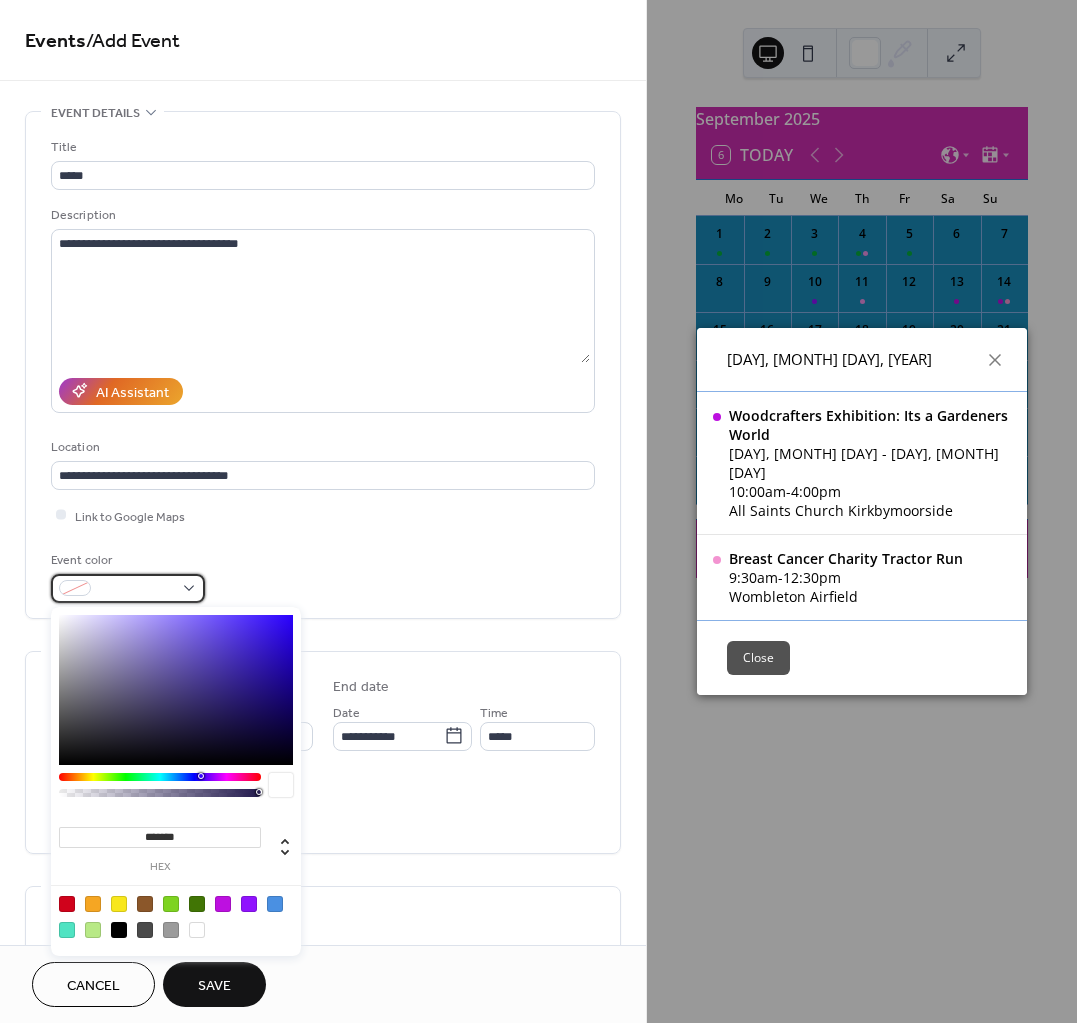 click at bounding box center (128, 588) 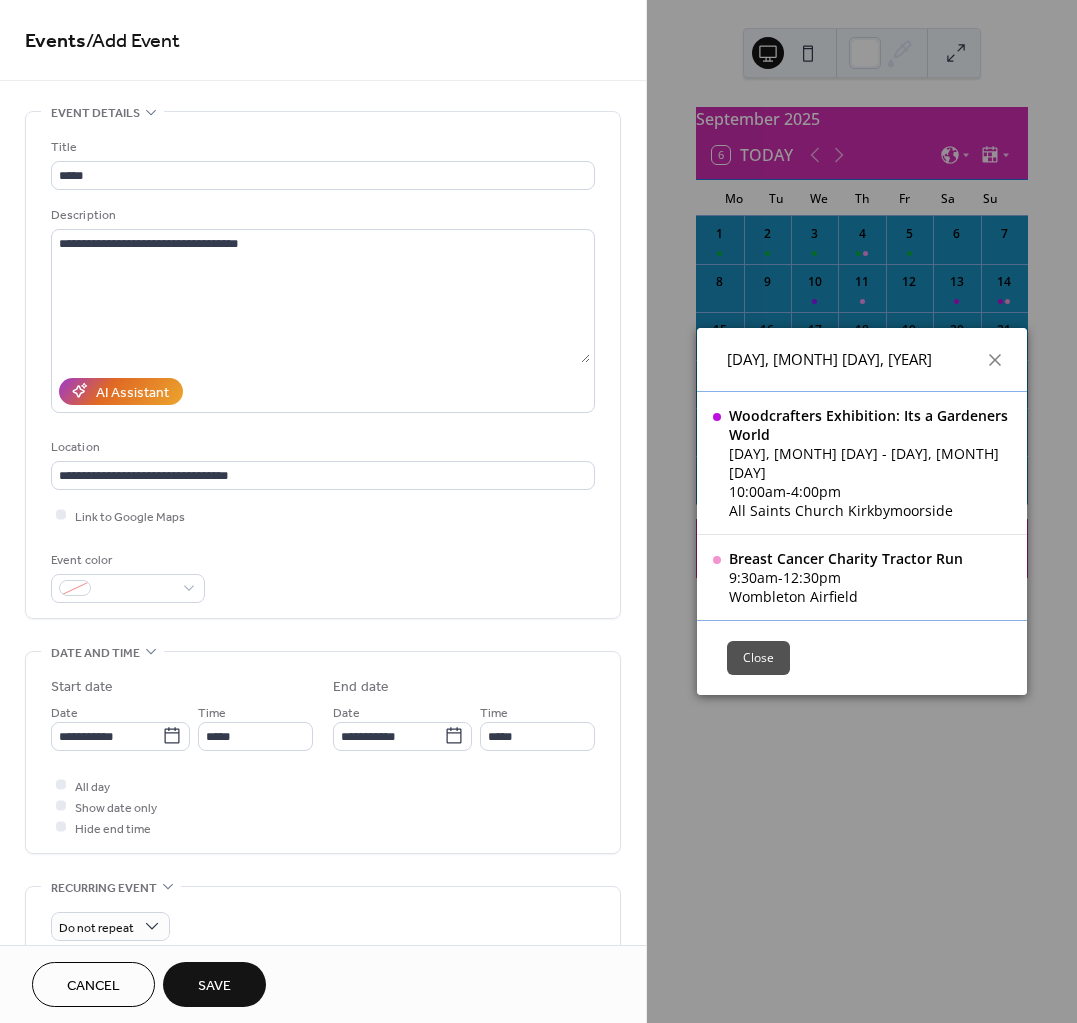 click on "Save" at bounding box center (214, 984) 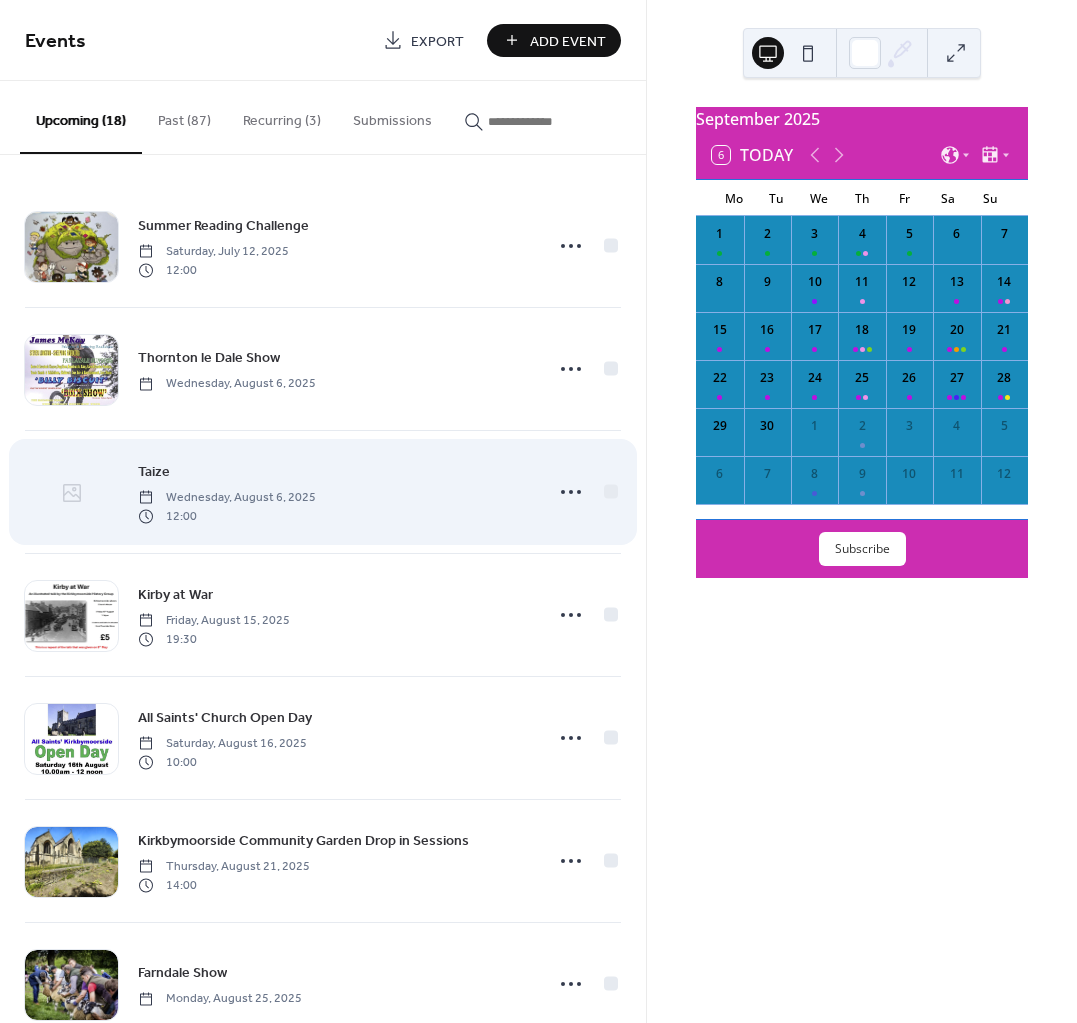 click at bounding box center (71, 493) 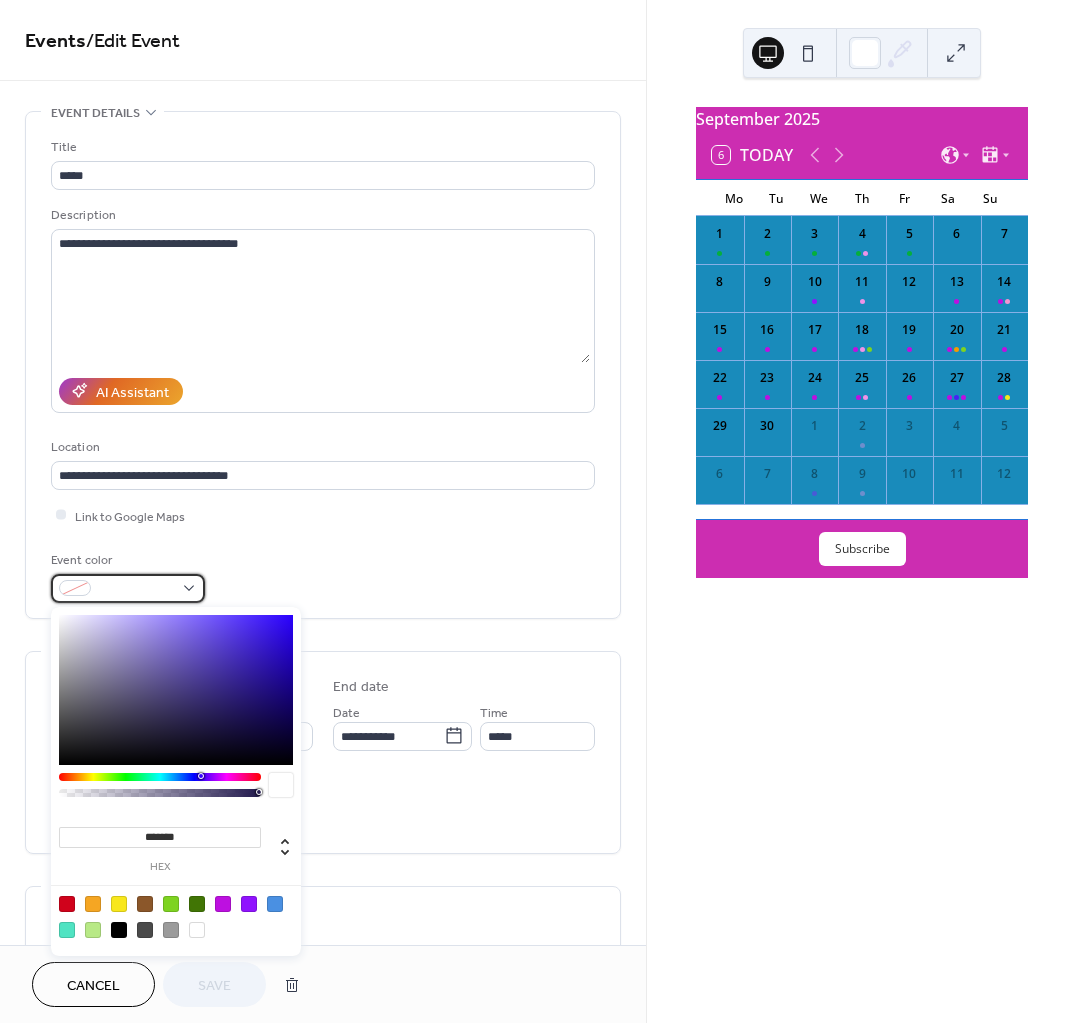 click at bounding box center (128, 588) 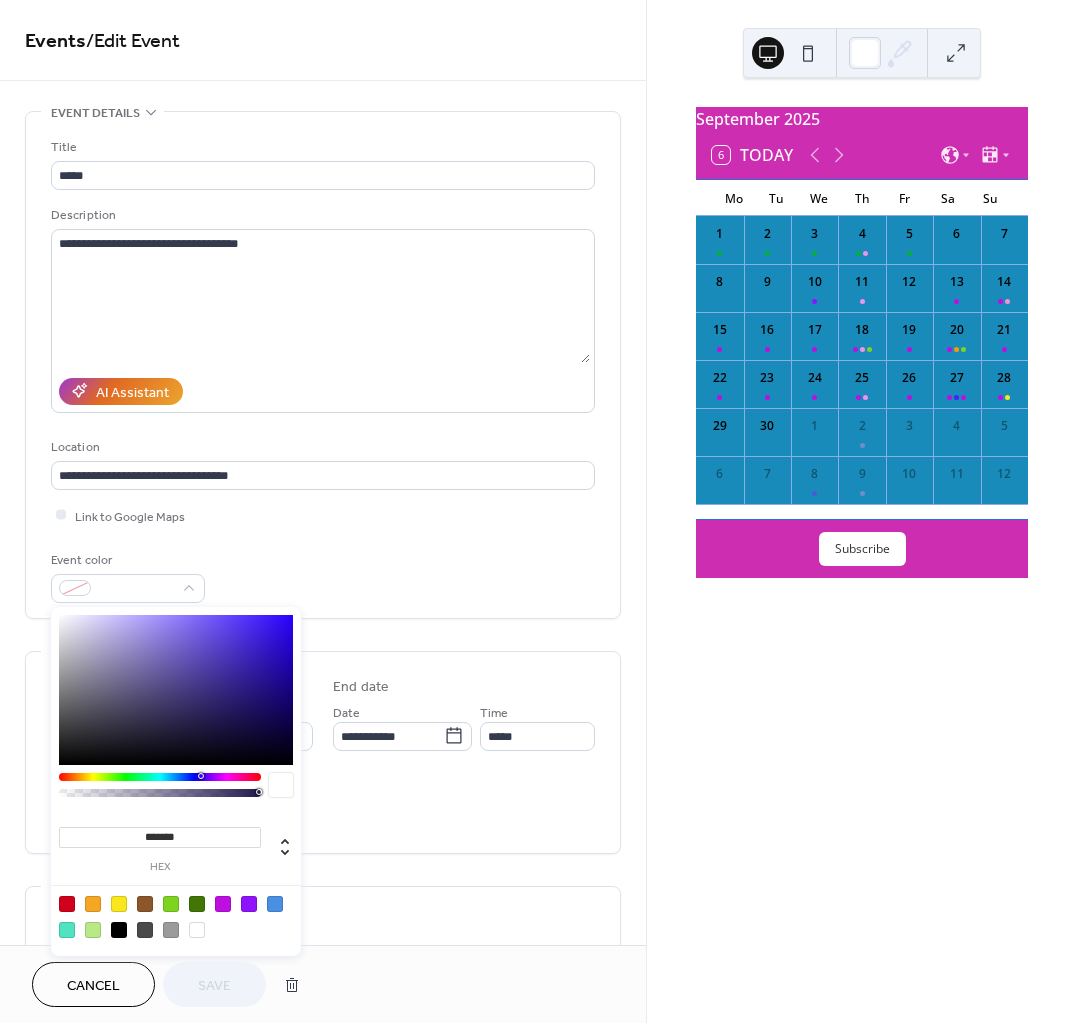 type on "*******" 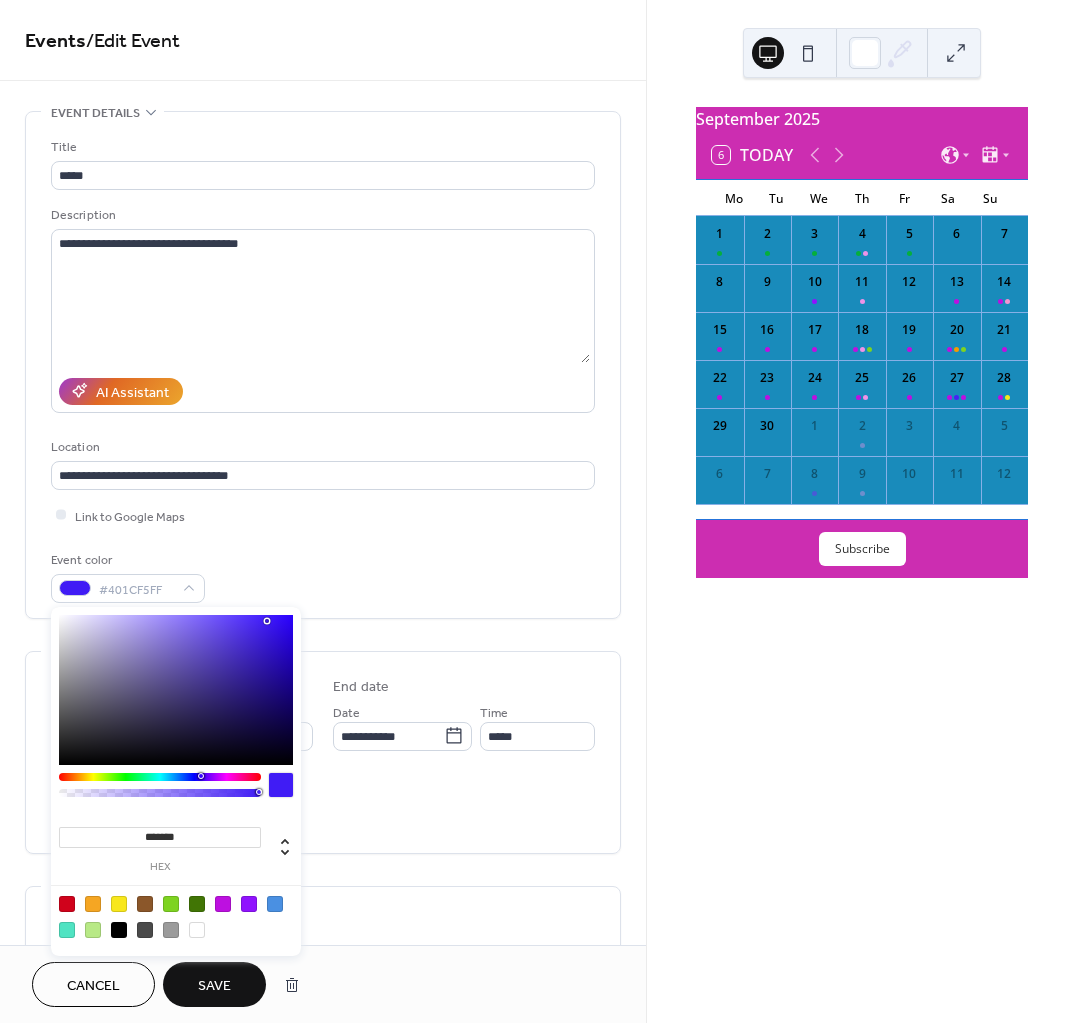 click at bounding box center [176, 690] 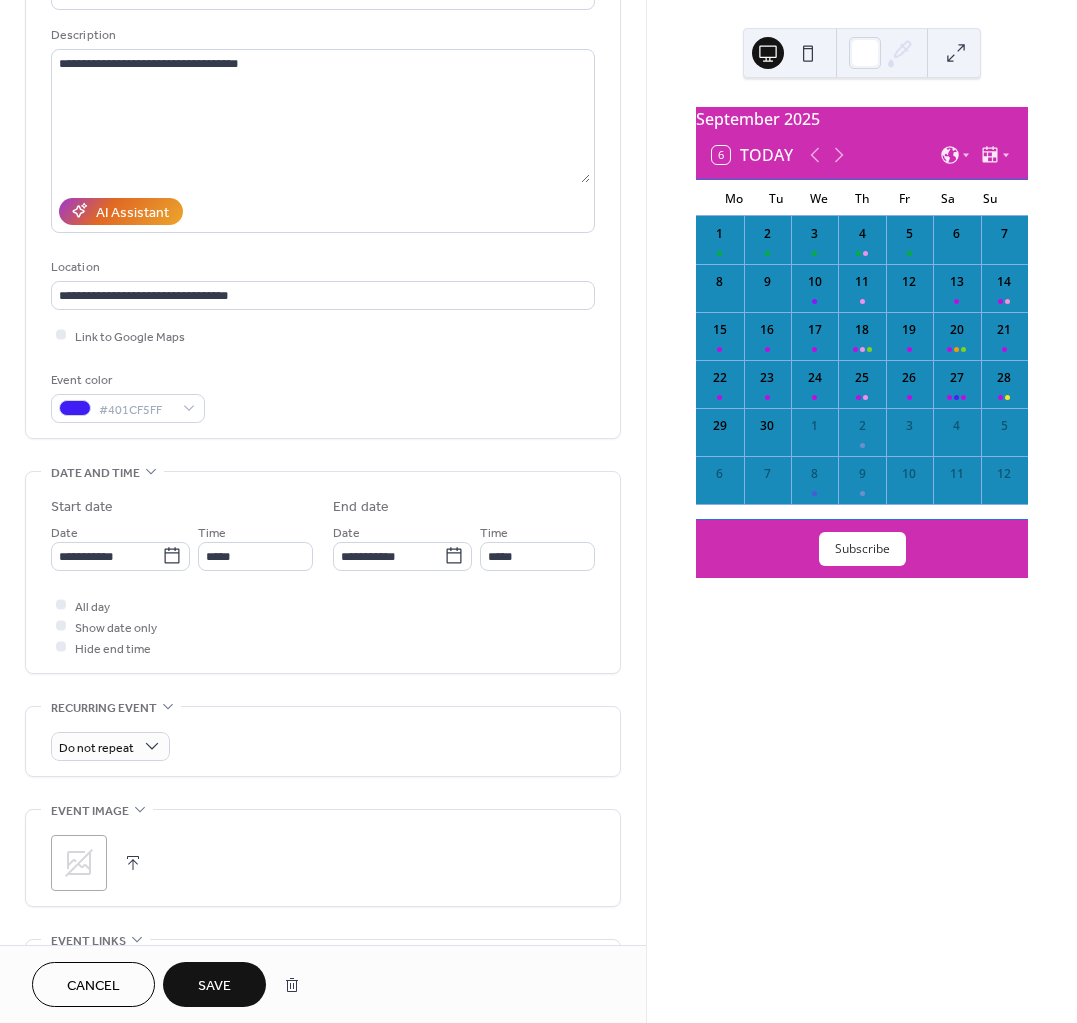 scroll, scrollTop: 250, scrollLeft: 0, axis: vertical 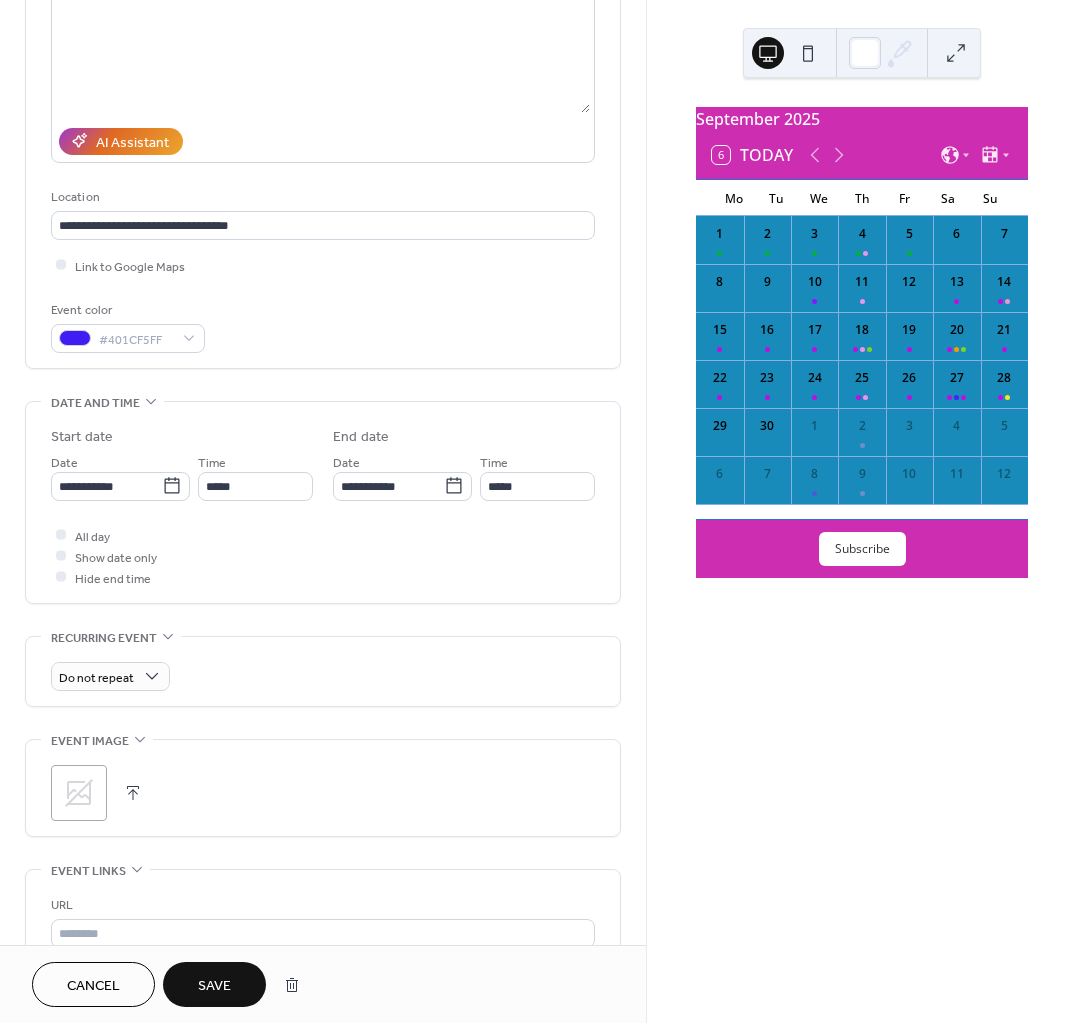 click 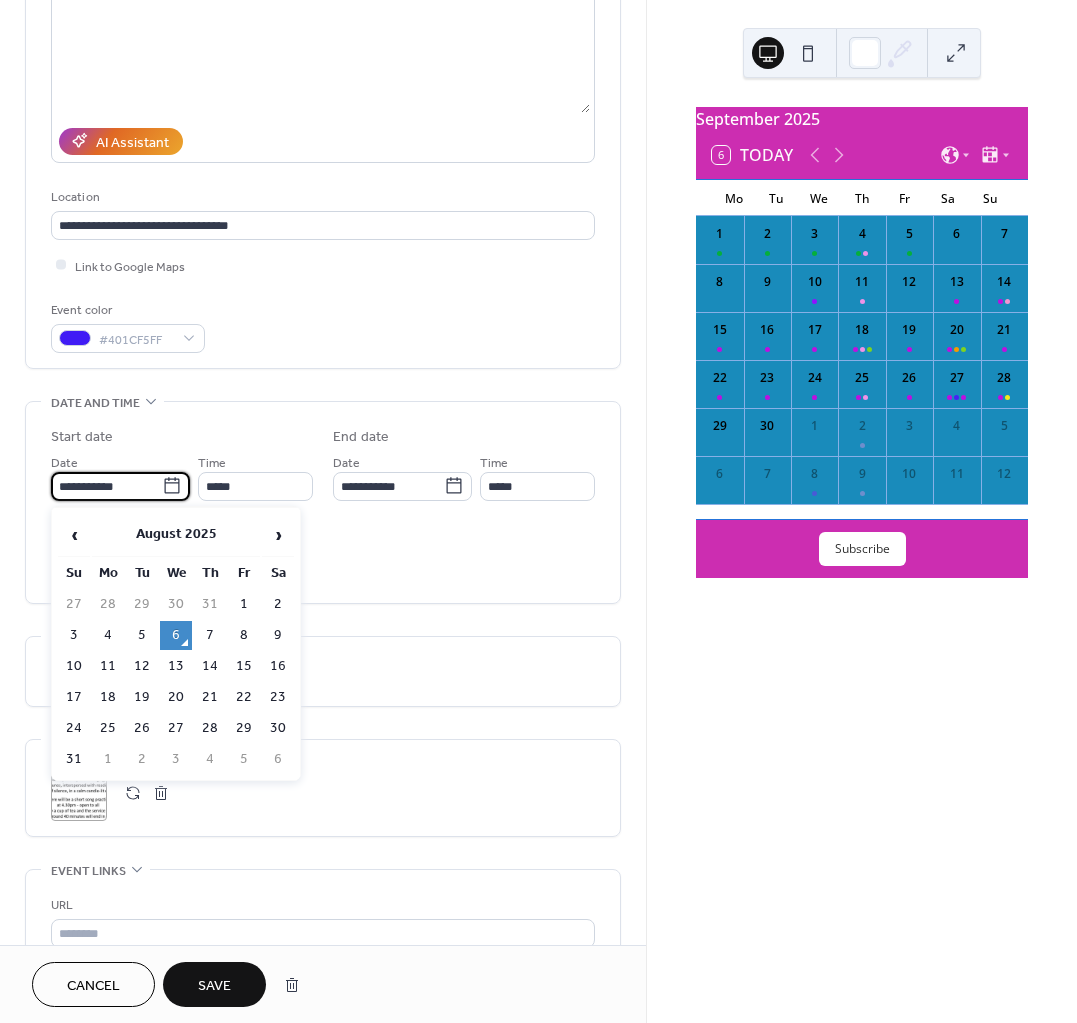 click on "**********" at bounding box center (106, 486) 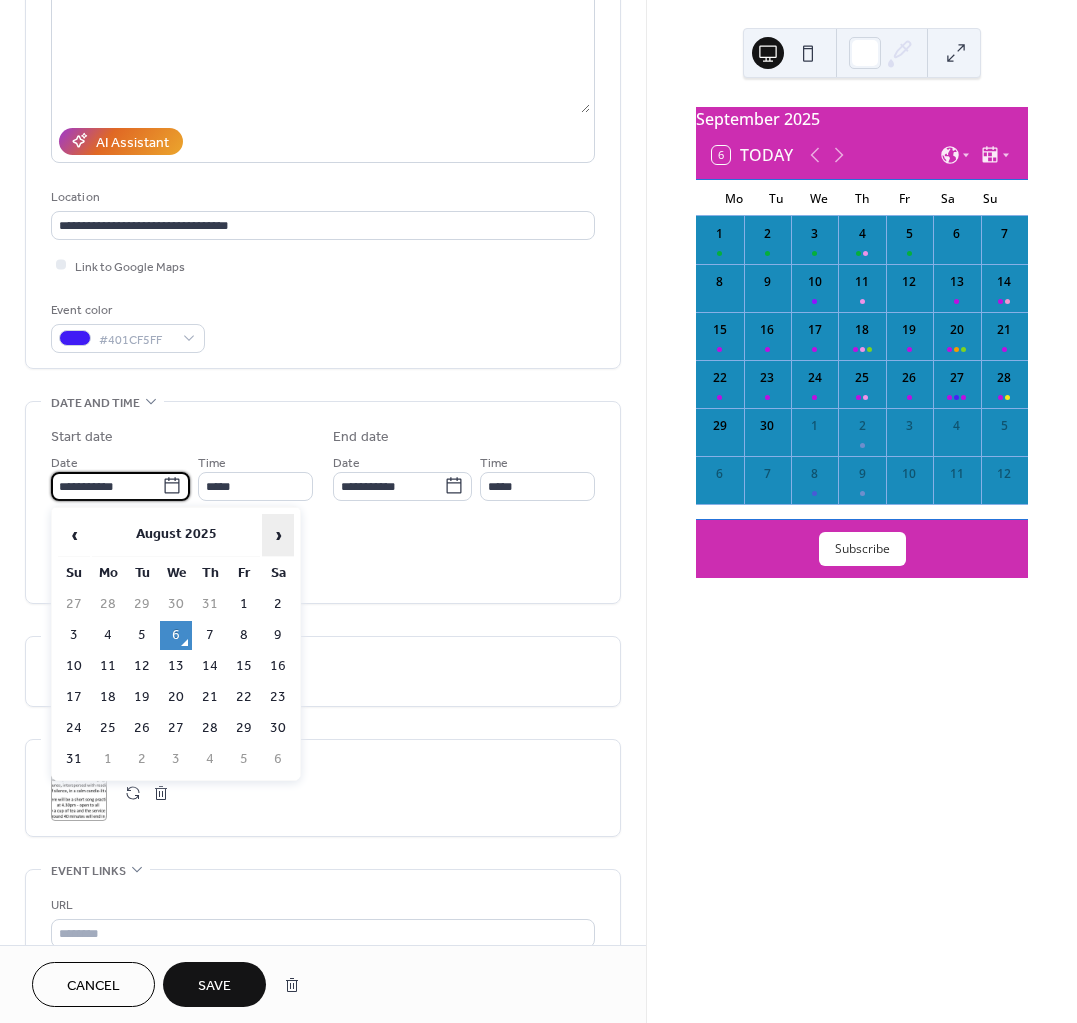 click on "›" at bounding box center (278, 535) 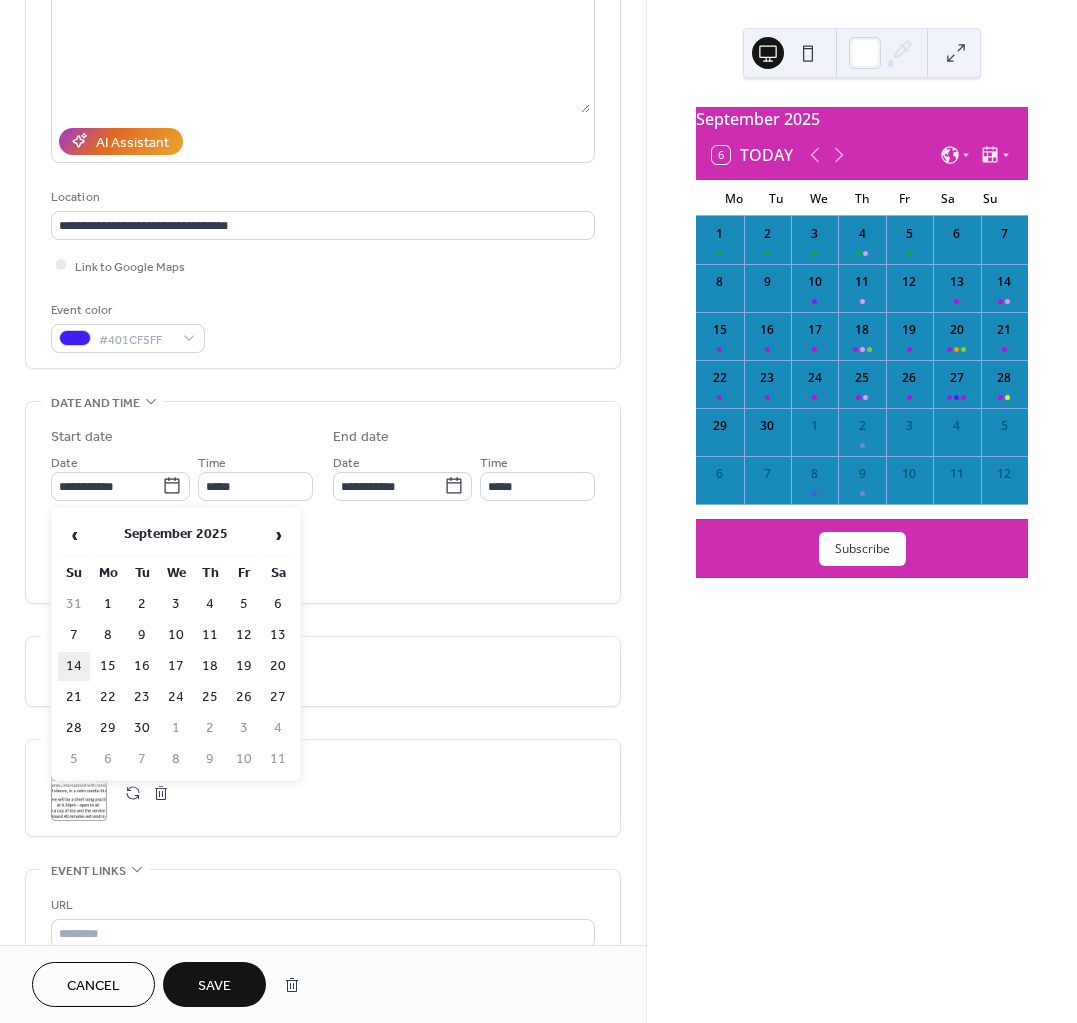 click on "14" at bounding box center (74, 666) 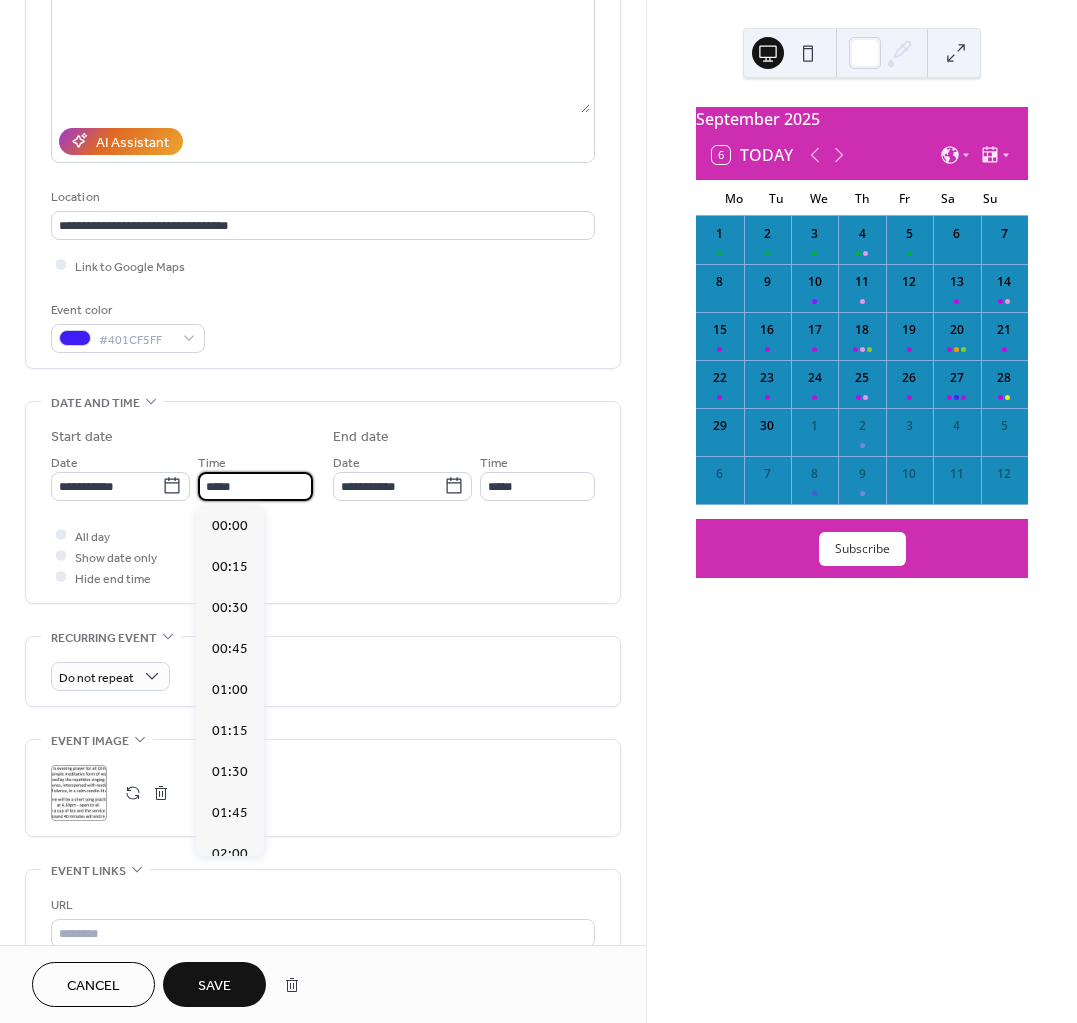 click on "*****" at bounding box center [255, 486] 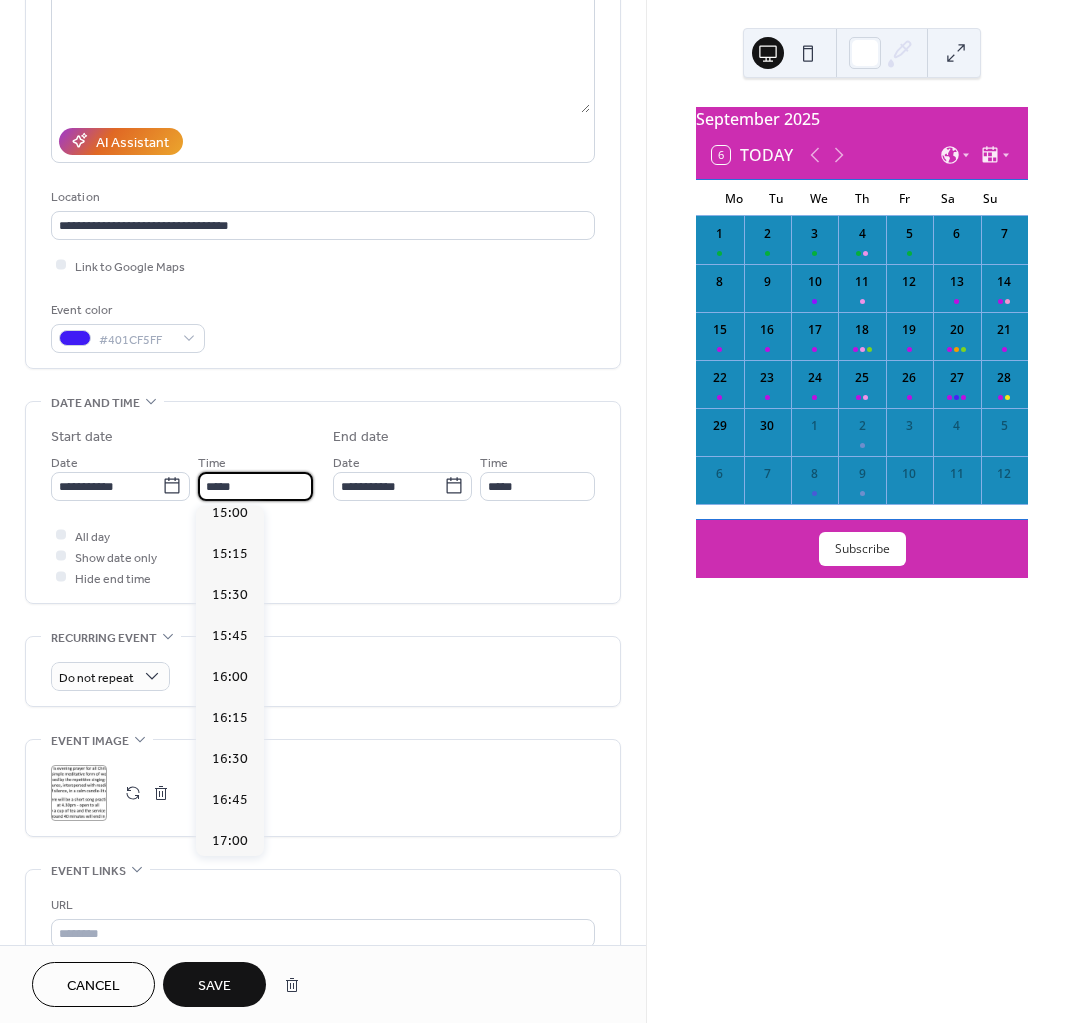 scroll, scrollTop: 2520, scrollLeft: 0, axis: vertical 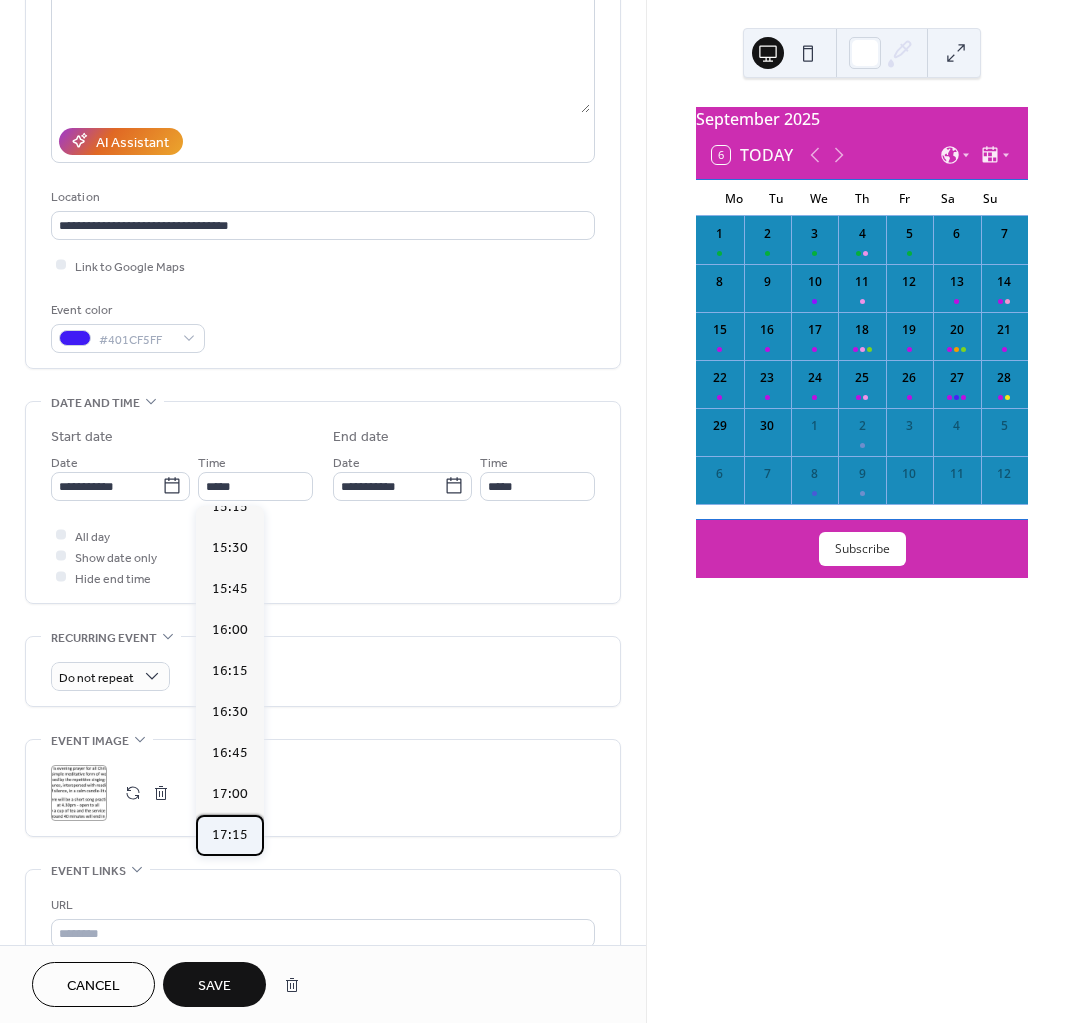 click on "17:15" at bounding box center (230, 834) 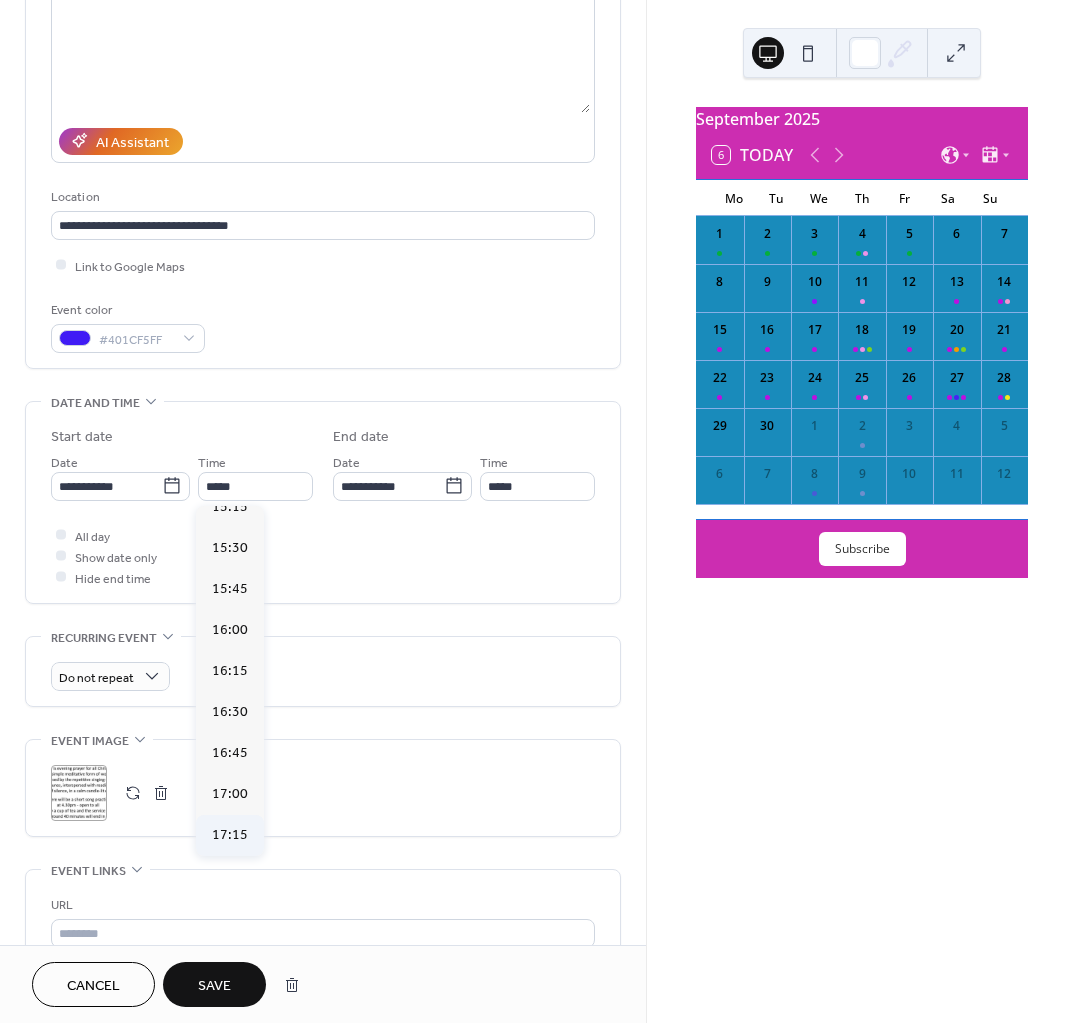 type on "*****" 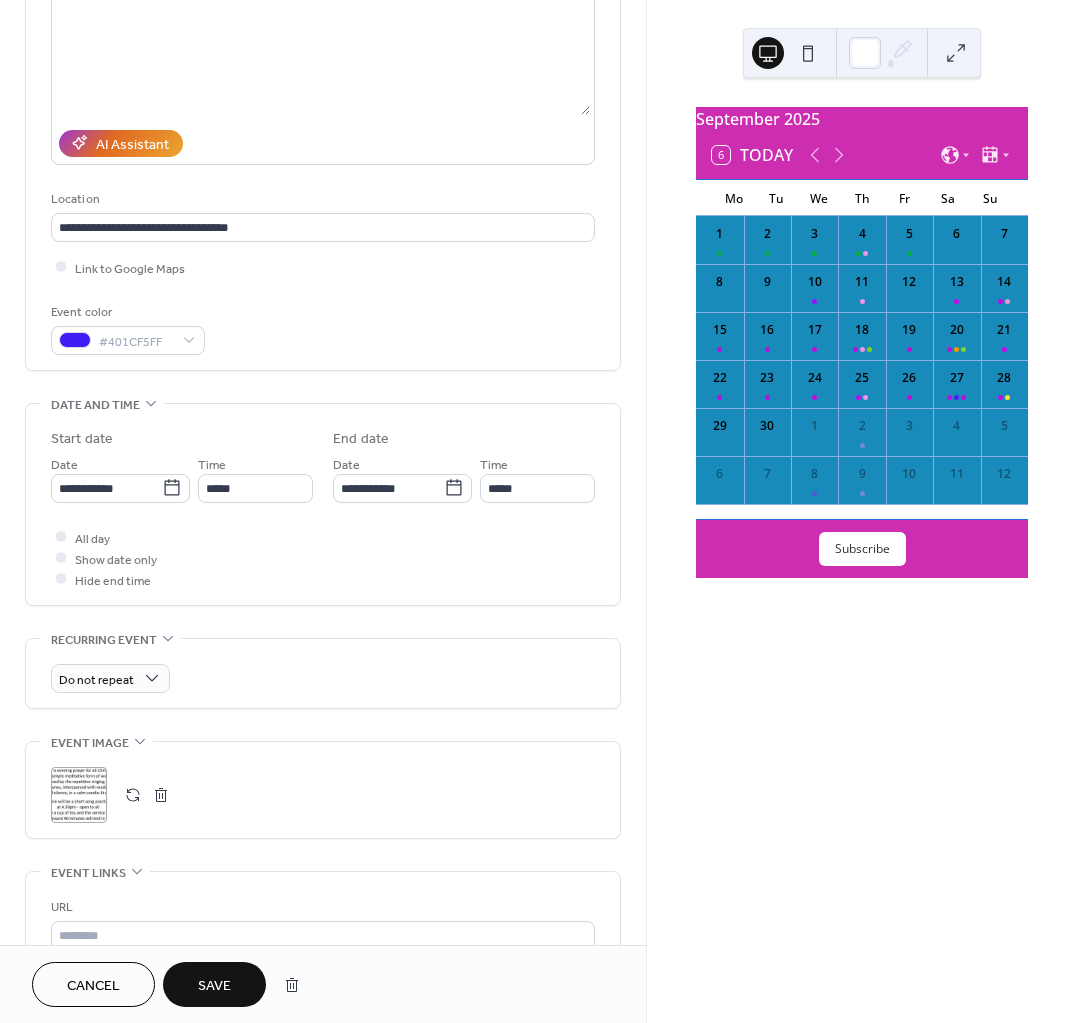 scroll, scrollTop: 250, scrollLeft: 0, axis: vertical 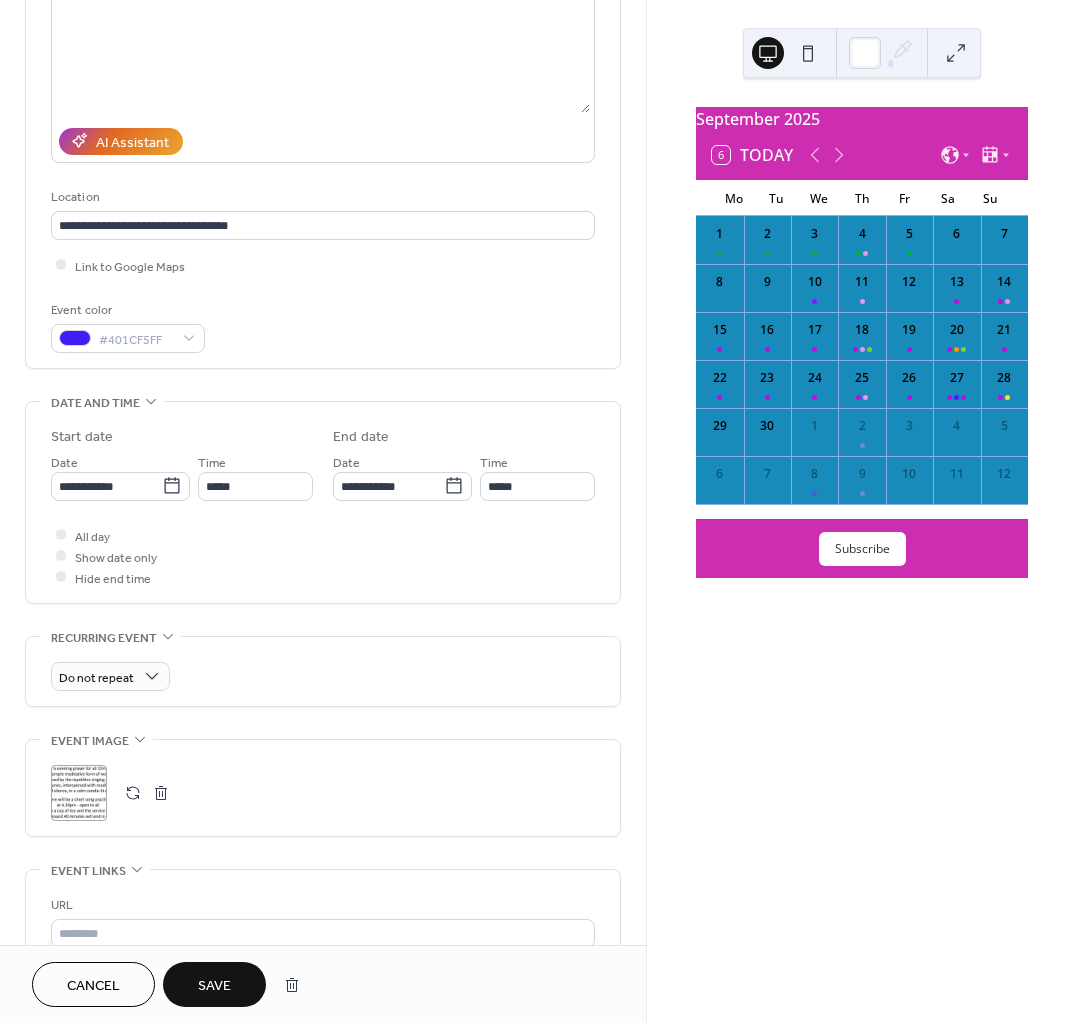 click on ";" at bounding box center (79, 793) 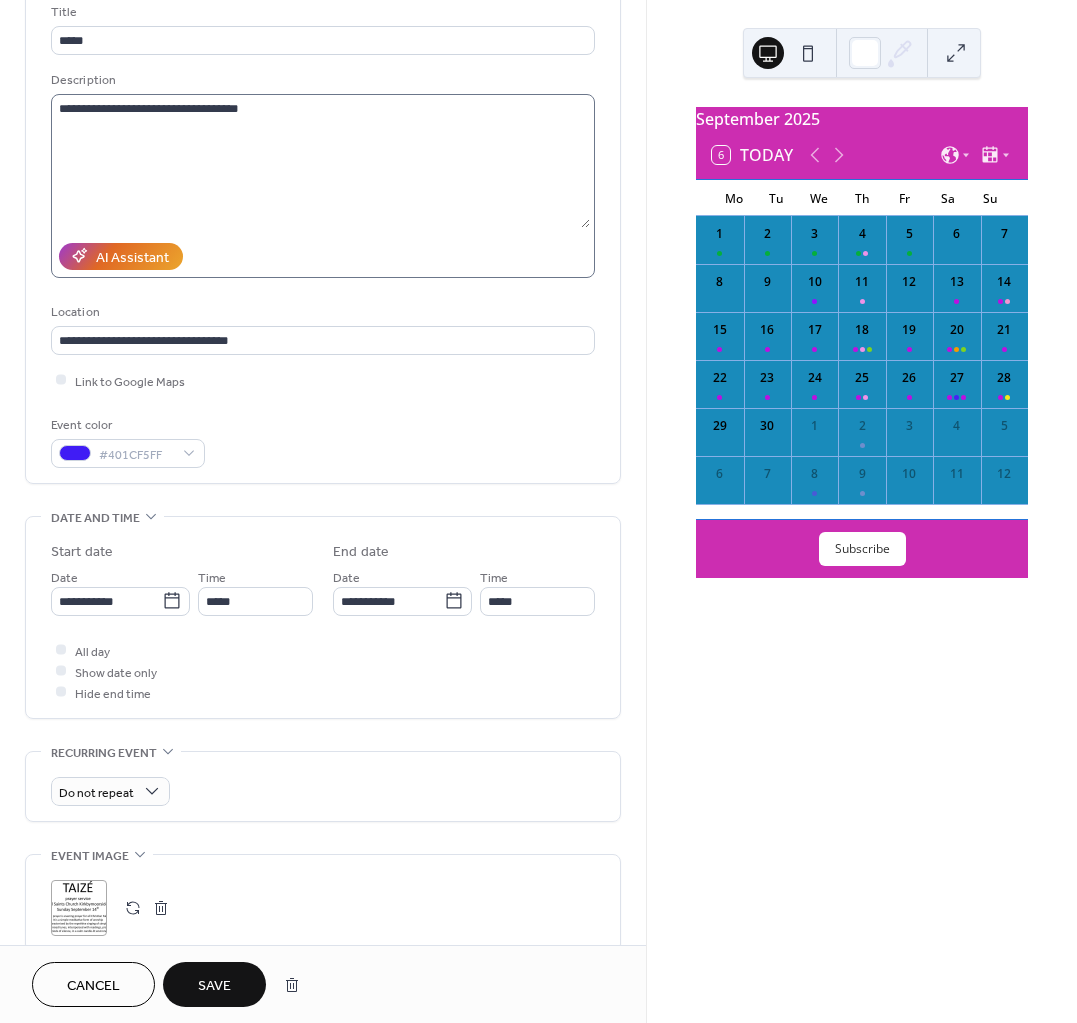 scroll, scrollTop: 0, scrollLeft: 0, axis: both 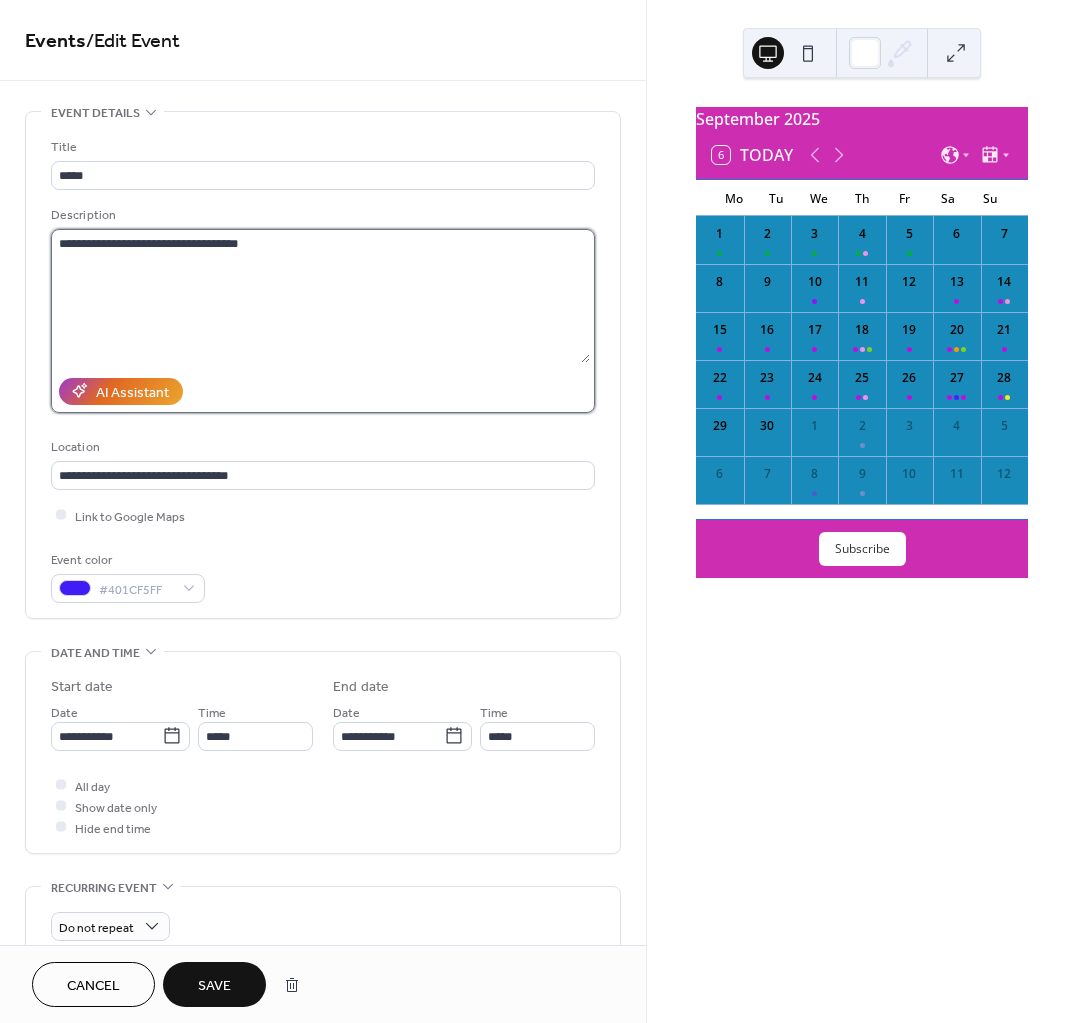 click on "**********" at bounding box center [320, 296] 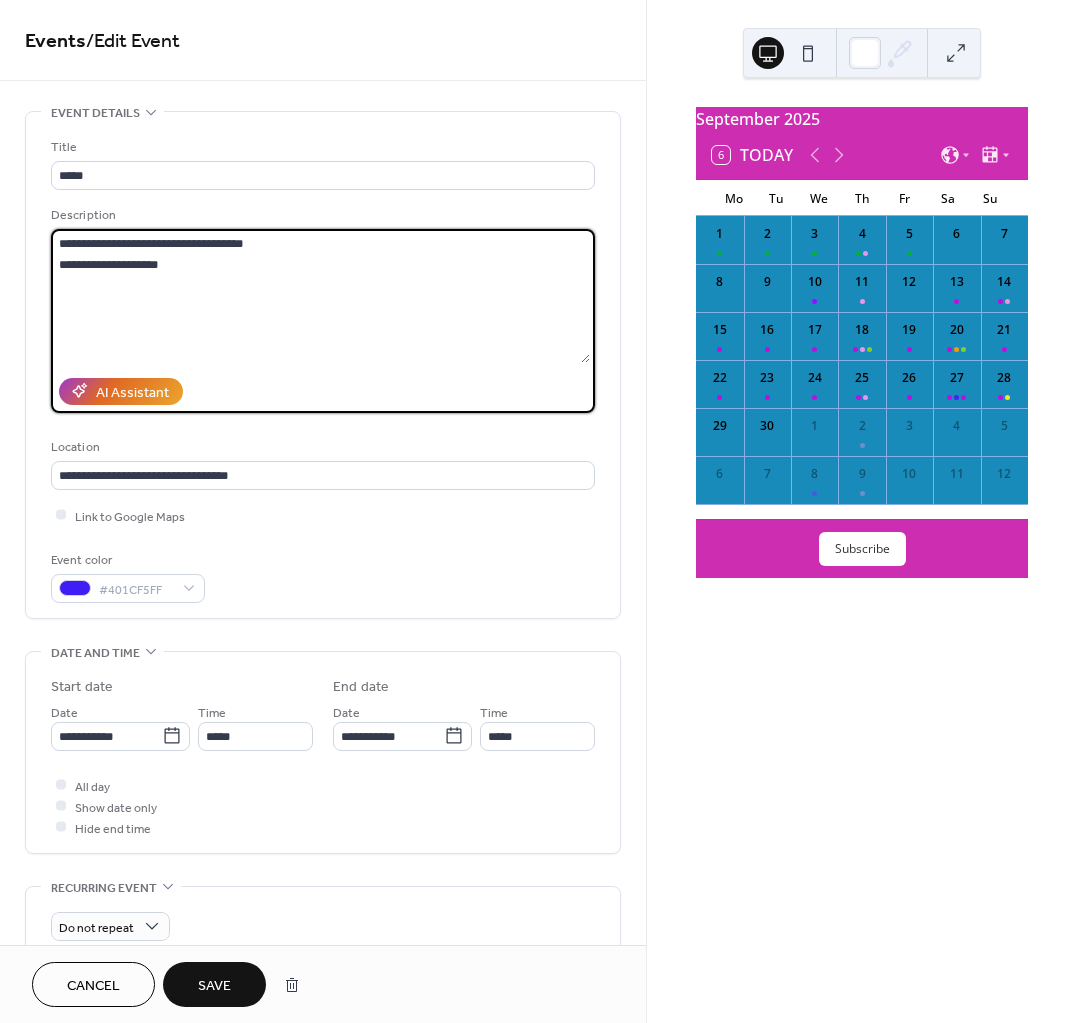 click on "**********" at bounding box center [320, 296] 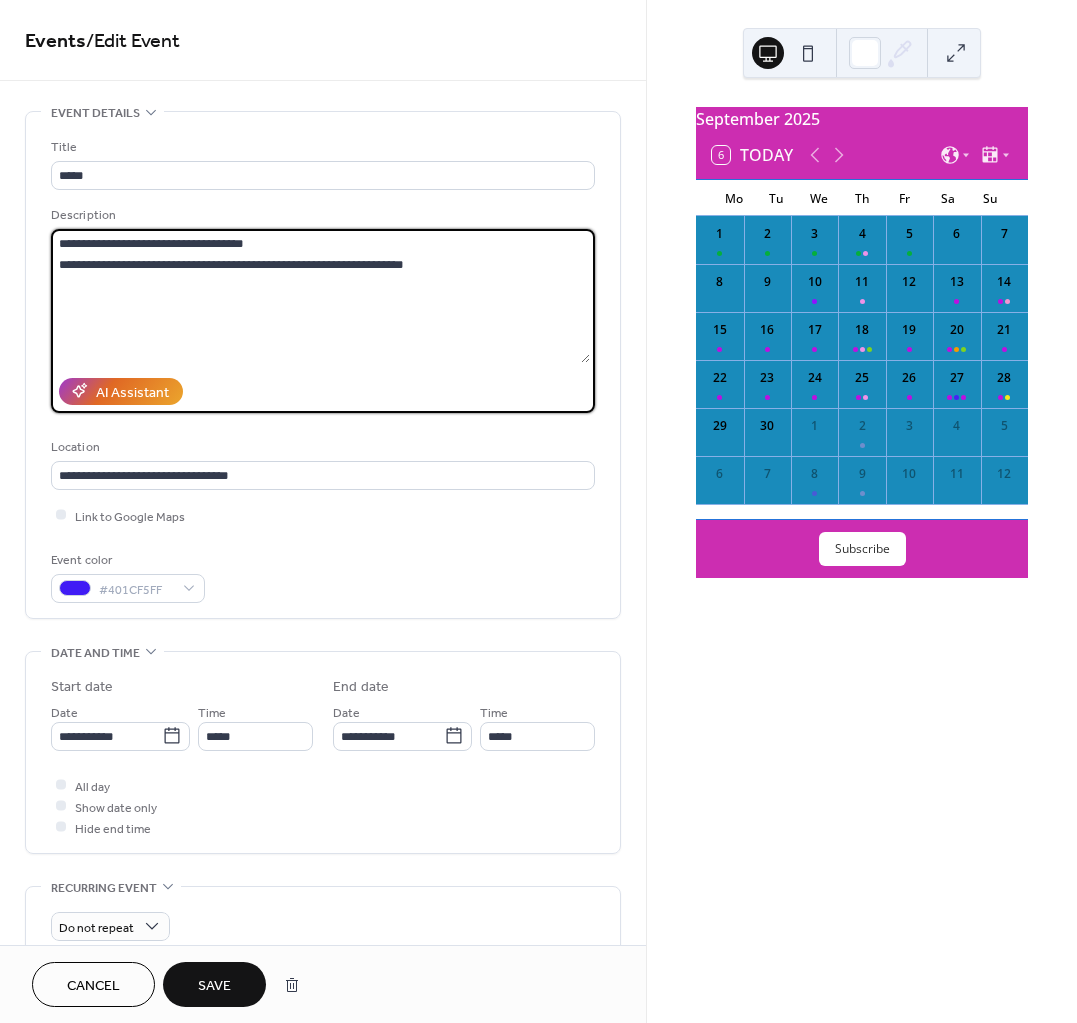 drag, startPoint x: 157, startPoint y: 262, endPoint x: 217, endPoint y: 249, distance: 61.39218 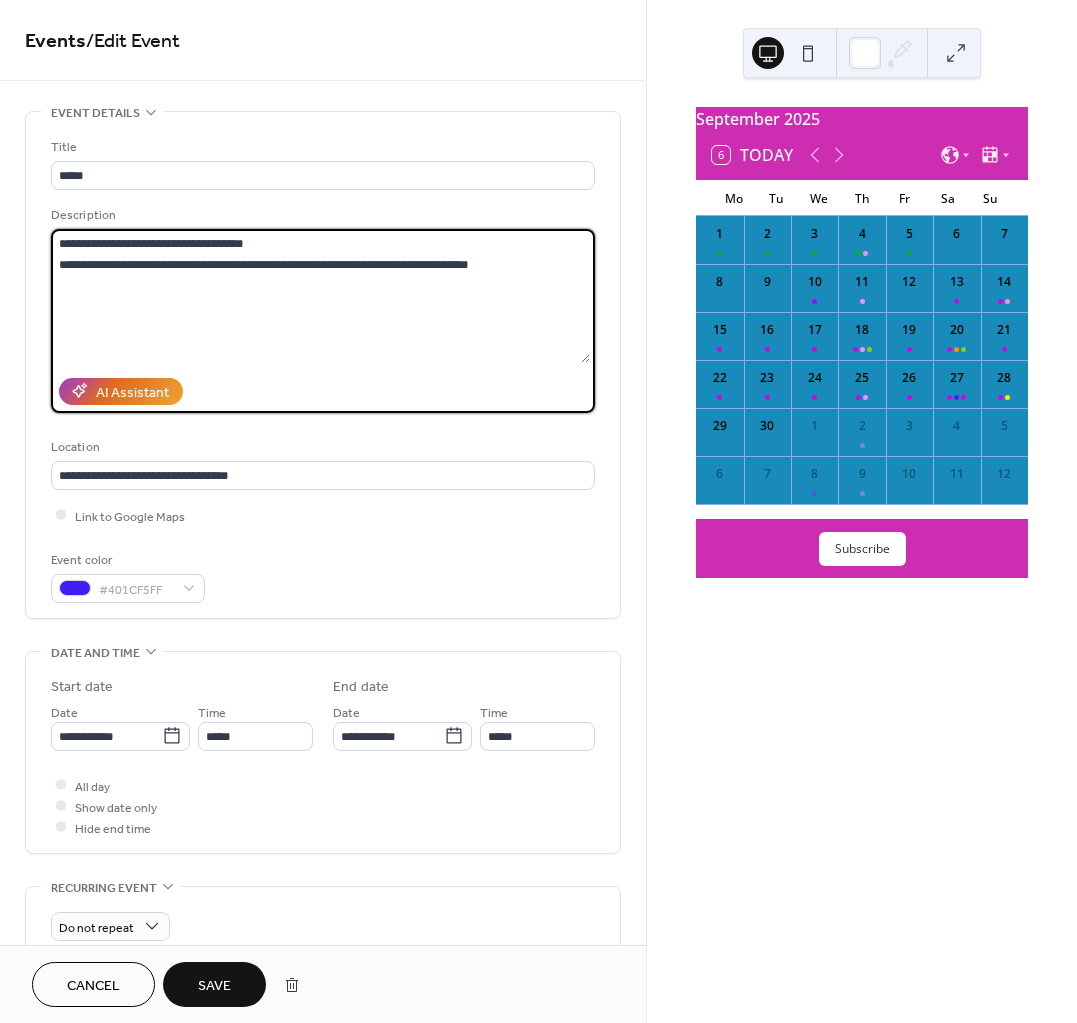 click on "**********" at bounding box center (320, 296) 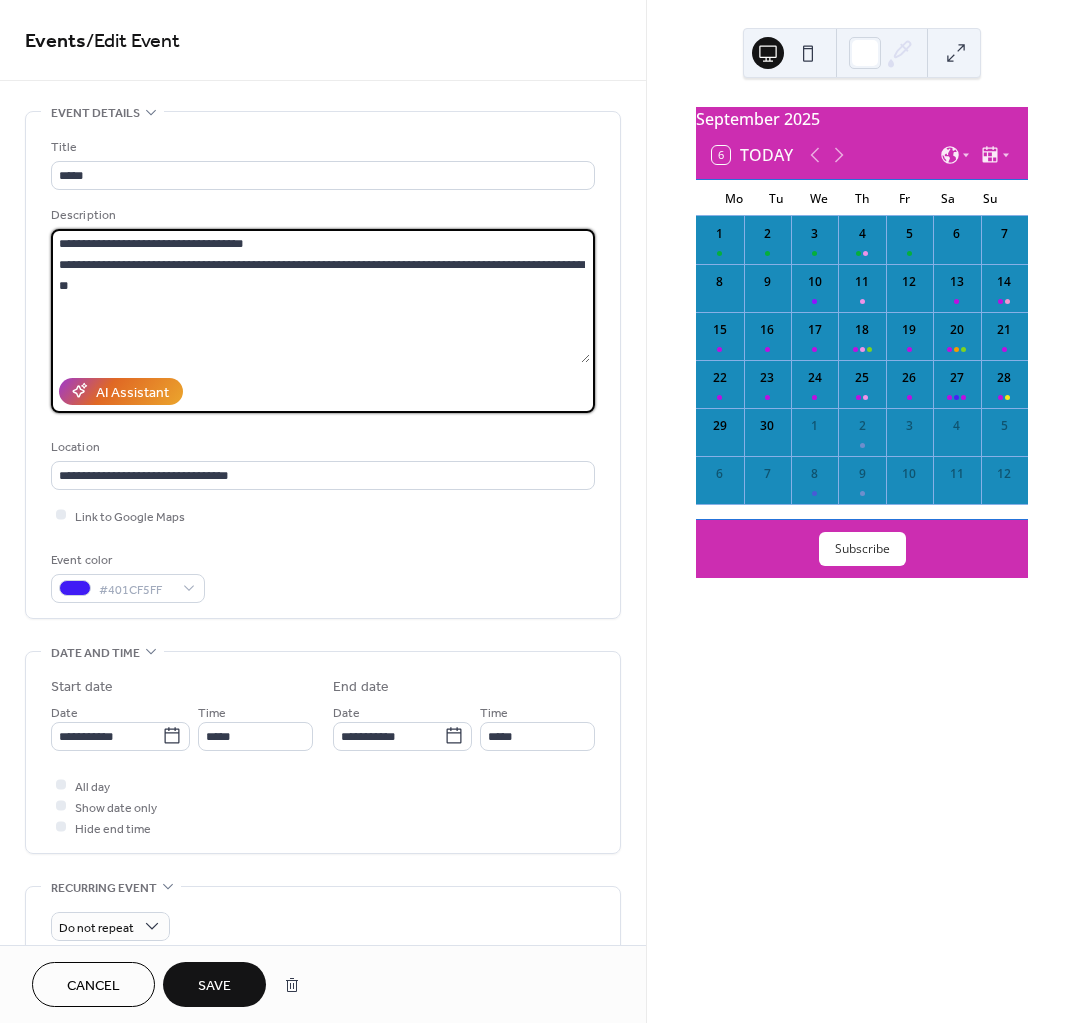 type on "**********" 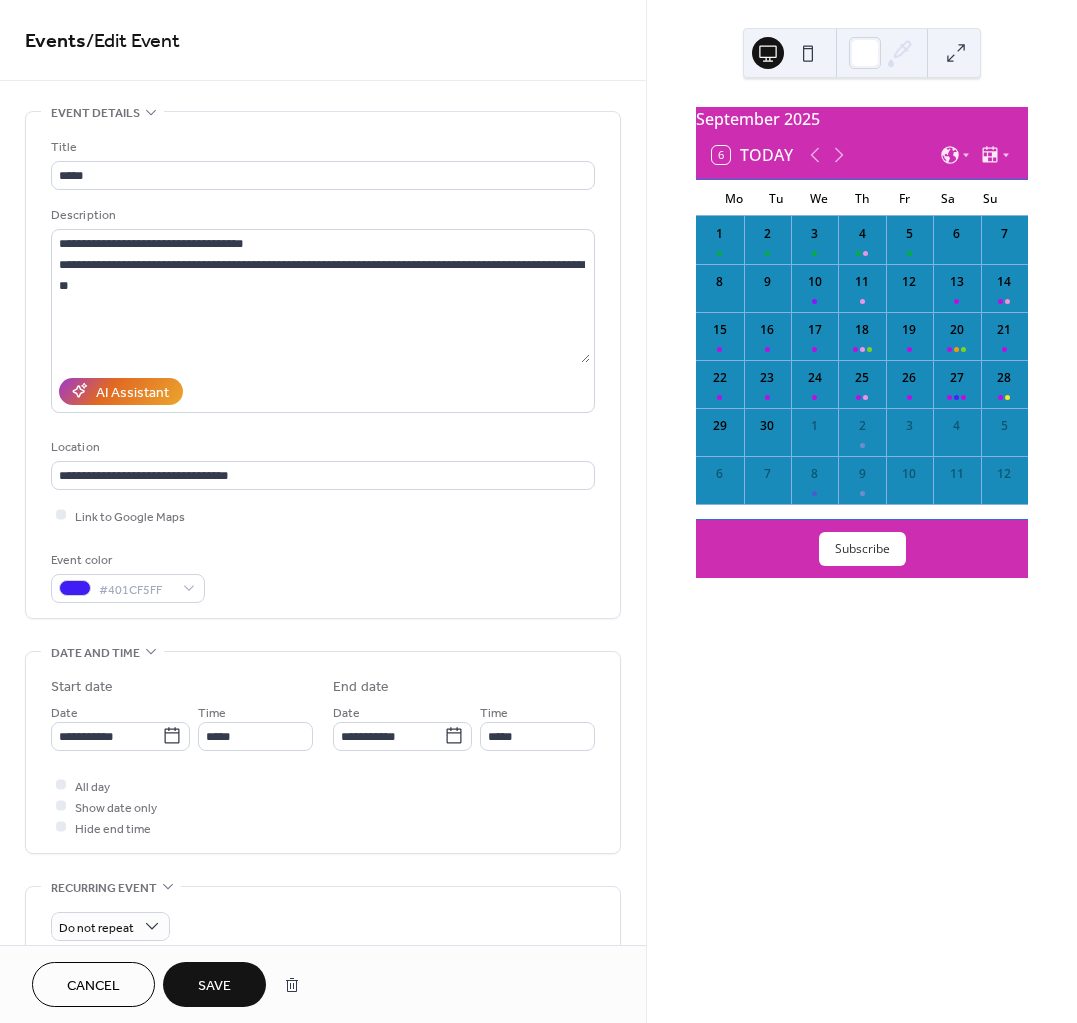 click on "Save" at bounding box center (214, 984) 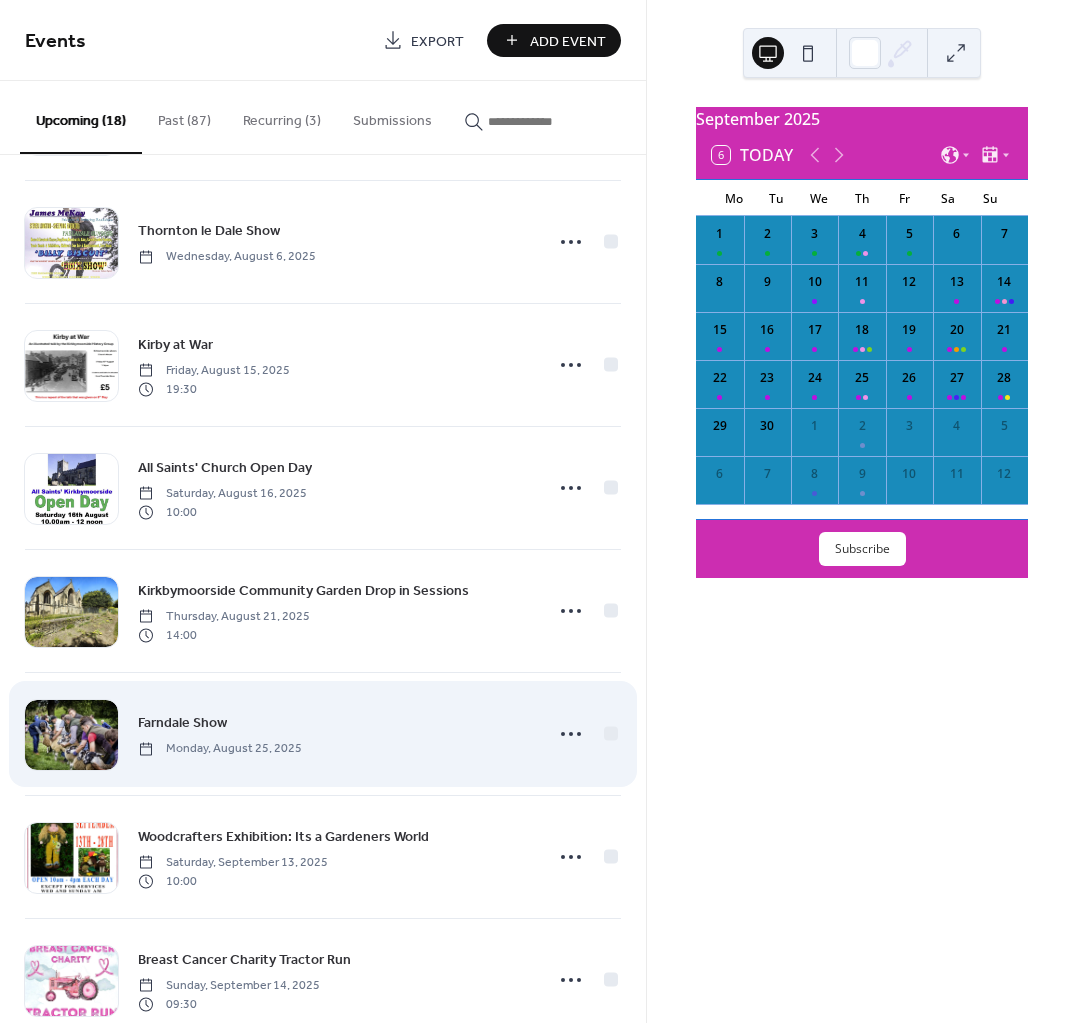 scroll, scrollTop: 0, scrollLeft: 0, axis: both 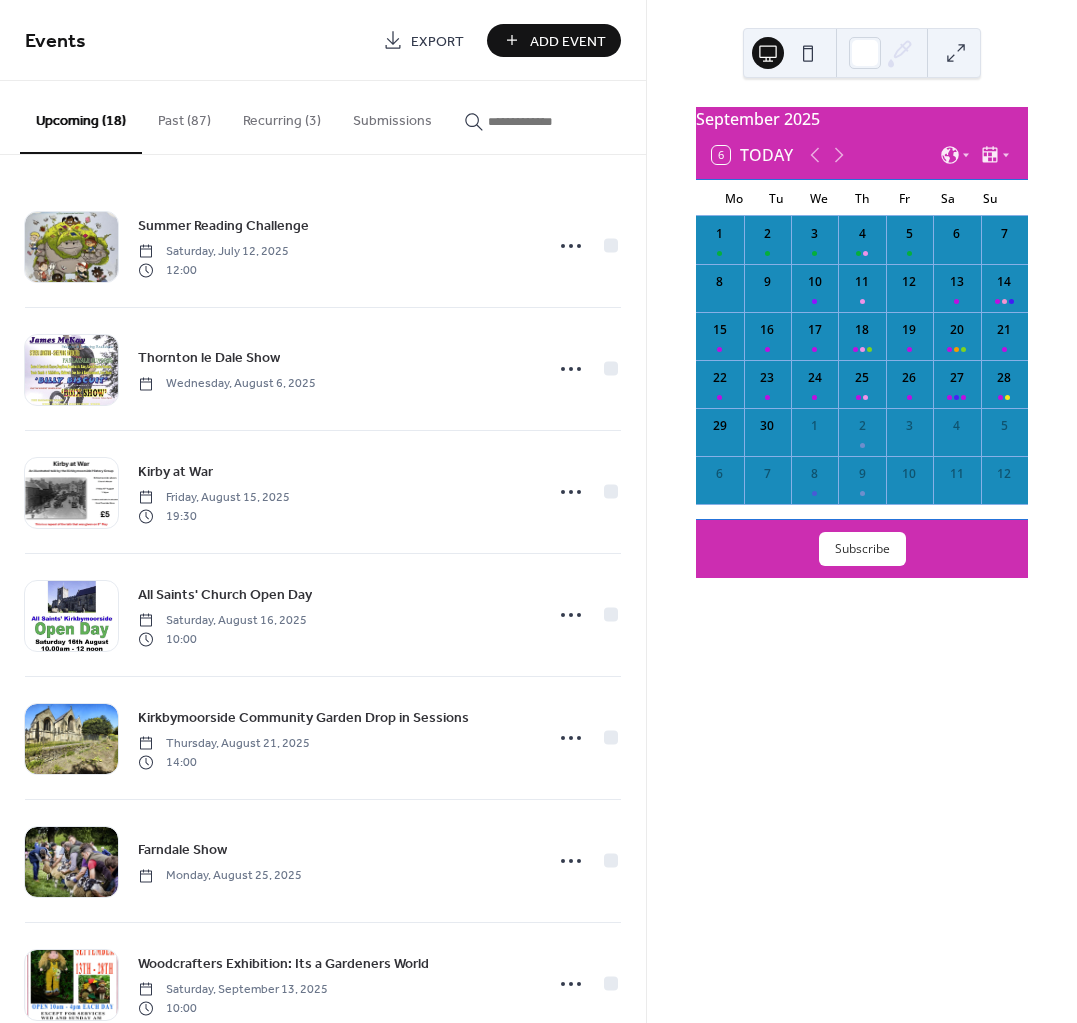 click on "Add Event" at bounding box center [568, 41] 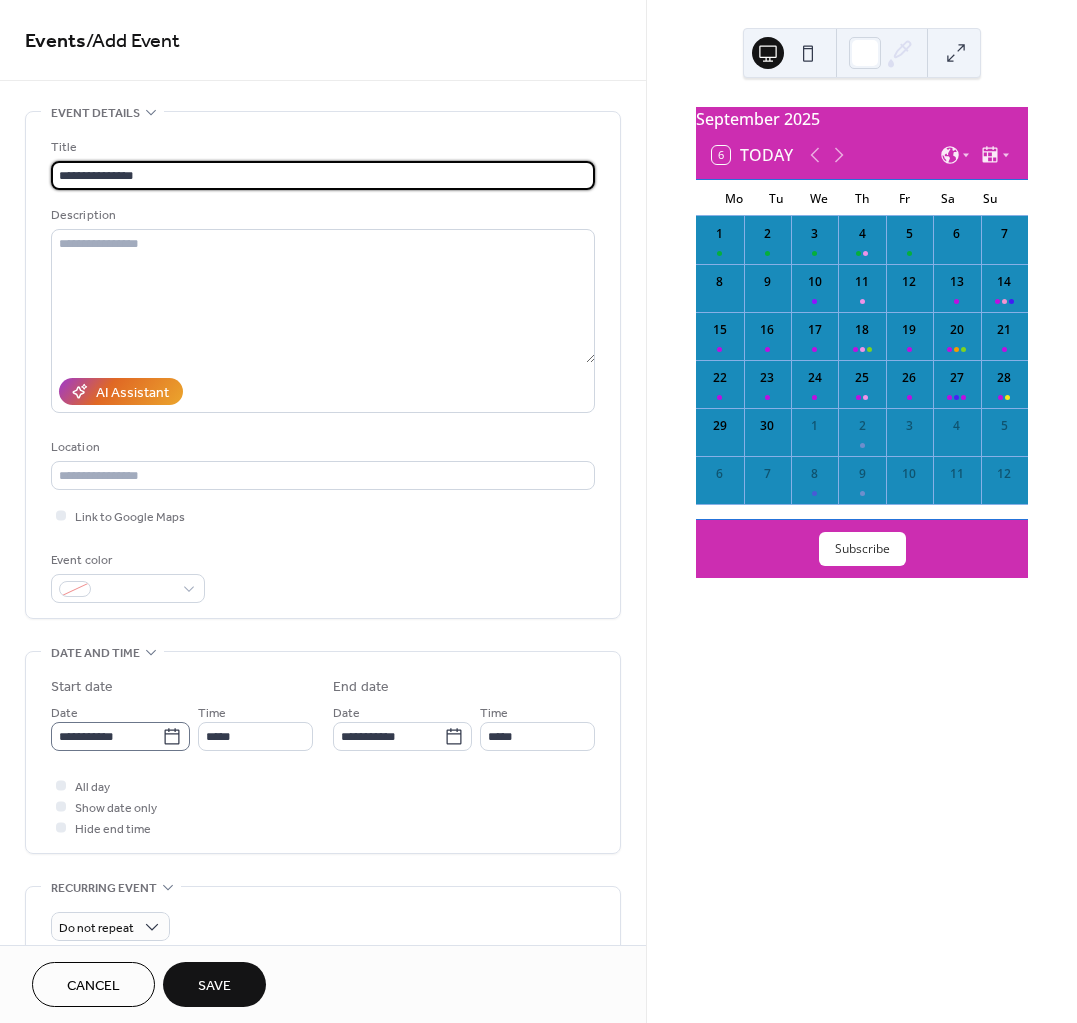 type on "**********" 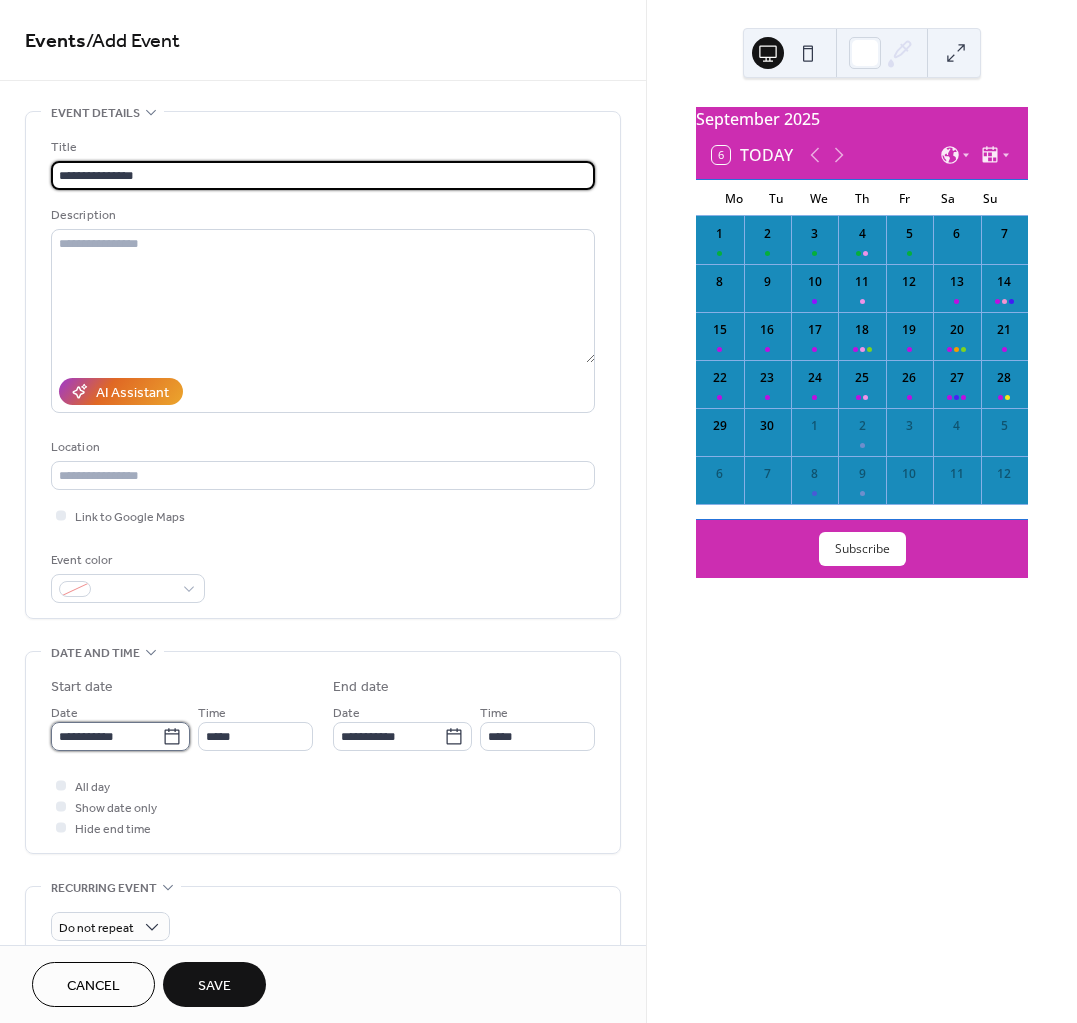 click on "**********" at bounding box center [106, 736] 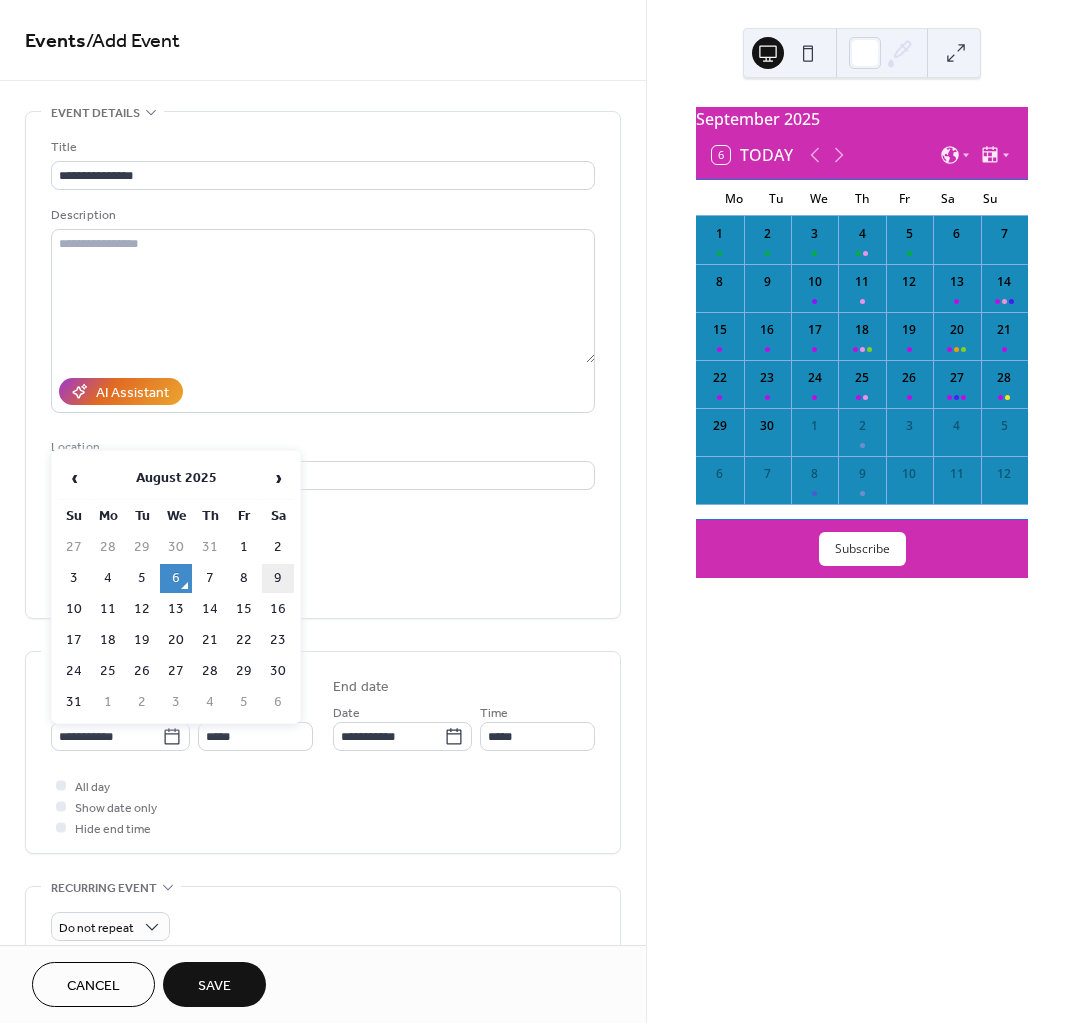 click on "9" at bounding box center [278, 578] 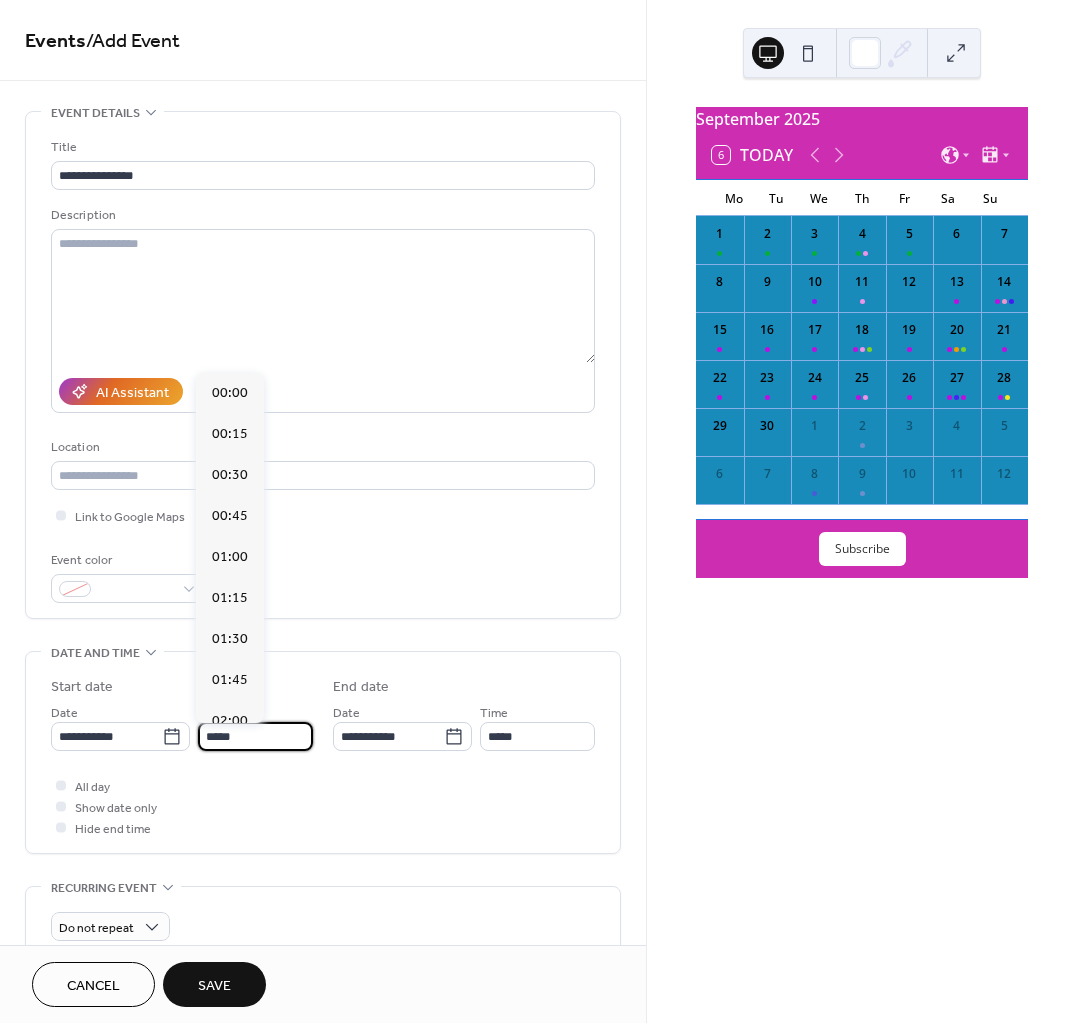 click on "*****" at bounding box center (255, 736) 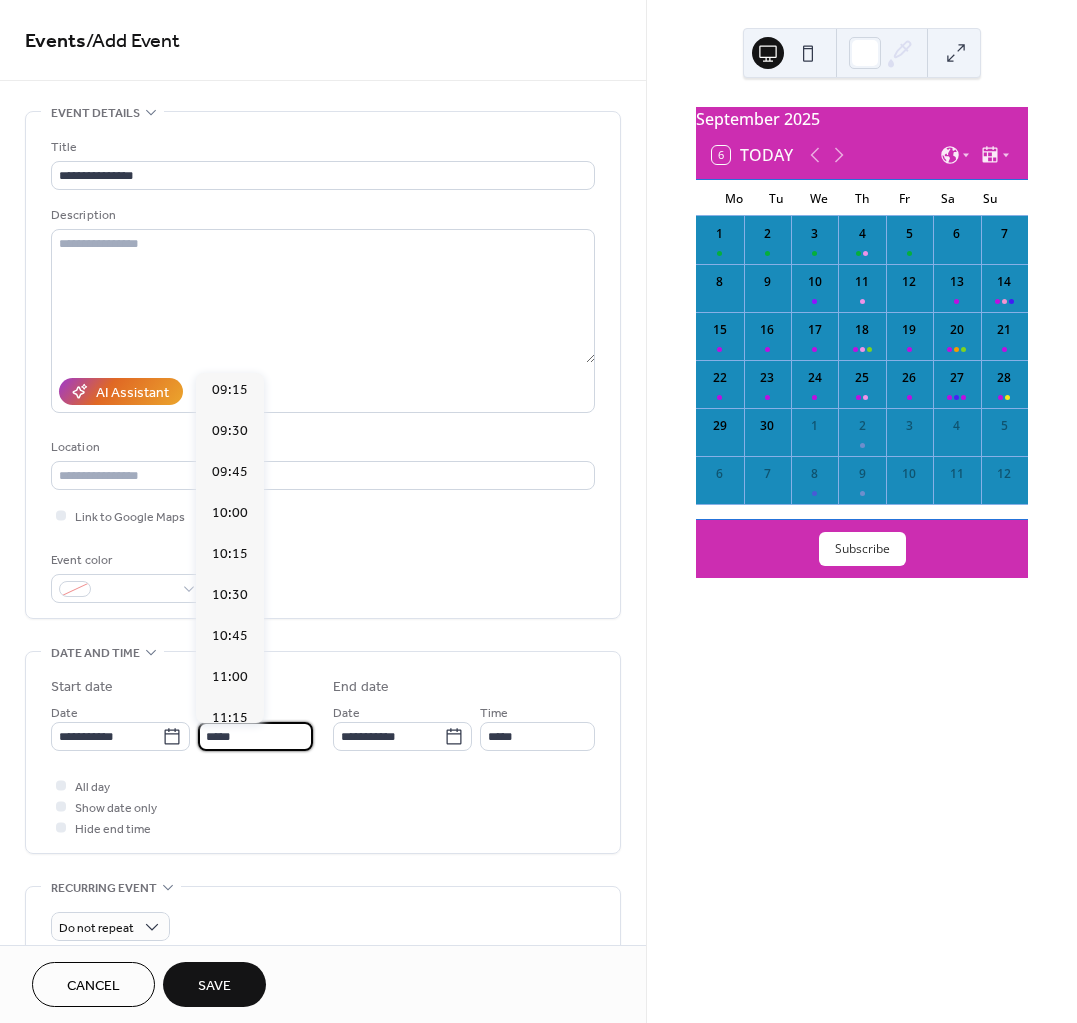 scroll, scrollTop: 1395, scrollLeft: 0, axis: vertical 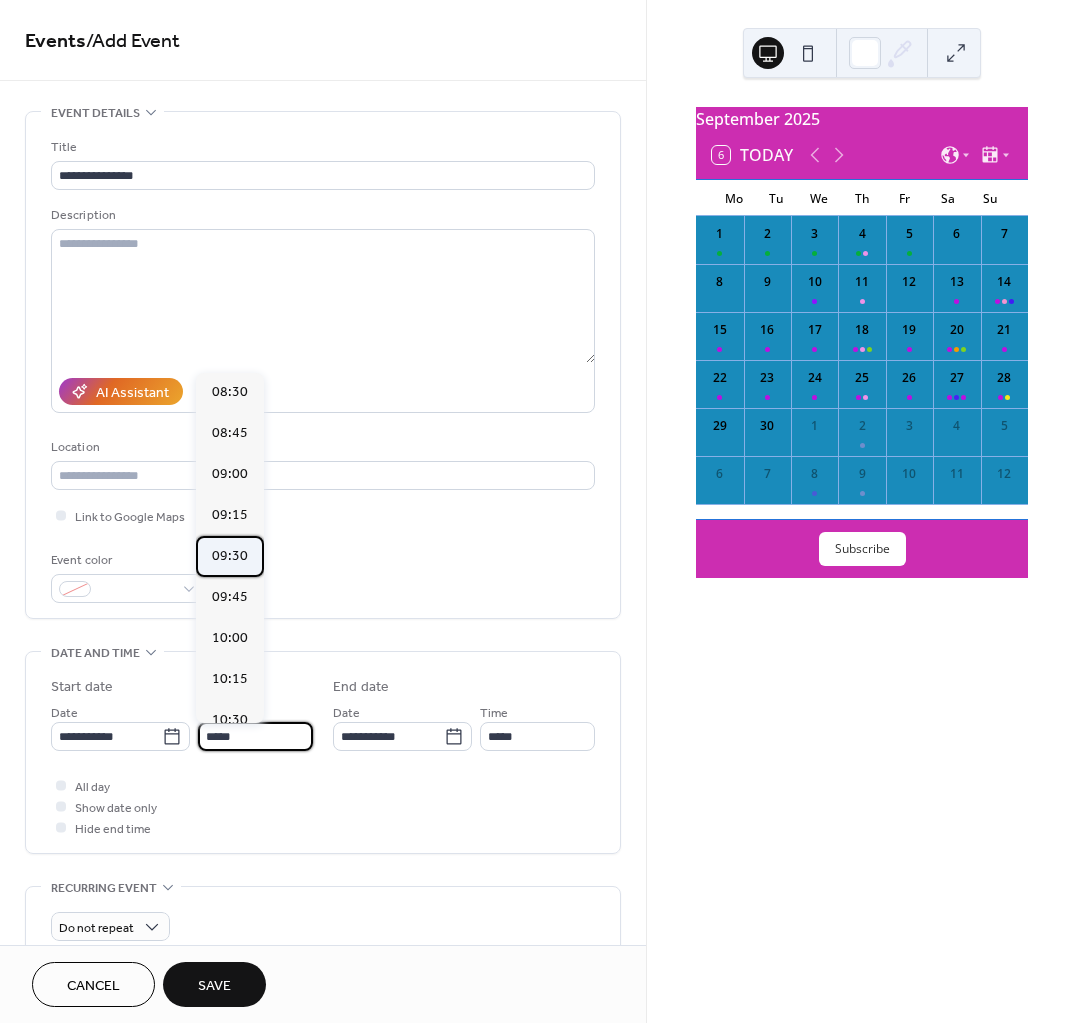 click on "09:30" at bounding box center (230, 555) 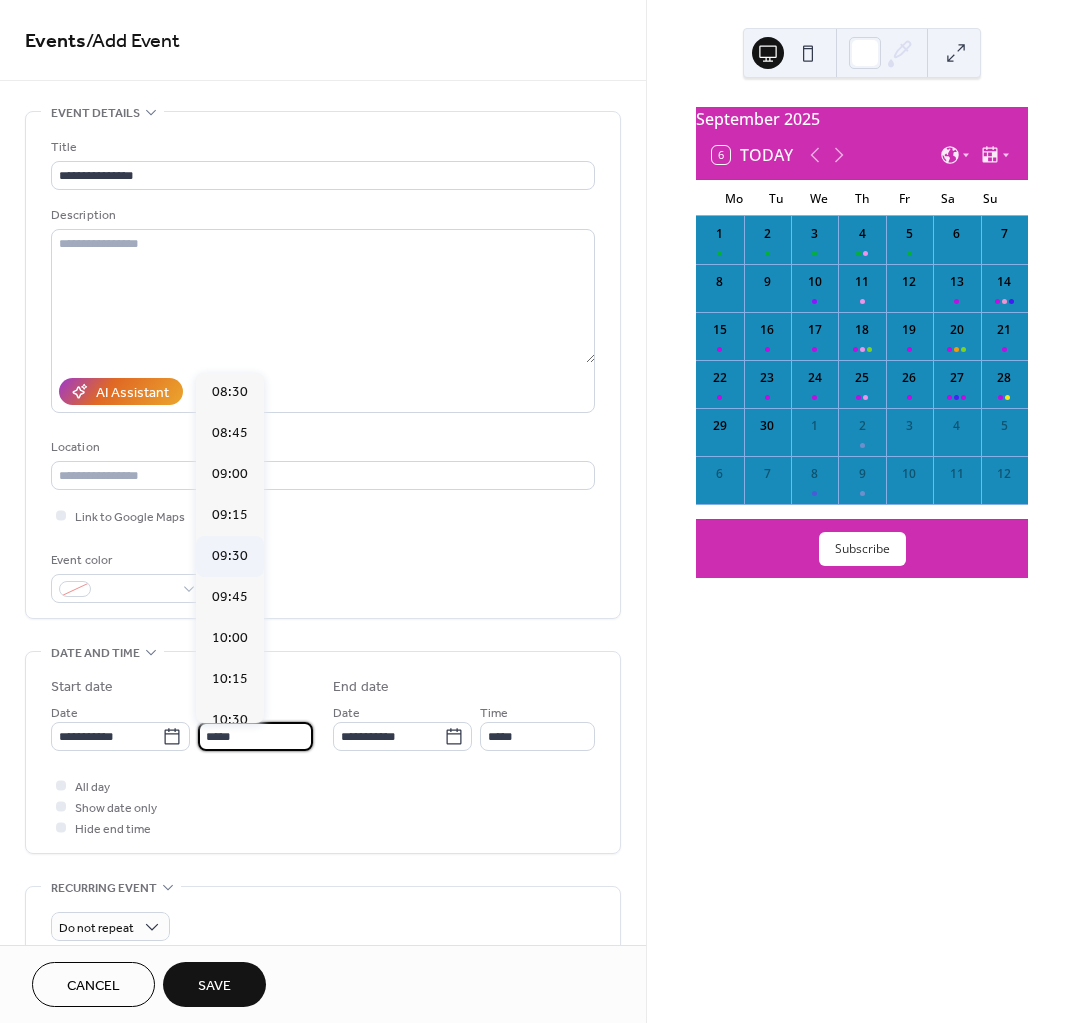 type on "*****" 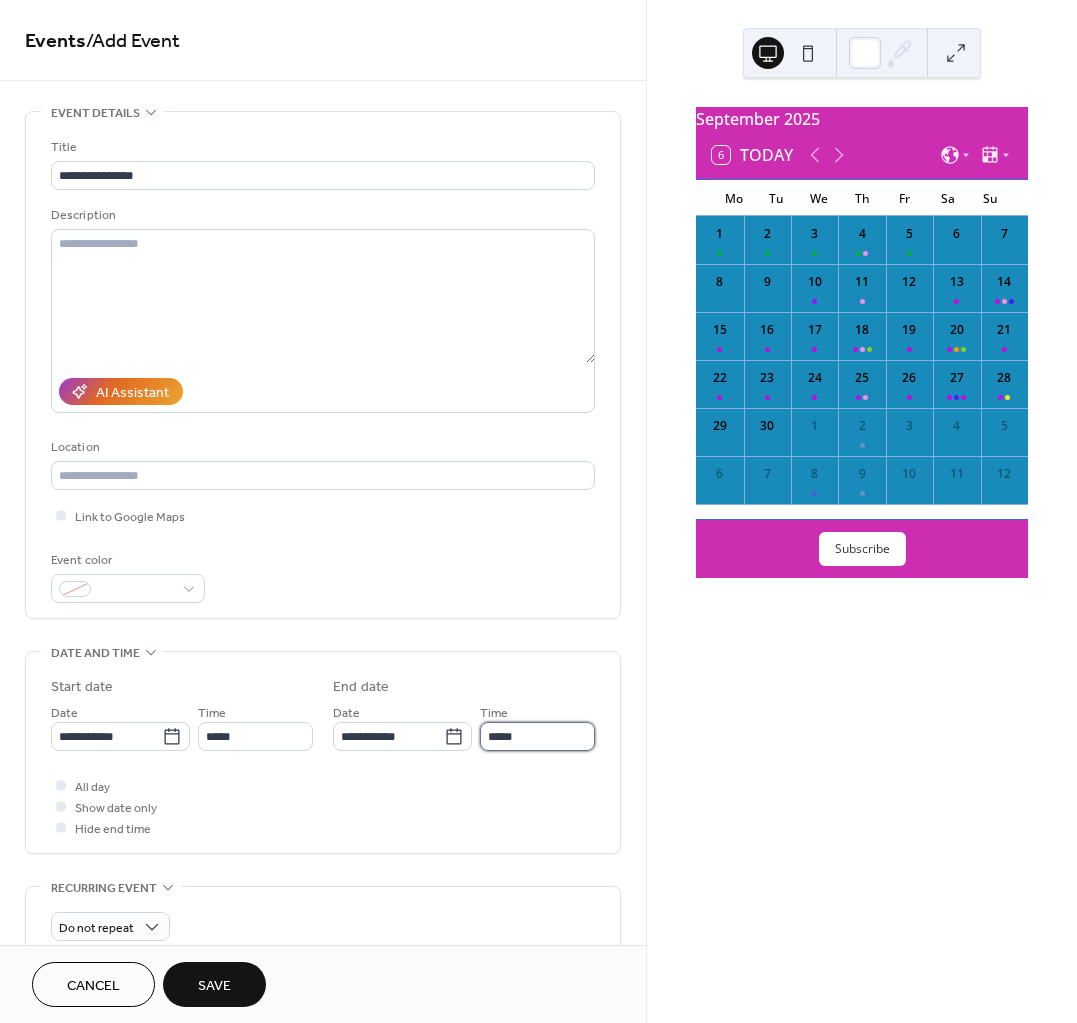 click on "*****" at bounding box center (537, 736) 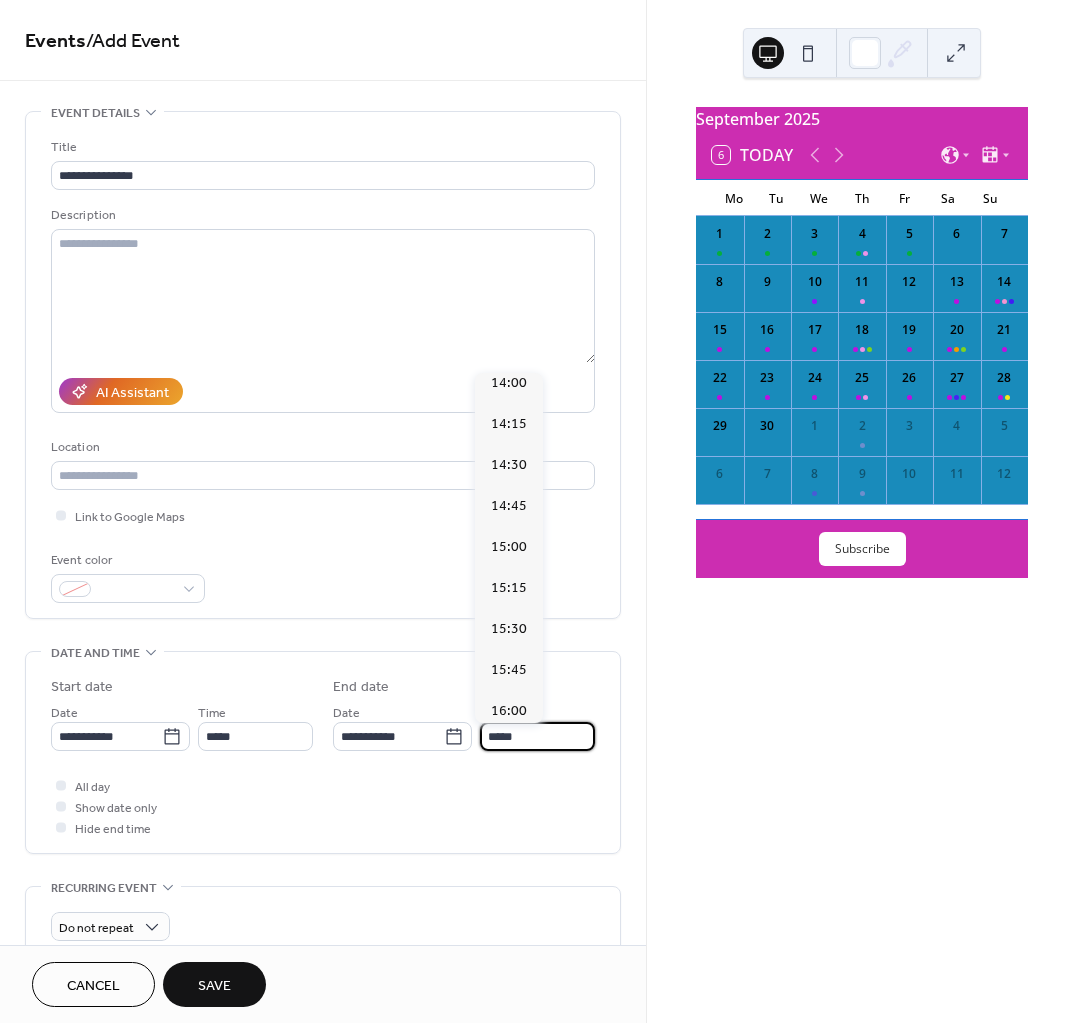 scroll, scrollTop: 750, scrollLeft: 0, axis: vertical 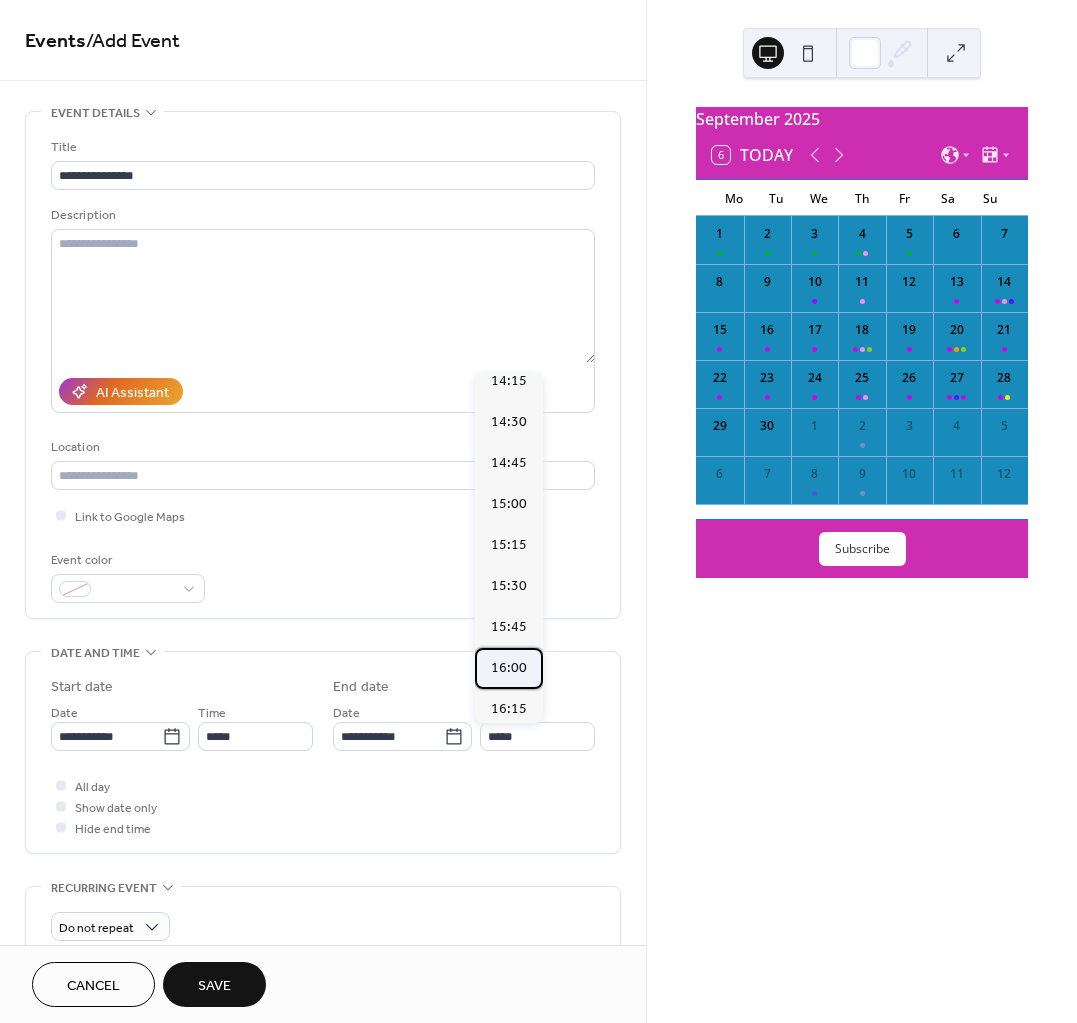 click on "16:00" at bounding box center [509, 667] 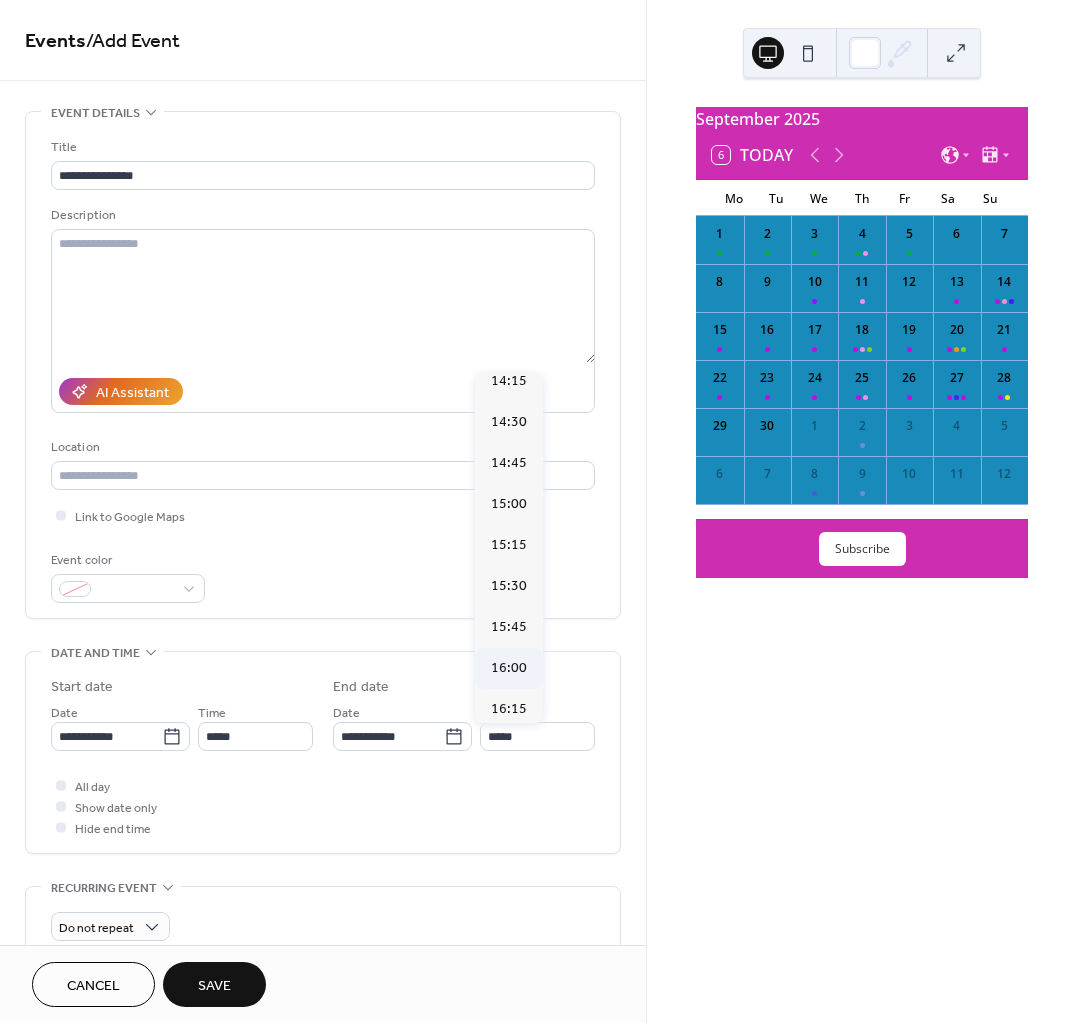 type on "*****" 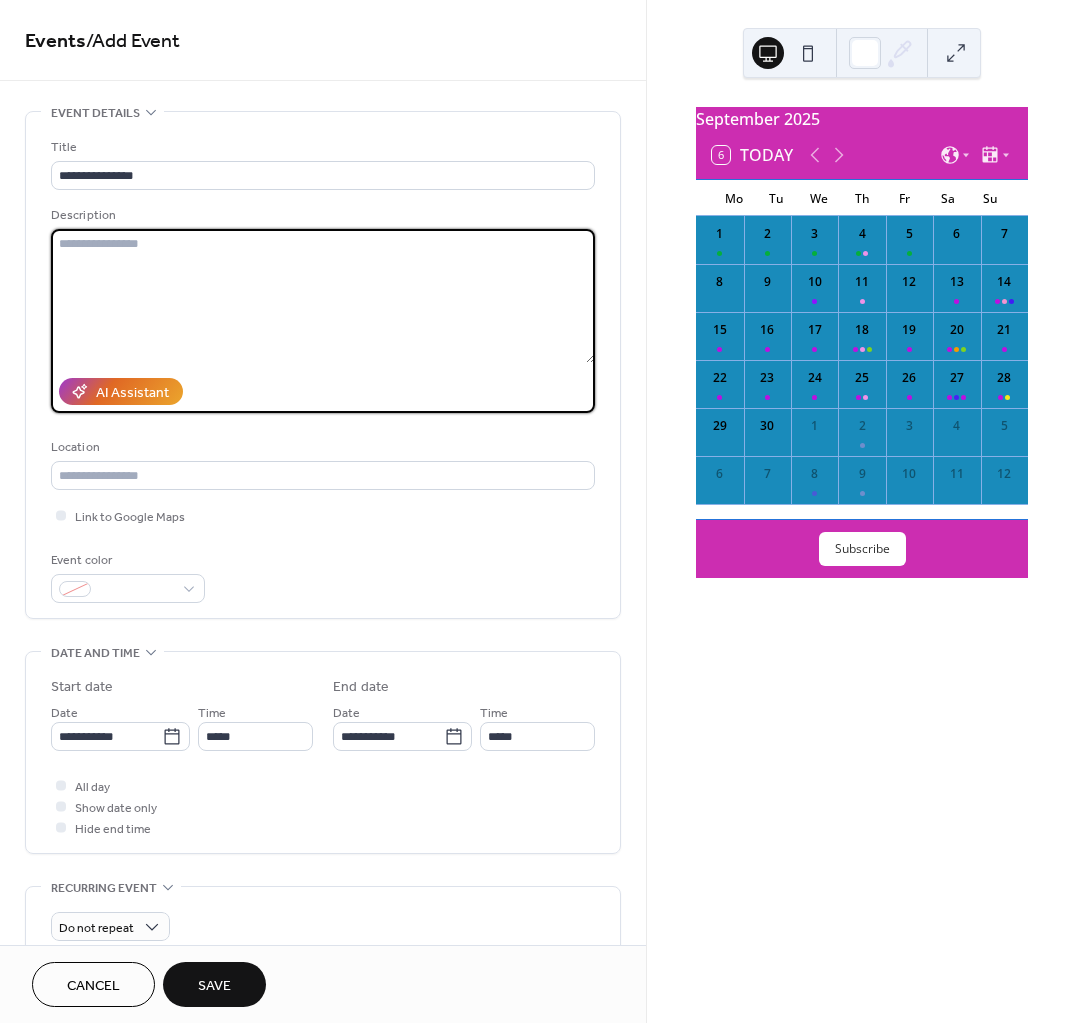 click at bounding box center (323, 296) 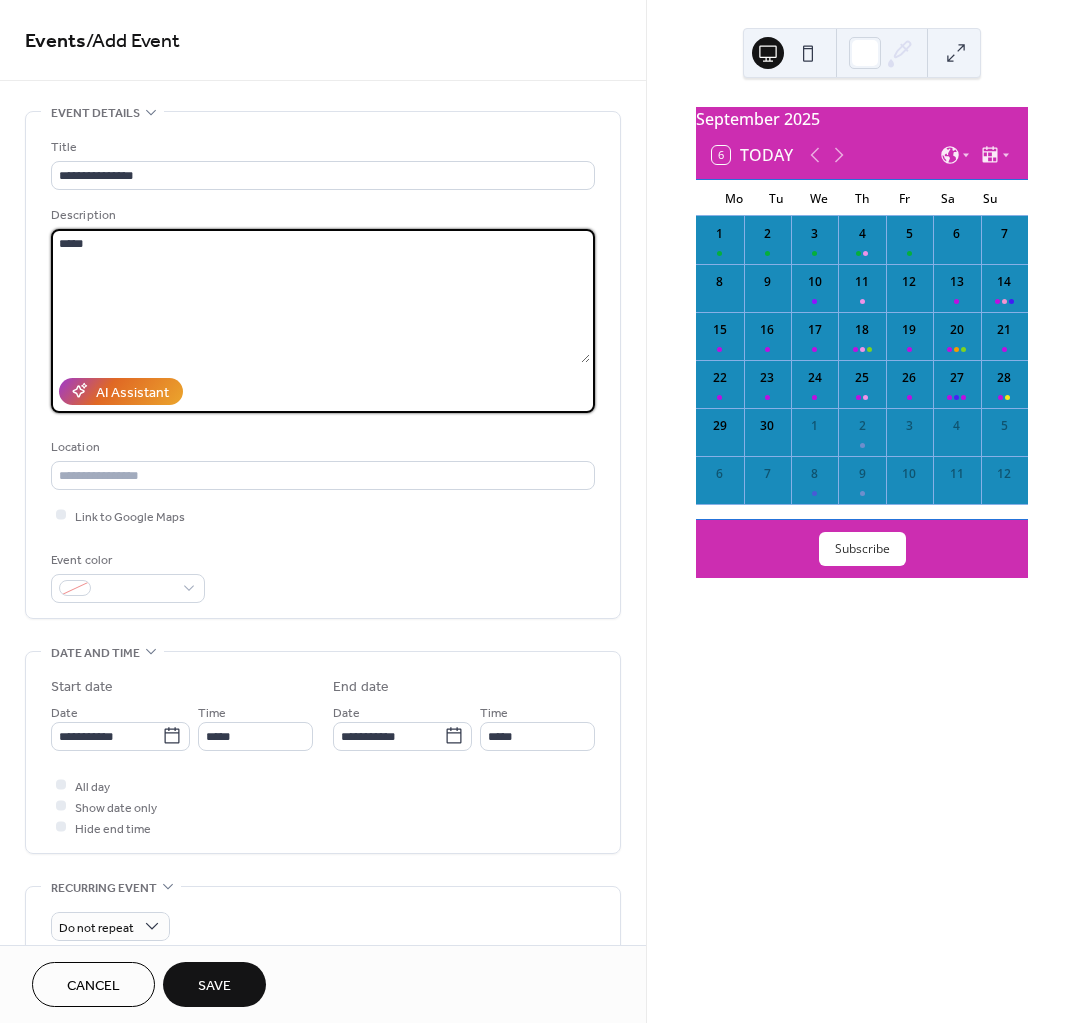 click on "*****" at bounding box center (320, 296) 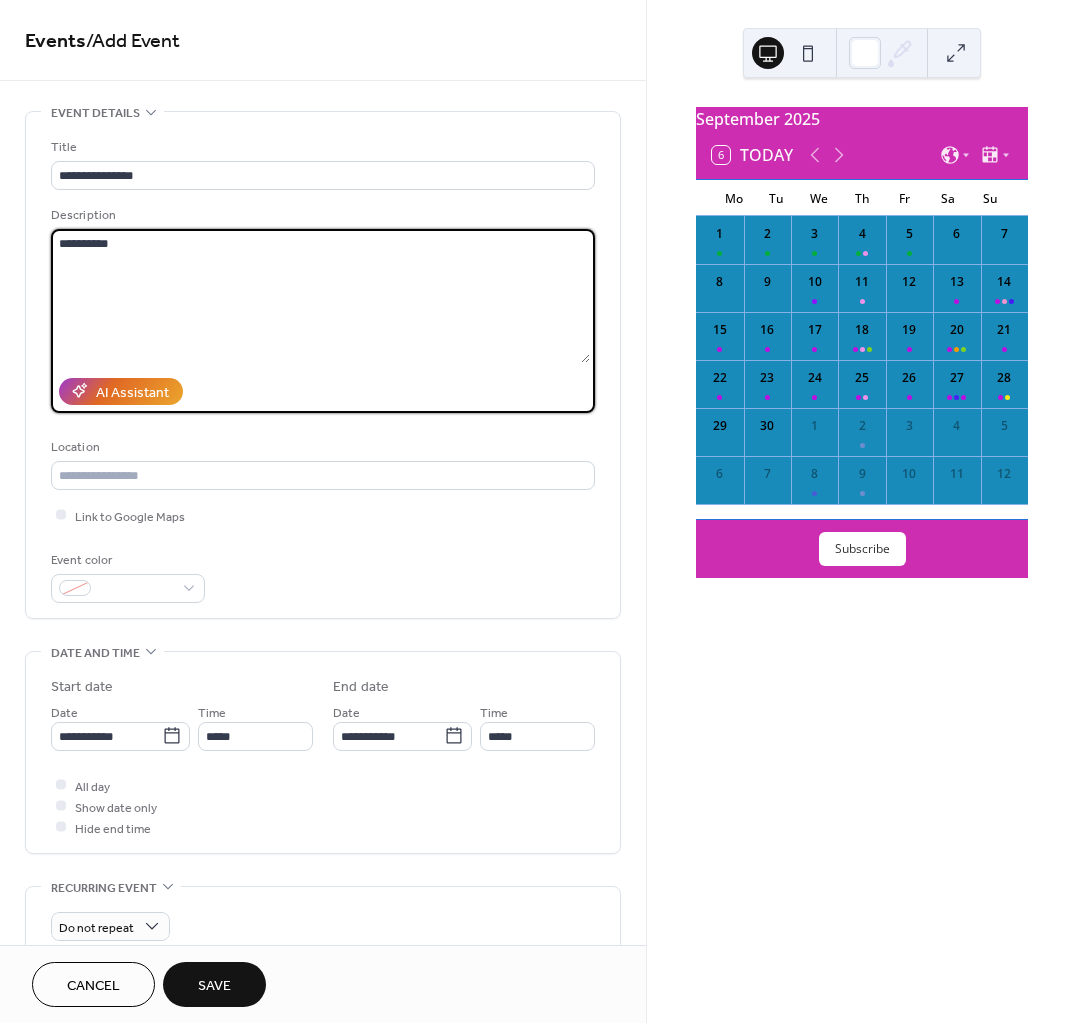 click on "**********" at bounding box center [320, 296] 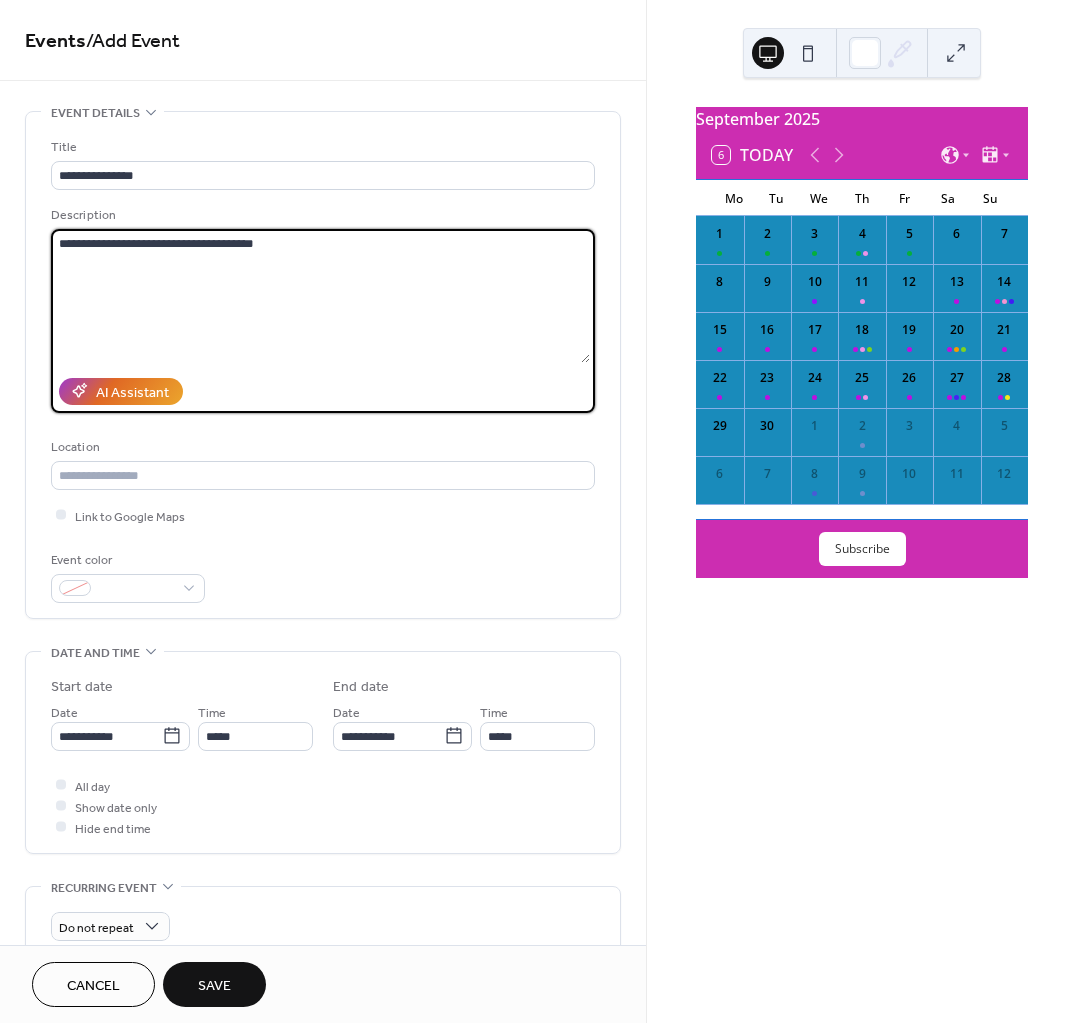 click on "**********" at bounding box center [320, 296] 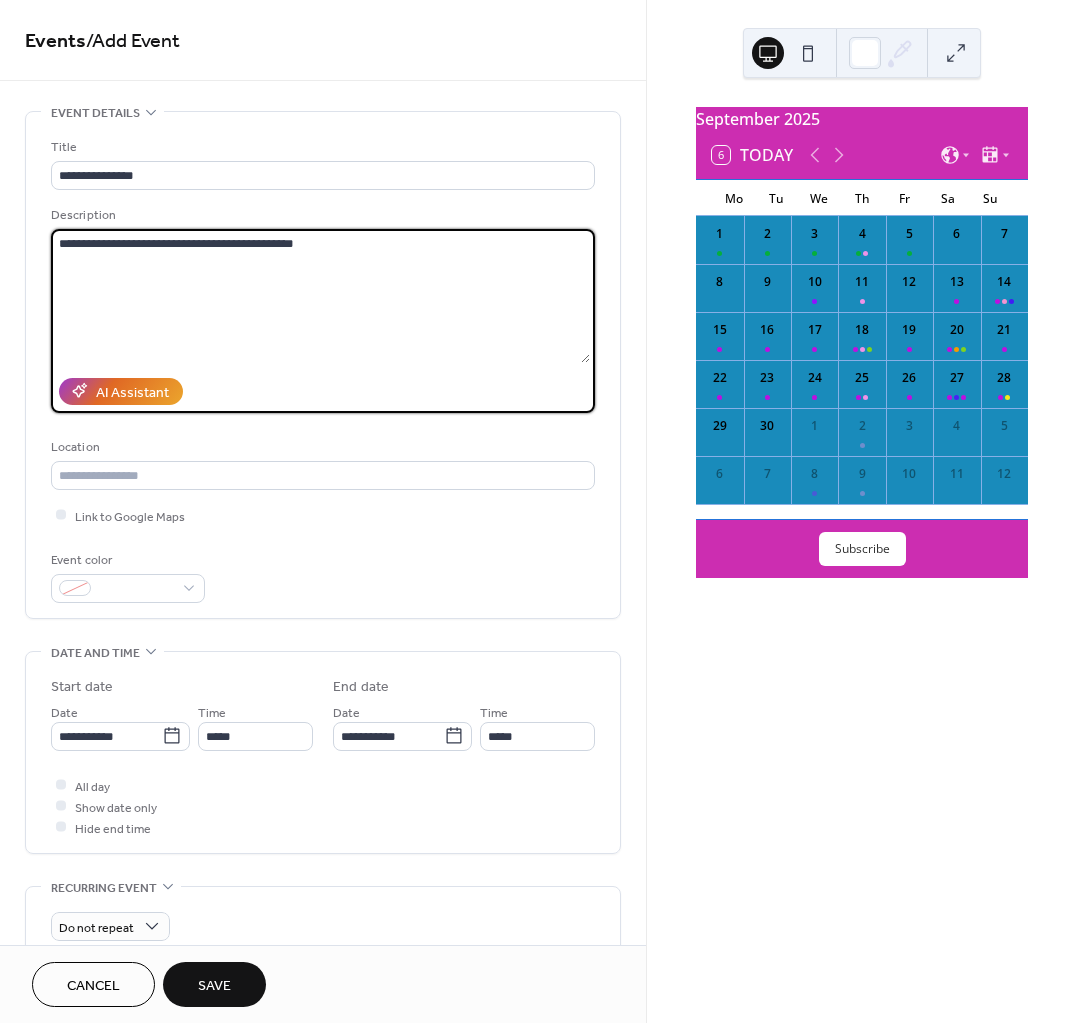 drag, startPoint x: 316, startPoint y: 241, endPoint x: 334, endPoint y: 239, distance: 18.110771 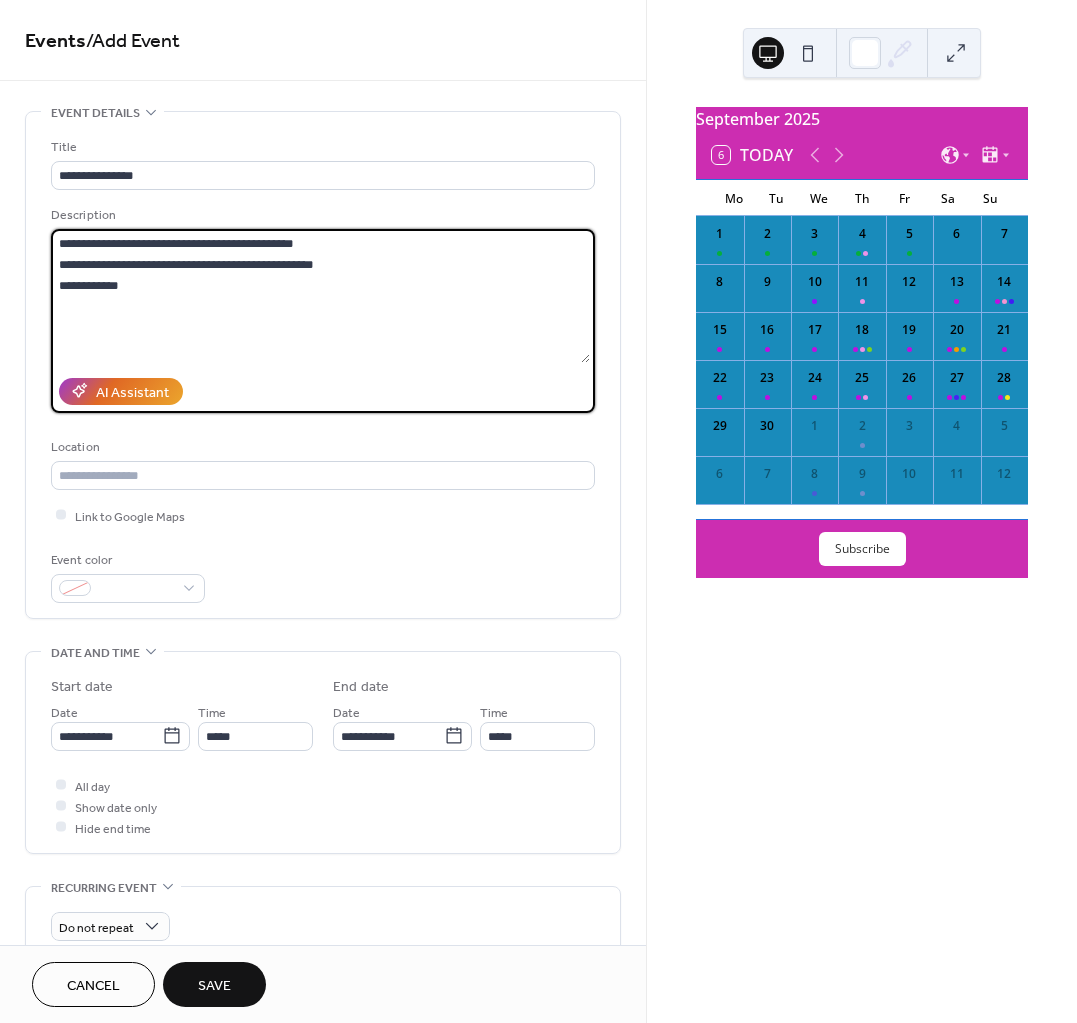 click on "**********" at bounding box center (320, 296) 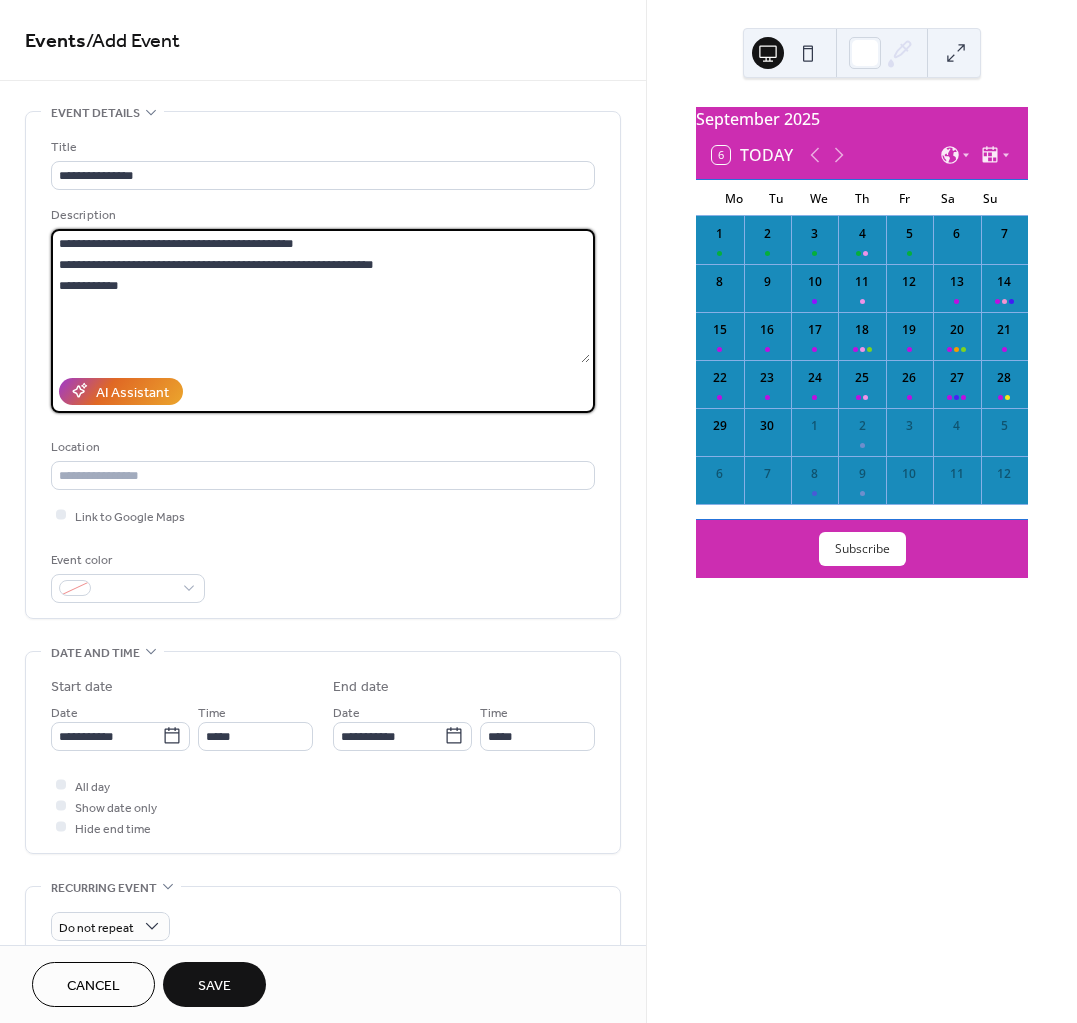 drag, startPoint x: 353, startPoint y: 262, endPoint x: 325, endPoint y: 256, distance: 28.635643 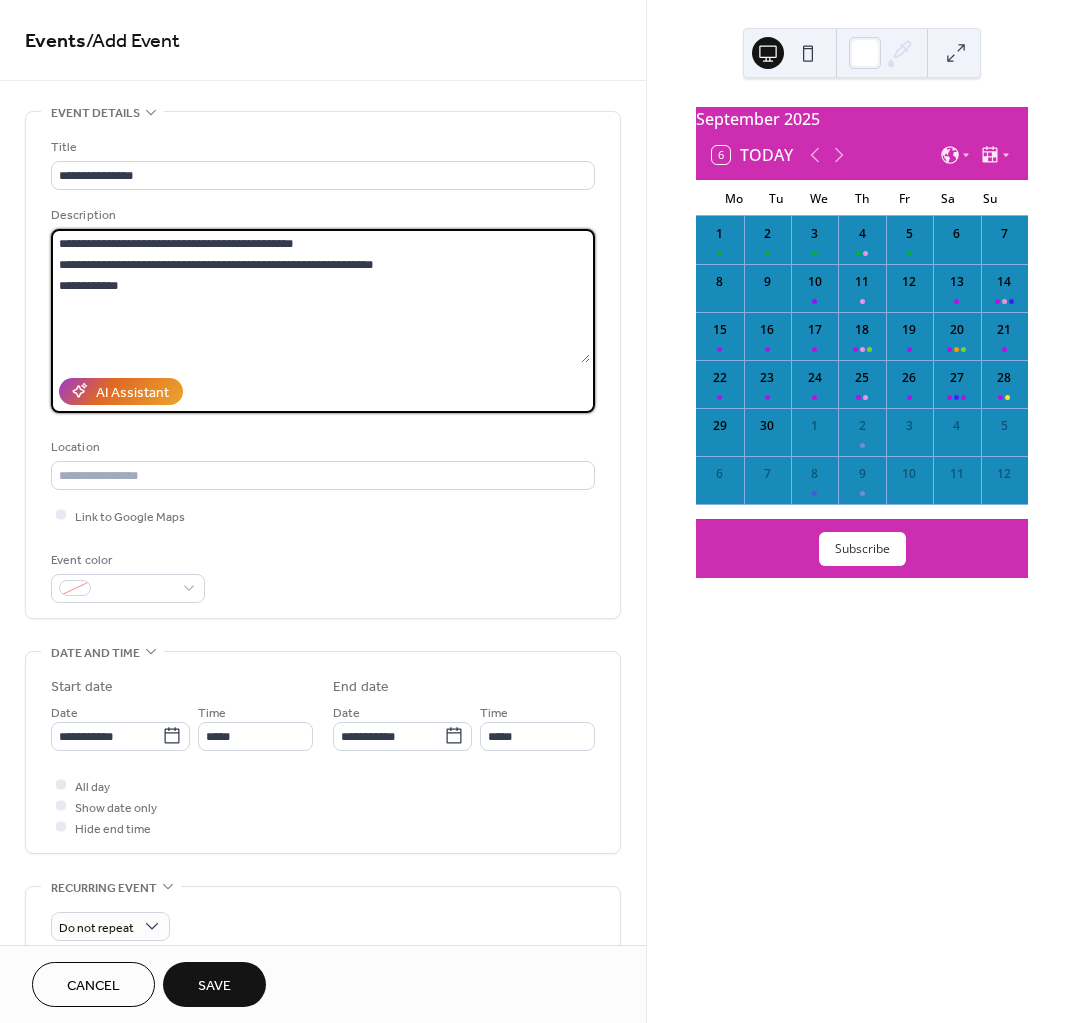 click on "**********" at bounding box center (320, 296) 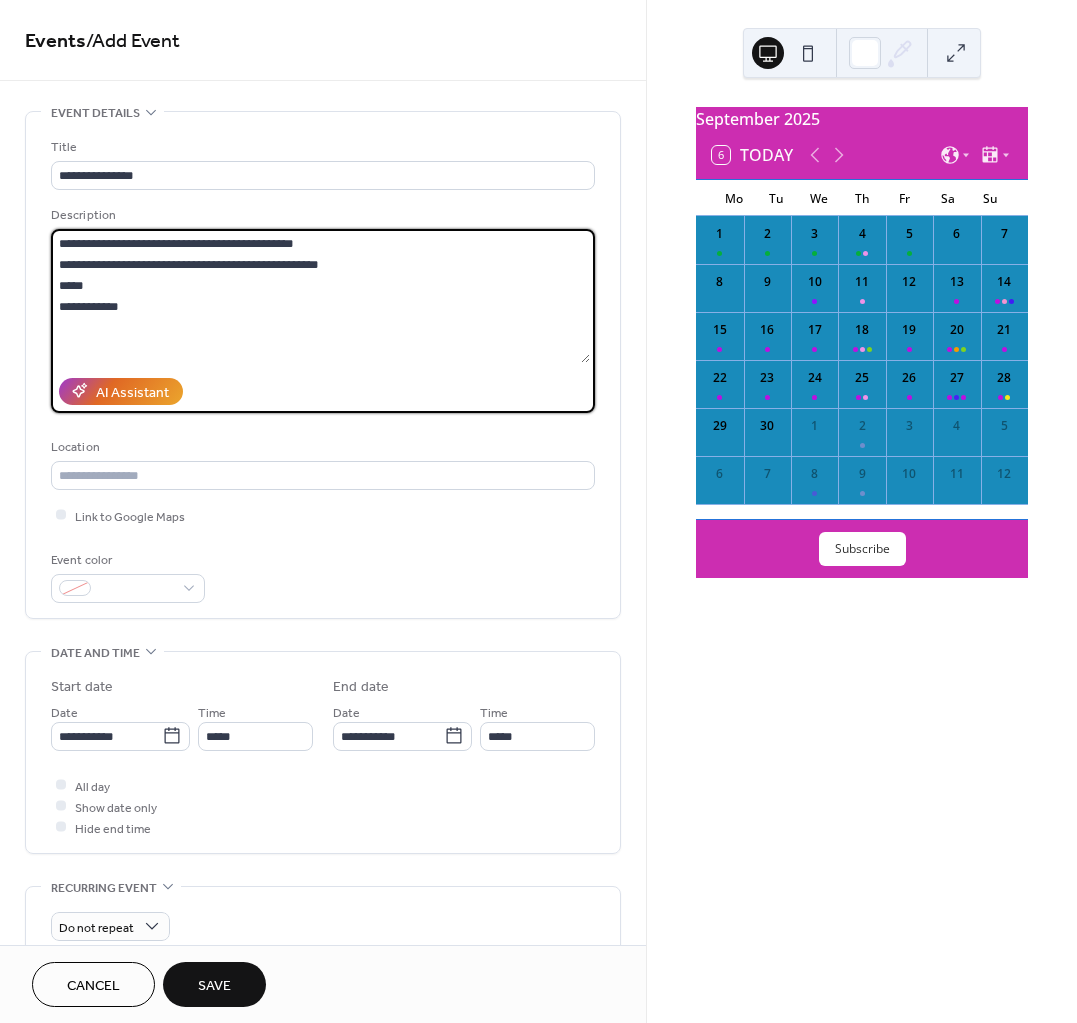 click on "**********" at bounding box center (320, 296) 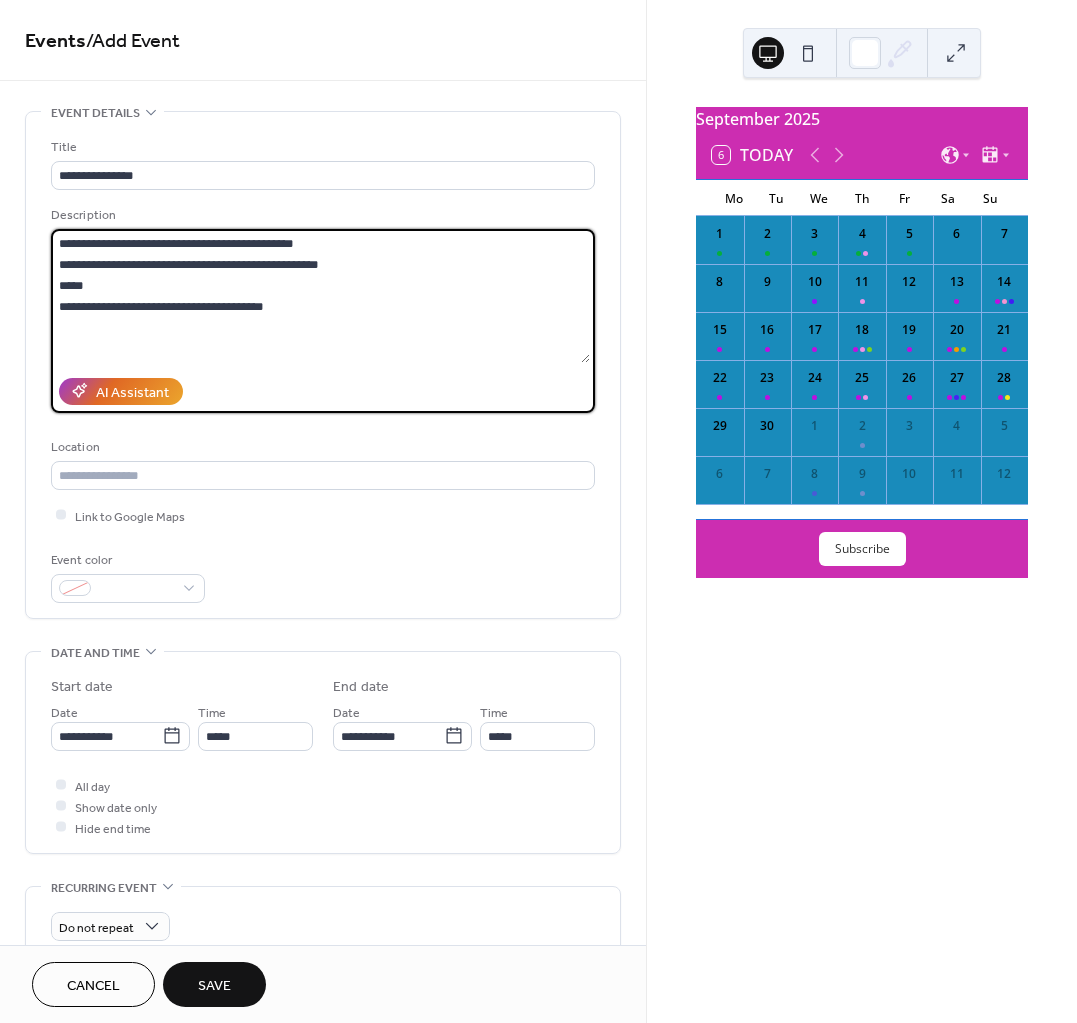 click on "**********" at bounding box center [320, 296] 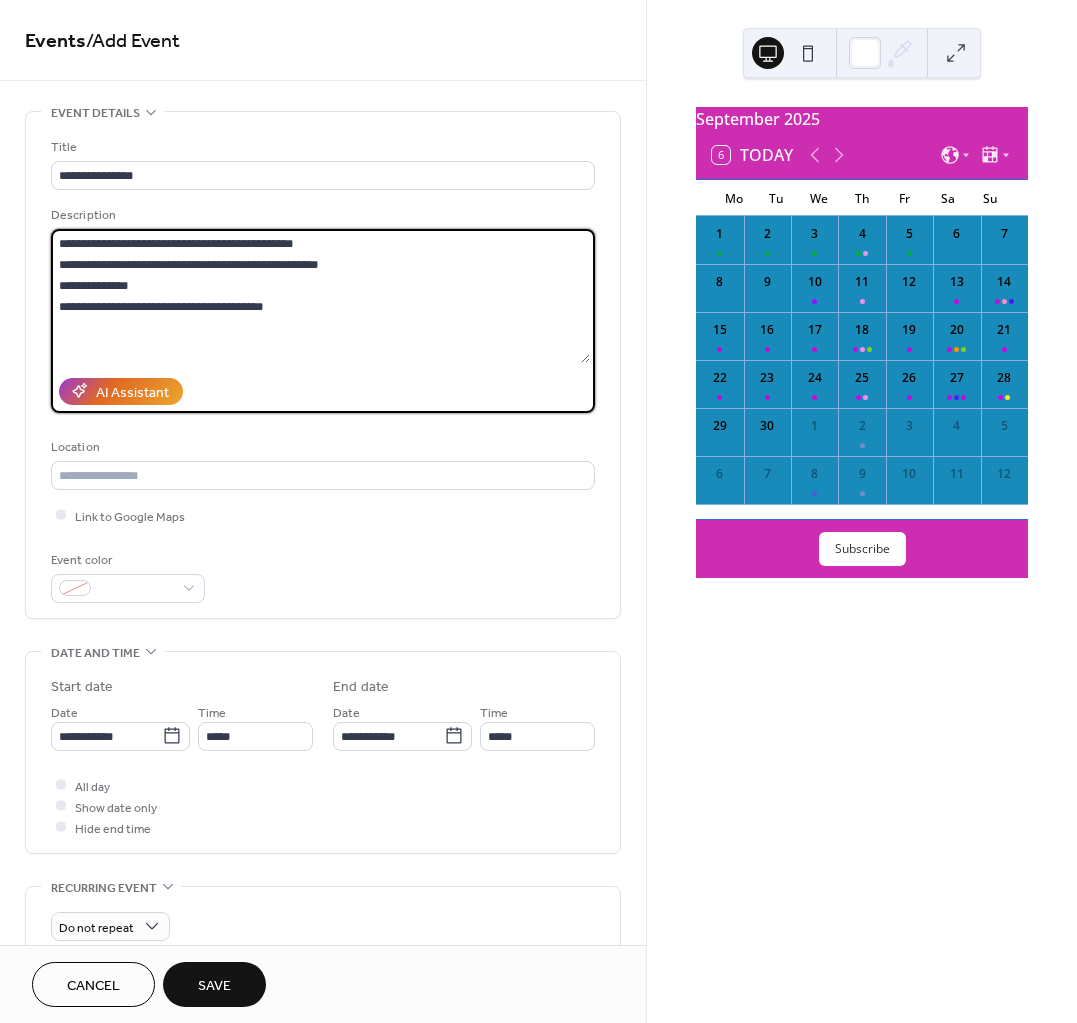 click on "**********" at bounding box center (320, 296) 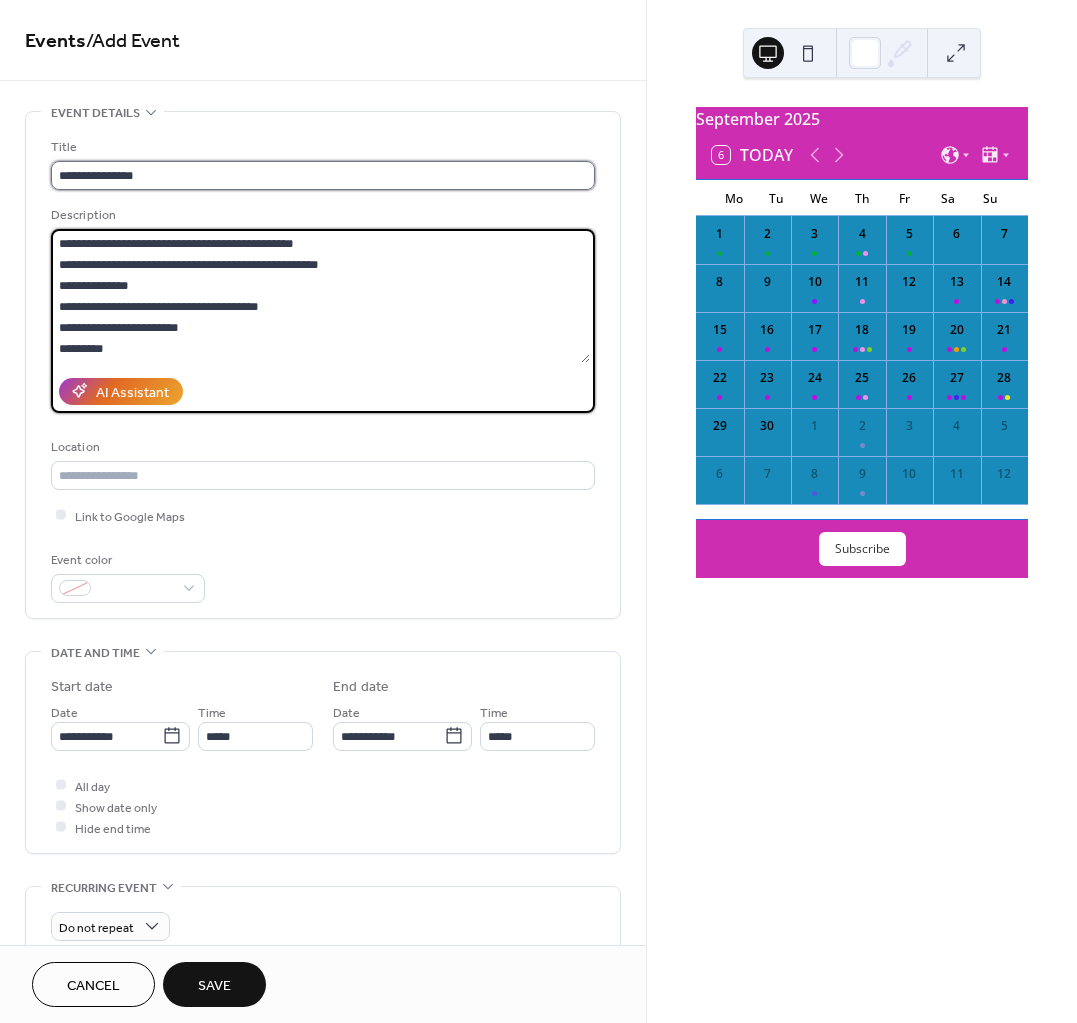 click on "**********" at bounding box center [323, 175] 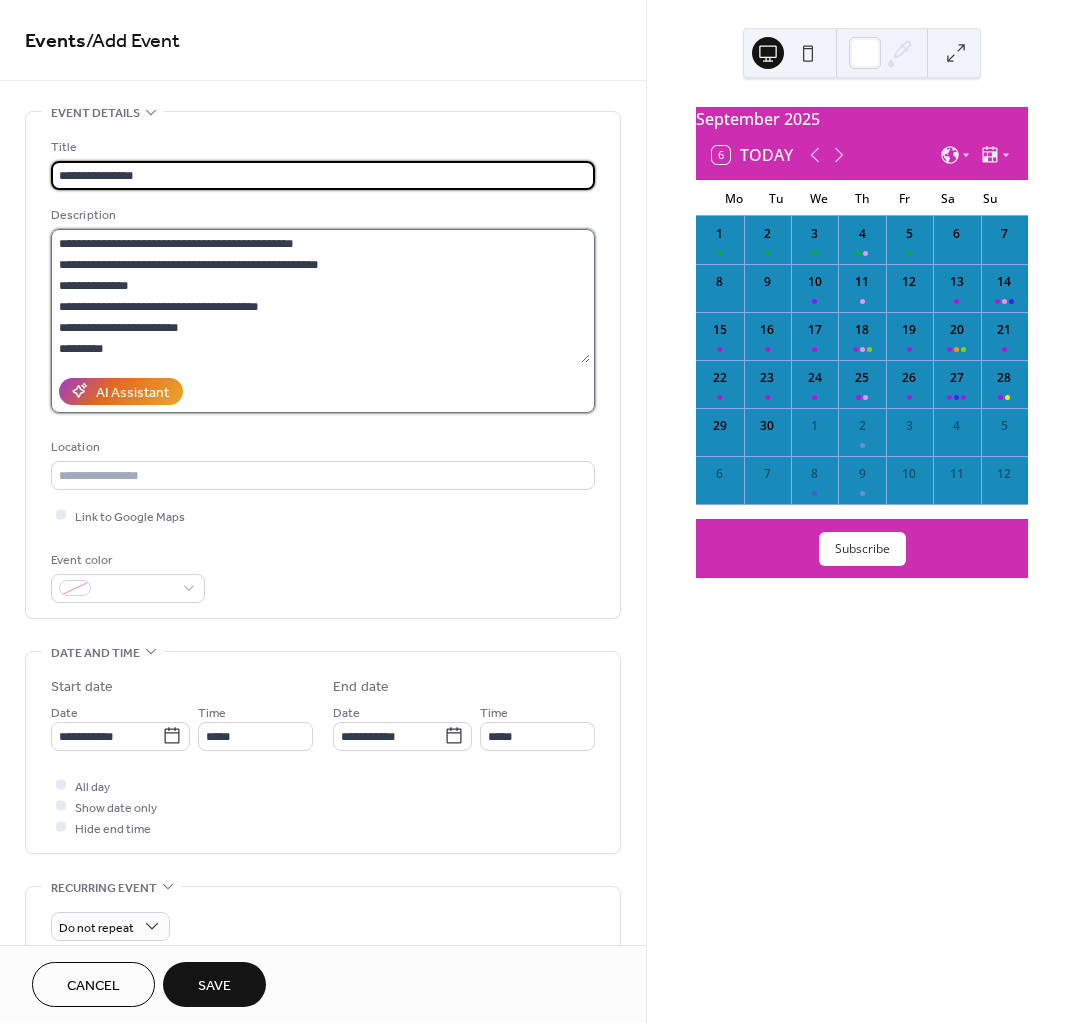 click on "**********" at bounding box center (320, 296) 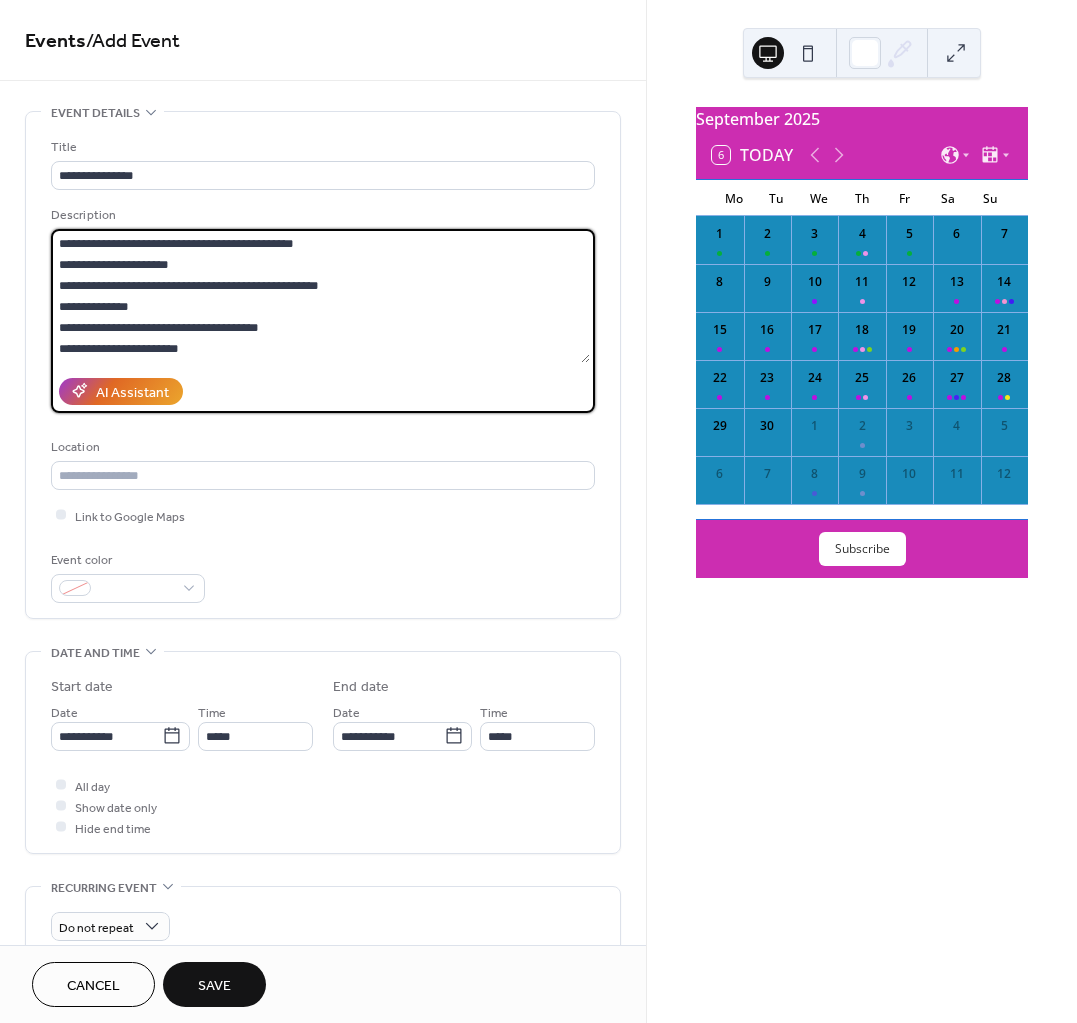 click on "**********" at bounding box center [320, 296] 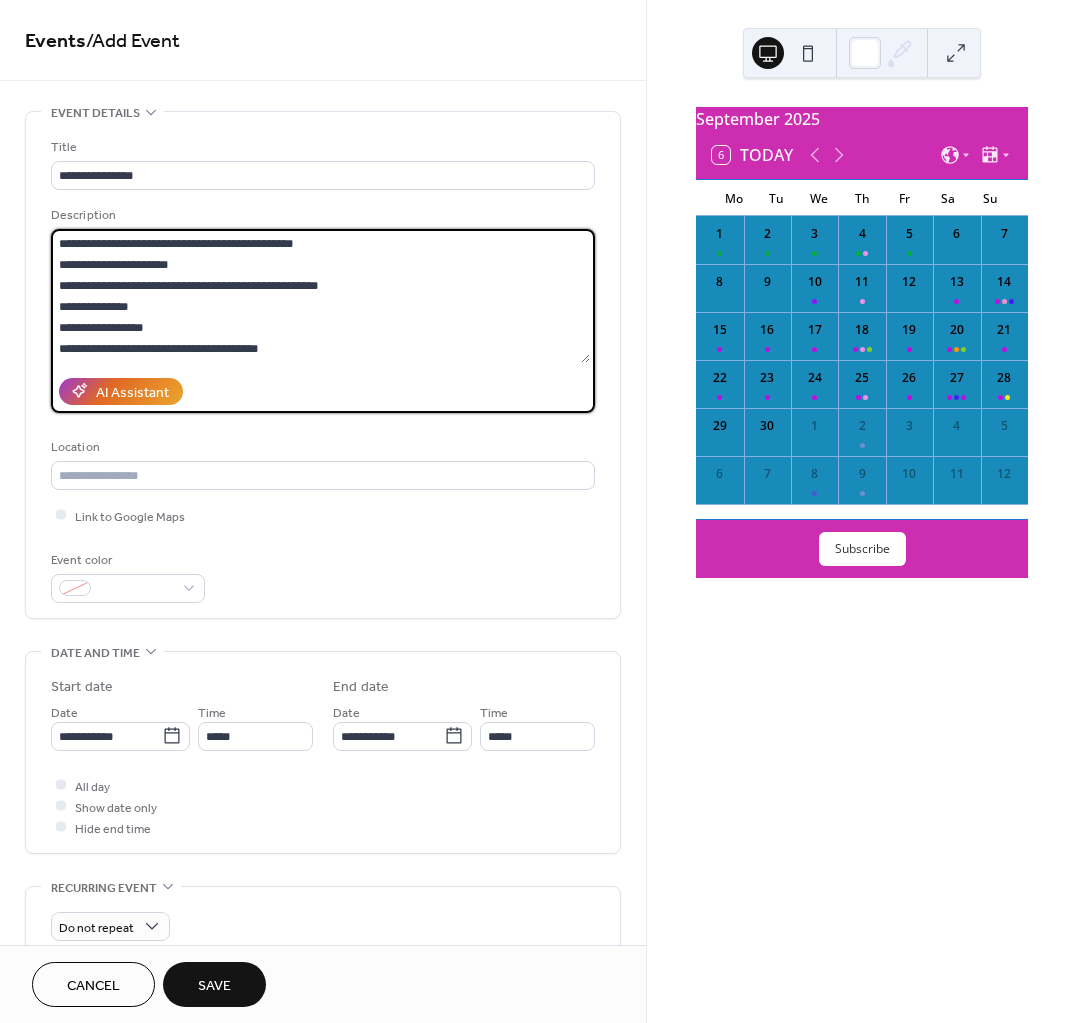click on "**********" at bounding box center [320, 296] 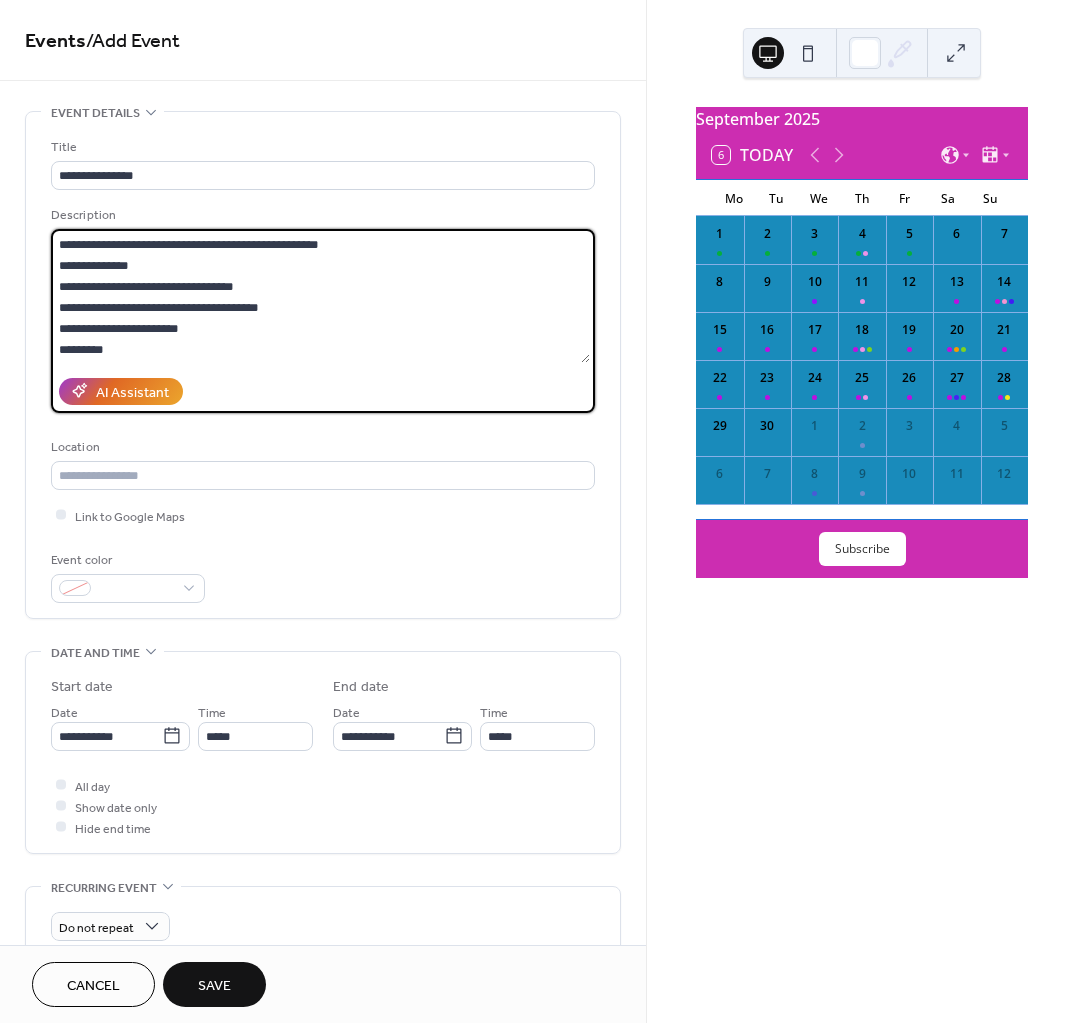 scroll, scrollTop: 62, scrollLeft: 0, axis: vertical 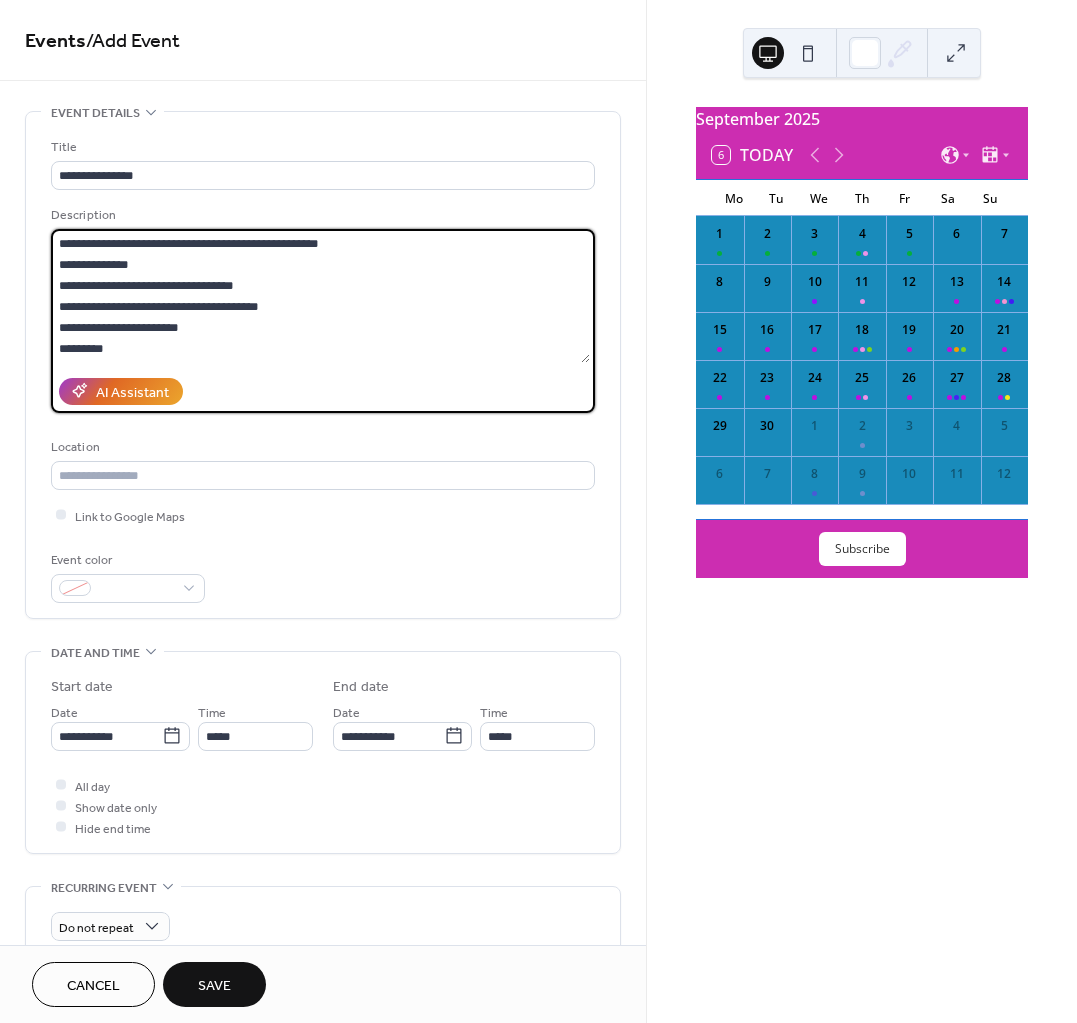 click on "**********" at bounding box center [320, 296] 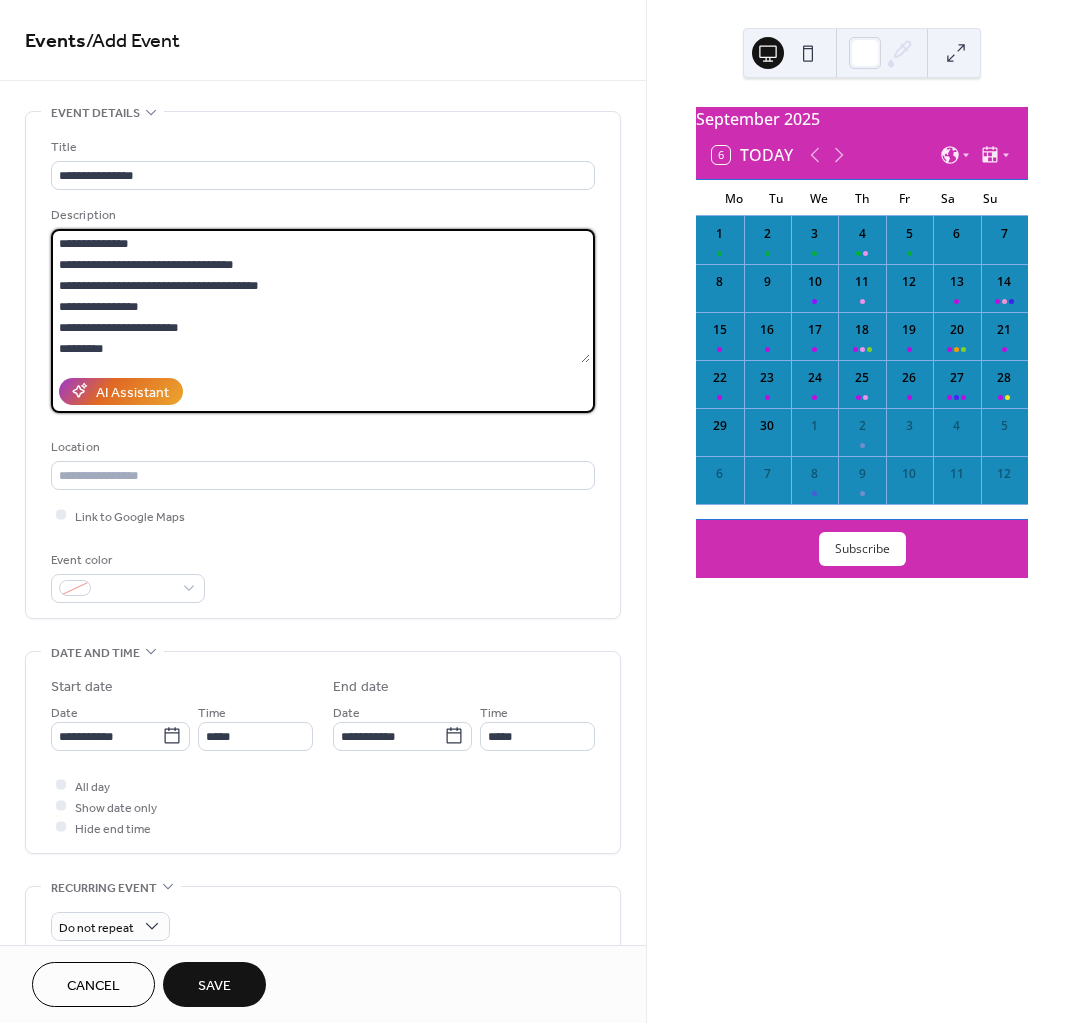 scroll, scrollTop: 0, scrollLeft: 0, axis: both 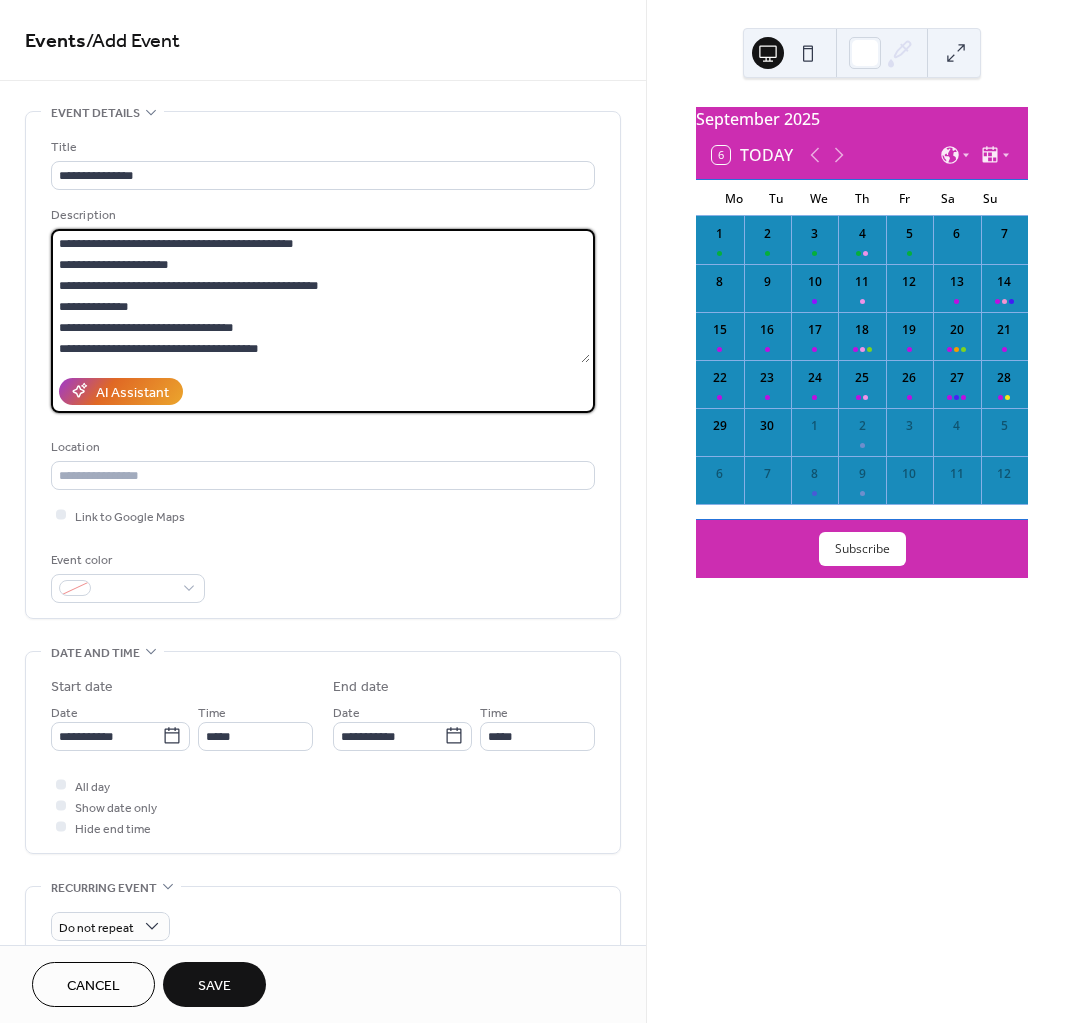 drag, startPoint x: 159, startPoint y: 322, endPoint x: 57, endPoint y: 322, distance: 102 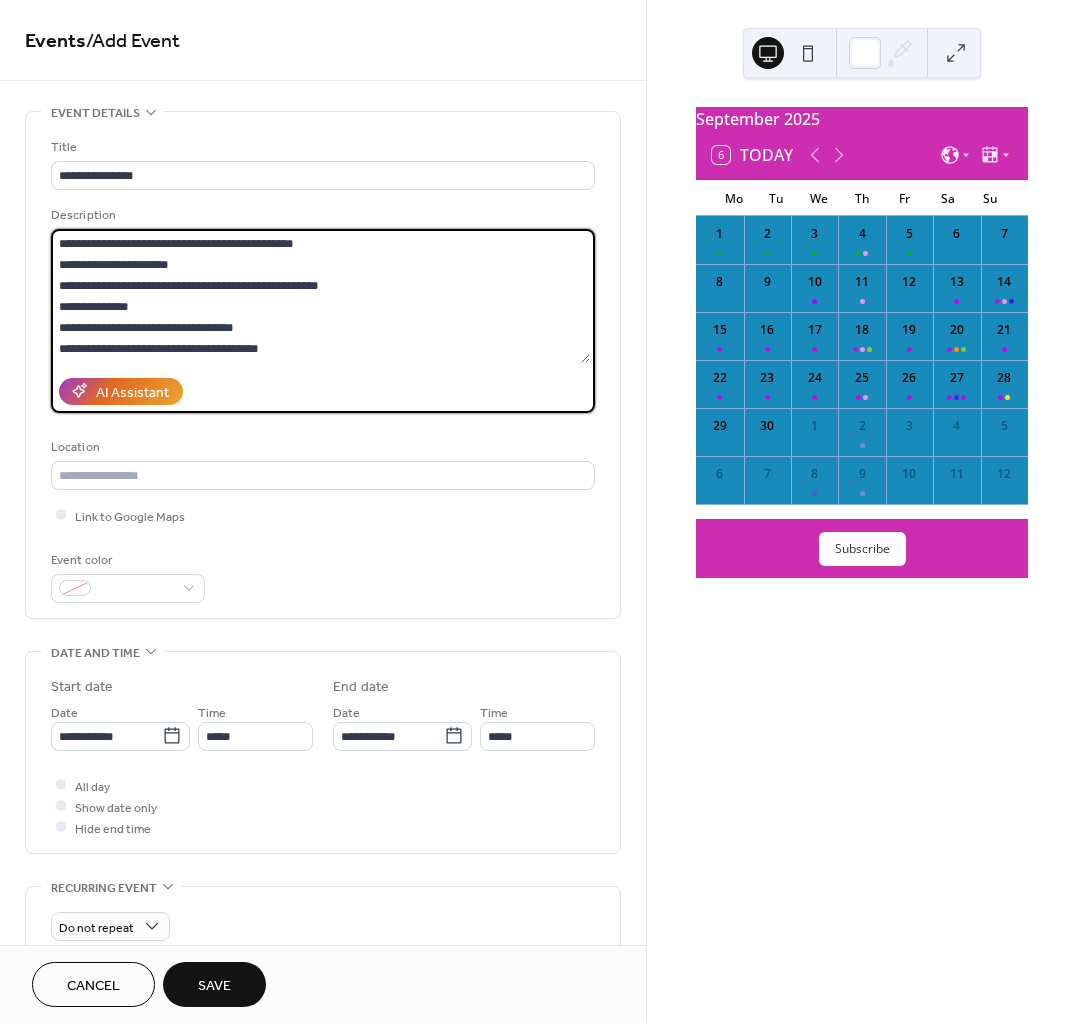 click on "**********" at bounding box center (320, 296) 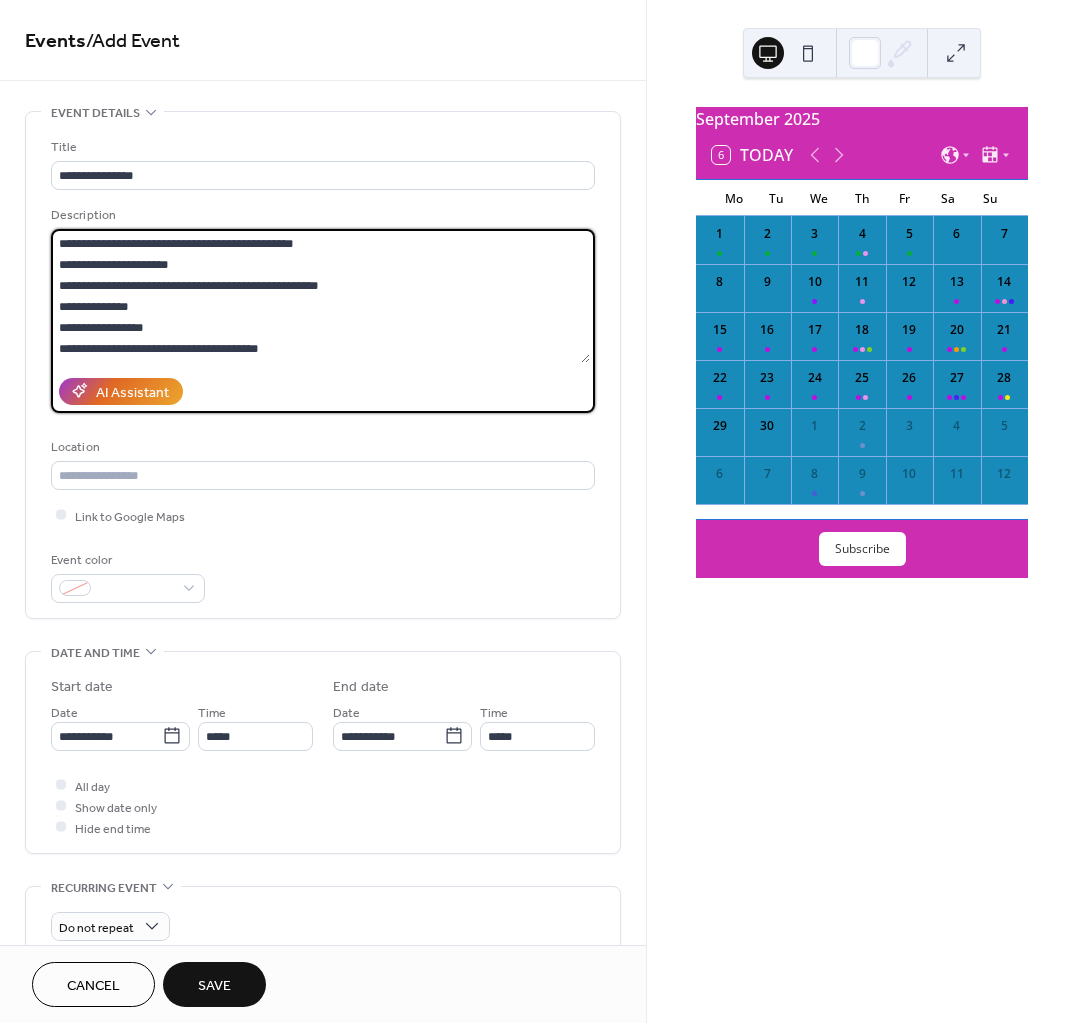 click on "**********" at bounding box center [320, 296] 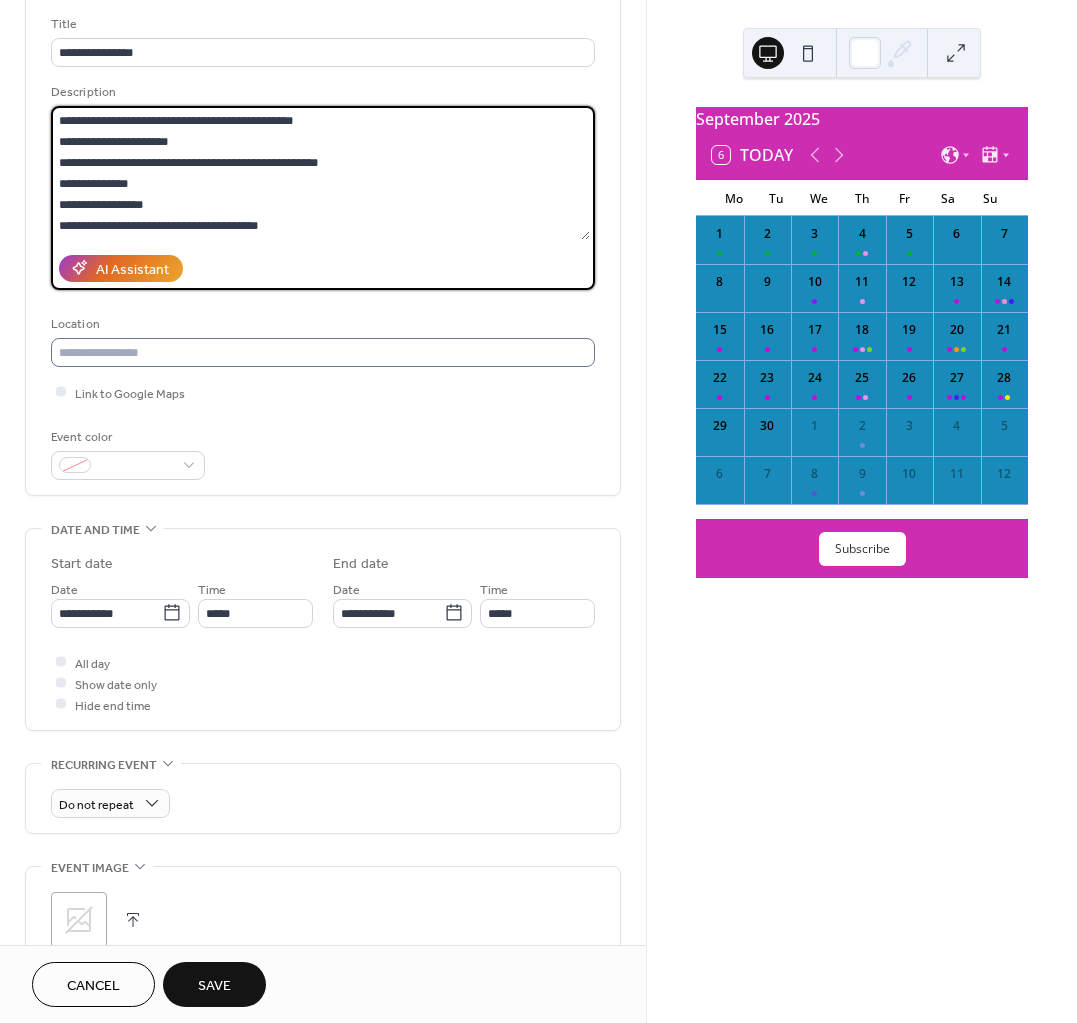 scroll, scrollTop: 125, scrollLeft: 0, axis: vertical 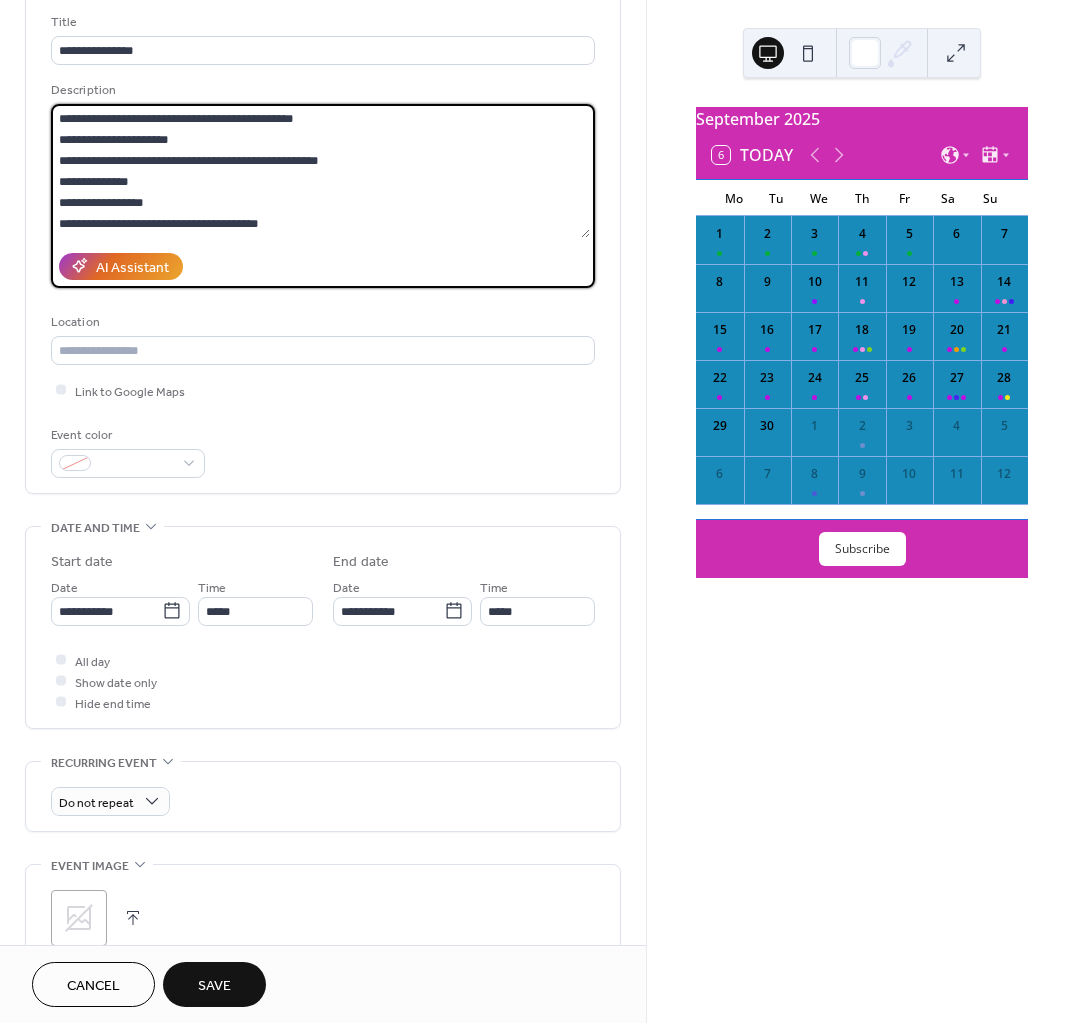 click on "**********" at bounding box center [320, 171] 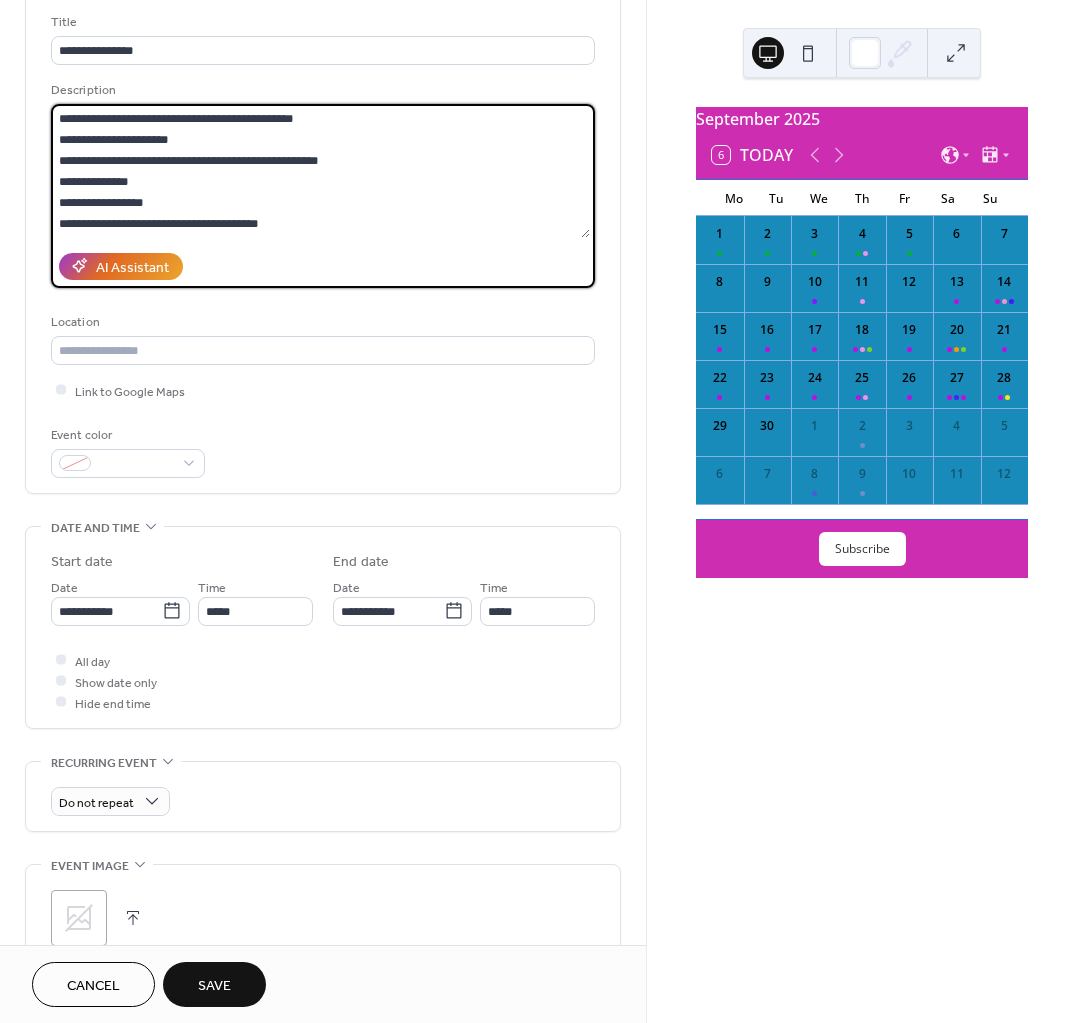 scroll, scrollTop: 17, scrollLeft: 0, axis: vertical 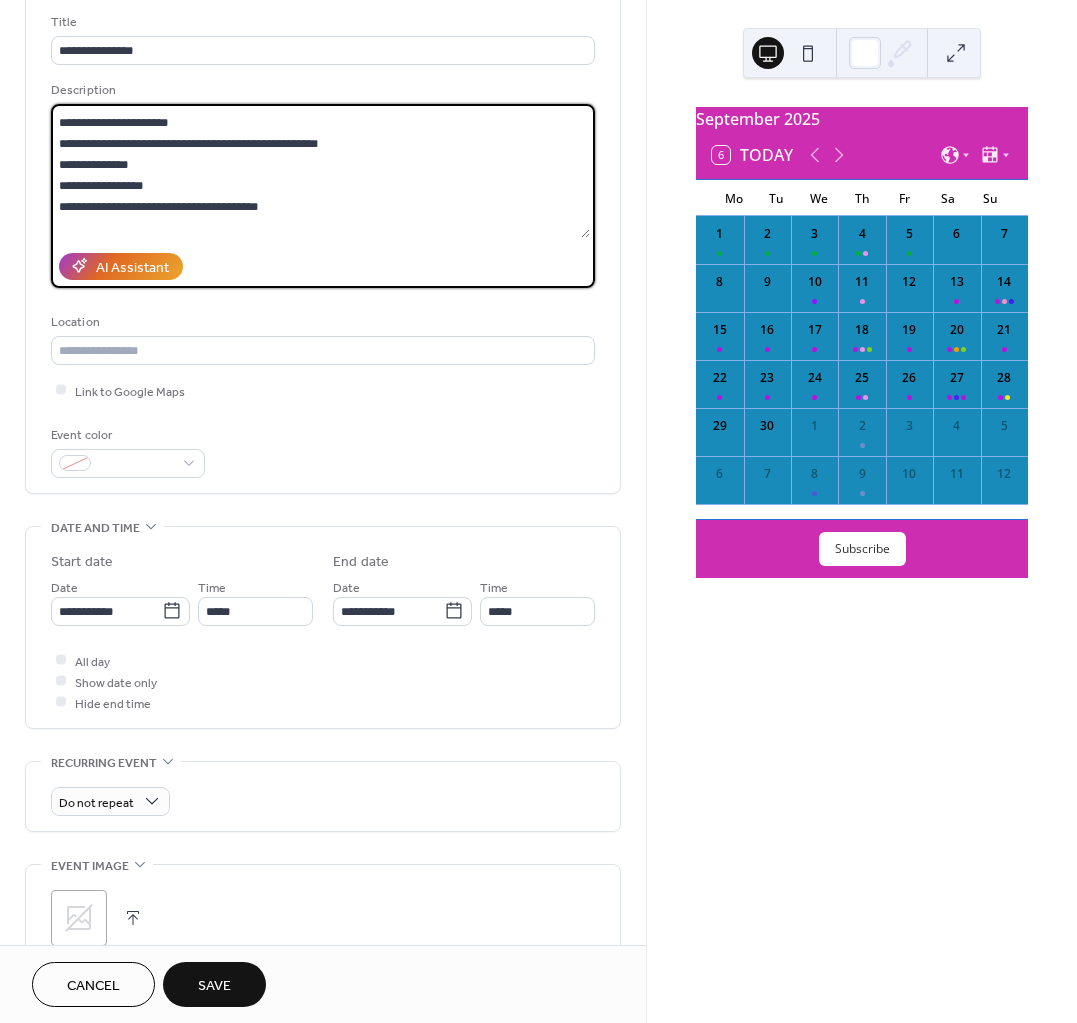 paste on "**********" 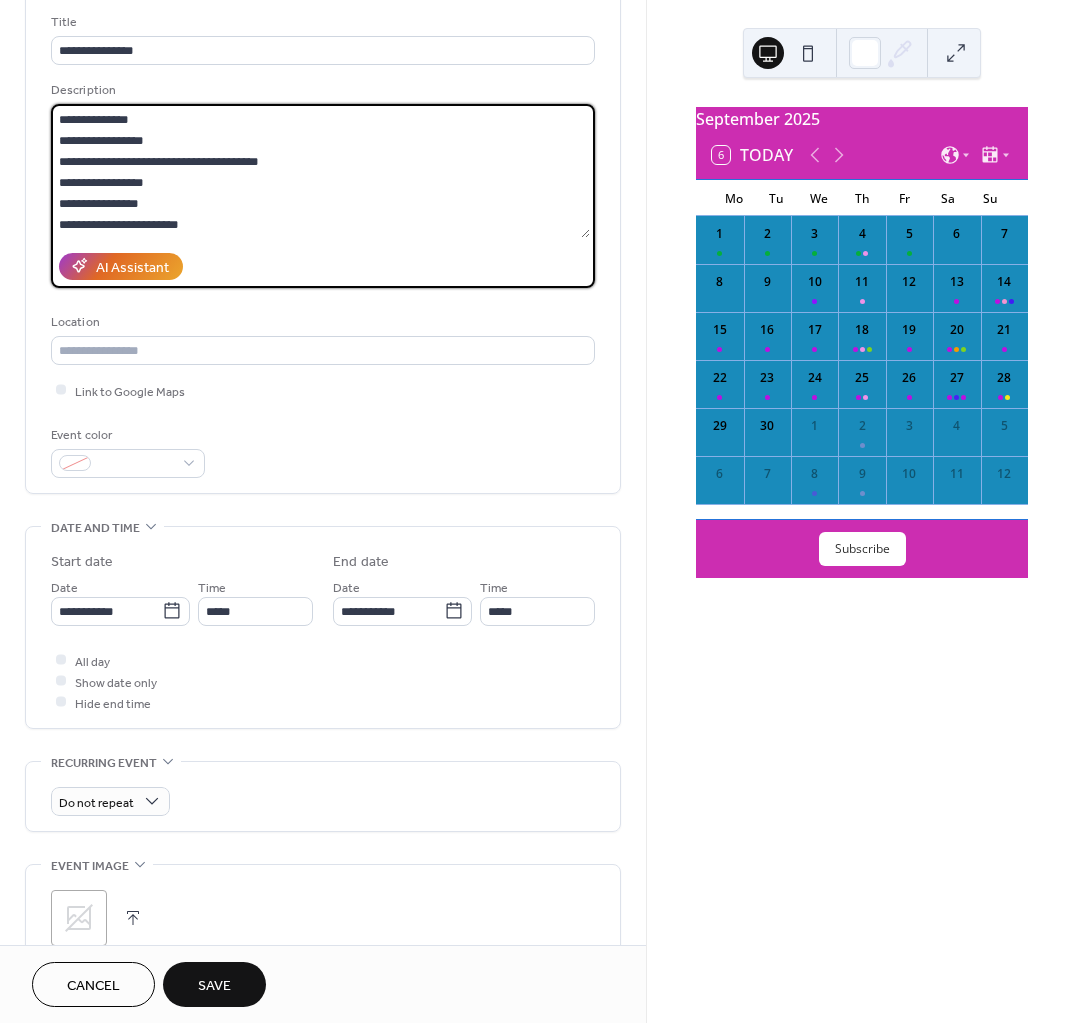 scroll, scrollTop: 105, scrollLeft: 0, axis: vertical 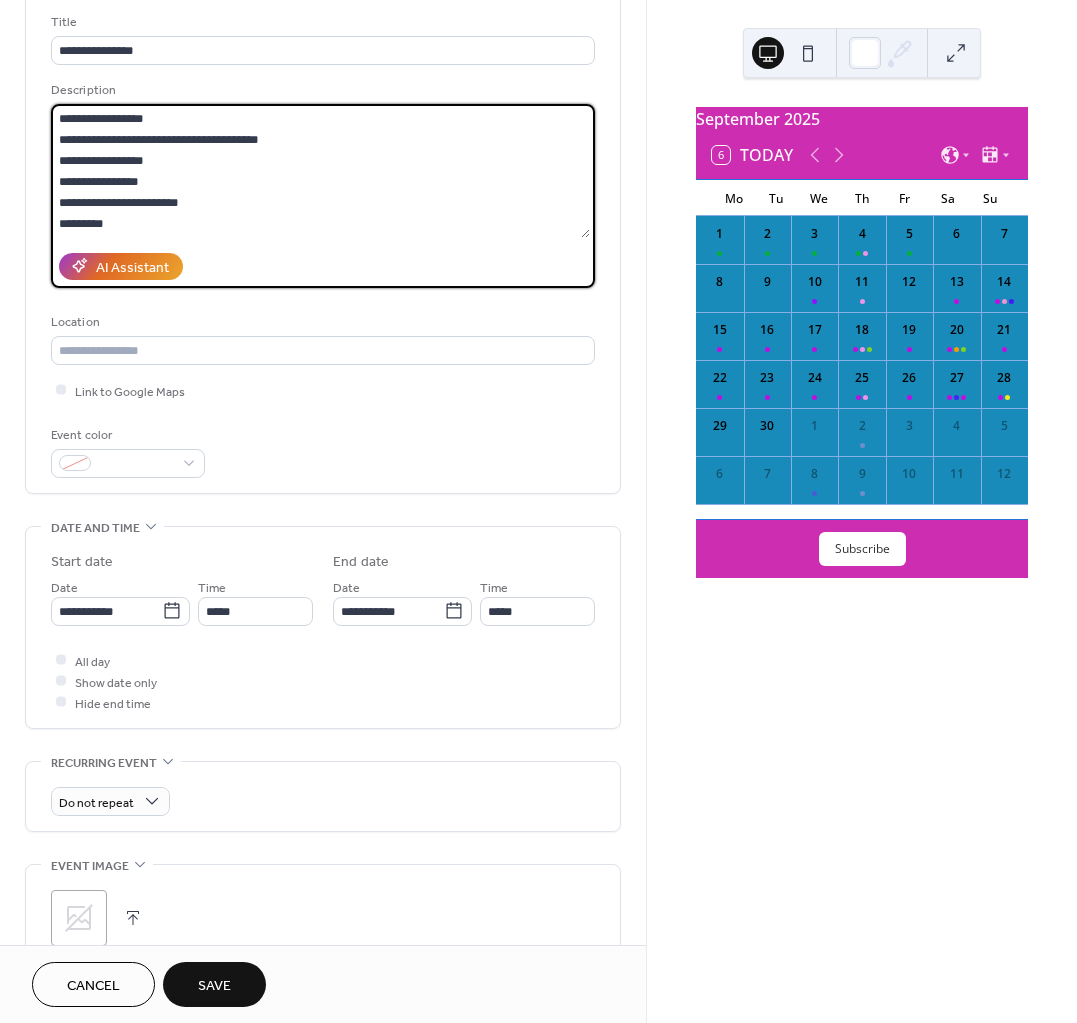 click on "**********" at bounding box center [320, 171] 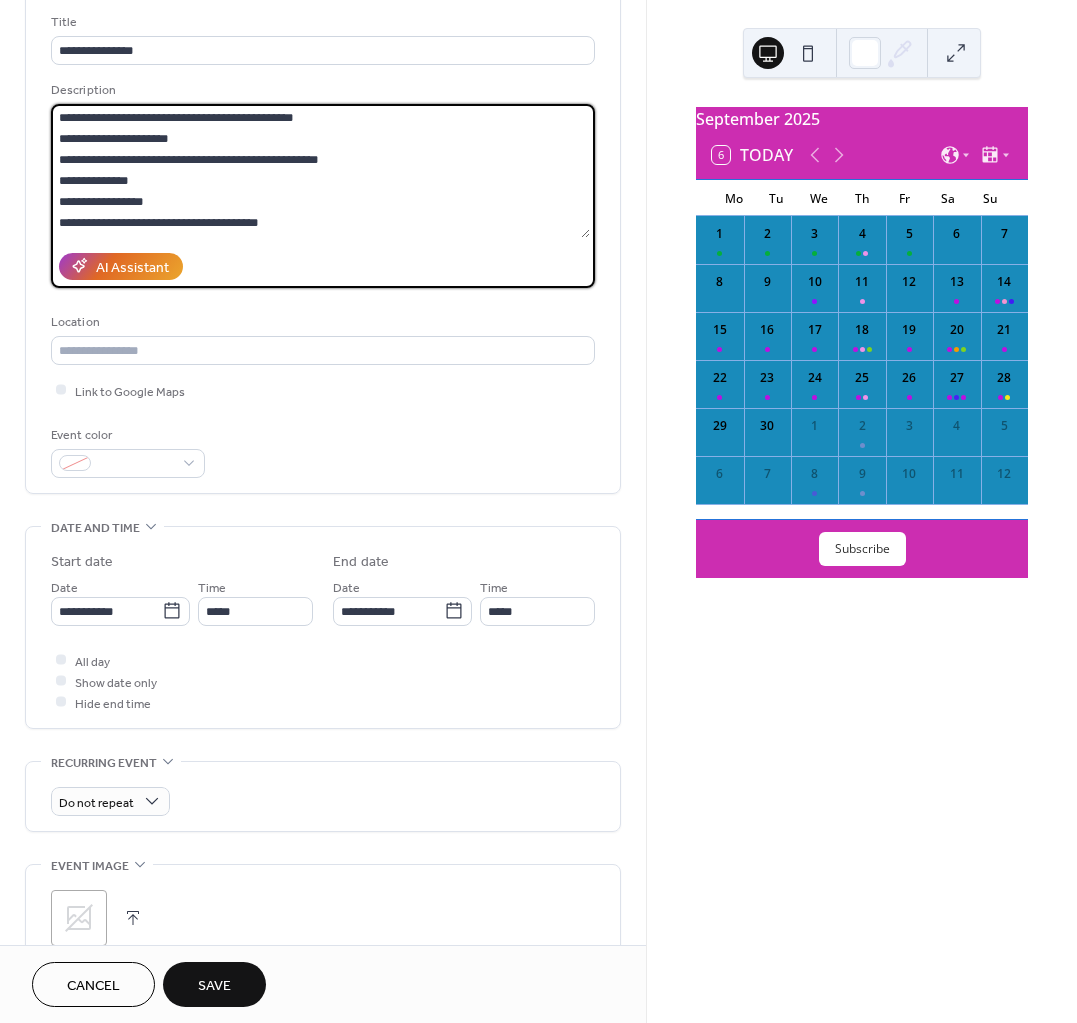 scroll, scrollTop: 0, scrollLeft: 0, axis: both 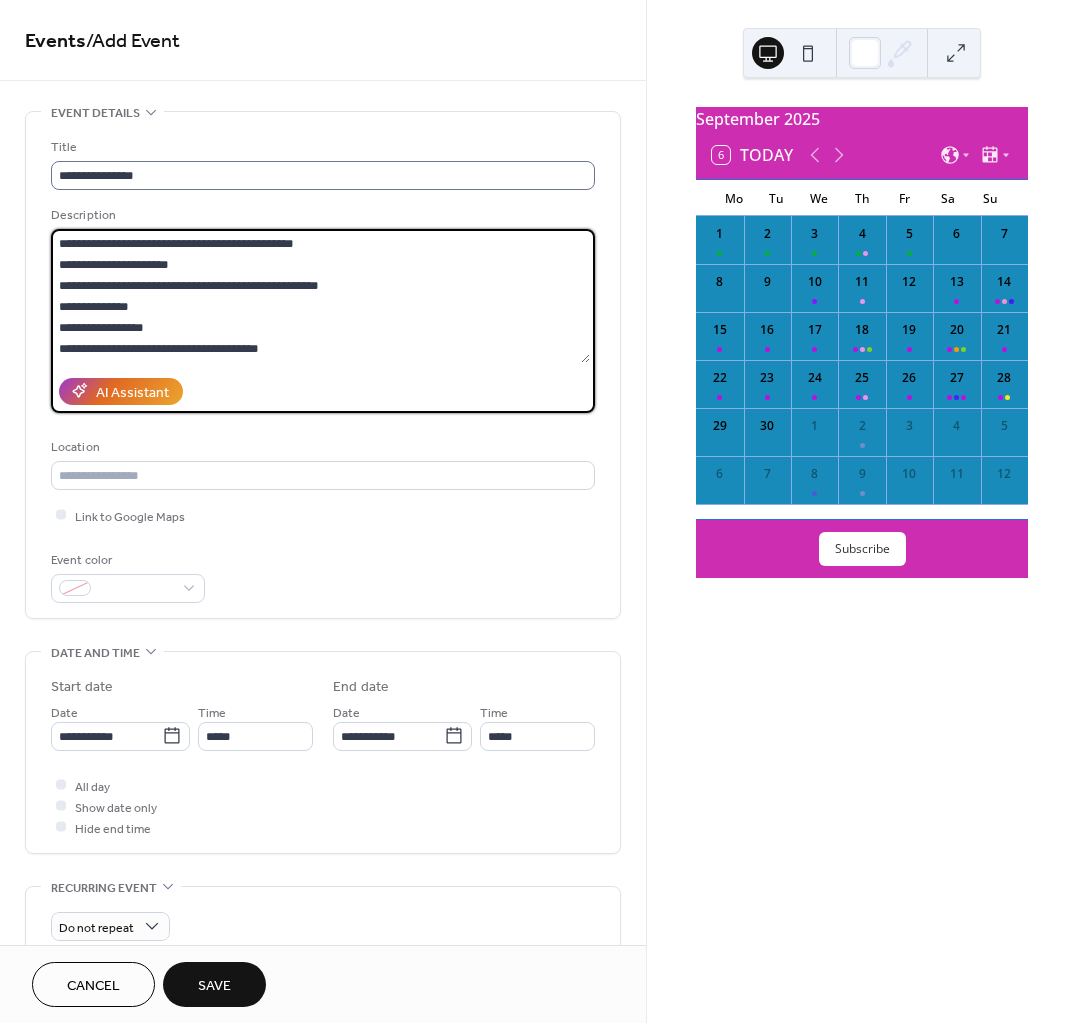 type on "**********" 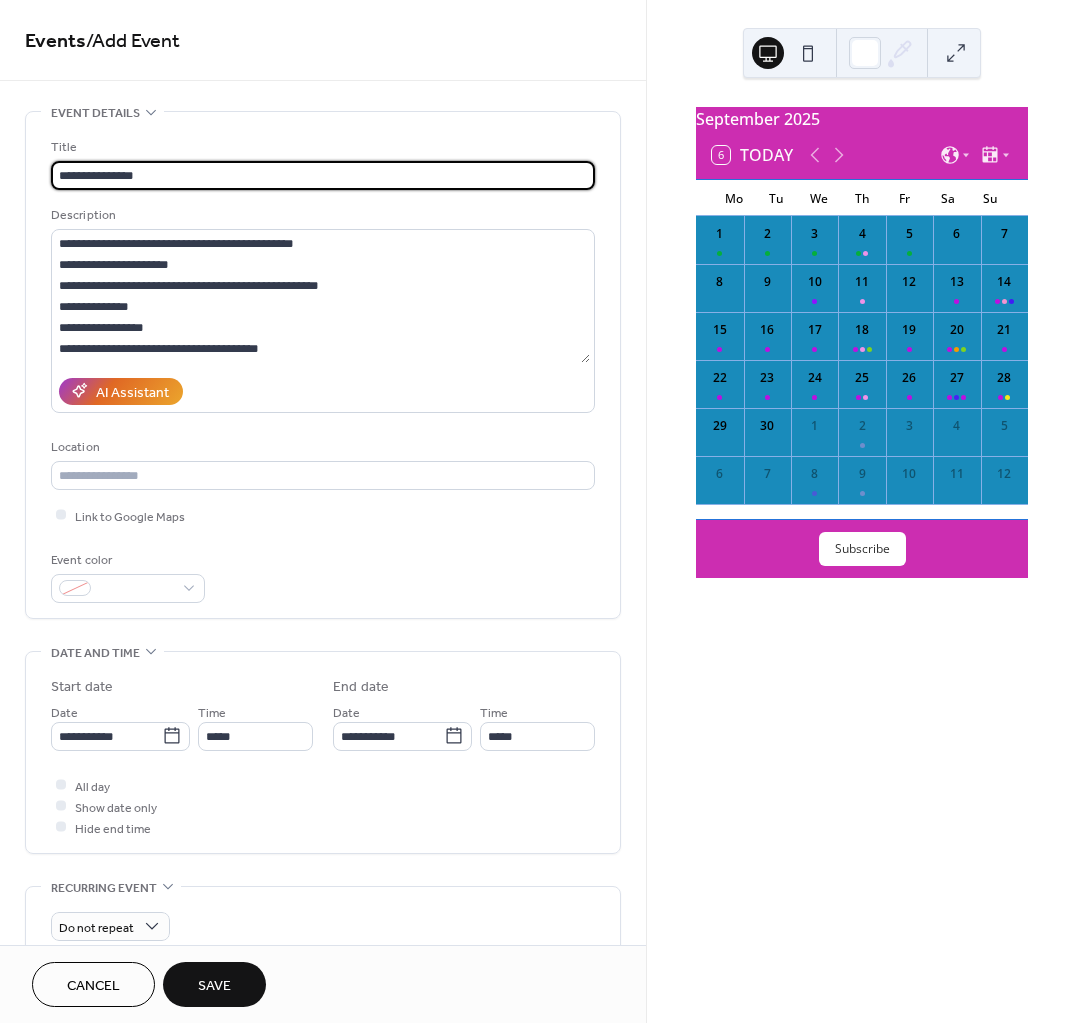 click on "**********" at bounding box center [323, 175] 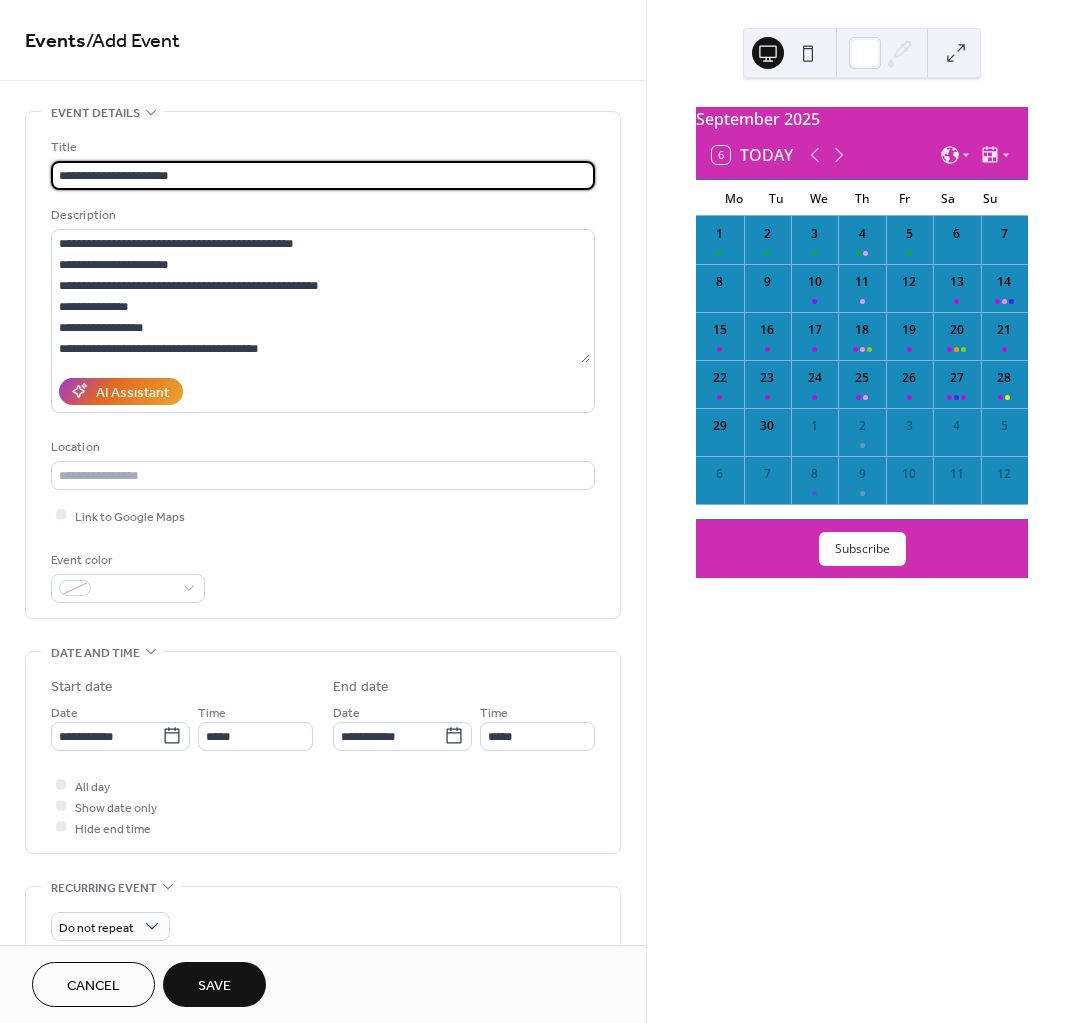 click on "**********" at bounding box center (323, 175) 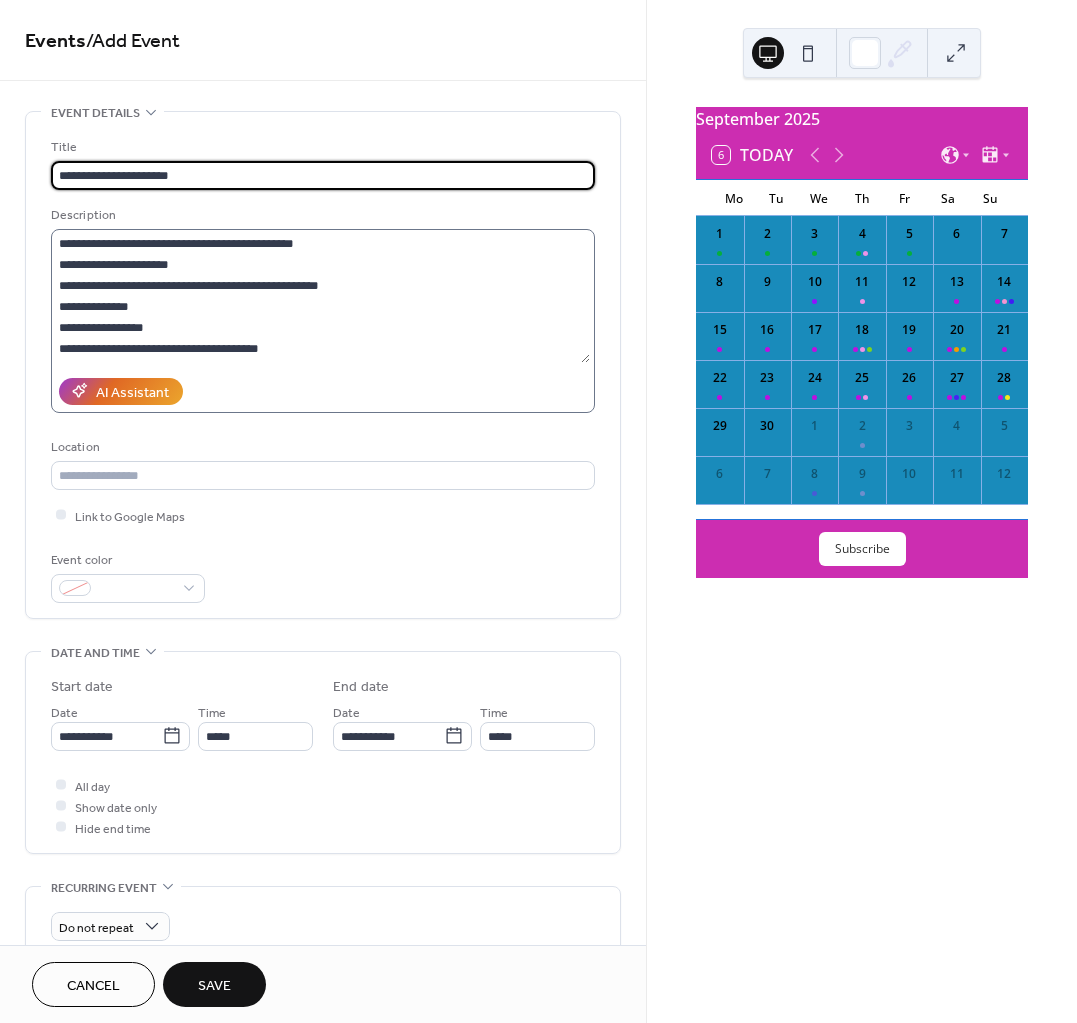 type on "**********" 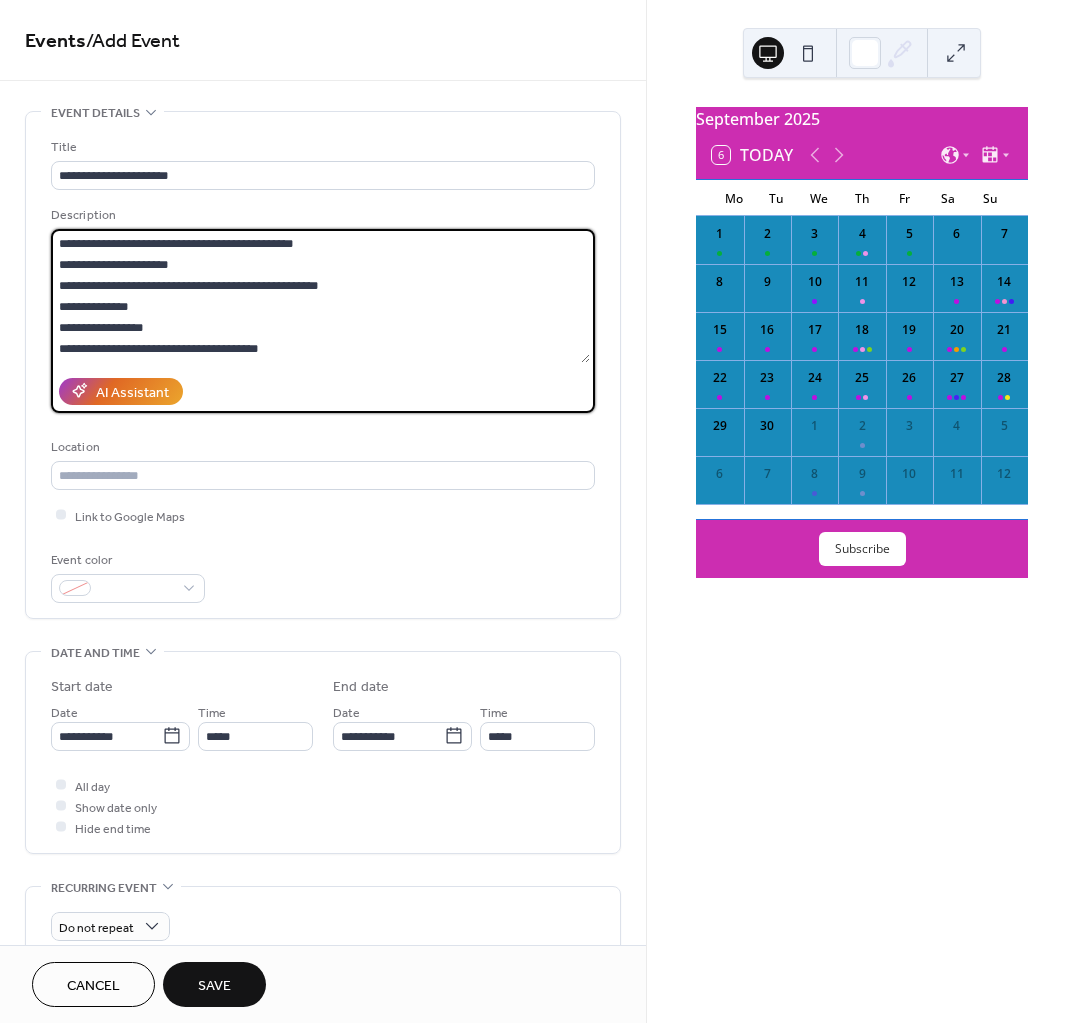 drag, startPoint x: 66, startPoint y: 318, endPoint x: 112, endPoint y: 322, distance: 46.173584 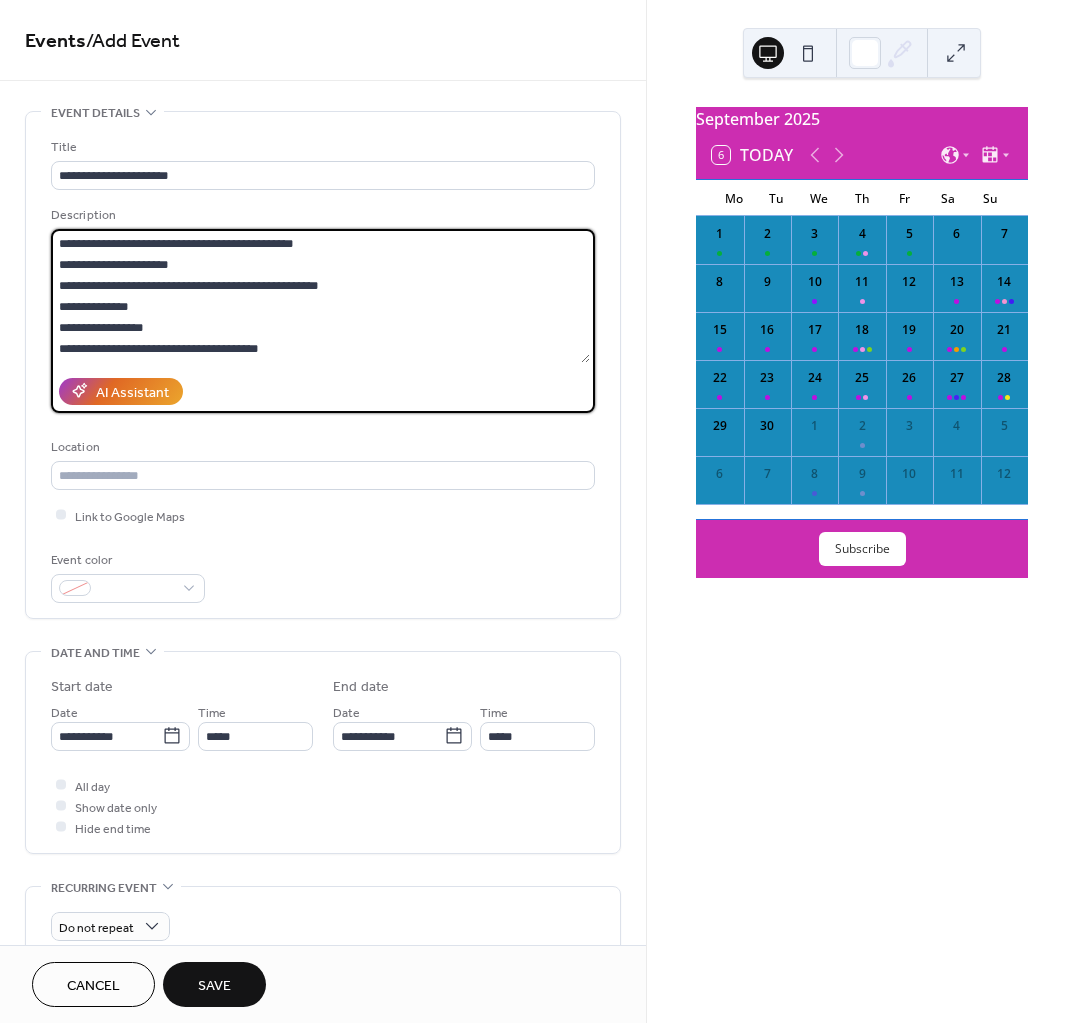 click on "**********" at bounding box center [320, 296] 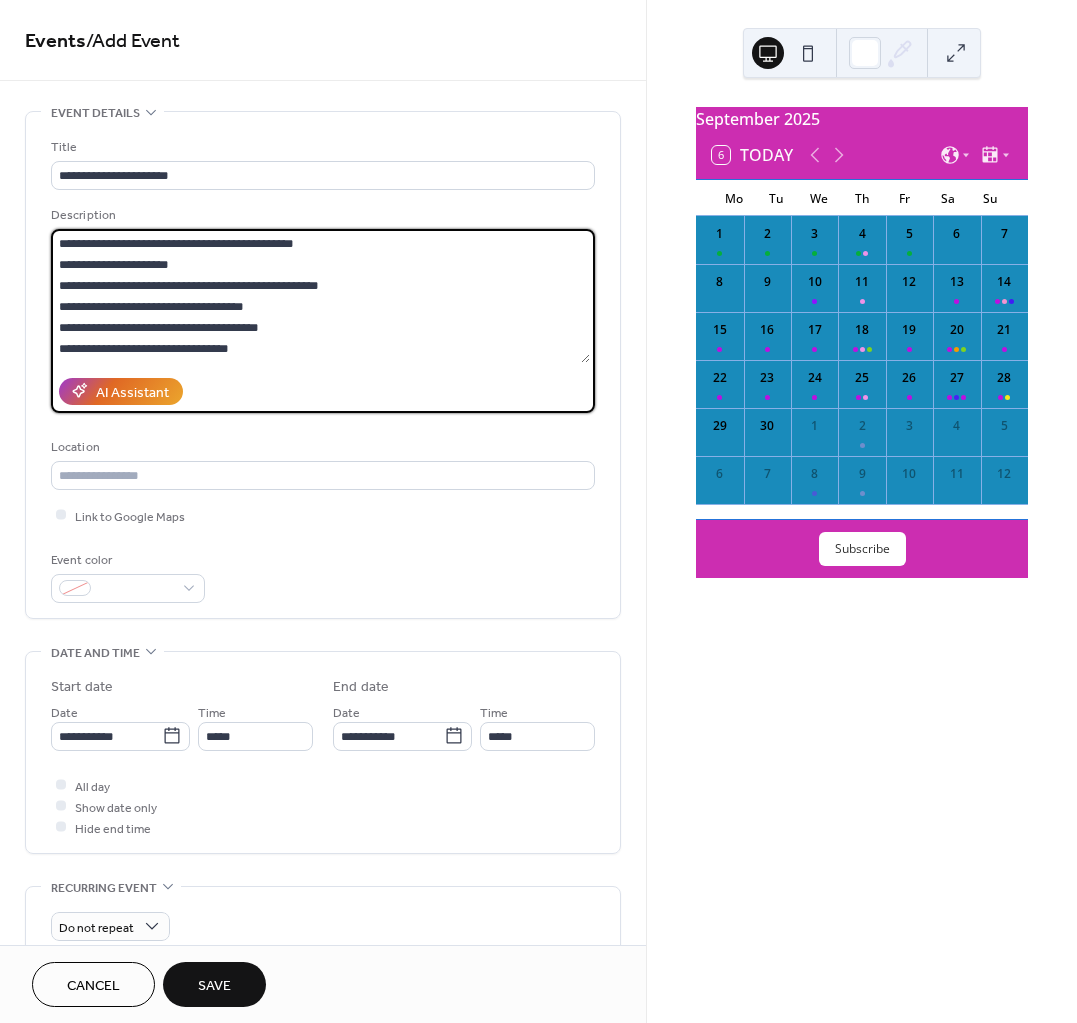 scroll, scrollTop: 62, scrollLeft: 0, axis: vertical 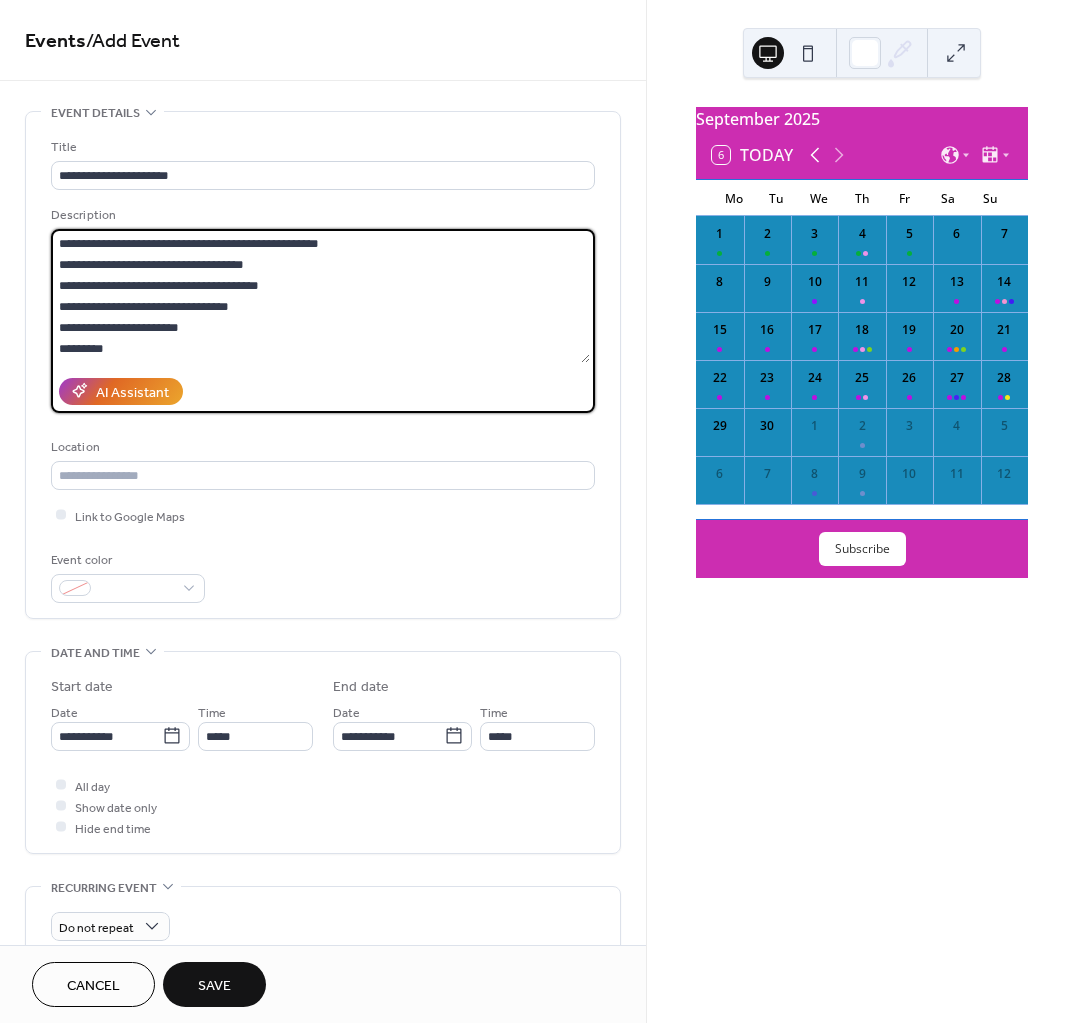 type on "**********" 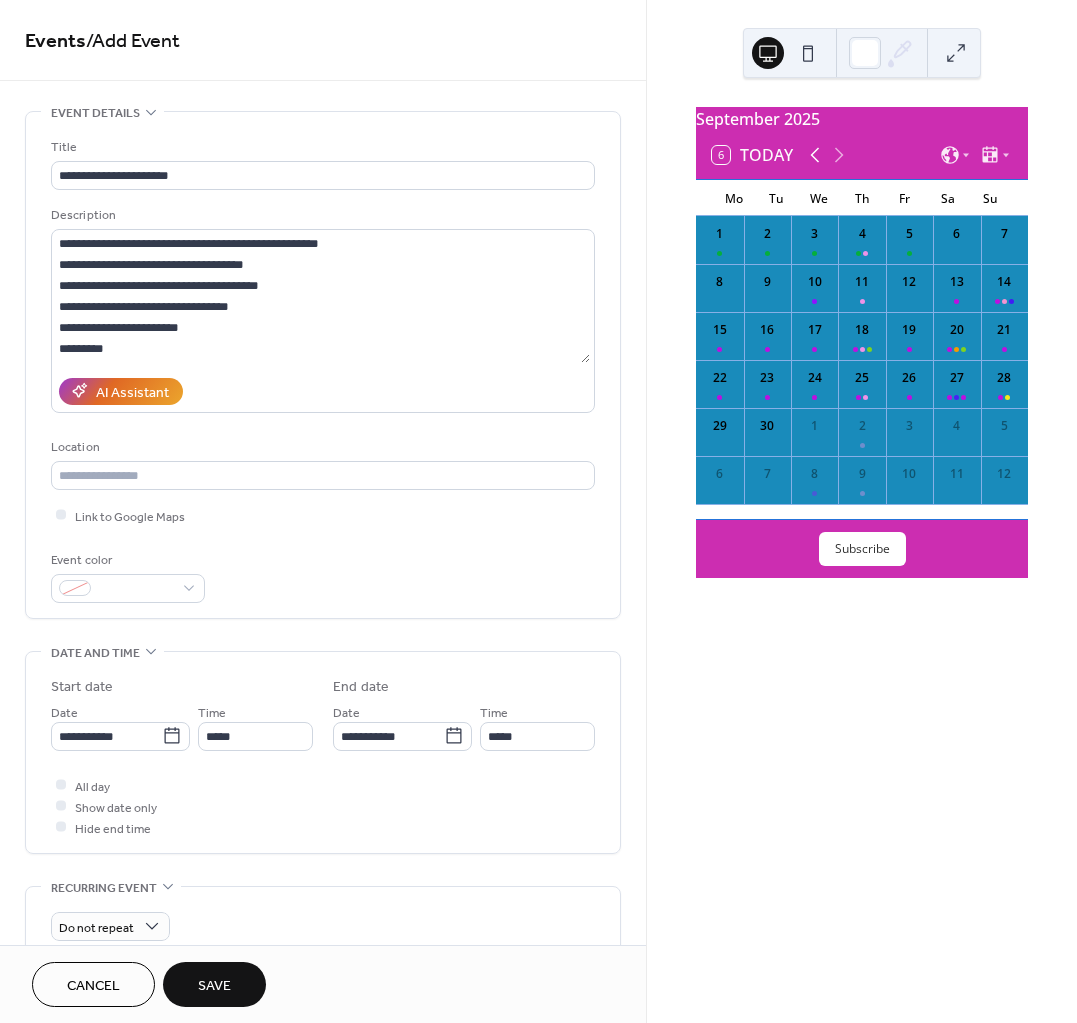 click 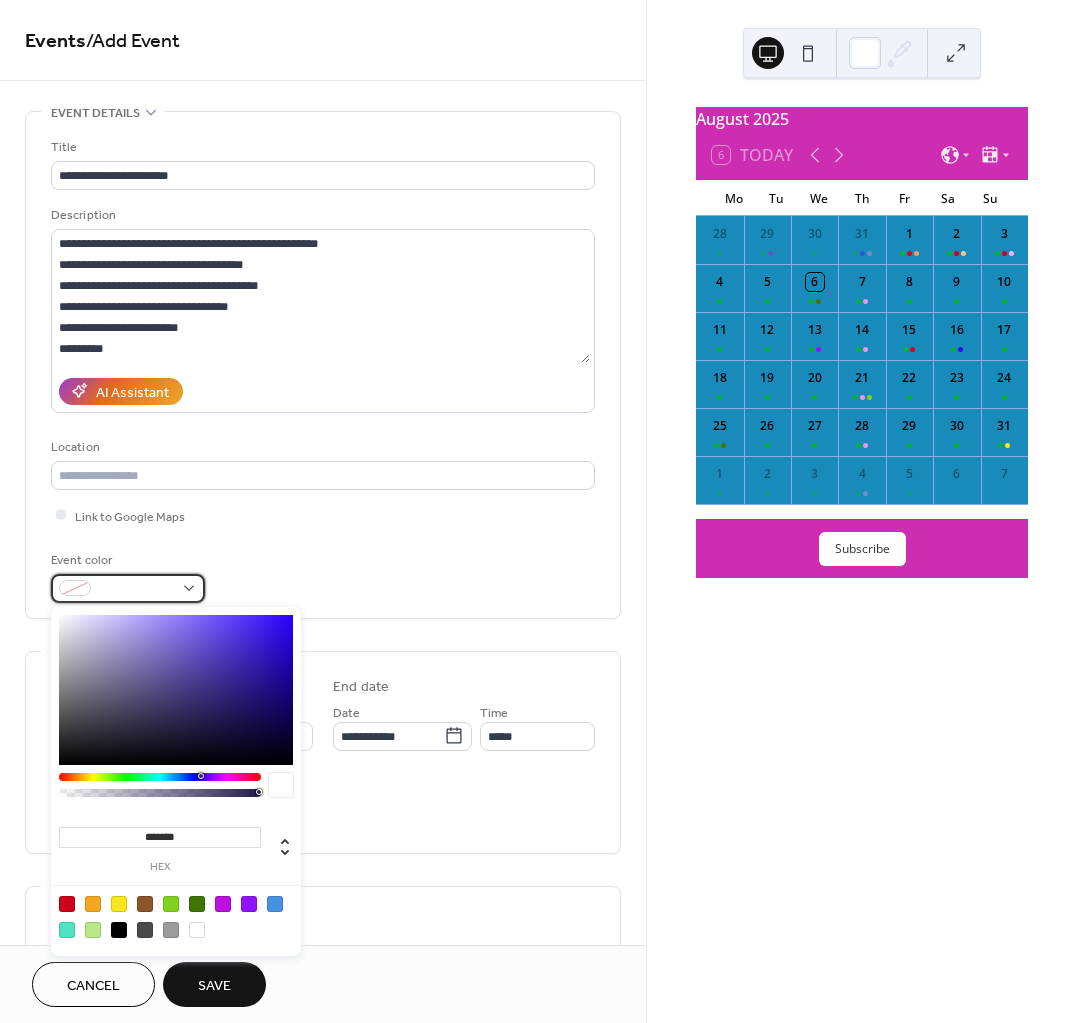 click at bounding box center [128, 588] 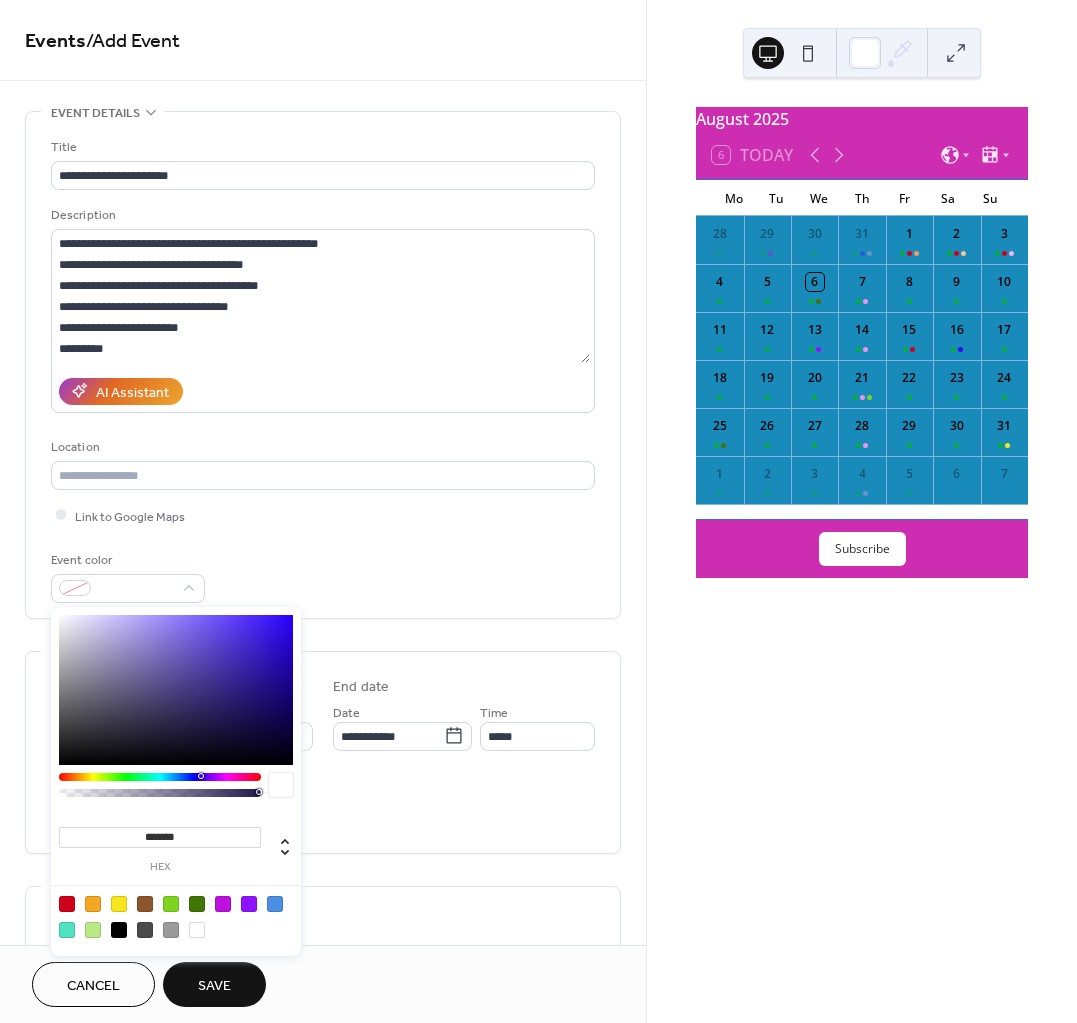 type on "*******" 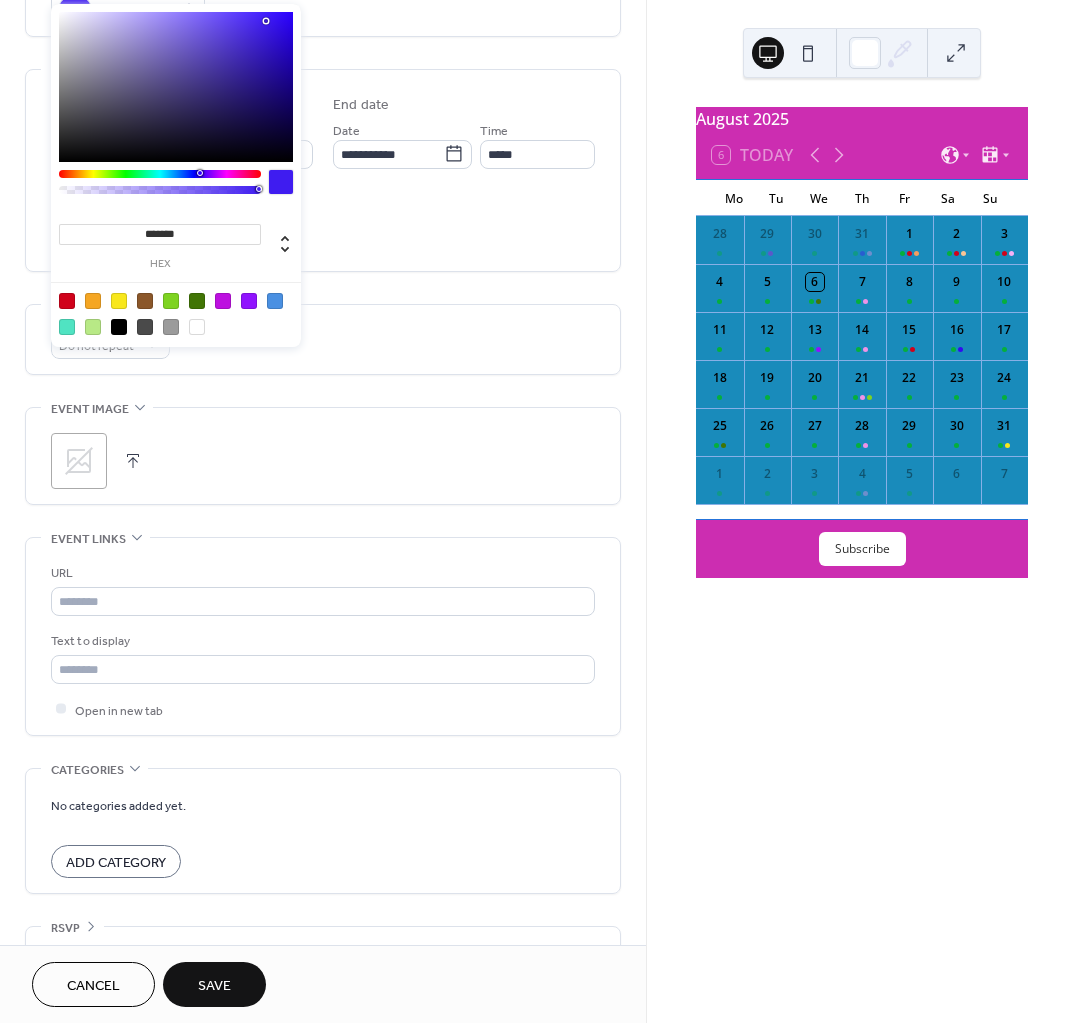 scroll, scrollTop: 625, scrollLeft: 0, axis: vertical 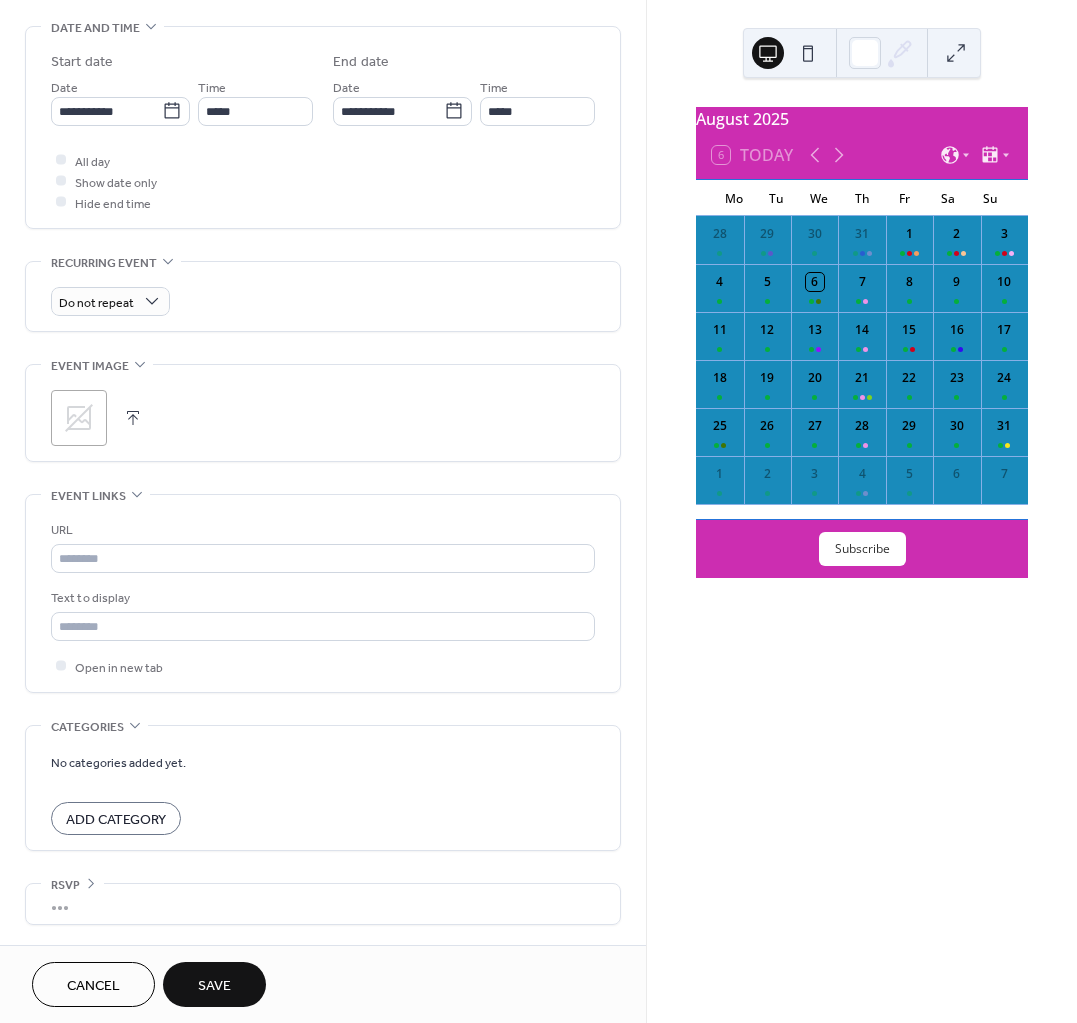 click 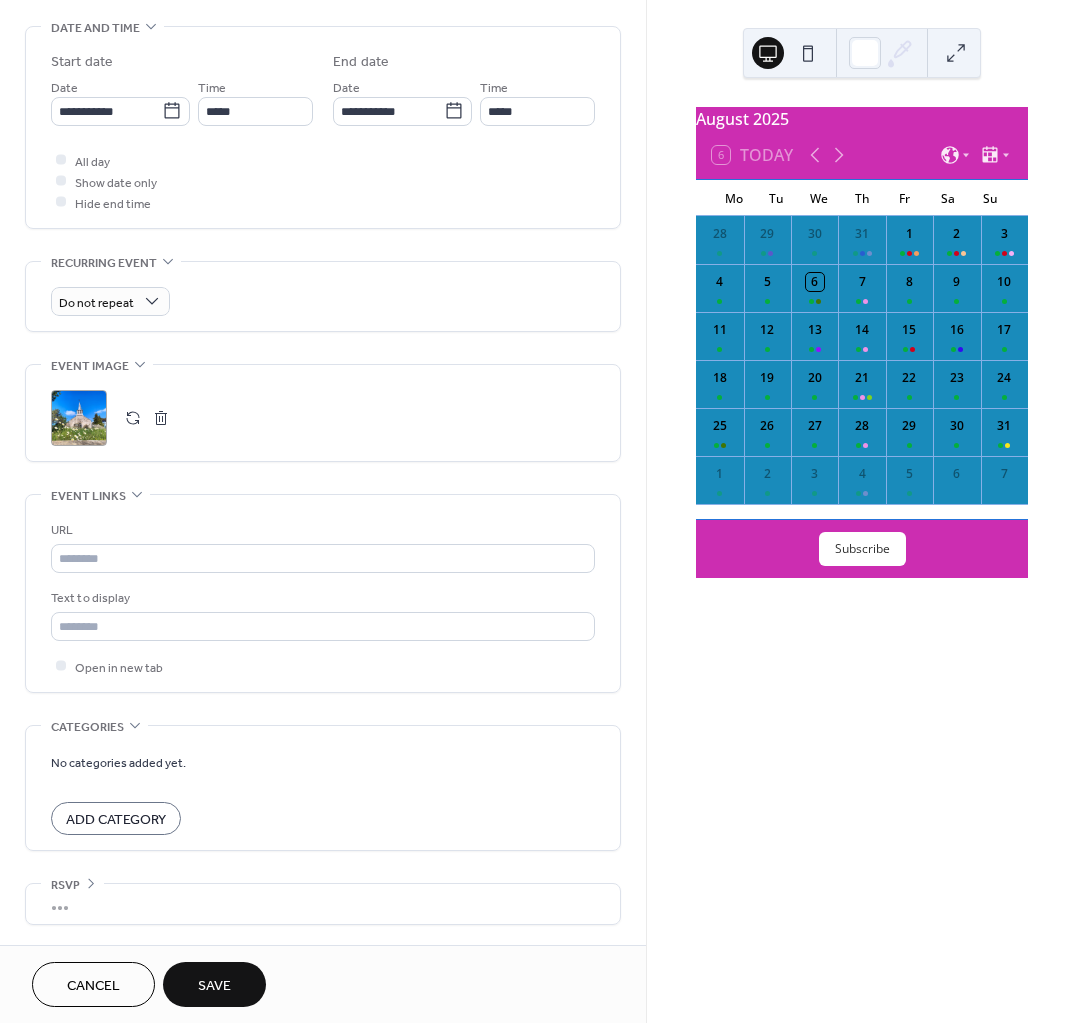 scroll, scrollTop: 0, scrollLeft: 0, axis: both 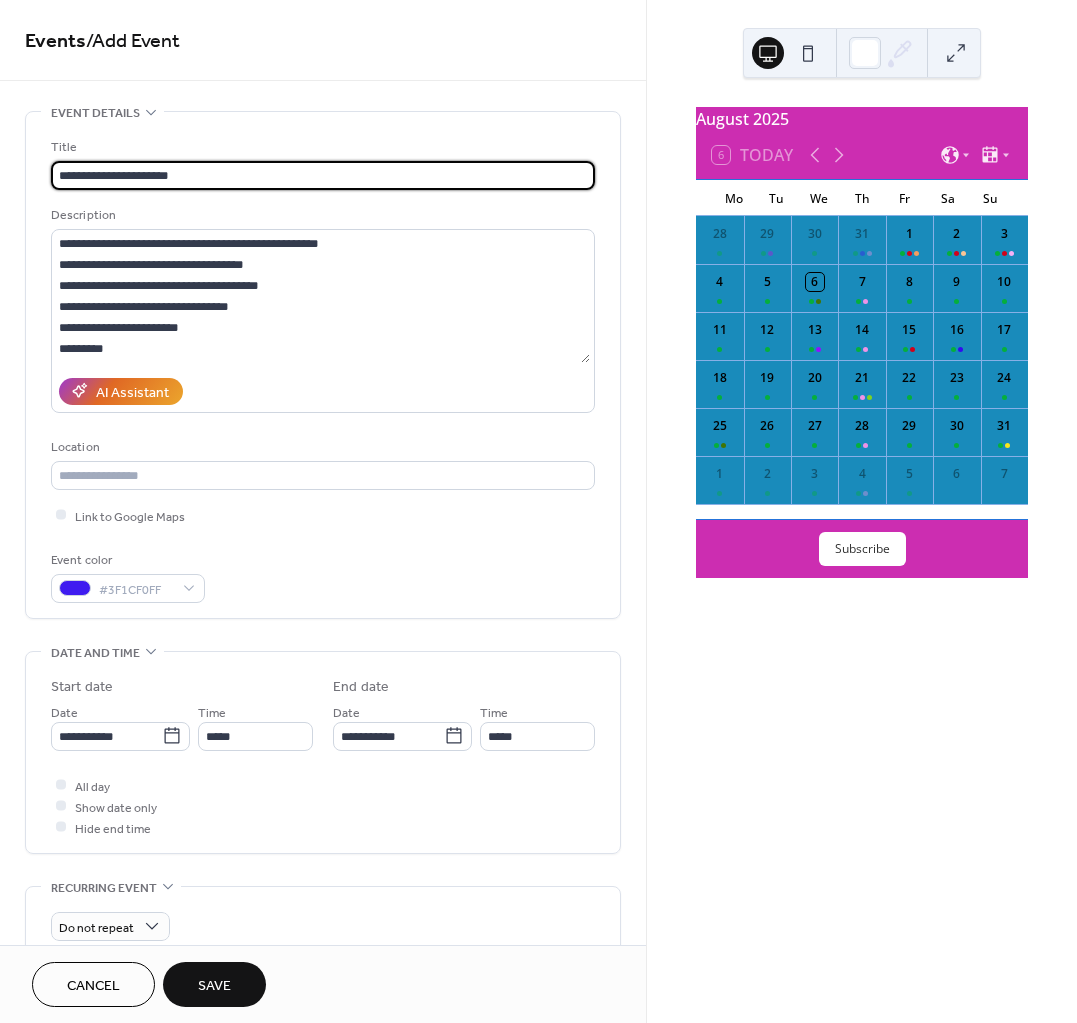 drag, startPoint x: 209, startPoint y: 173, endPoint x: -53, endPoint y: 172, distance: 262.00192 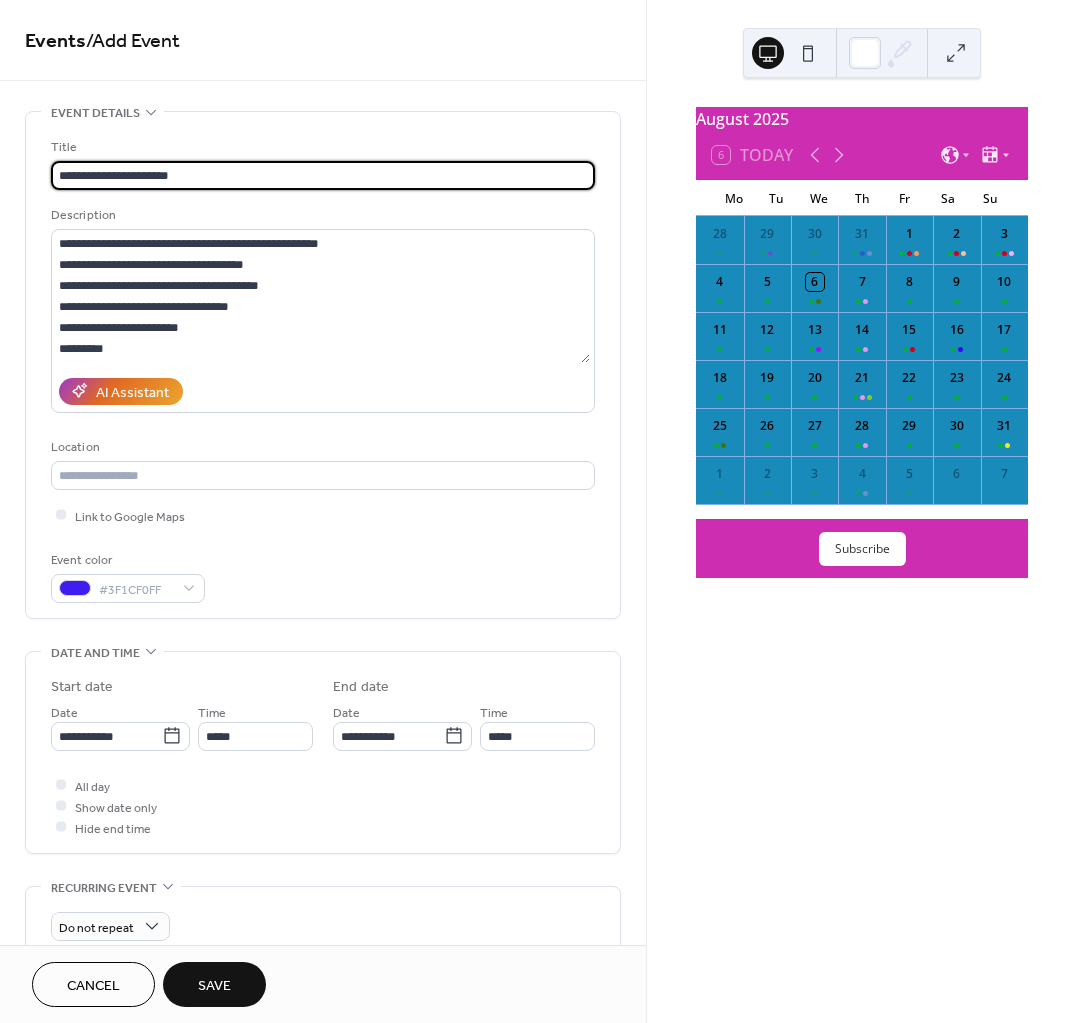 click on "**********" at bounding box center (538, 511) 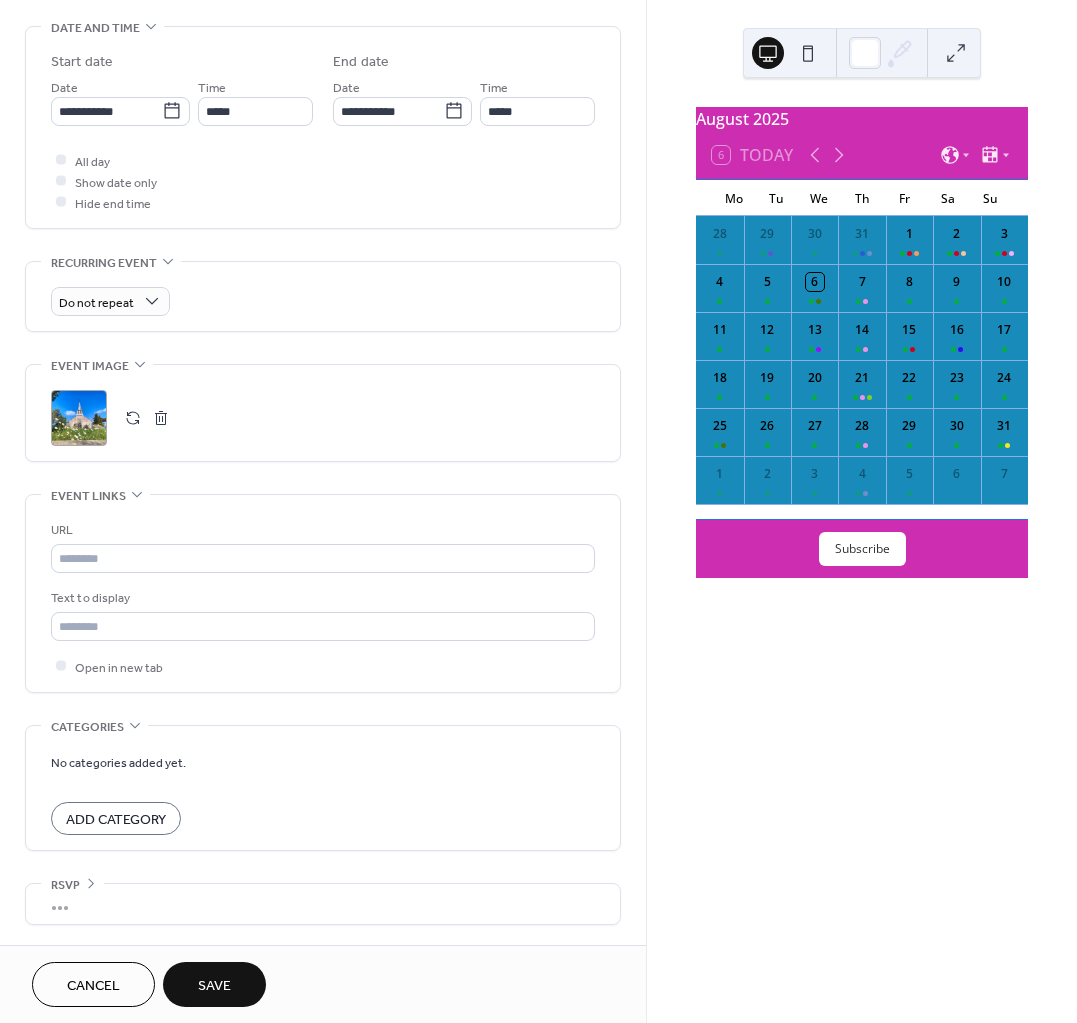 scroll, scrollTop: 631, scrollLeft: 0, axis: vertical 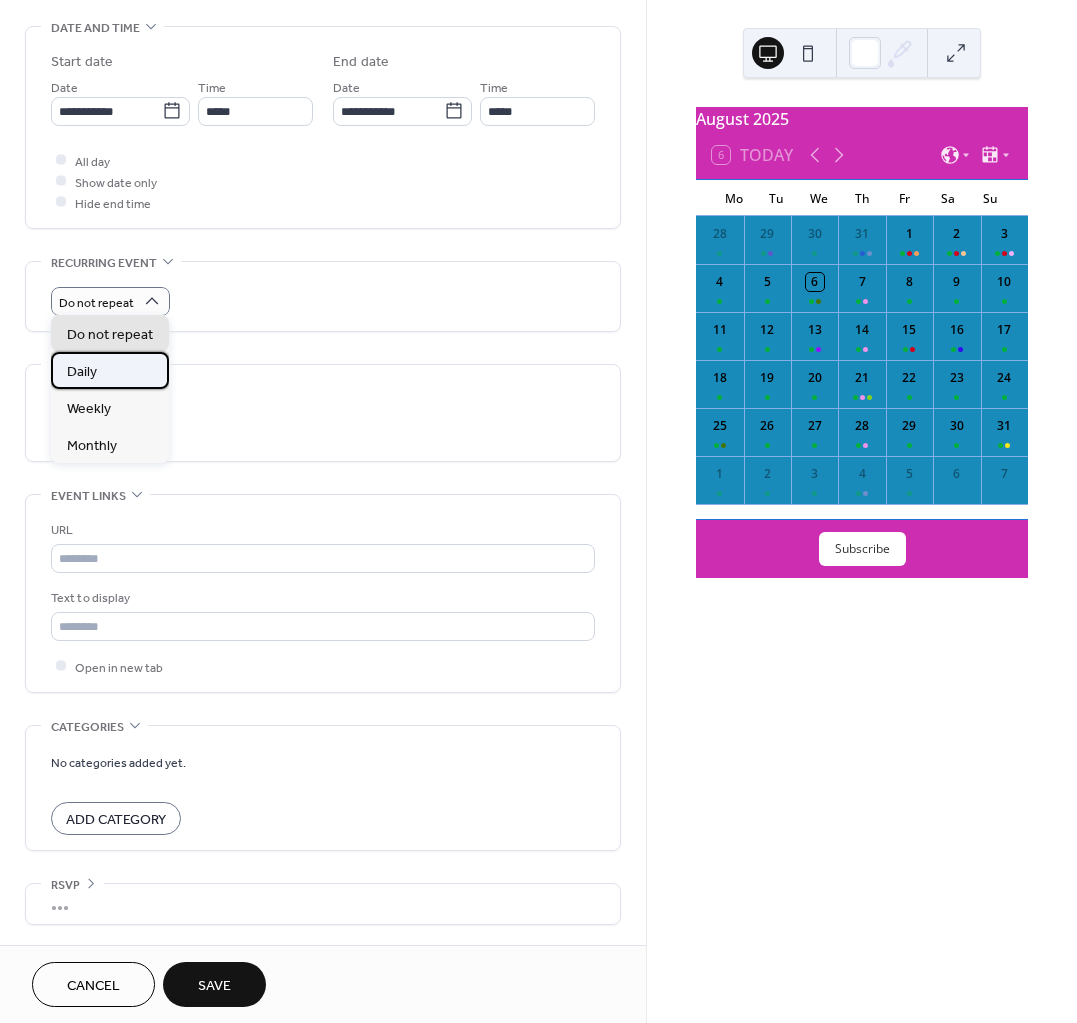 click on "Daily" at bounding box center [110, 370] 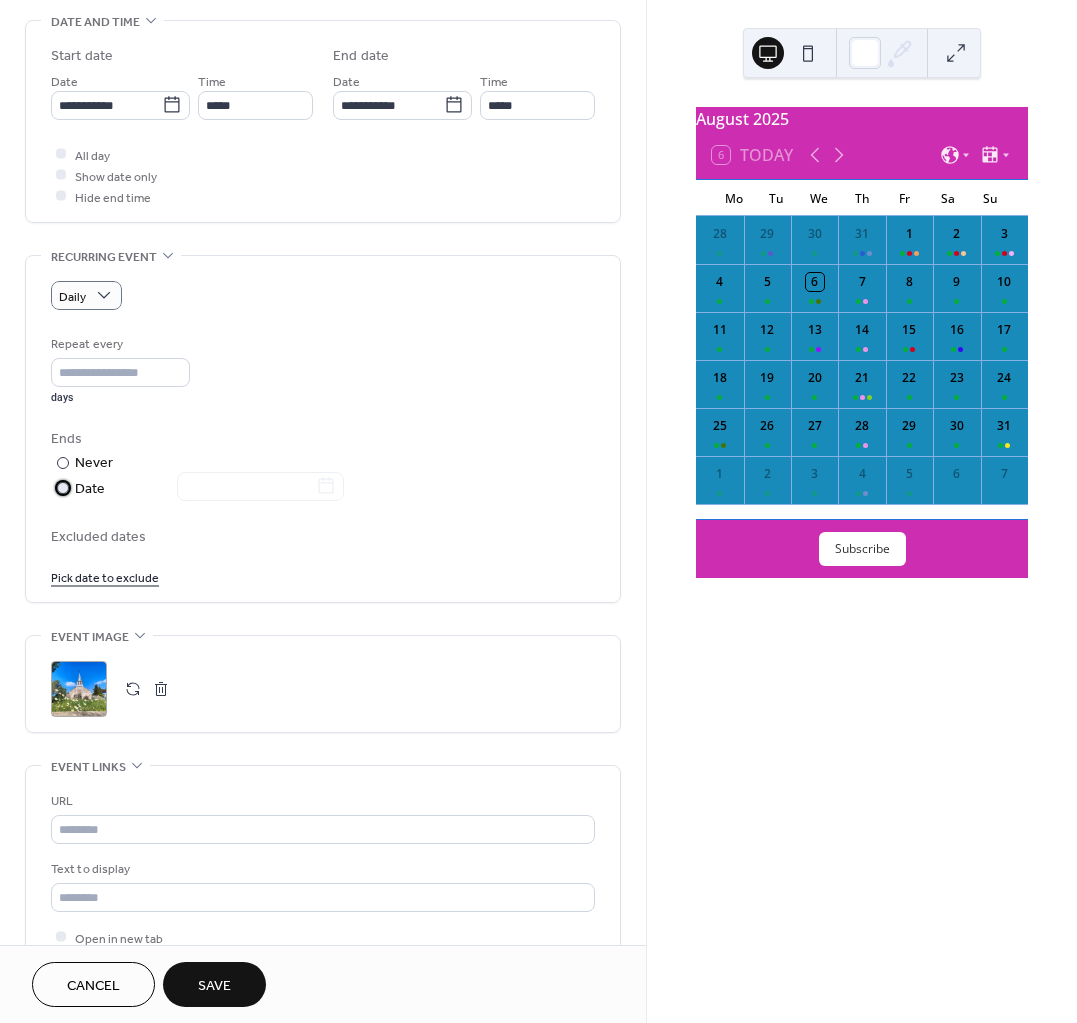 click at bounding box center (248, 488) 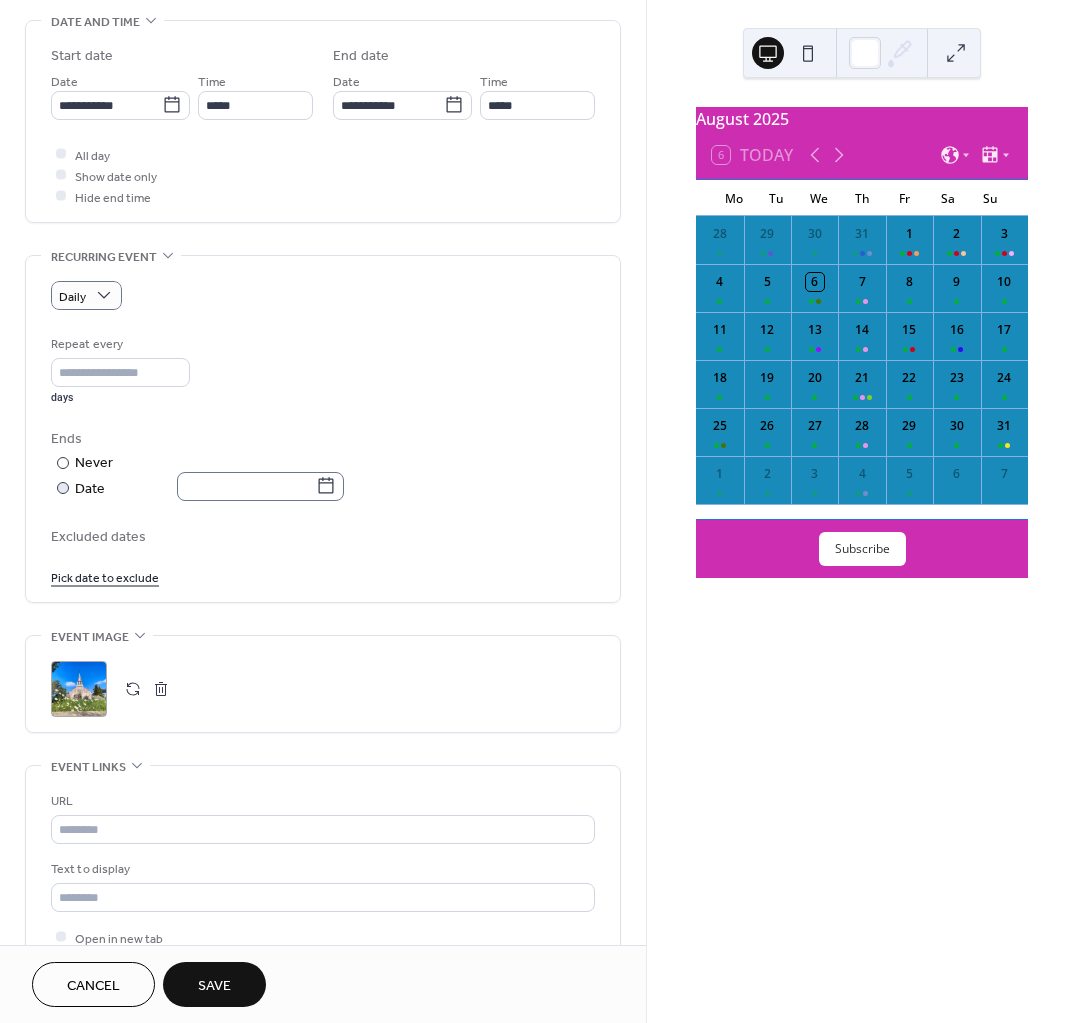 click 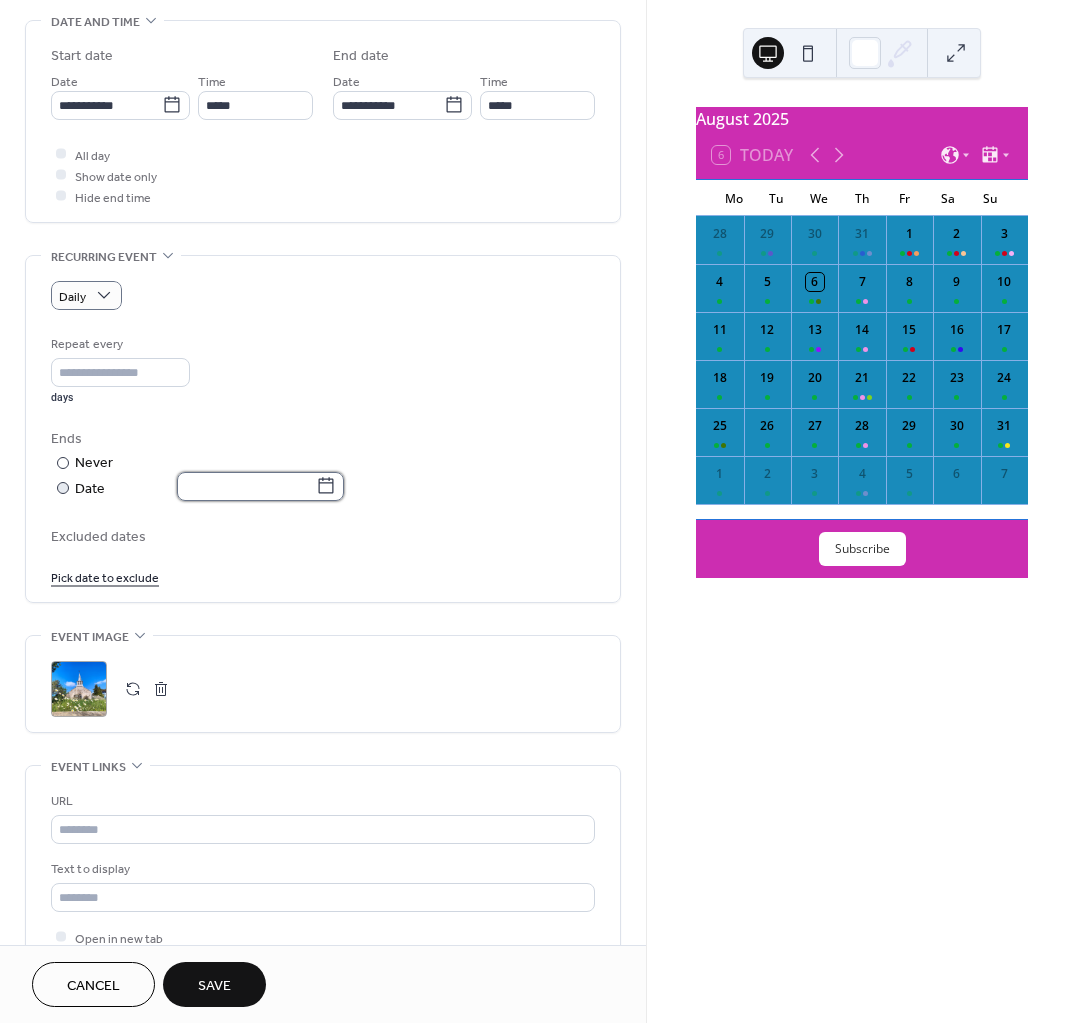 click at bounding box center [246, 486] 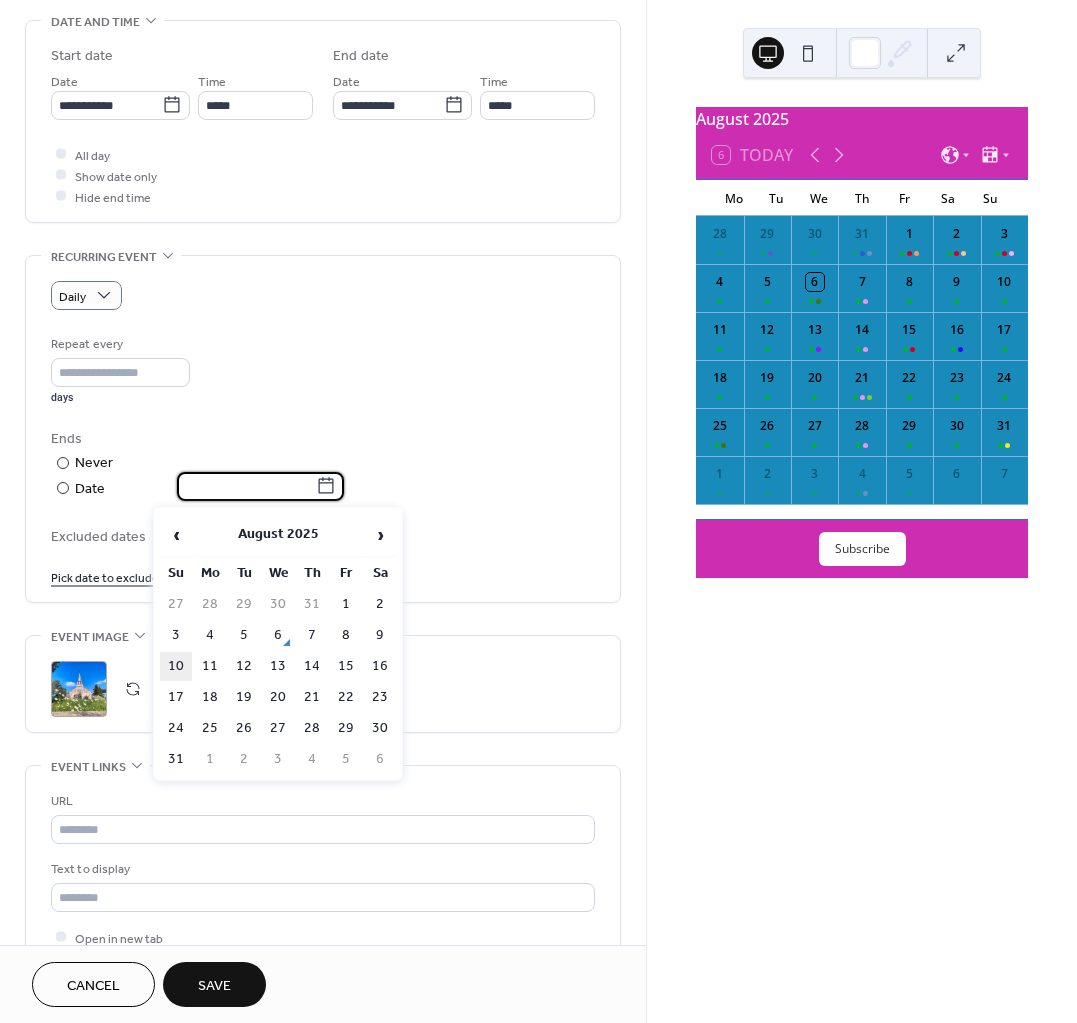 click on "10" at bounding box center [176, 666] 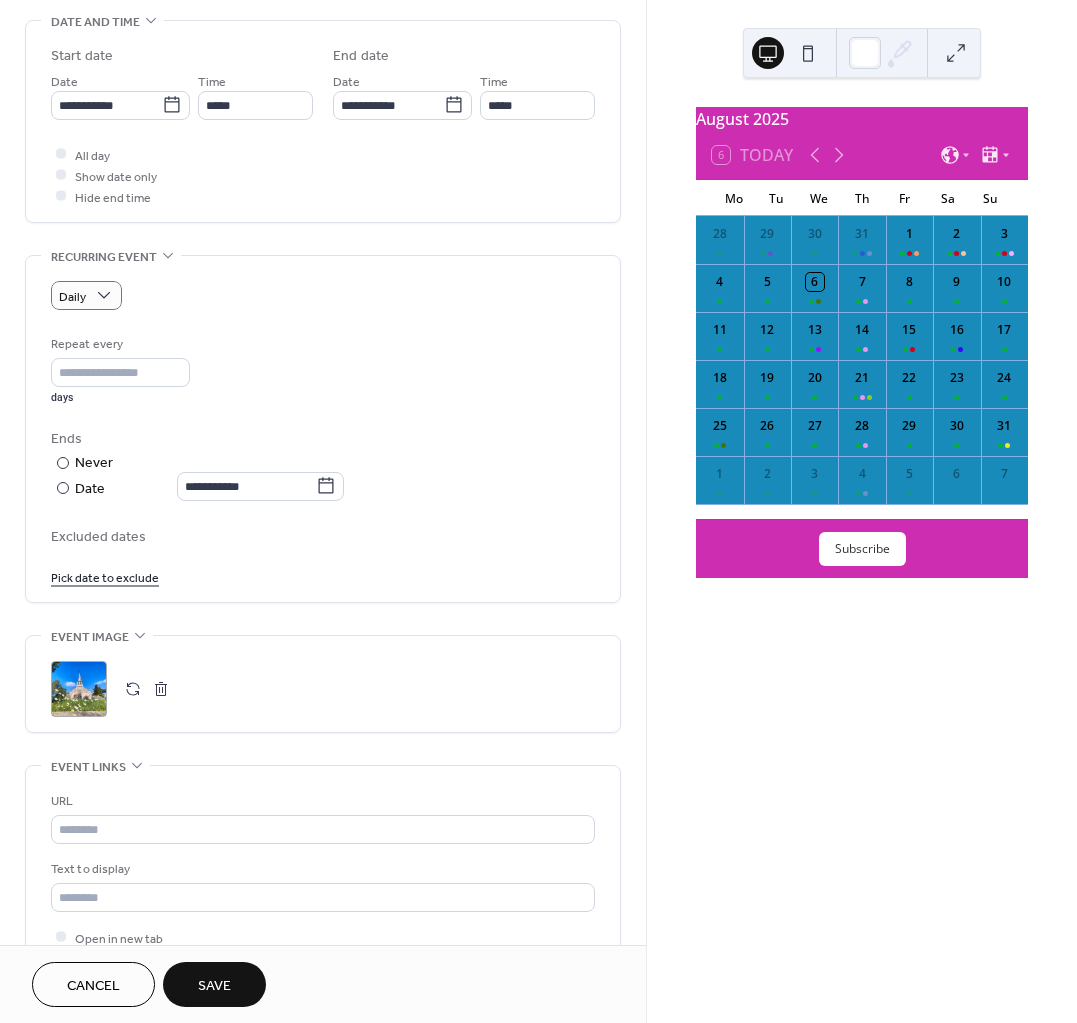 click on "Save" at bounding box center [214, 984] 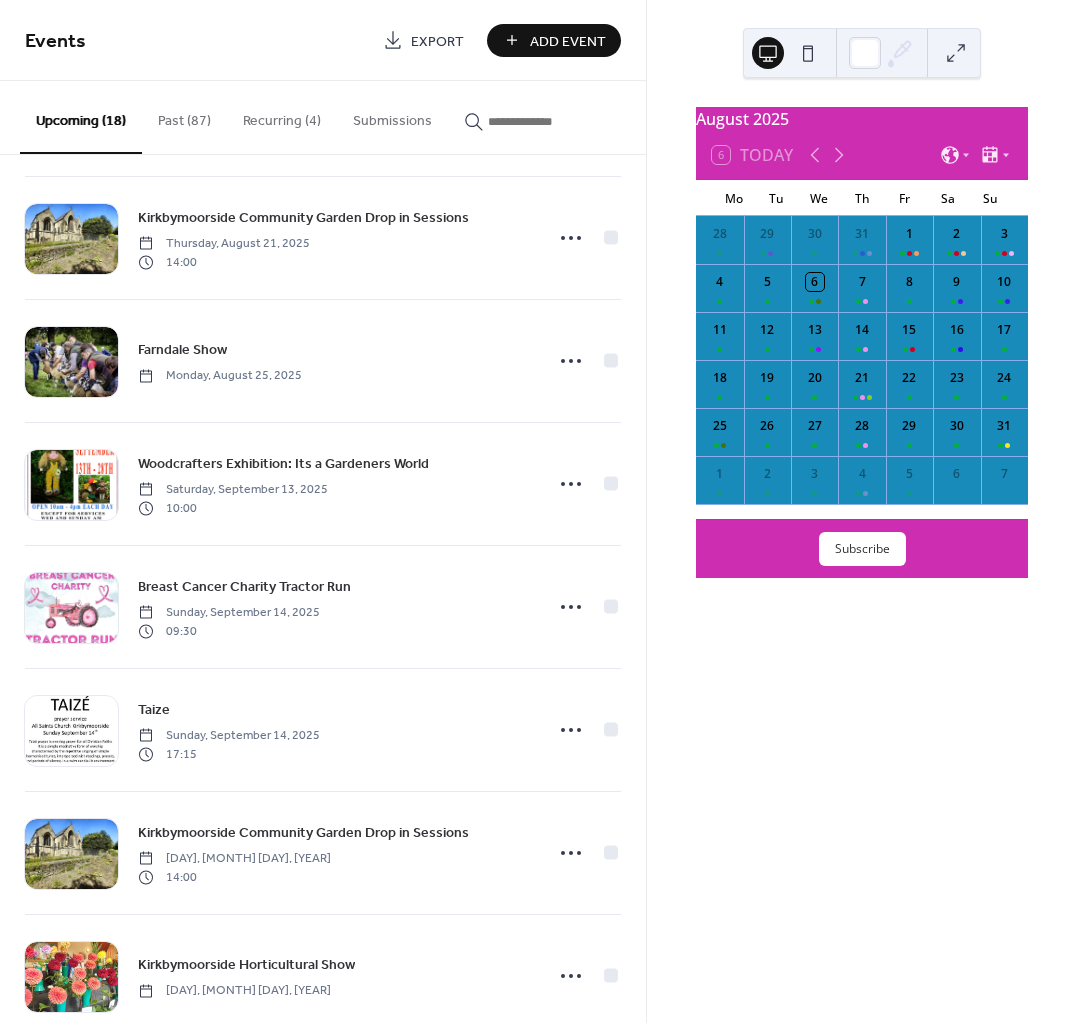 scroll, scrollTop: 0, scrollLeft: 0, axis: both 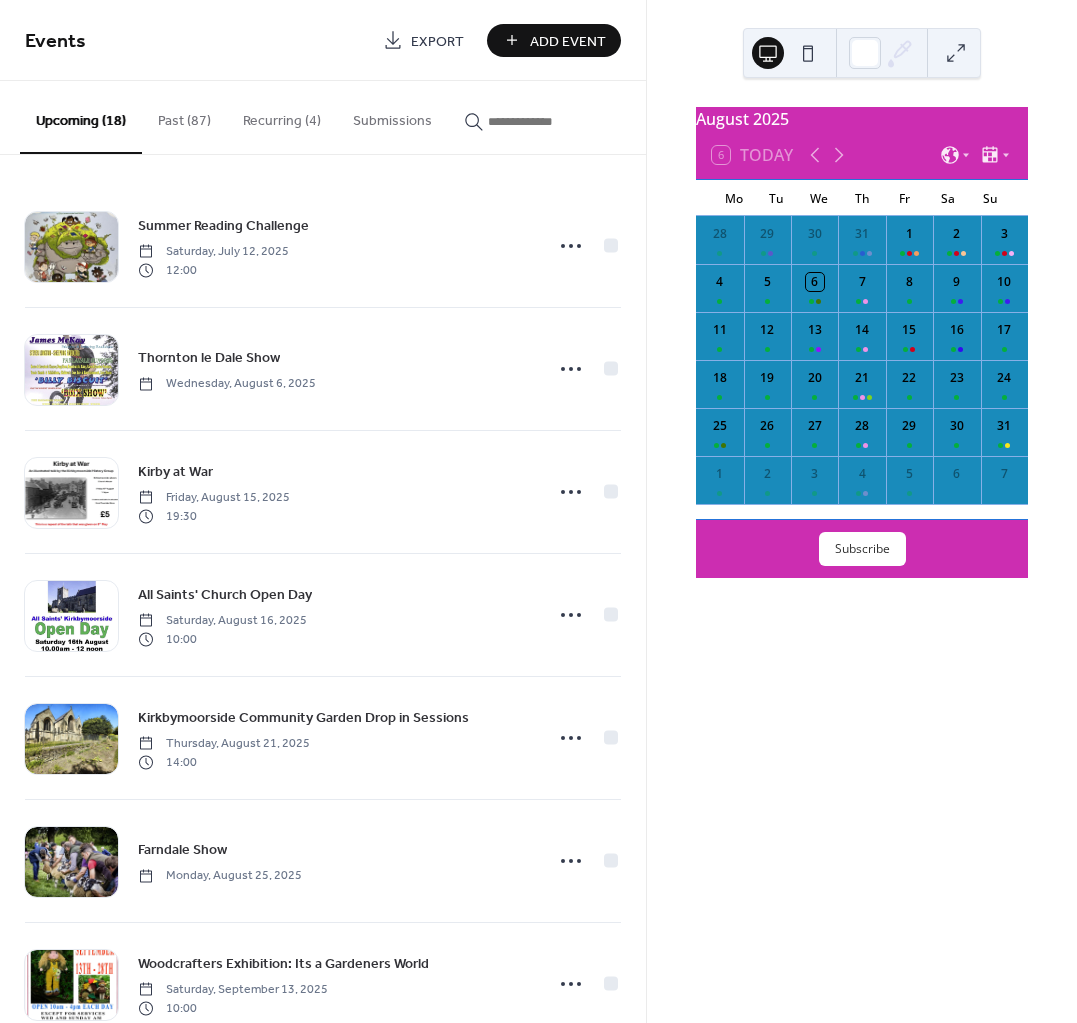 click on "Recurring (4)" at bounding box center (282, 116) 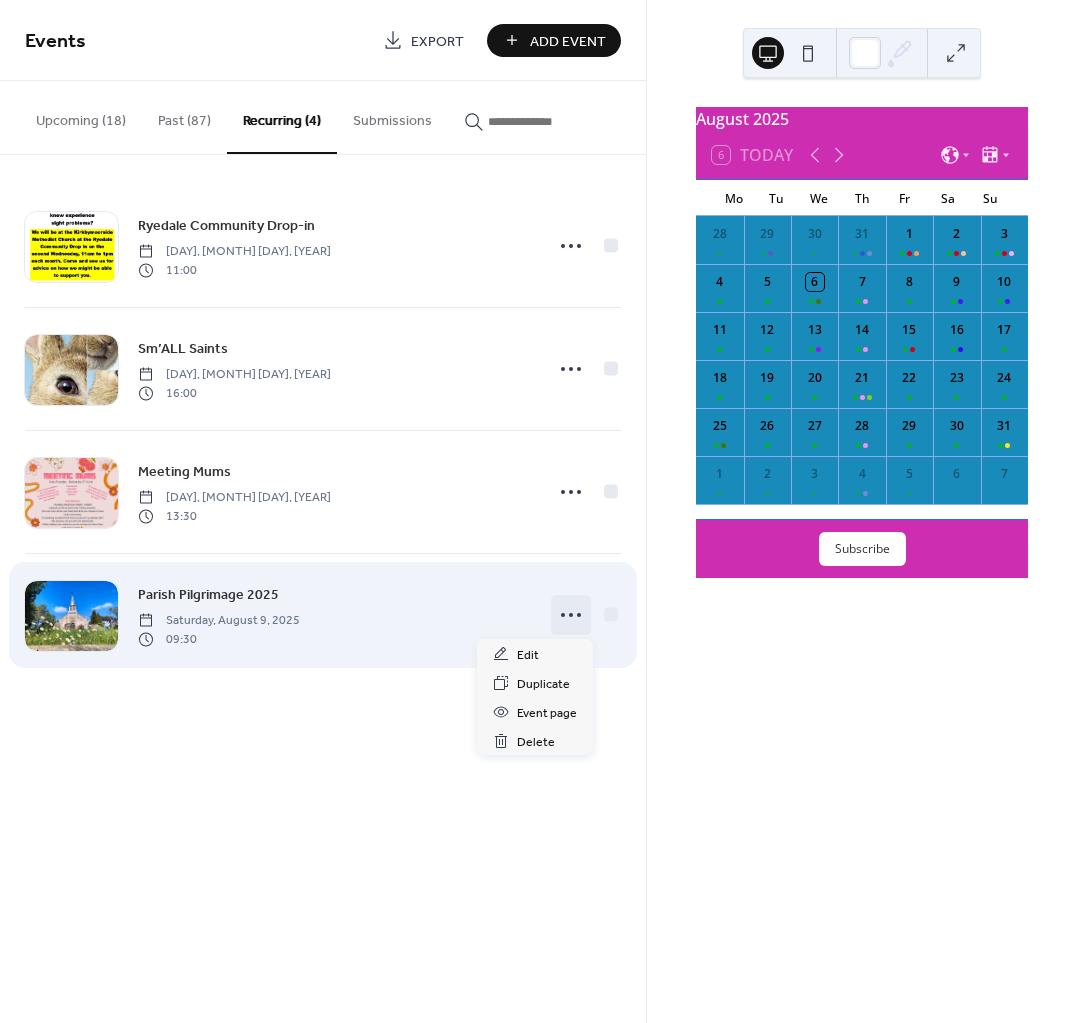 click 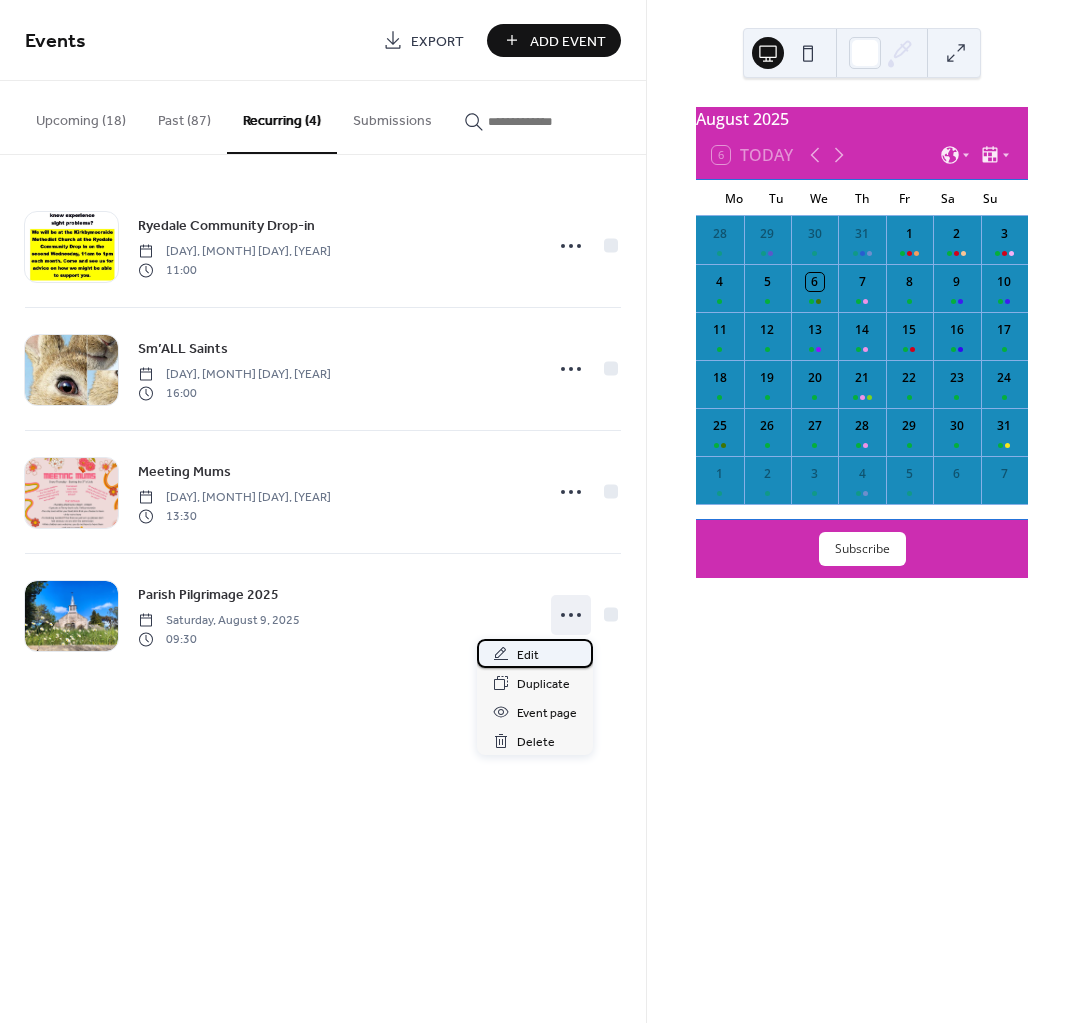 click on "Edit" at bounding box center (528, 655) 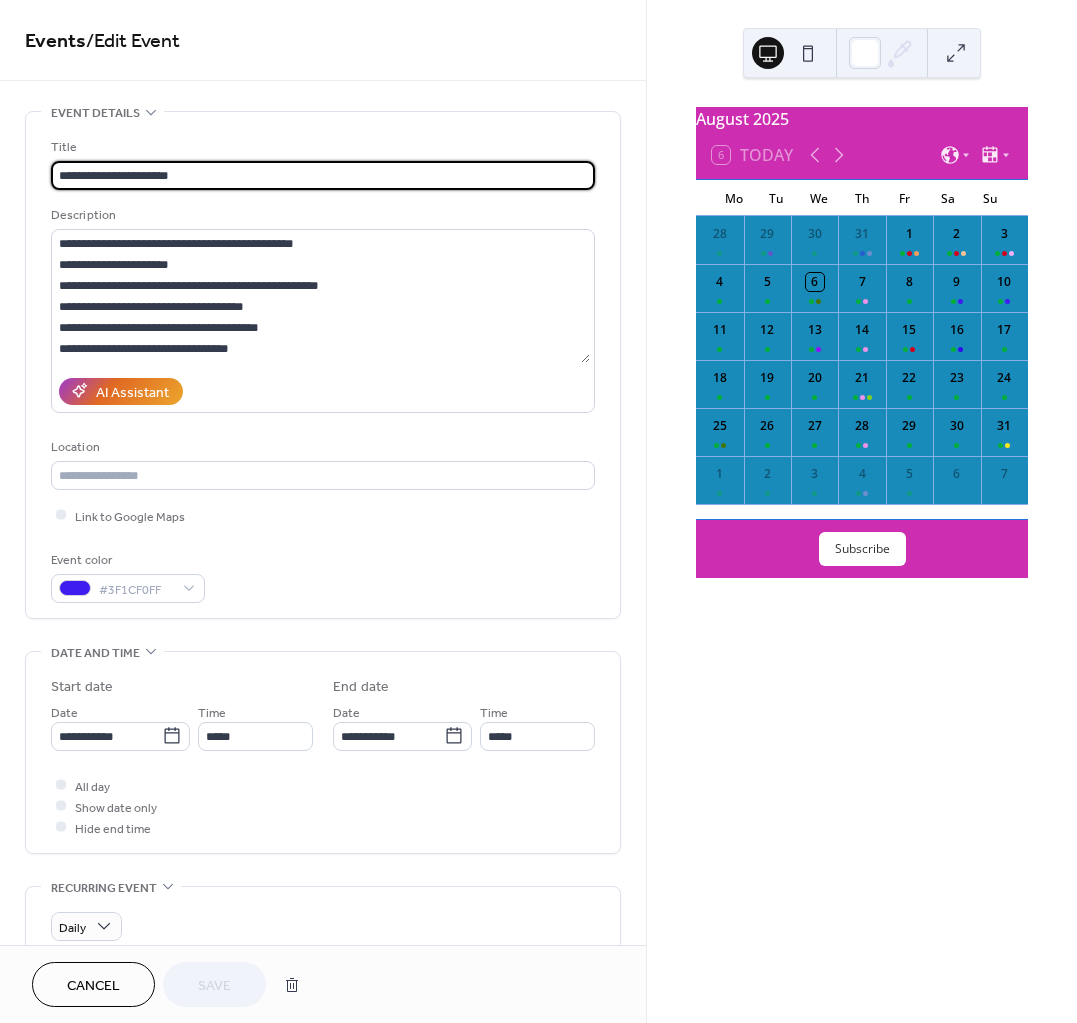 type on "**********" 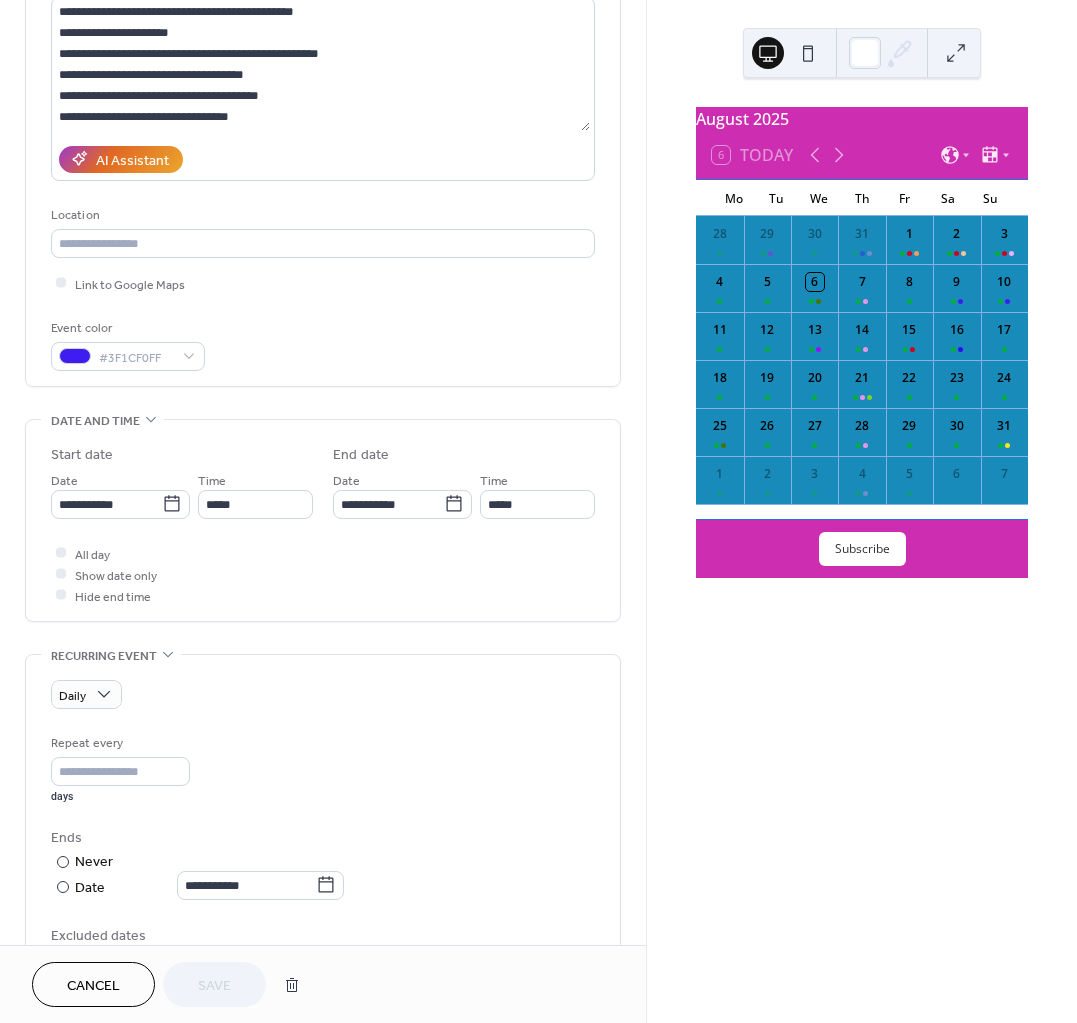 scroll, scrollTop: 250, scrollLeft: 0, axis: vertical 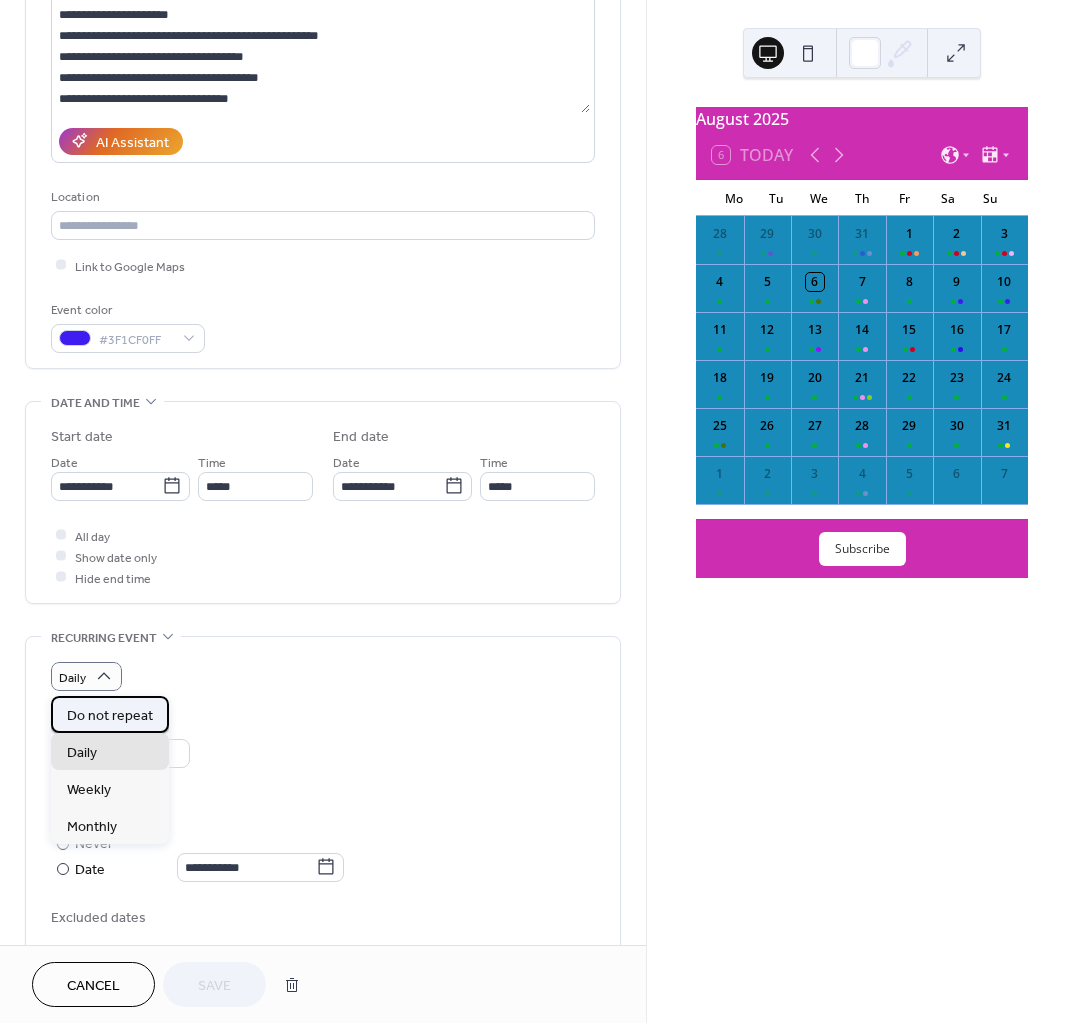 click on "Do not repeat" at bounding box center [110, 716] 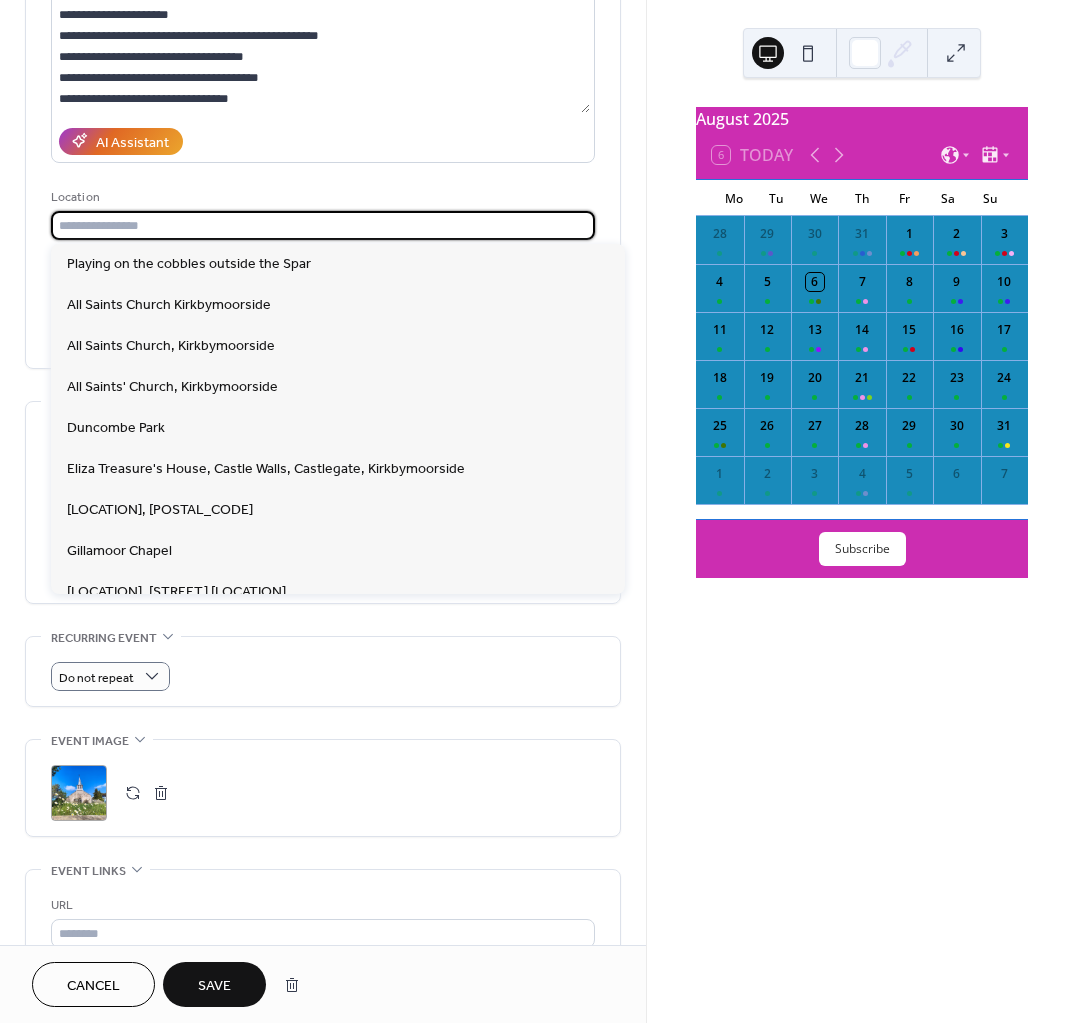click at bounding box center (323, 225) 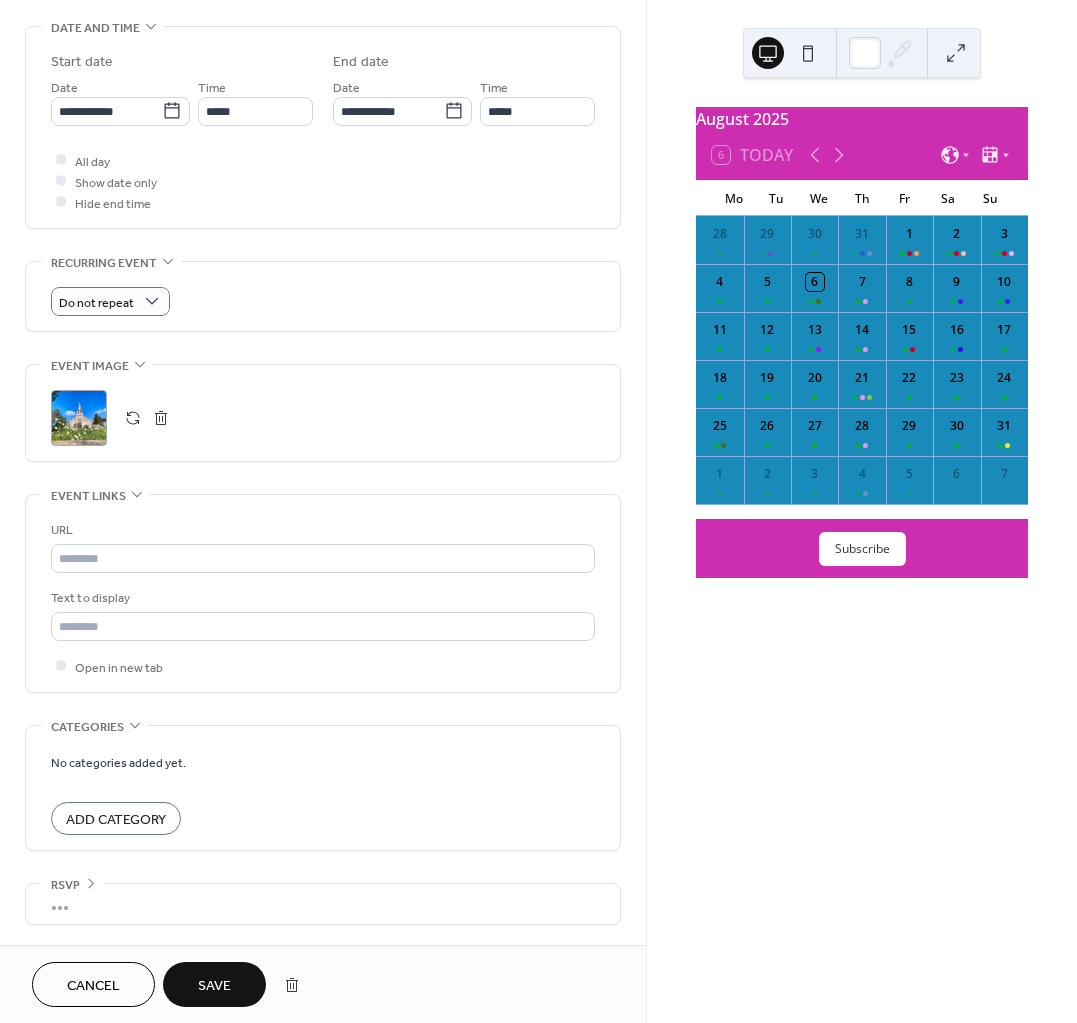 scroll, scrollTop: 631, scrollLeft: 0, axis: vertical 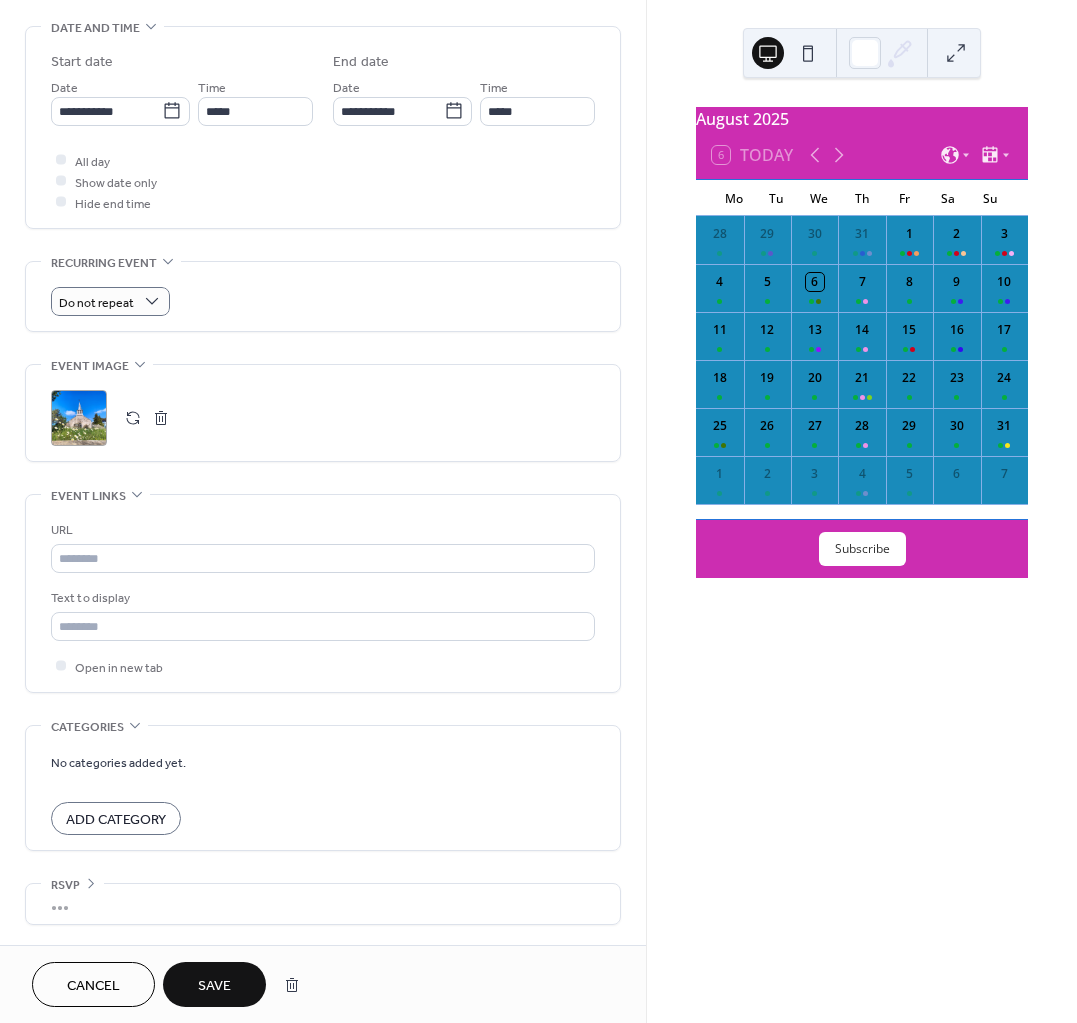 type on "**********" 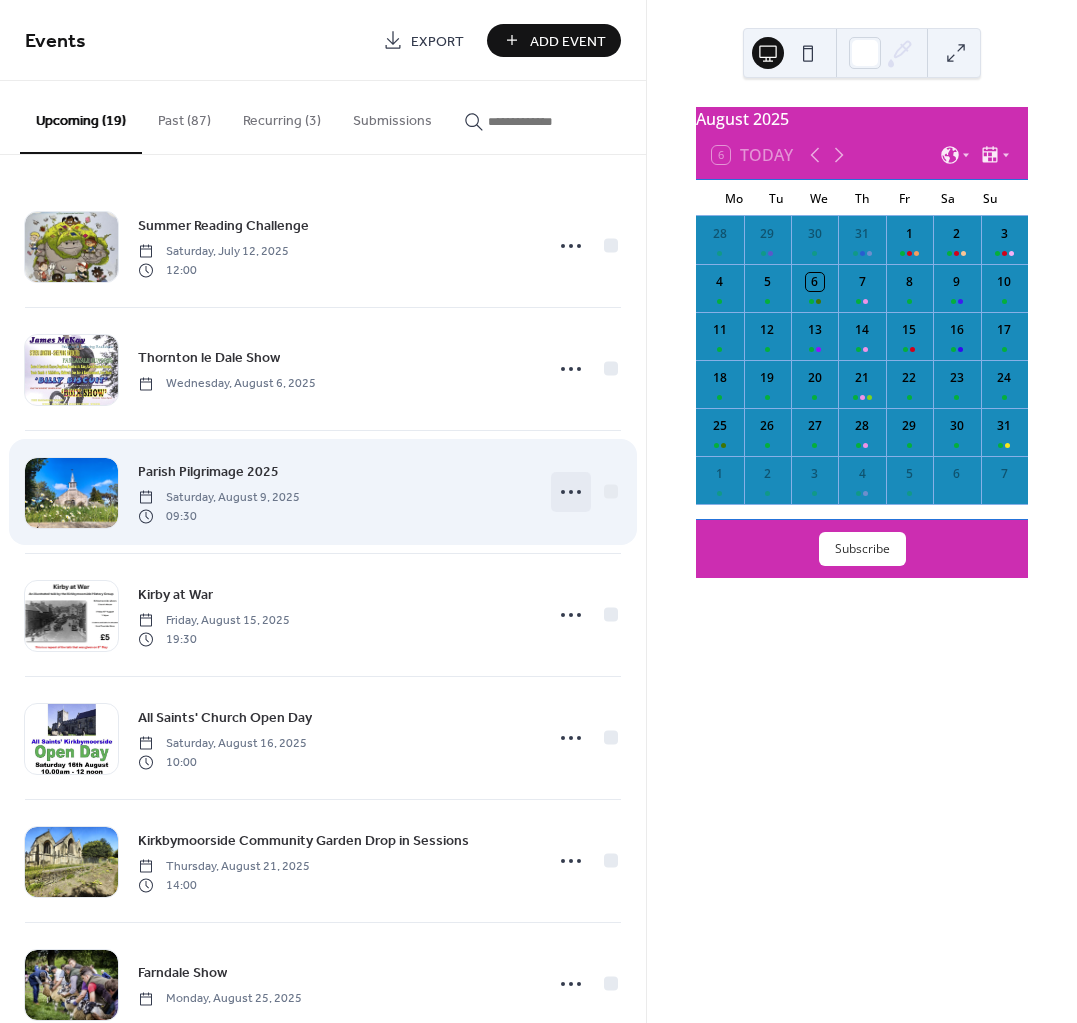 click 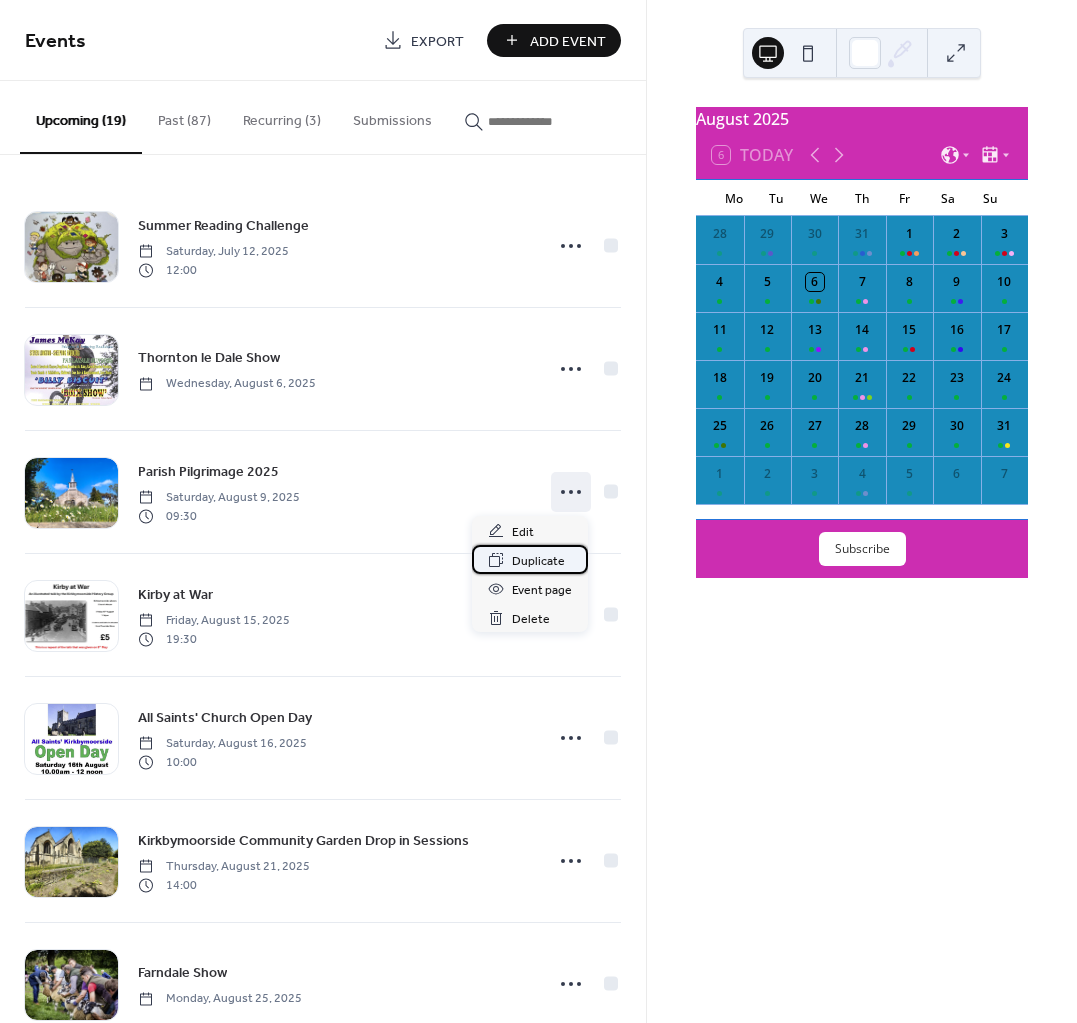 click on "Duplicate" at bounding box center [538, 561] 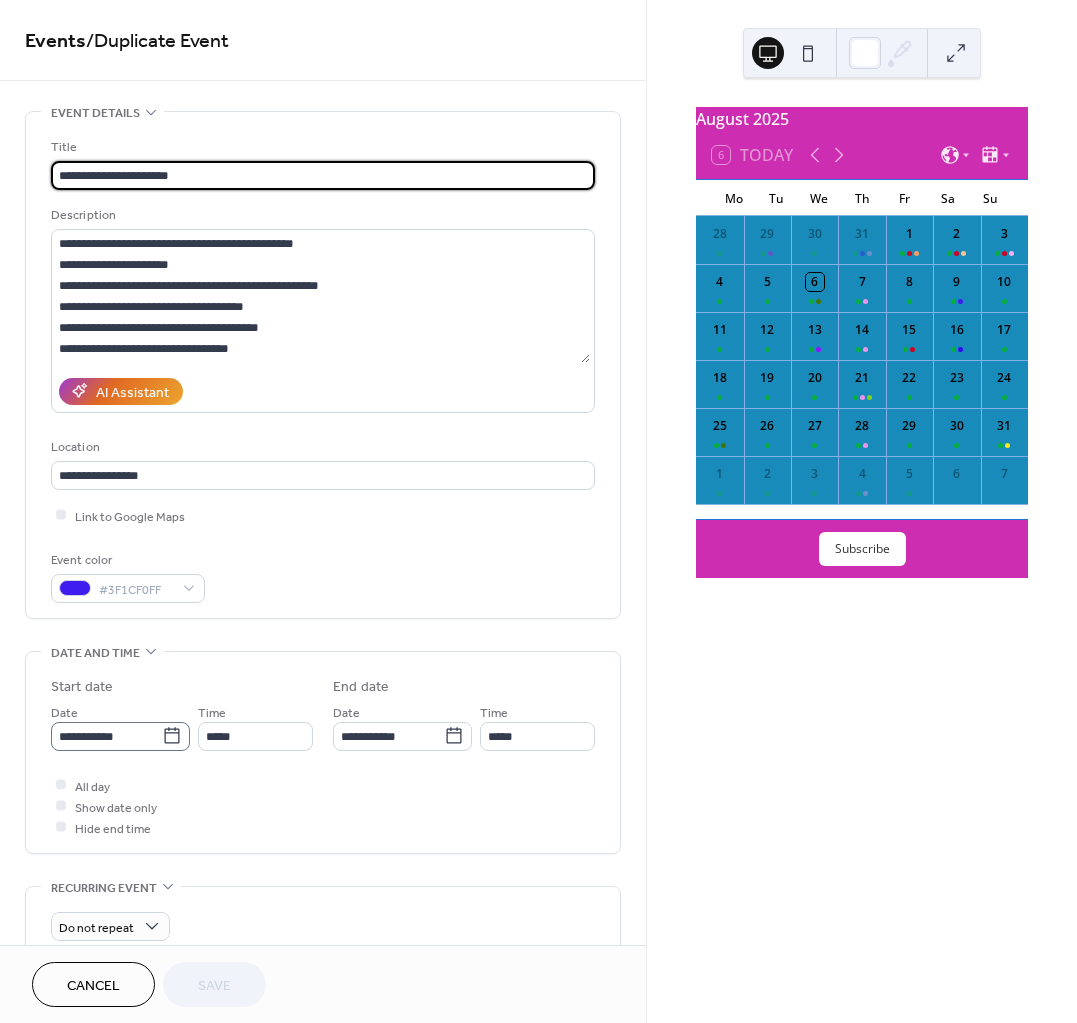 click 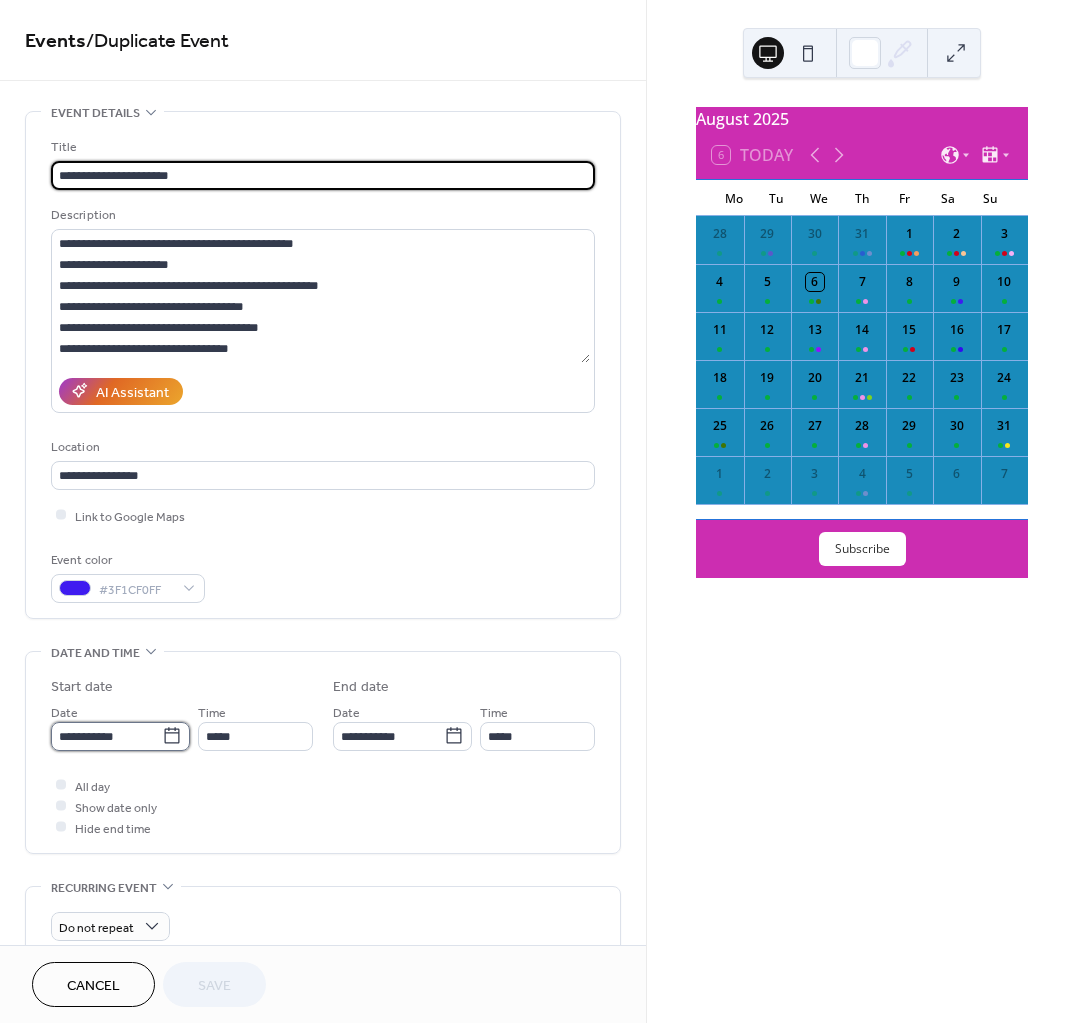 click on "**********" at bounding box center (106, 736) 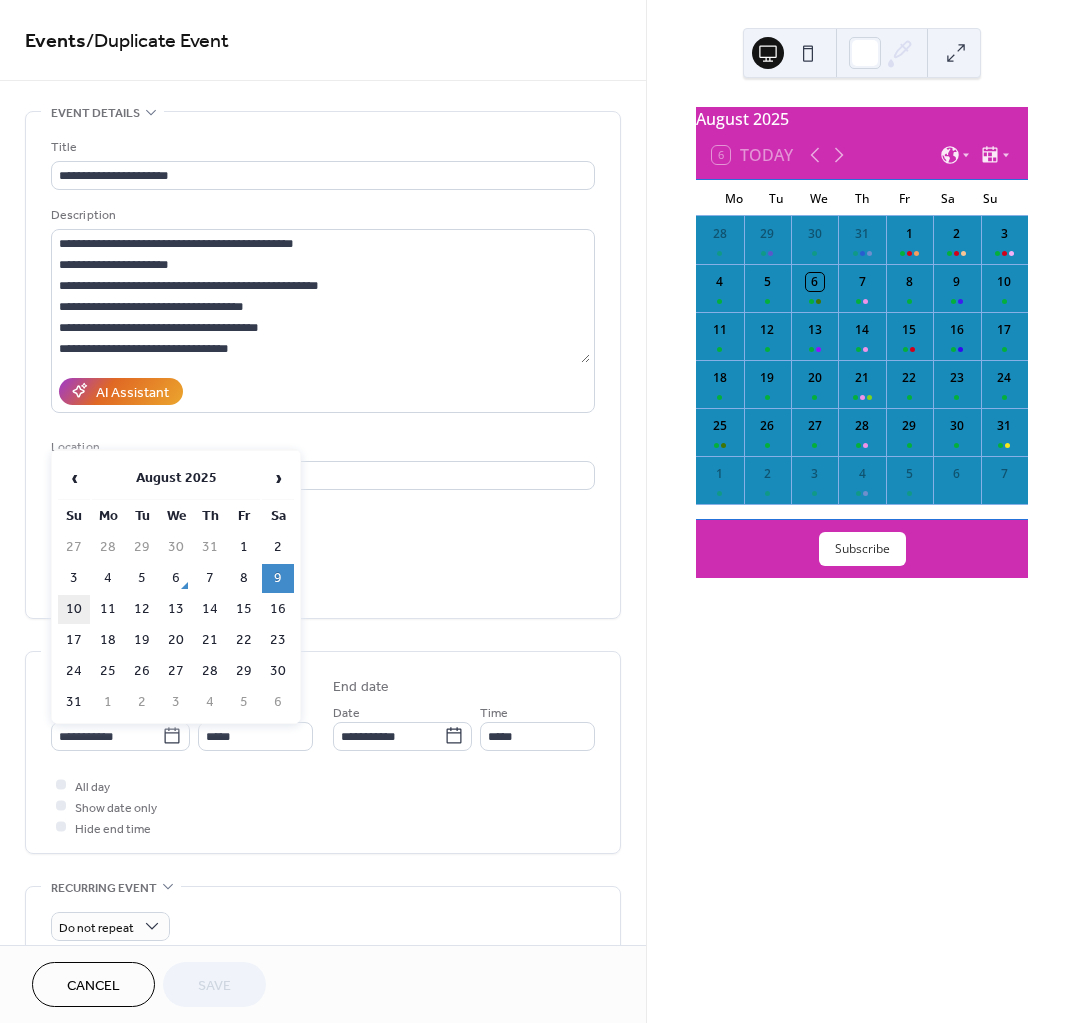 click on "10" at bounding box center [74, 609] 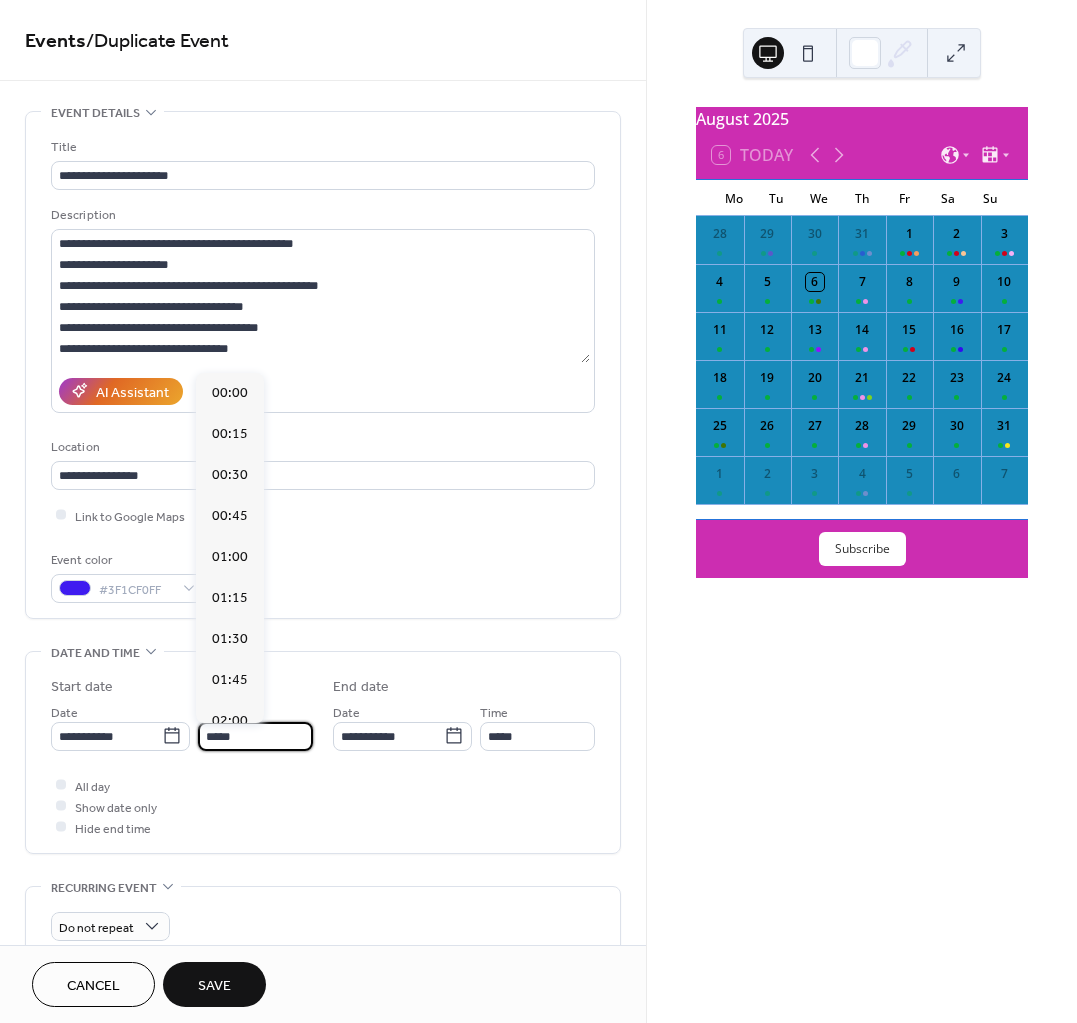 click on "*****" at bounding box center [255, 736] 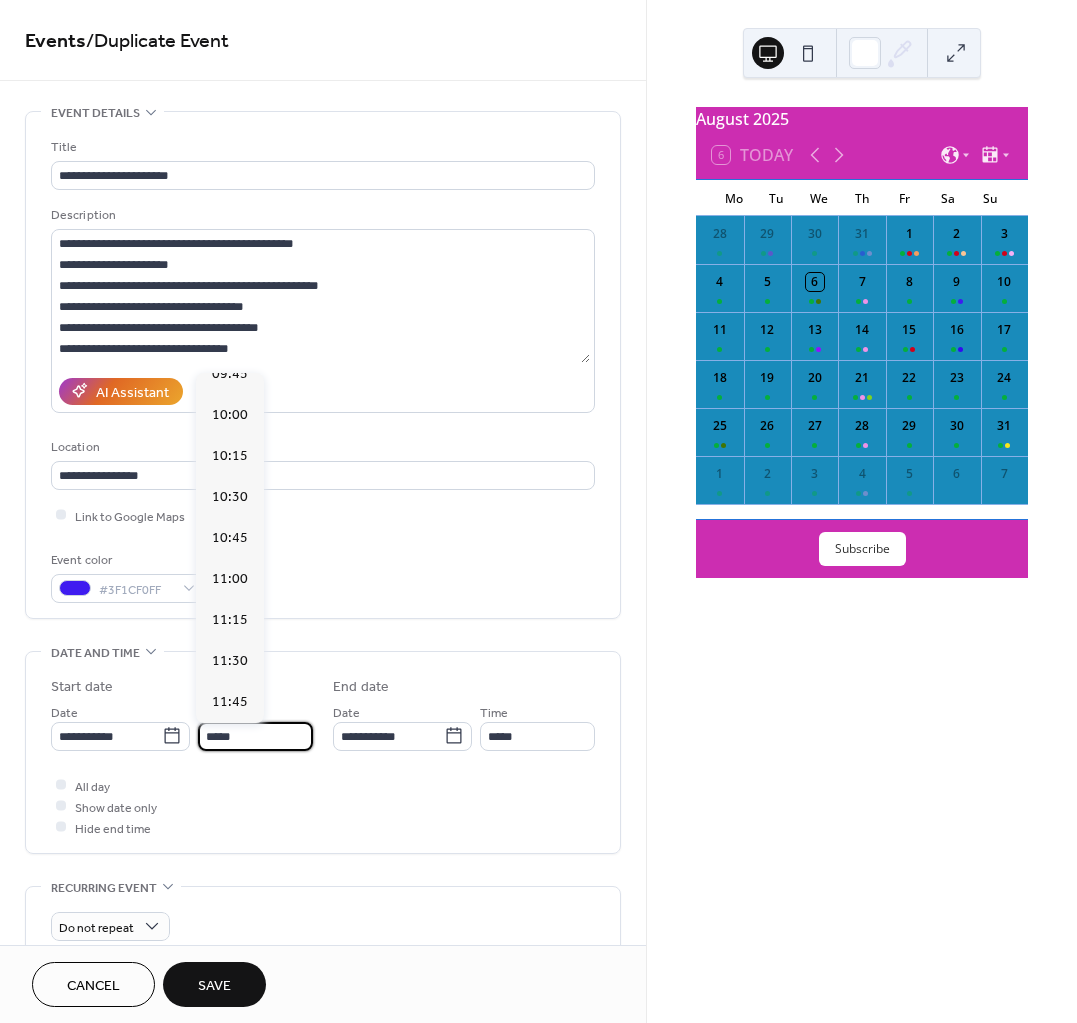 scroll, scrollTop: 1625, scrollLeft: 0, axis: vertical 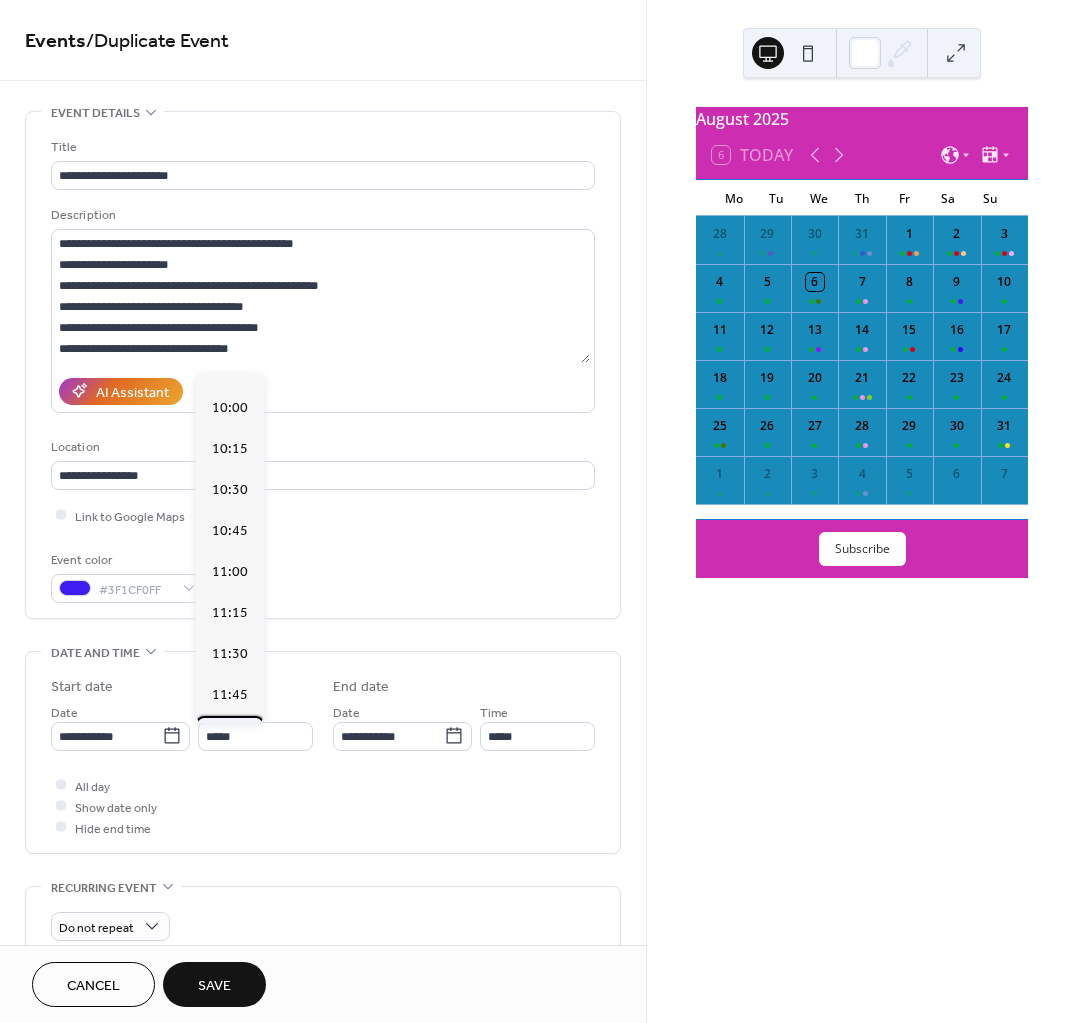 click on "12:00" at bounding box center (230, 735) 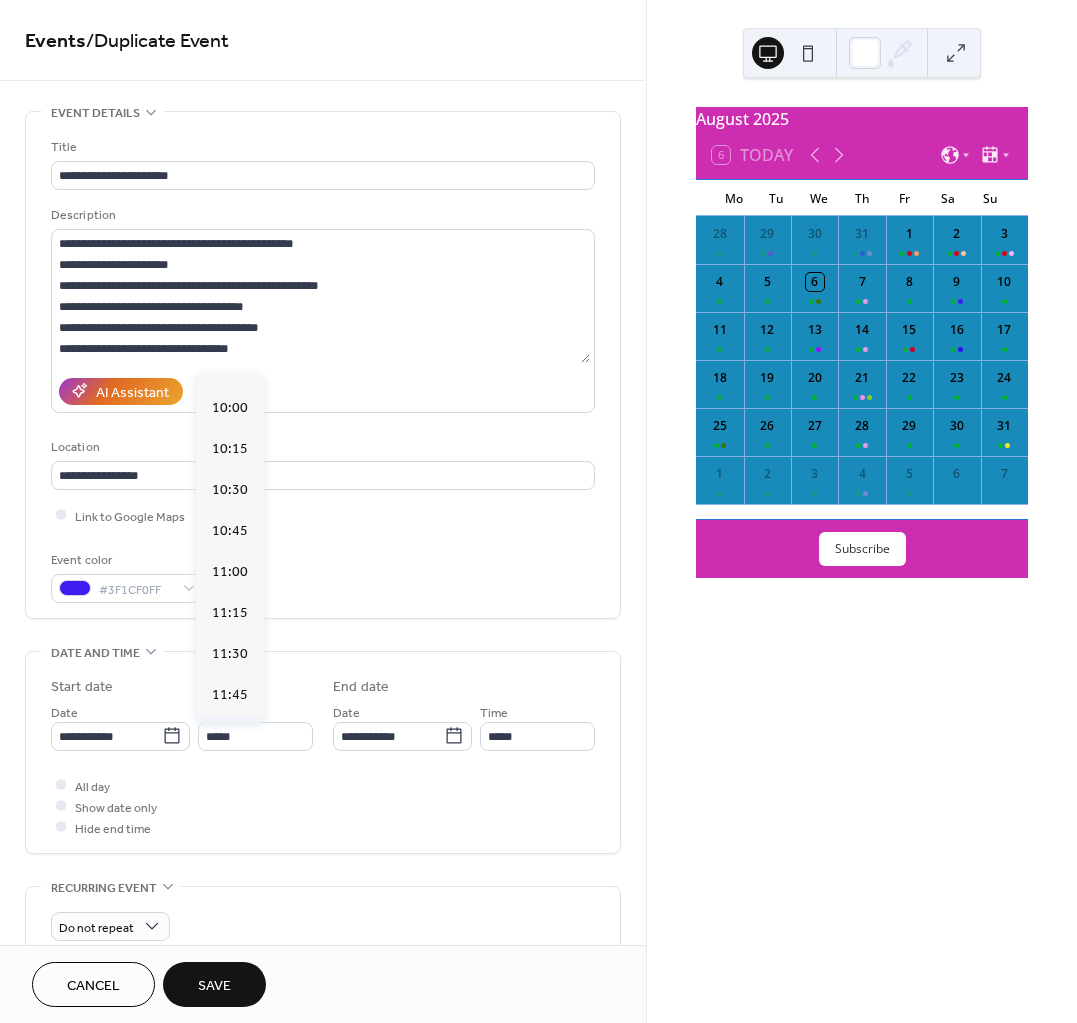 type on "*****" 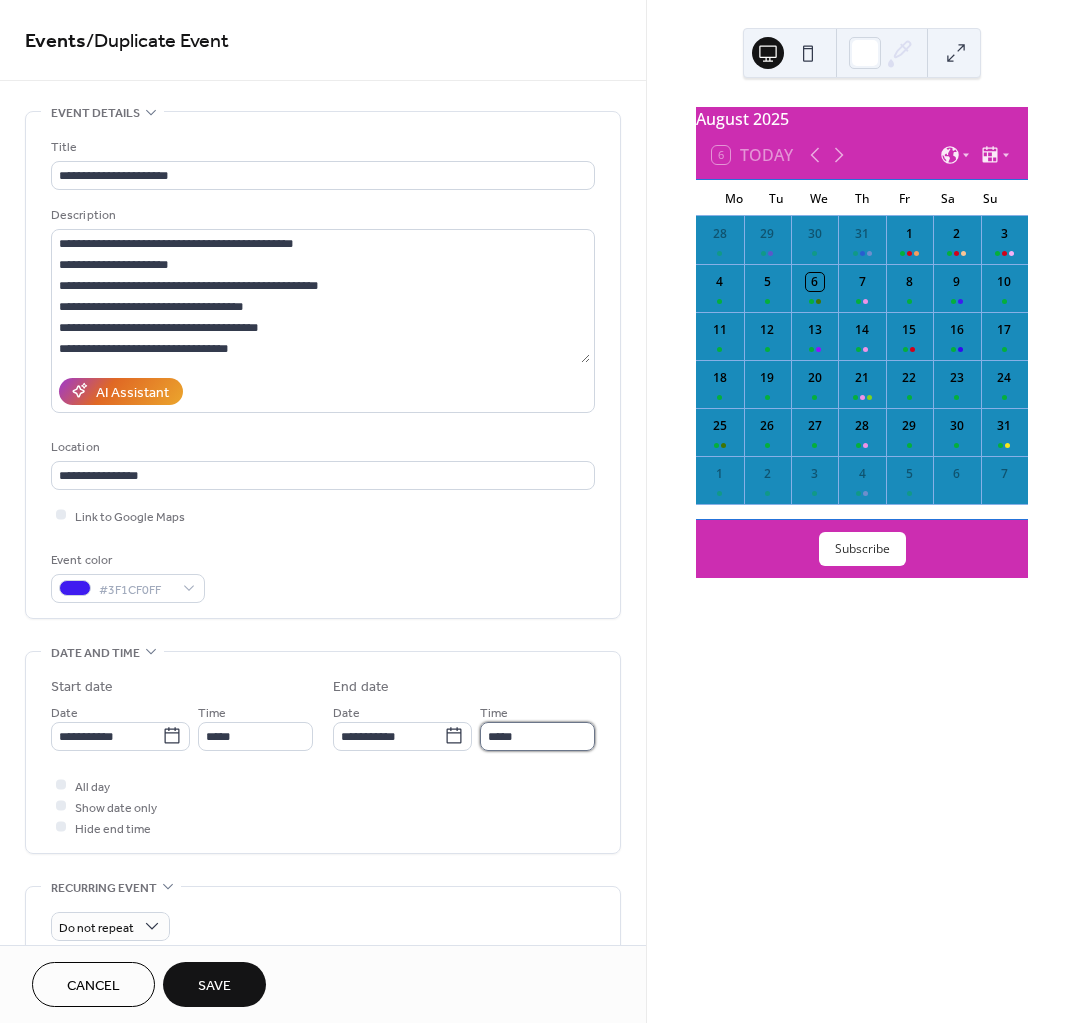 click on "*****" at bounding box center (537, 736) 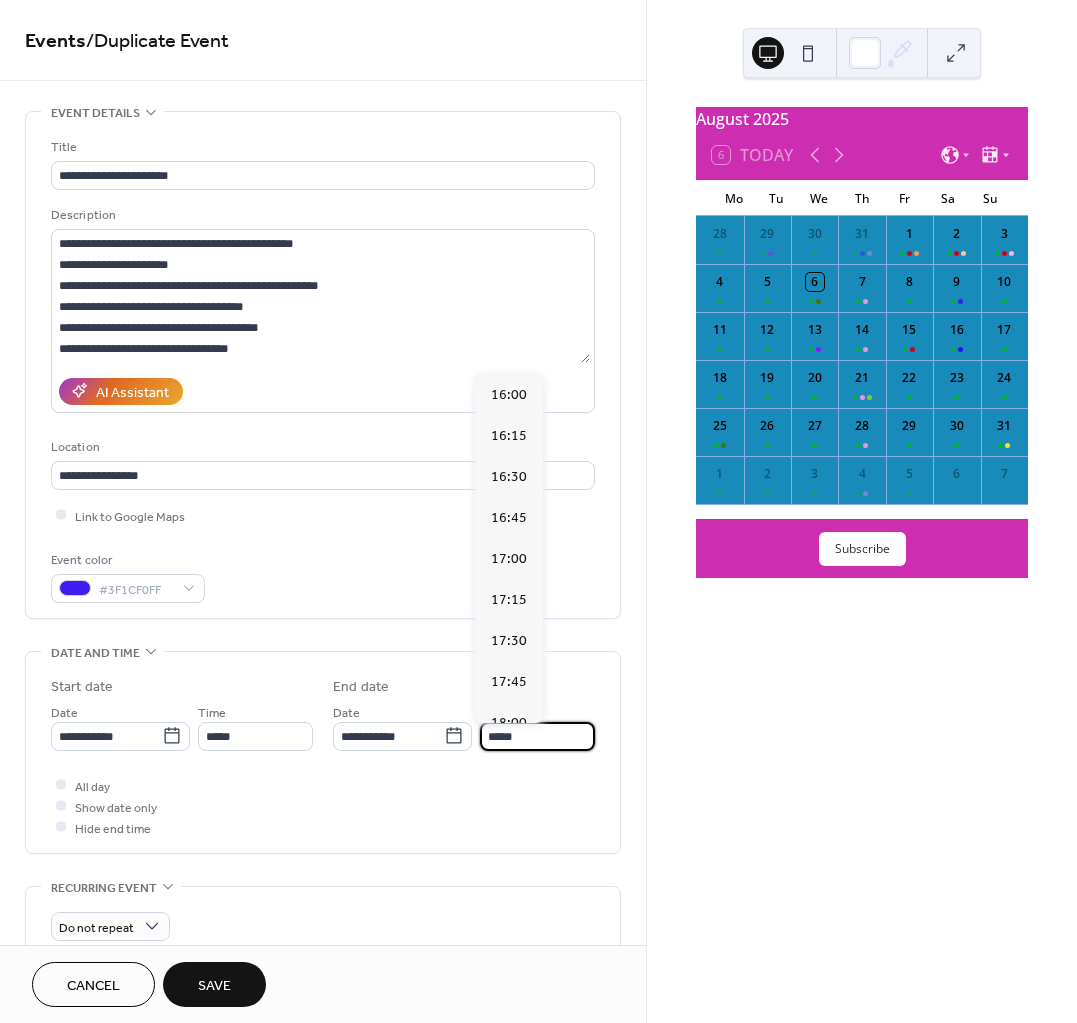 scroll, scrollTop: 736, scrollLeft: 0, axis: vertical 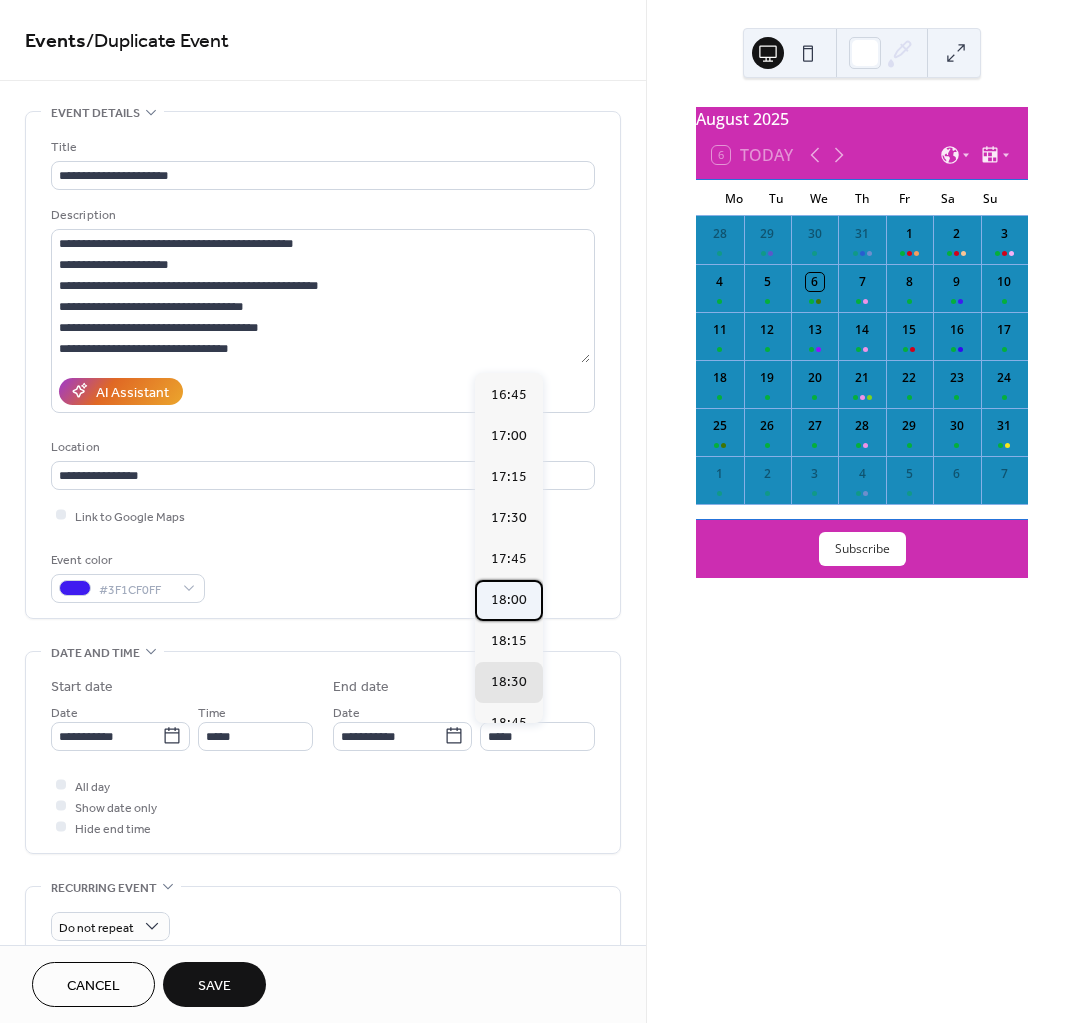 click on "18:00" at bounding box center [509, 599] 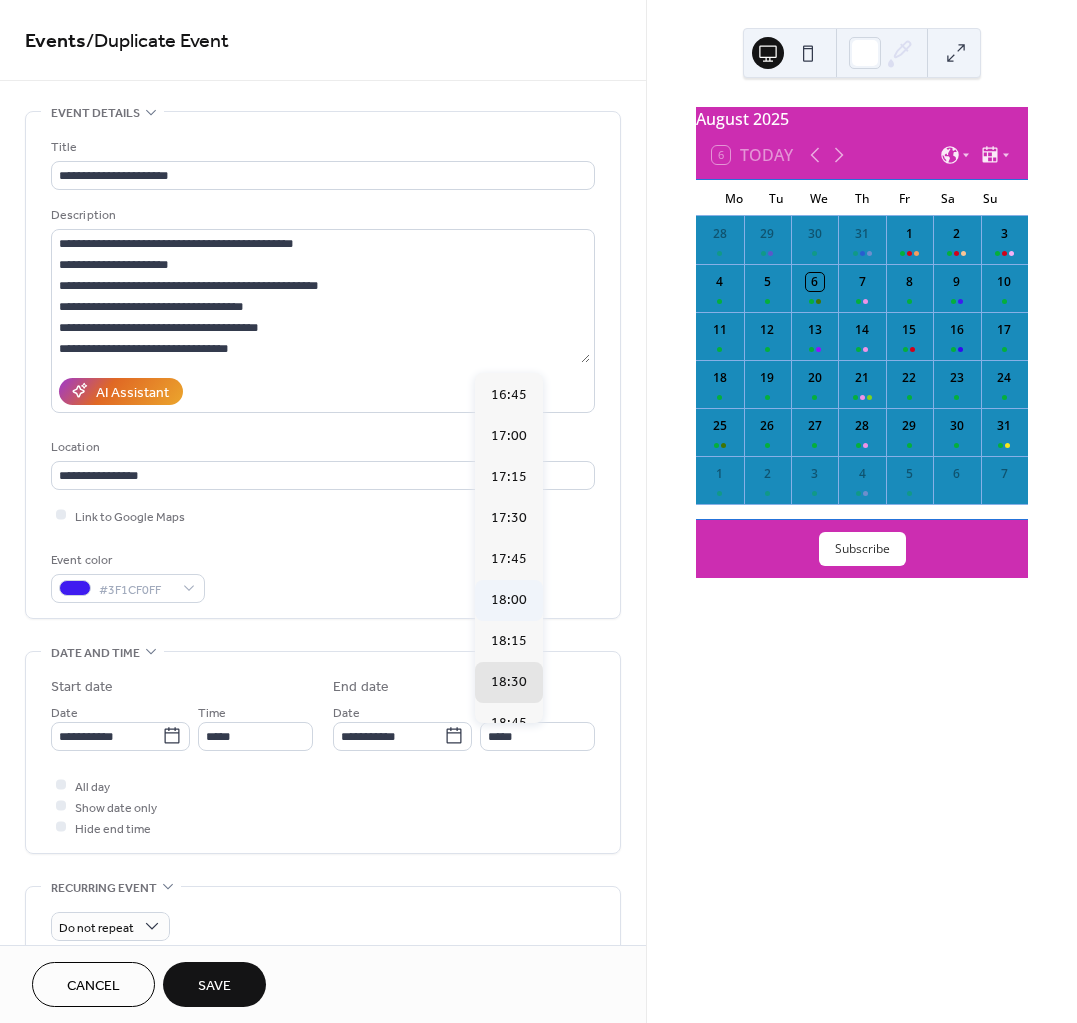 type on "*****" 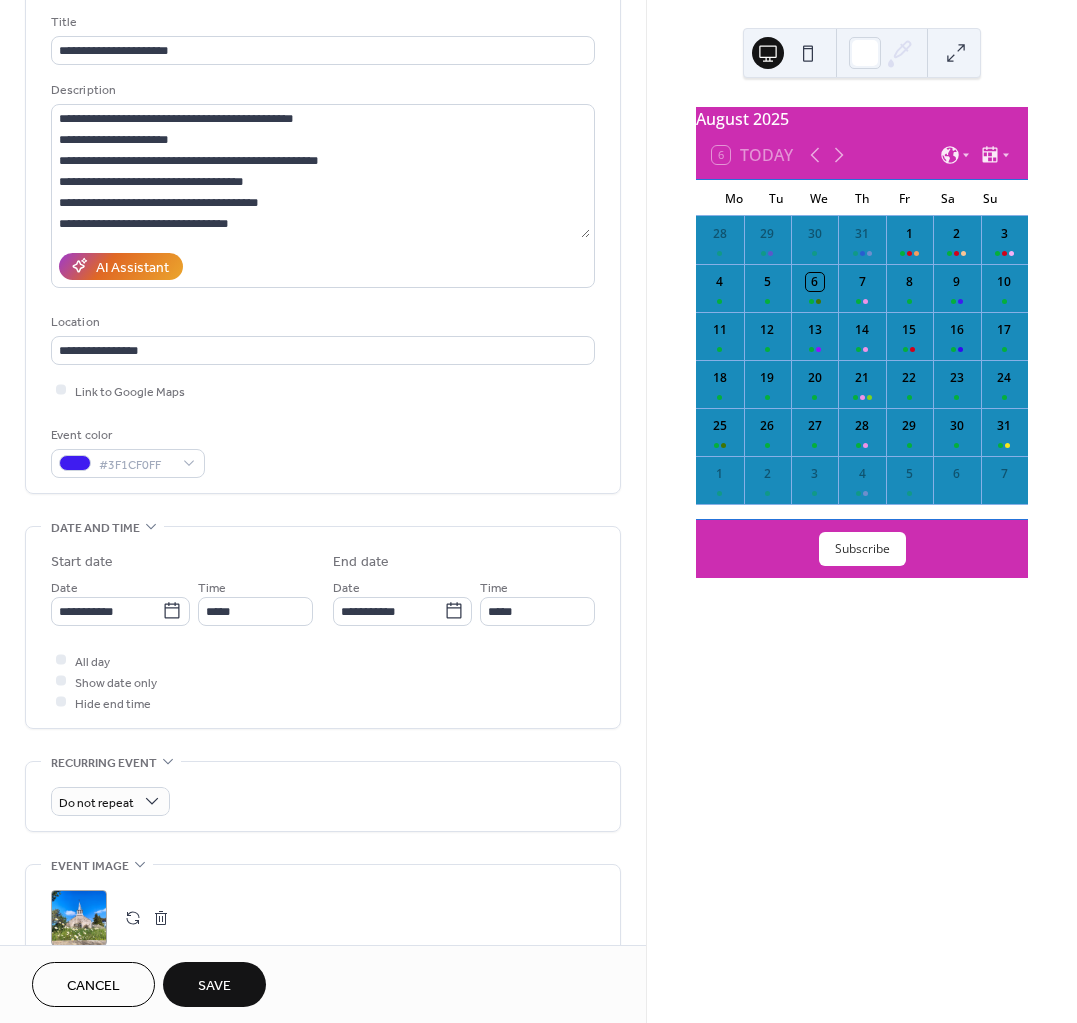 scroll, scrollTop: 0, scrollLeft: 0, axis: both 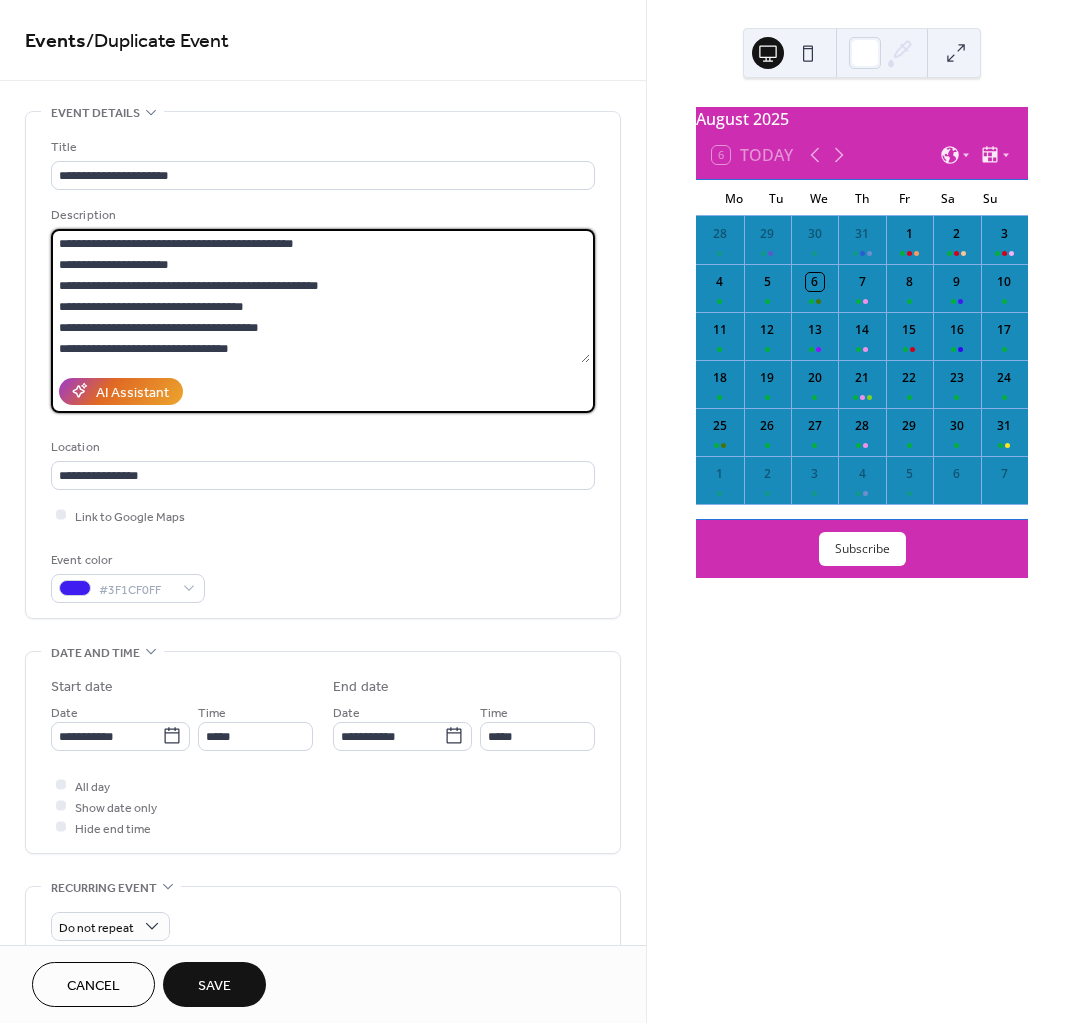 drag, startPoint x: 268, startPoint y: 353, endPoint x: 41, endPoint y: 238, distance: 254.46808 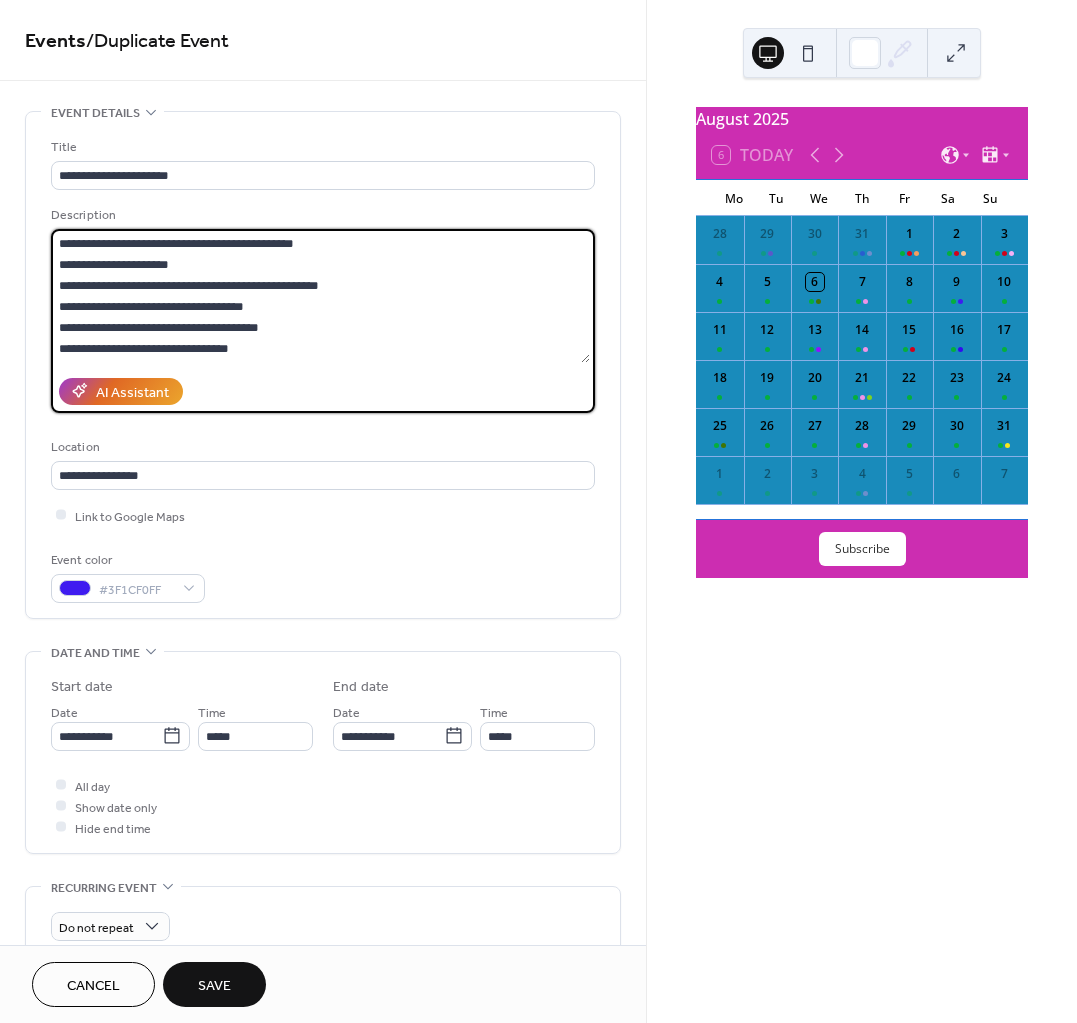 click on "**********" at bounding box center [323, 365] 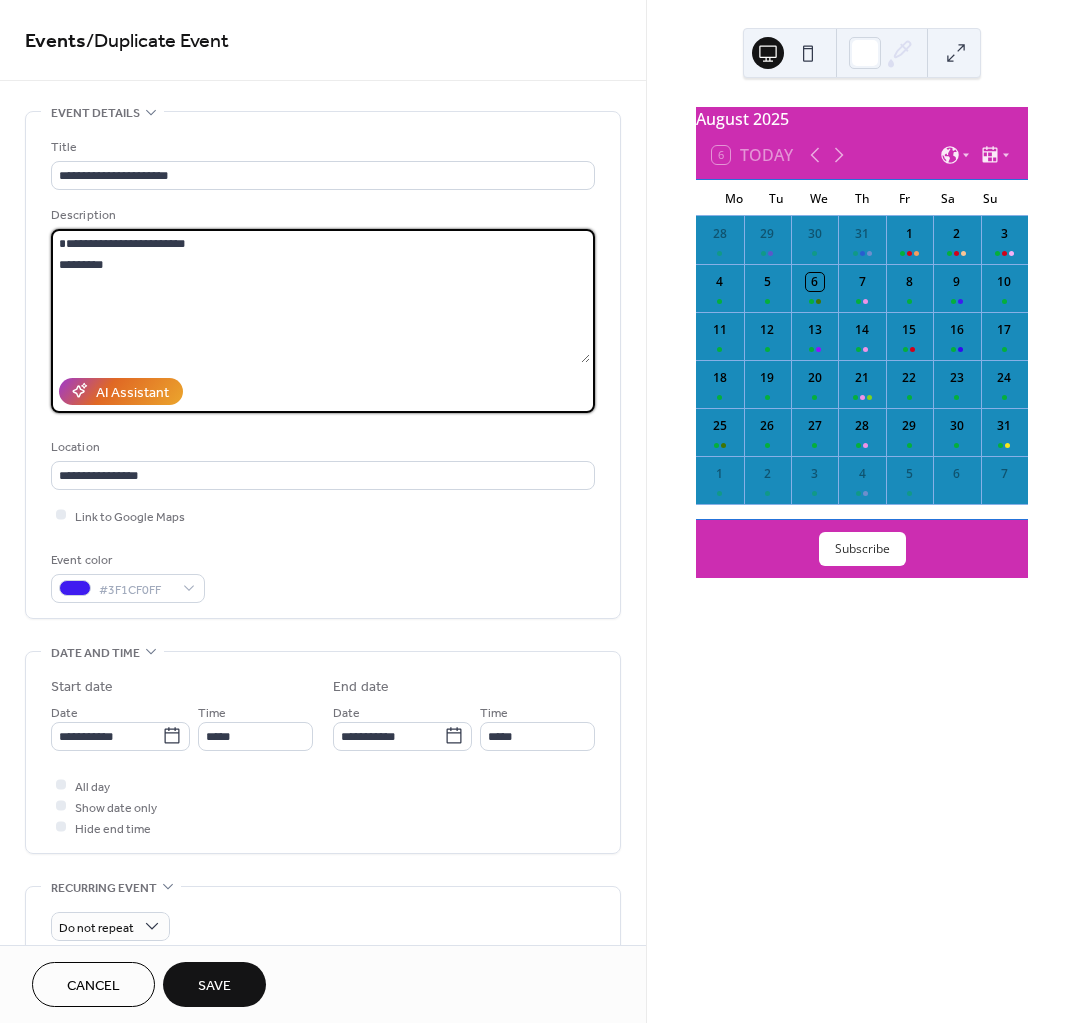 drag, startPoint x: 90, startPoint y: 255, endPoint x: 195, endPoint y: 318, distance: 122.44999 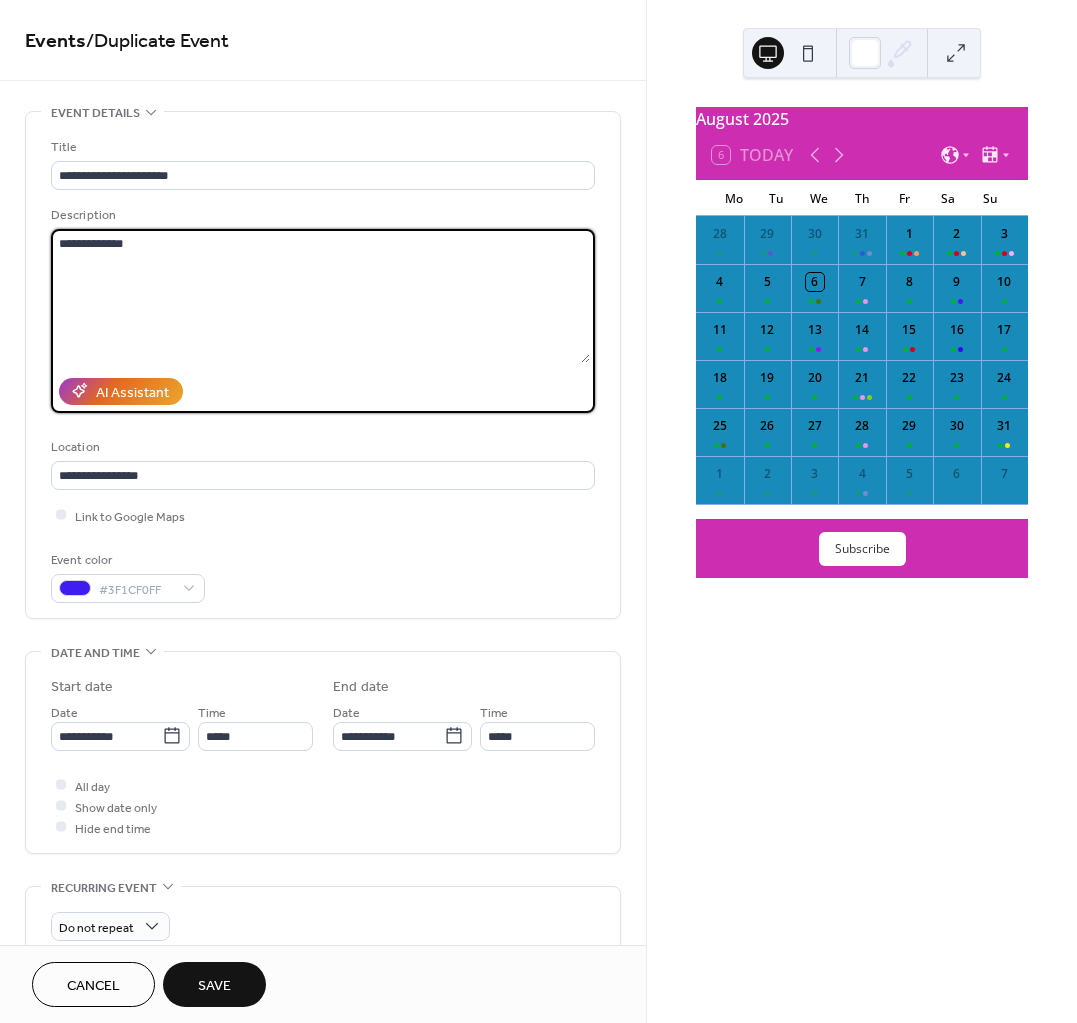 click on "**********" at bounding box center (320, 296) 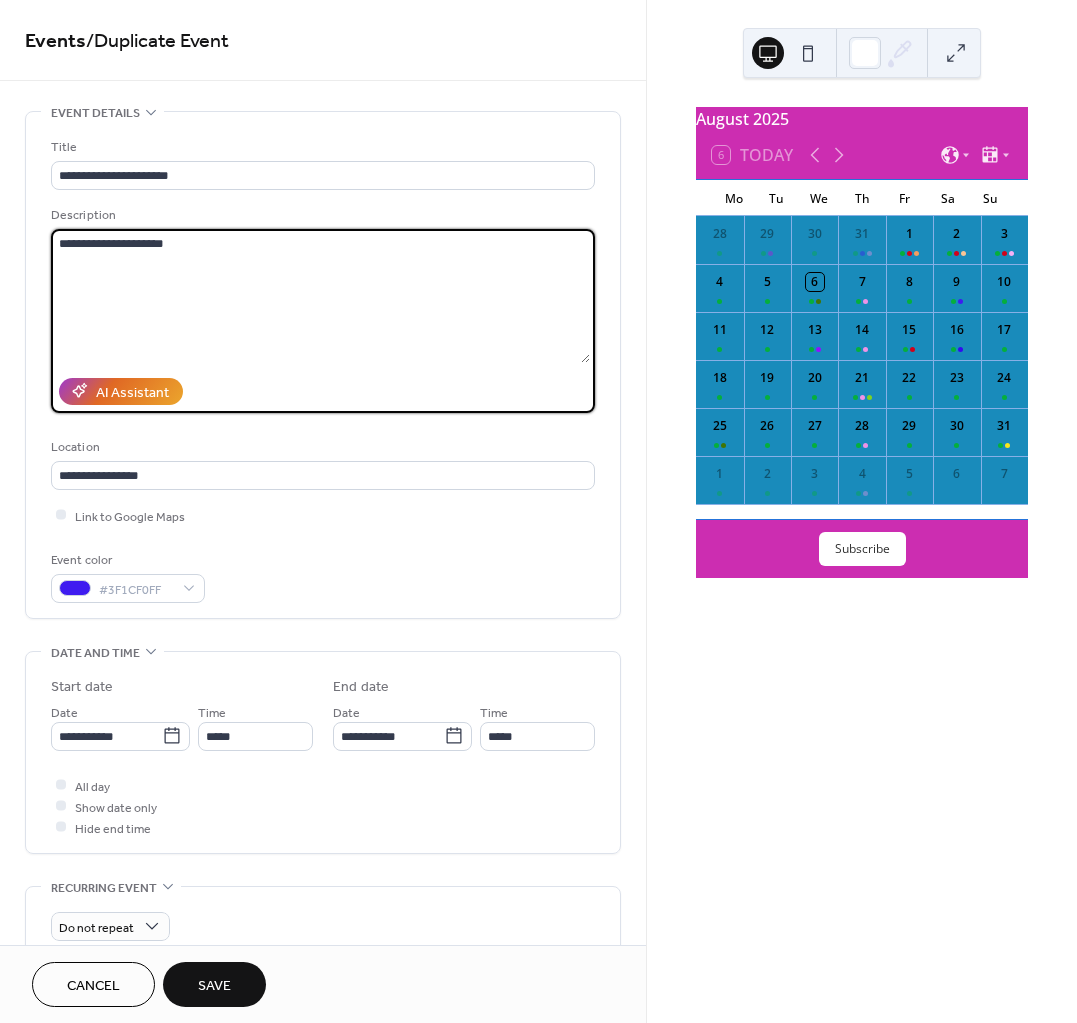 drag, startPoint x: 201, startPoint y: 238, endPoint x: 214, endPoint y: 231, distance: 14.764823 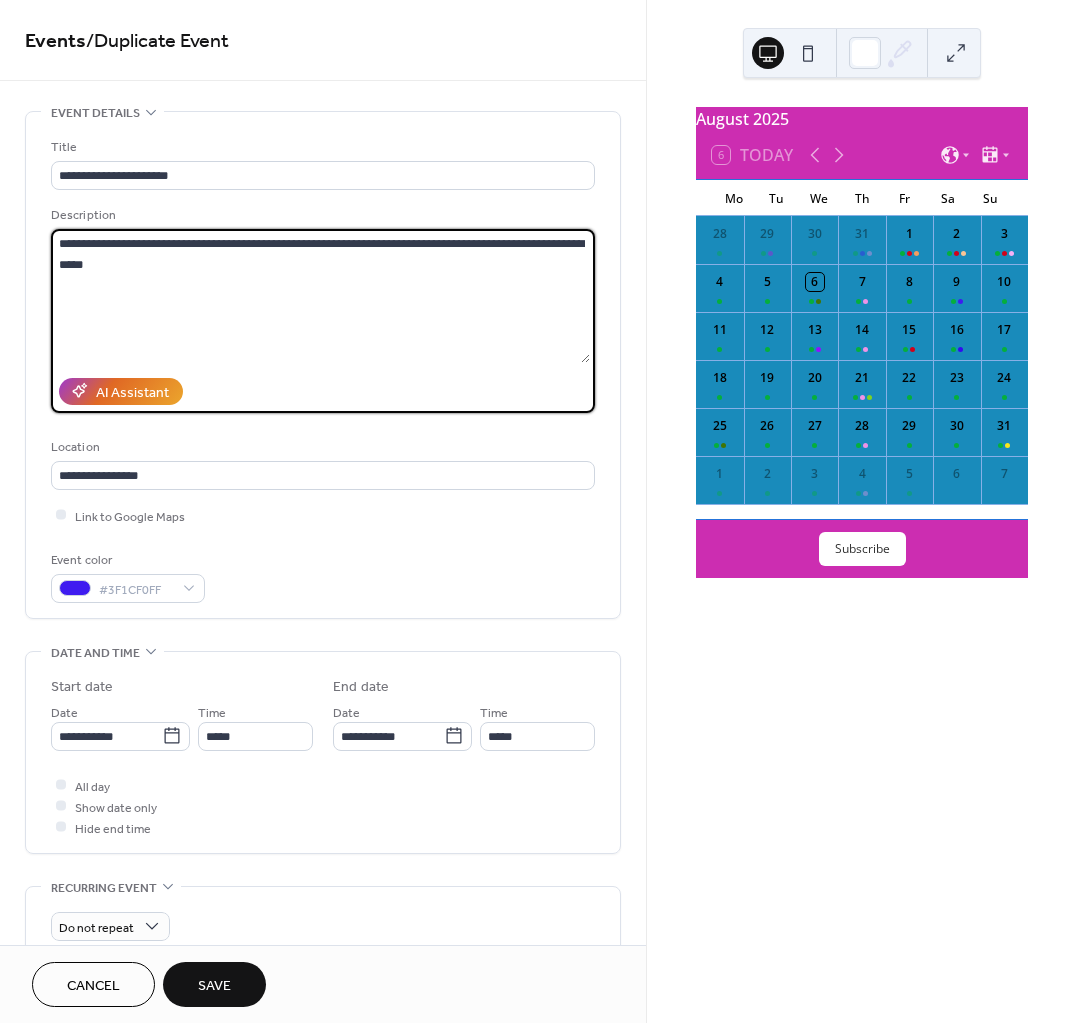 drag, startPoint x: 483, startPoint y: 243, endPoint x: 401, endPoint y: 291, distance: 95.015785 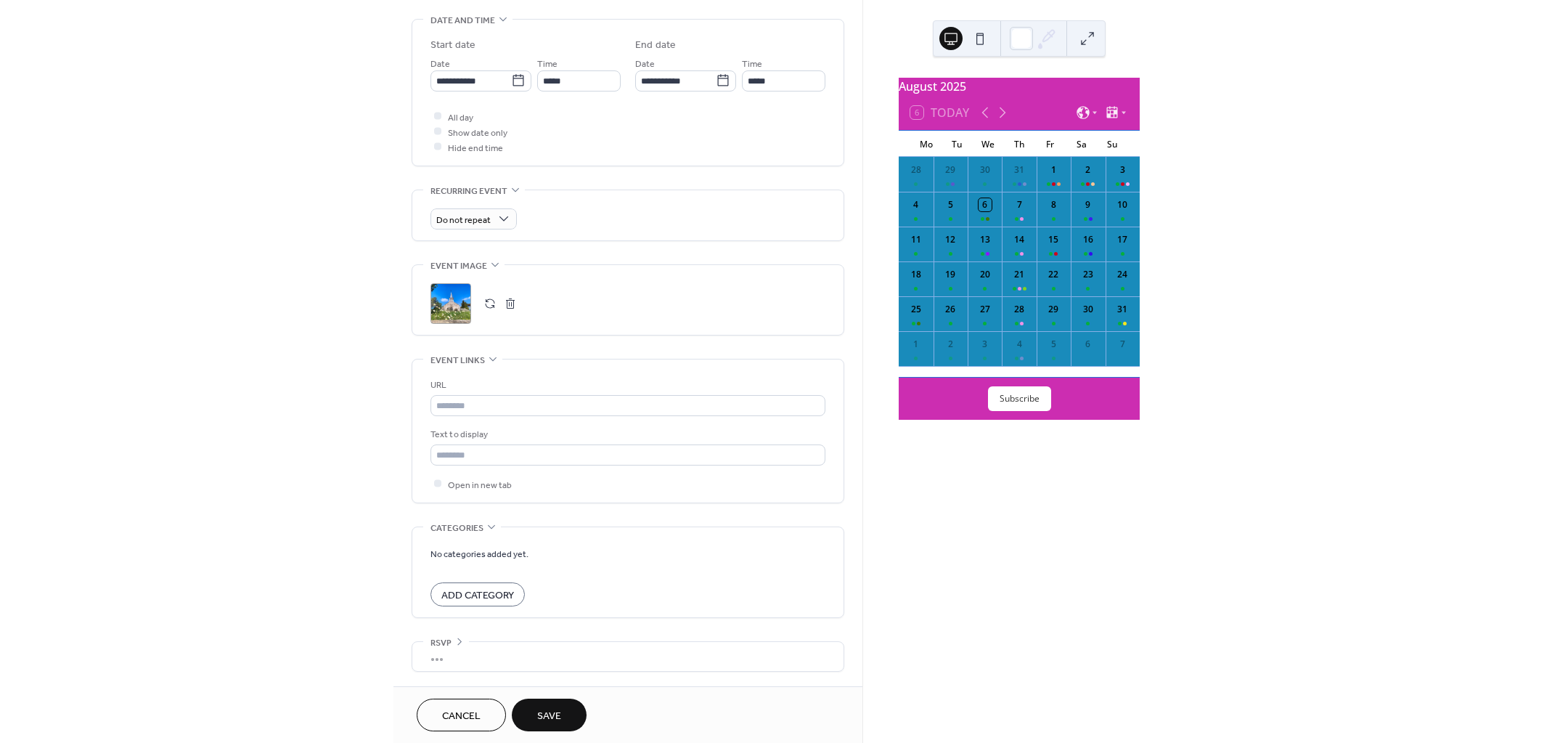 scroll, scrollTop: 458, scrollLeft: 0, axis: vertical 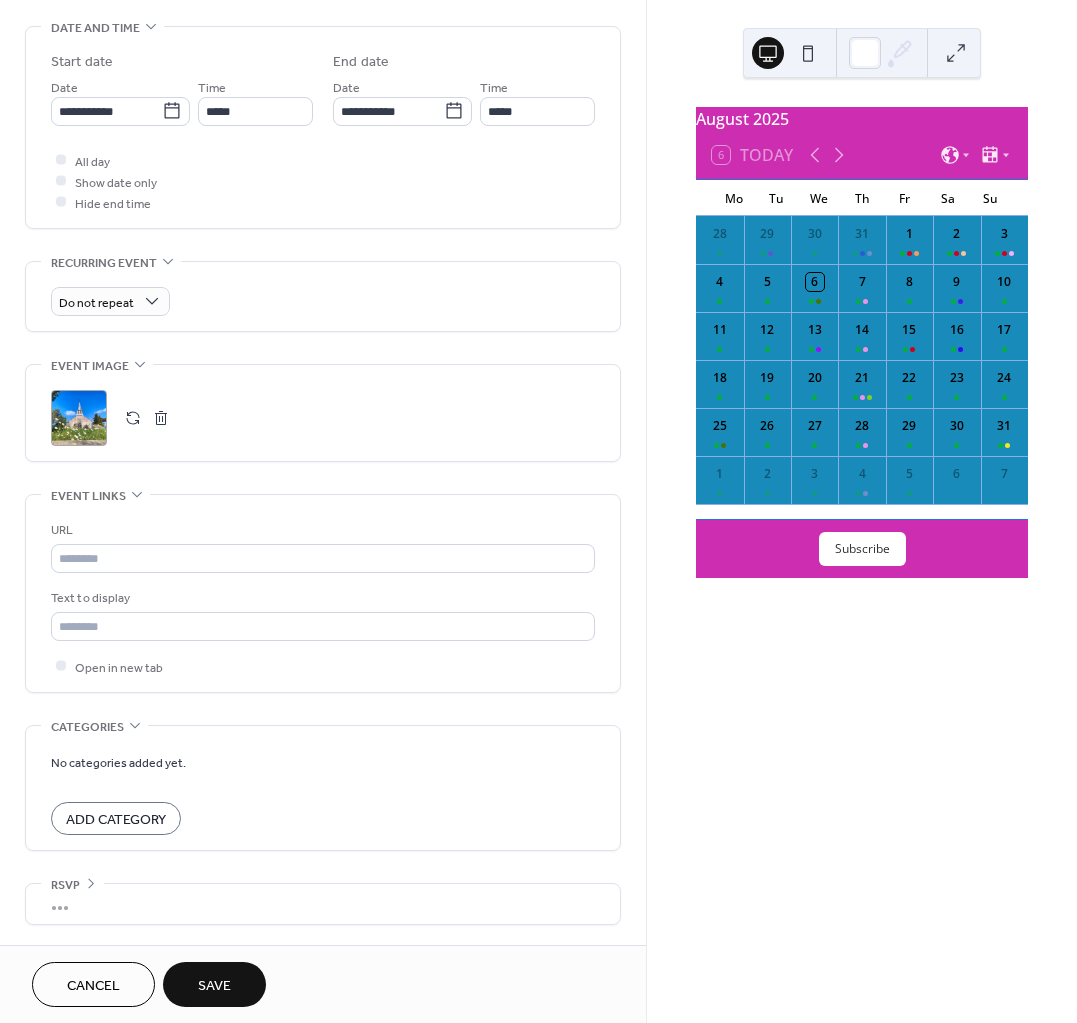 type on "**********" 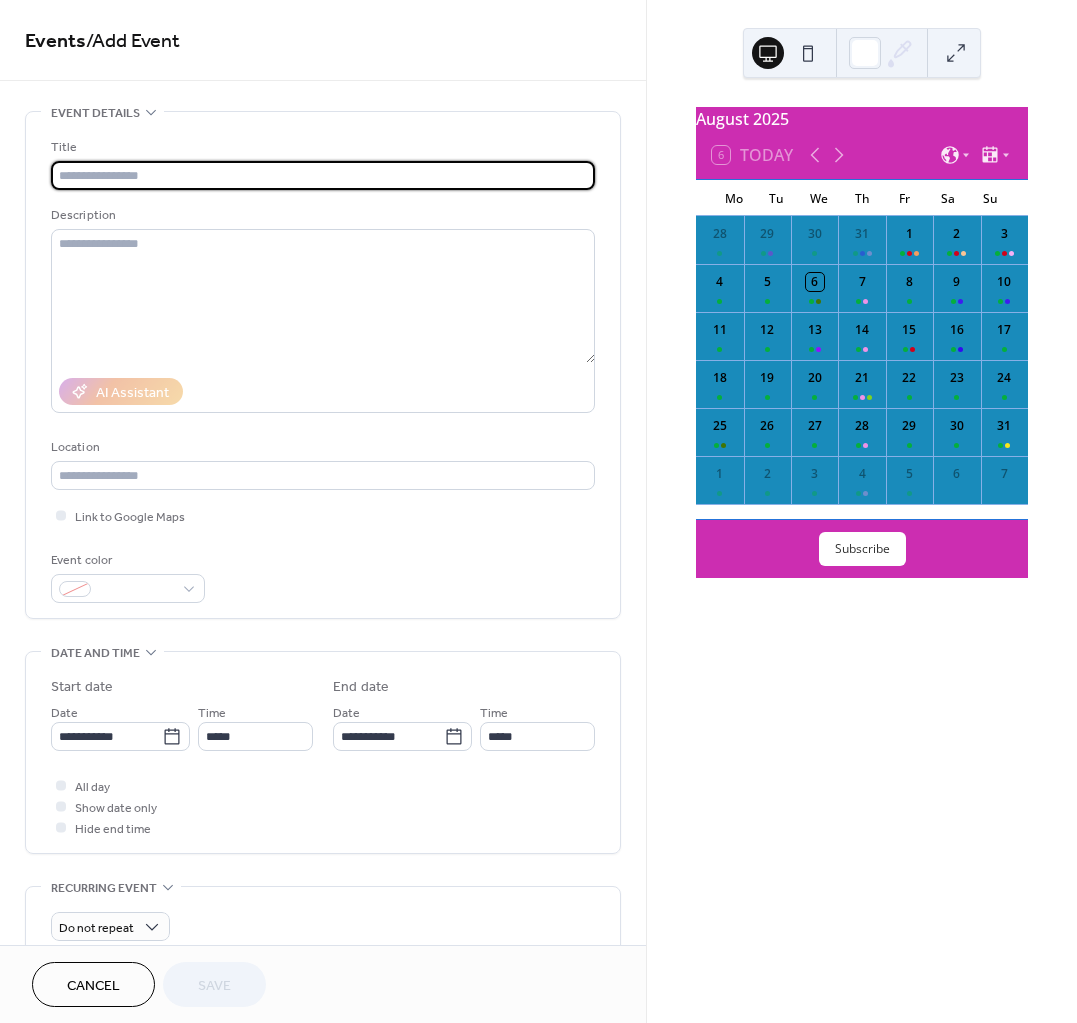 scroll, scrollTop: 0, scrollLeft: 0, axis: both 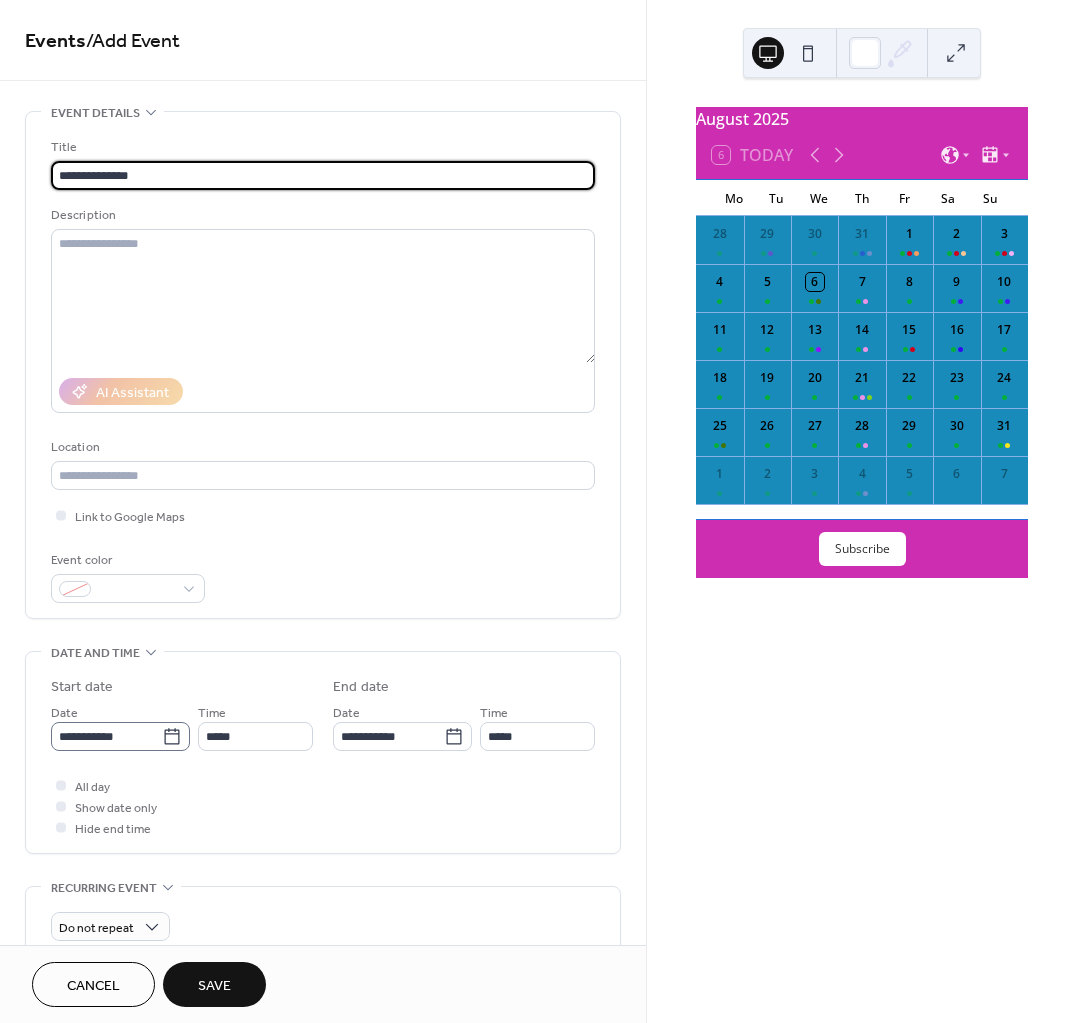 type on "**********" 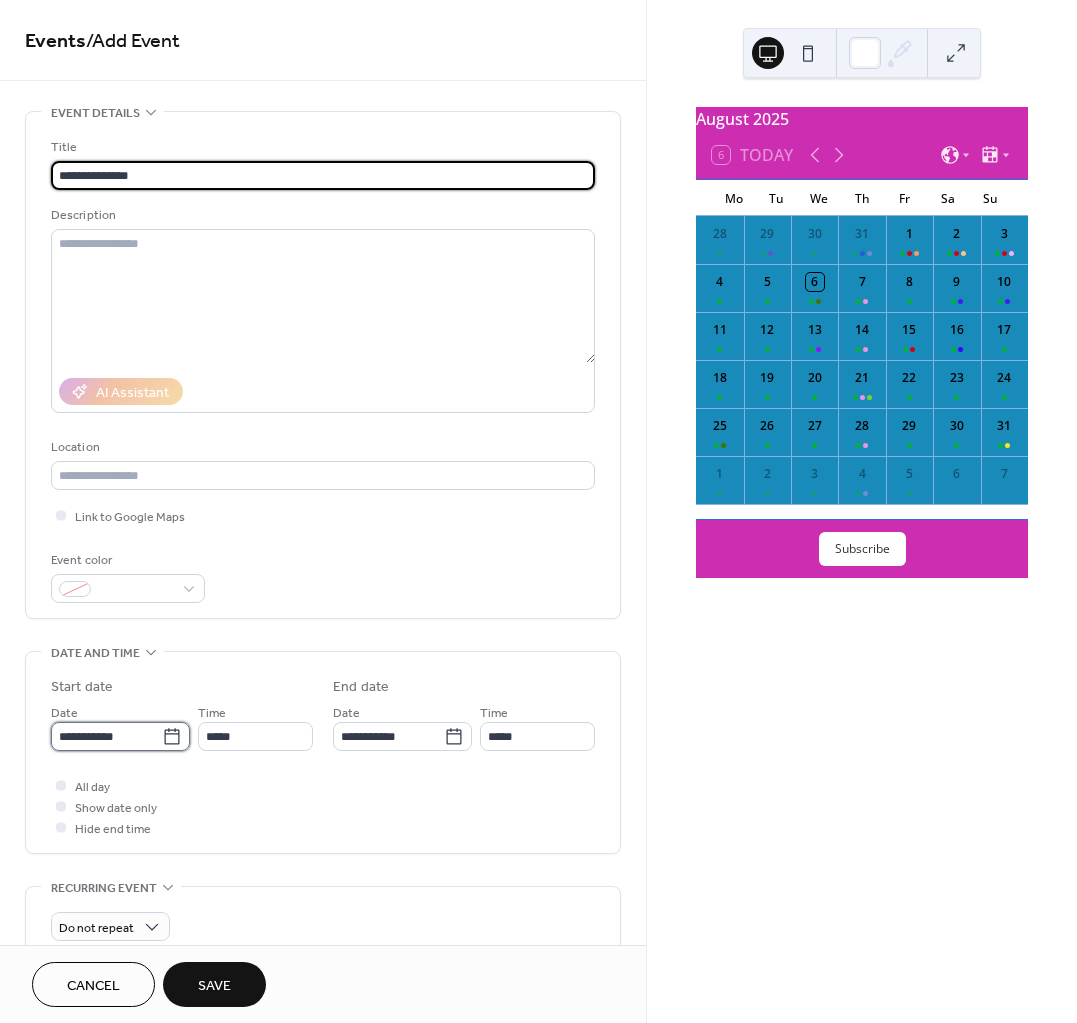 click on "**********" at bounding box center (106, 736) 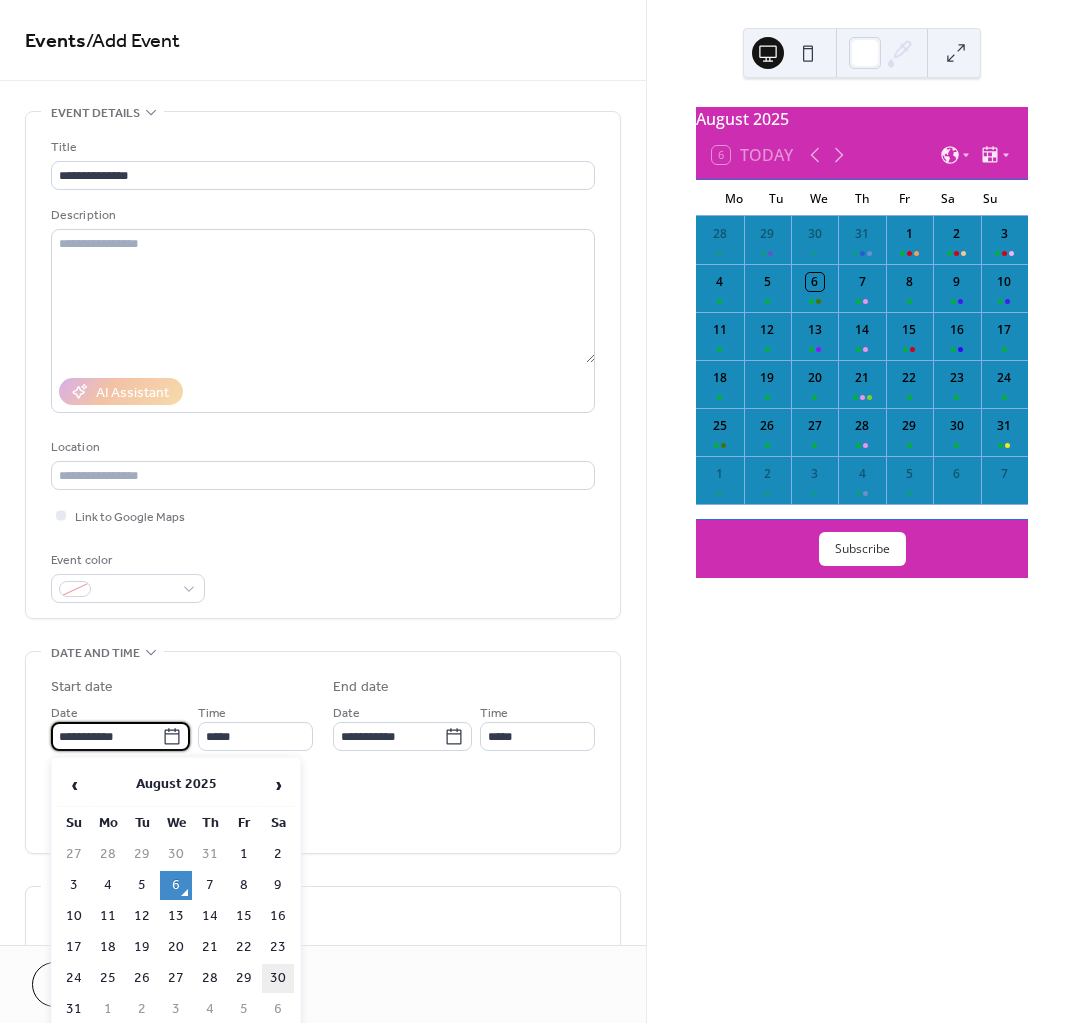 click on "30" at bounding box center (278, 978) 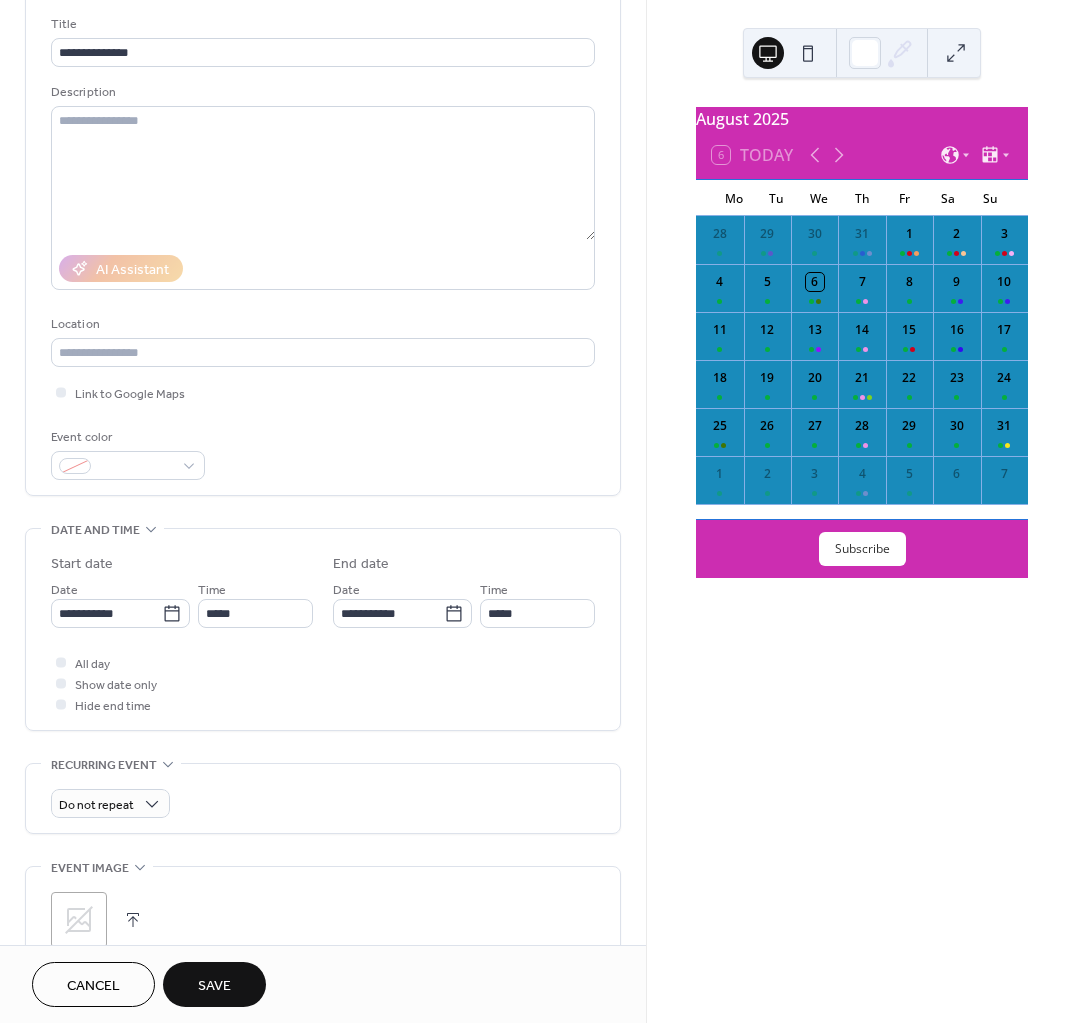 scroll, scrollTop: 125, scrollLeft: 0, axis: vertical 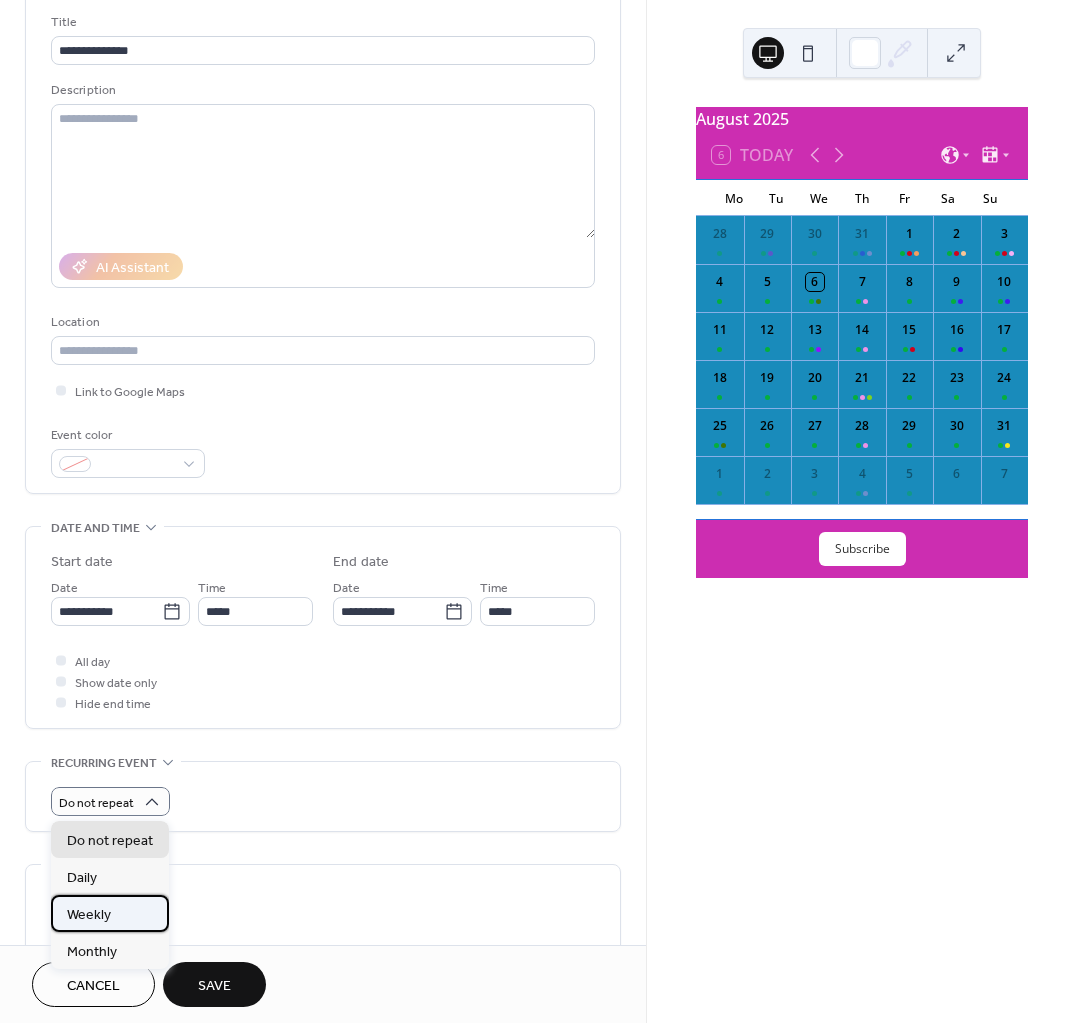 click on "Weekly" at bounding box center (89, 915) 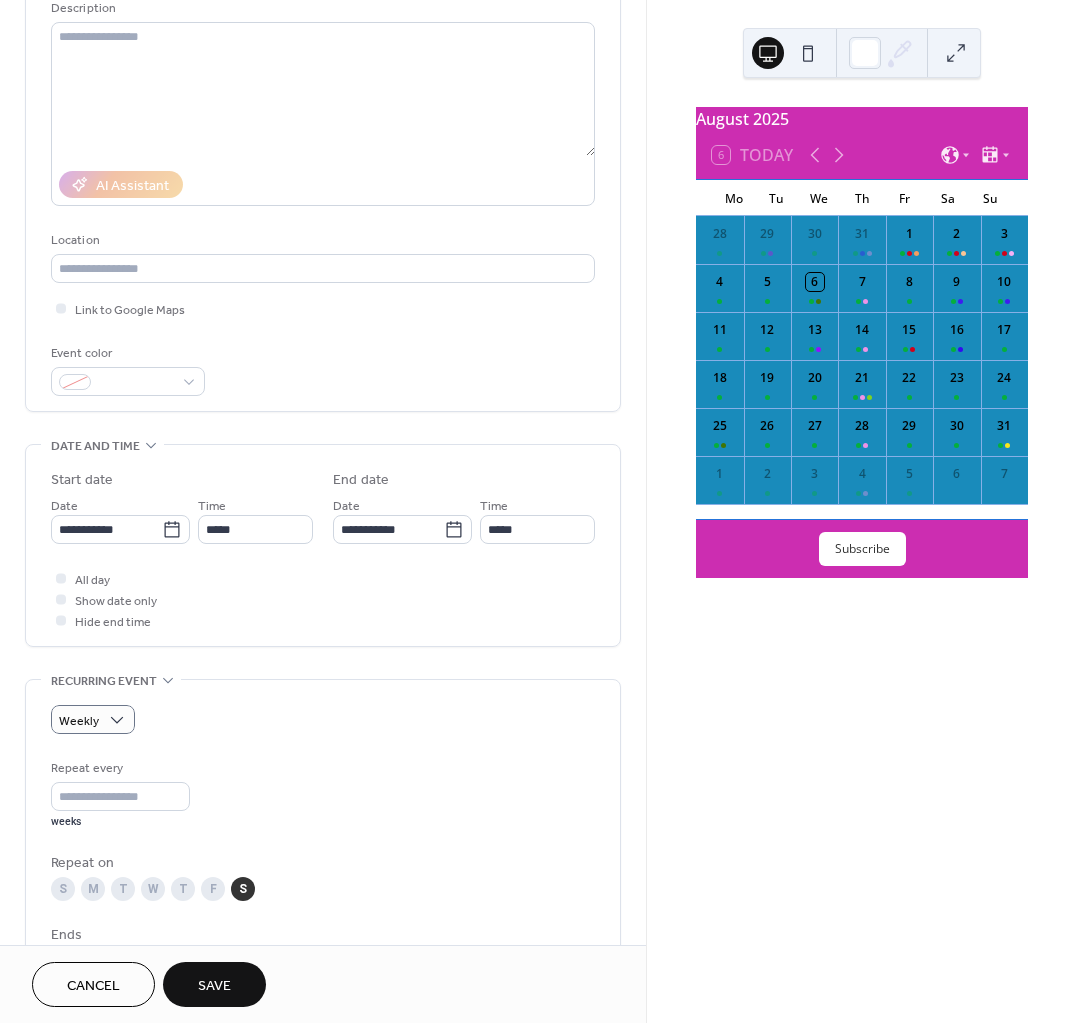 scroll, scrollTop: 375, scrollLeft: 0, axis: vertical 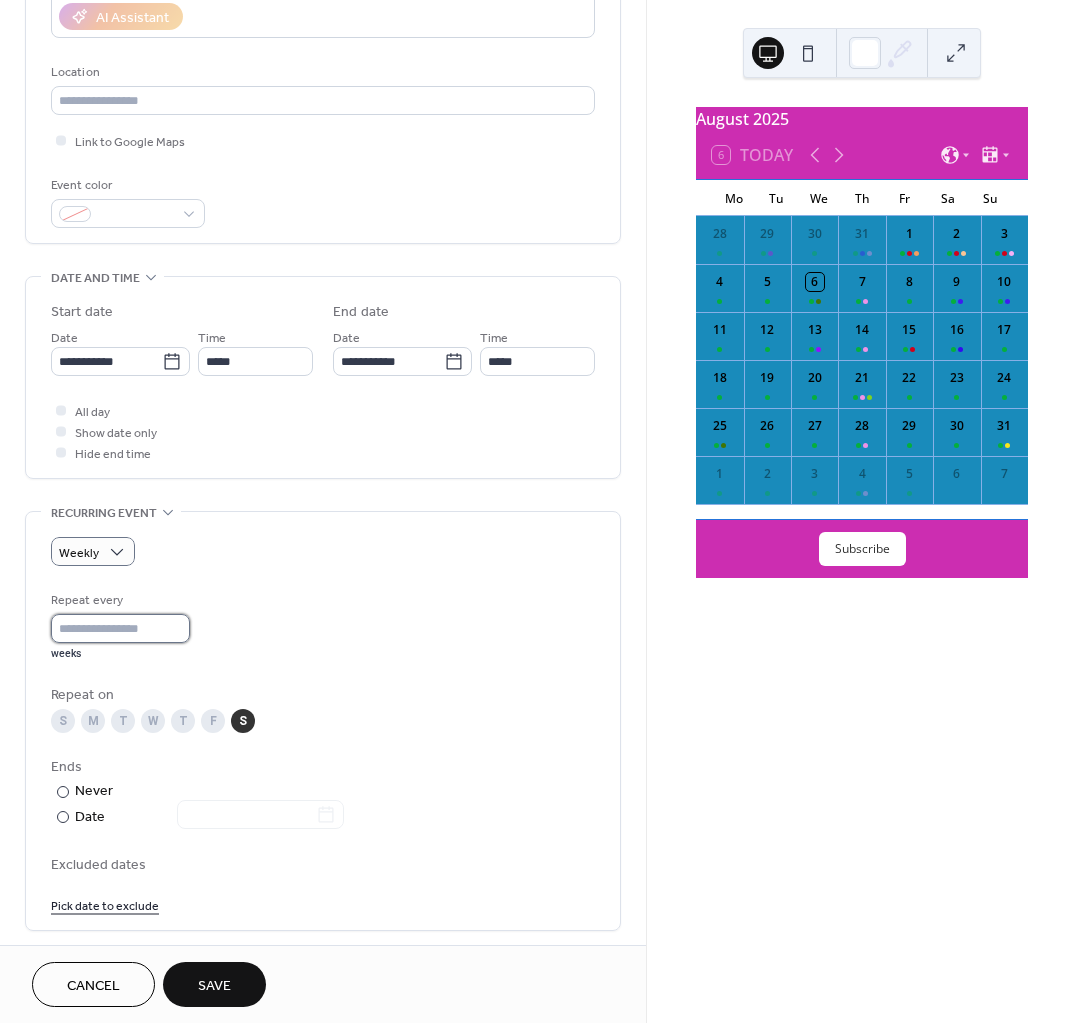 click on "*" at bounding box center [120, 628] 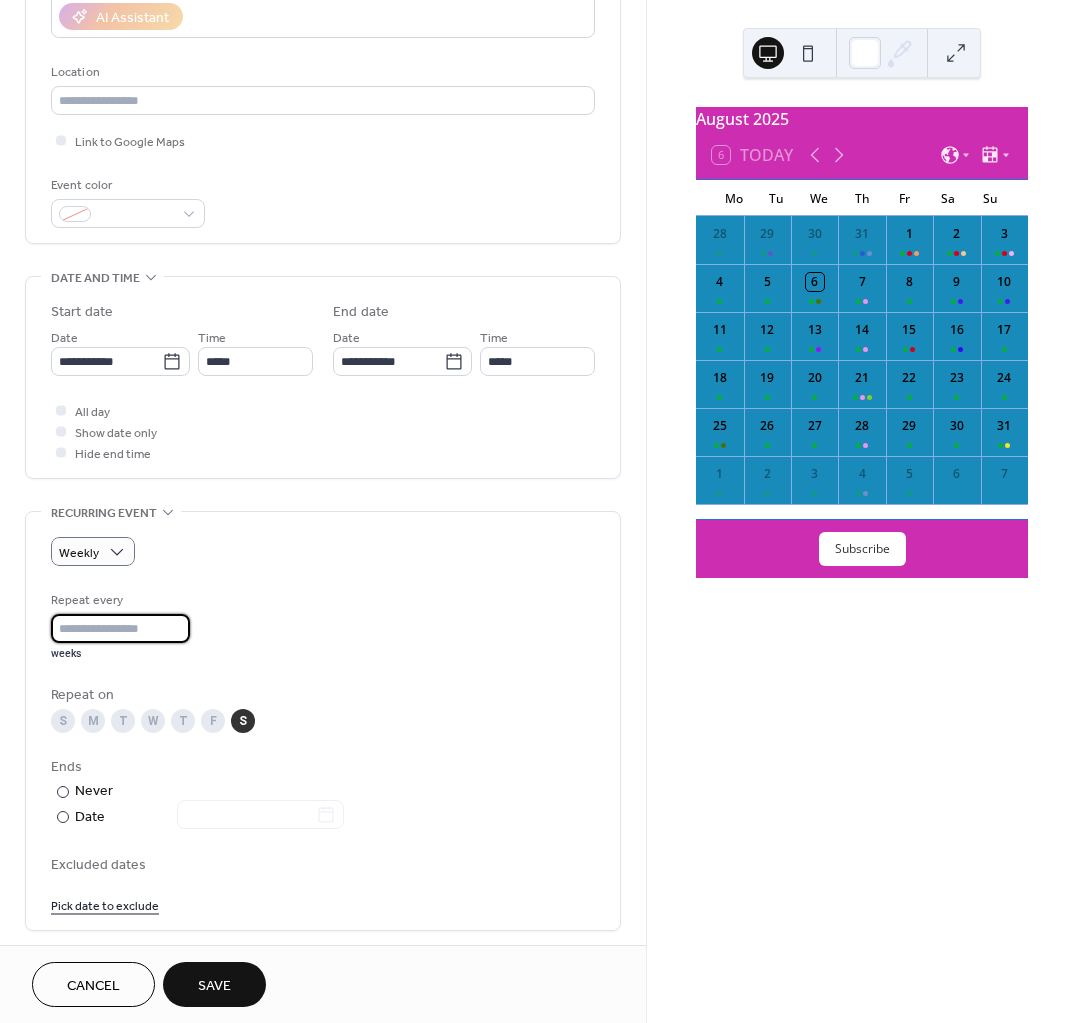 click on "*" at bounding box center (120, 628) 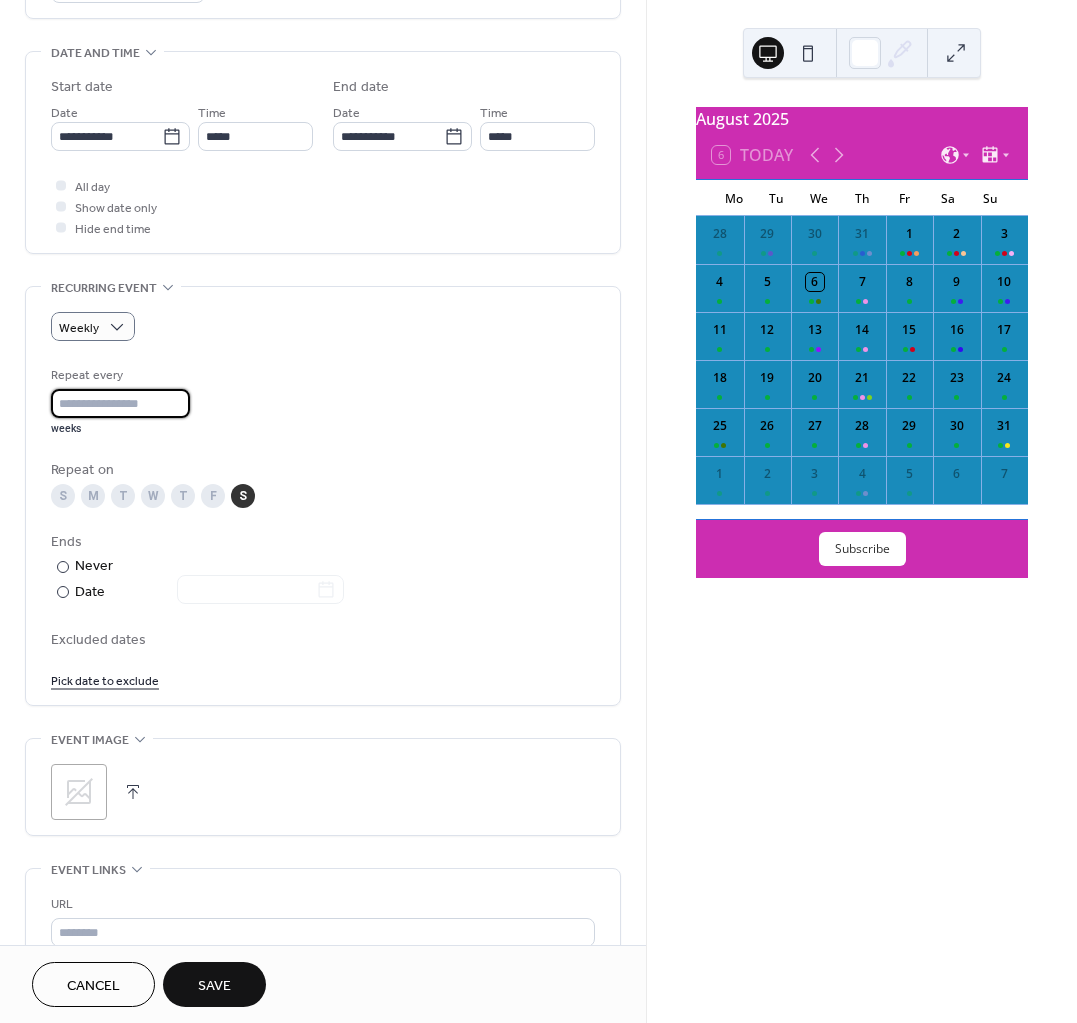 scroll, scrollTop: 625, scrollLeft: 0, axis: vertical 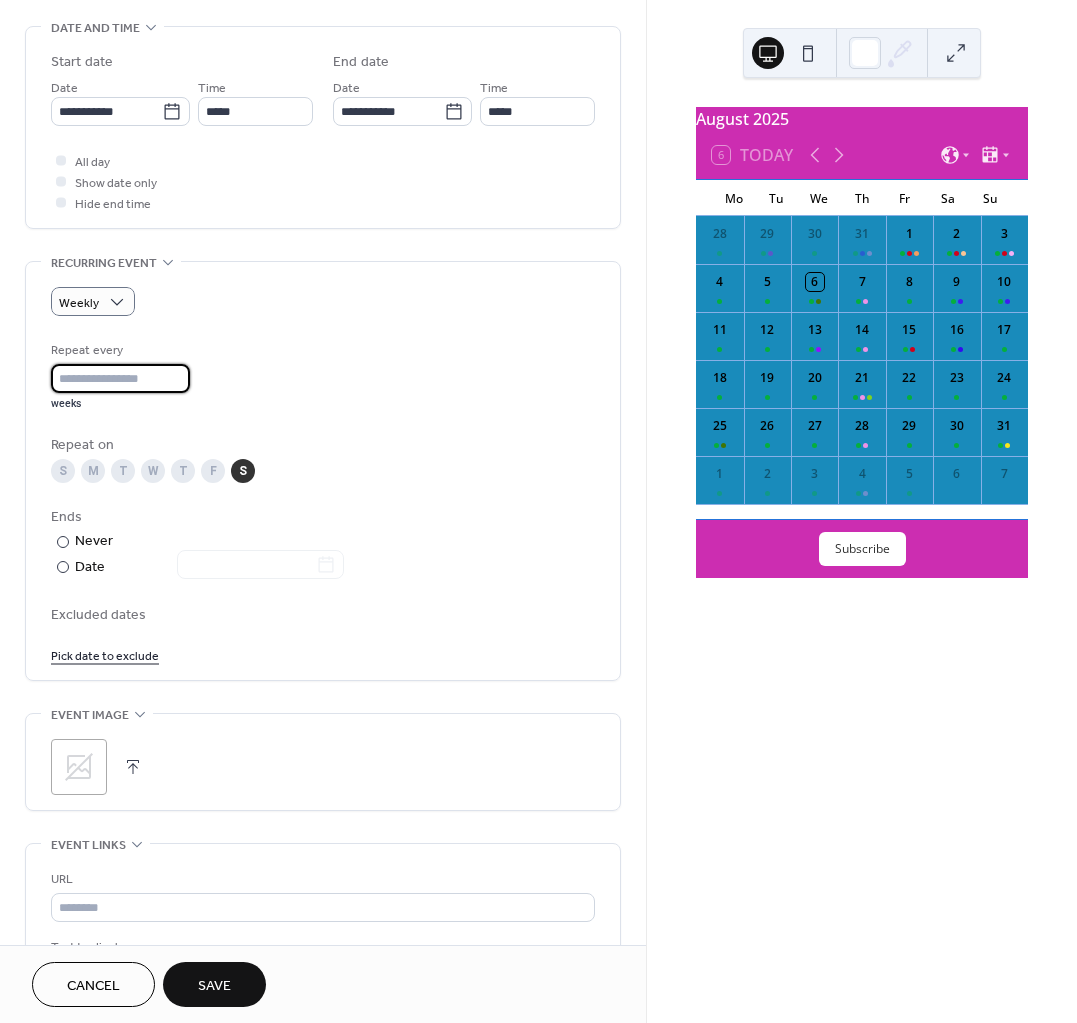click on ";" at bounding box center (79, 767) 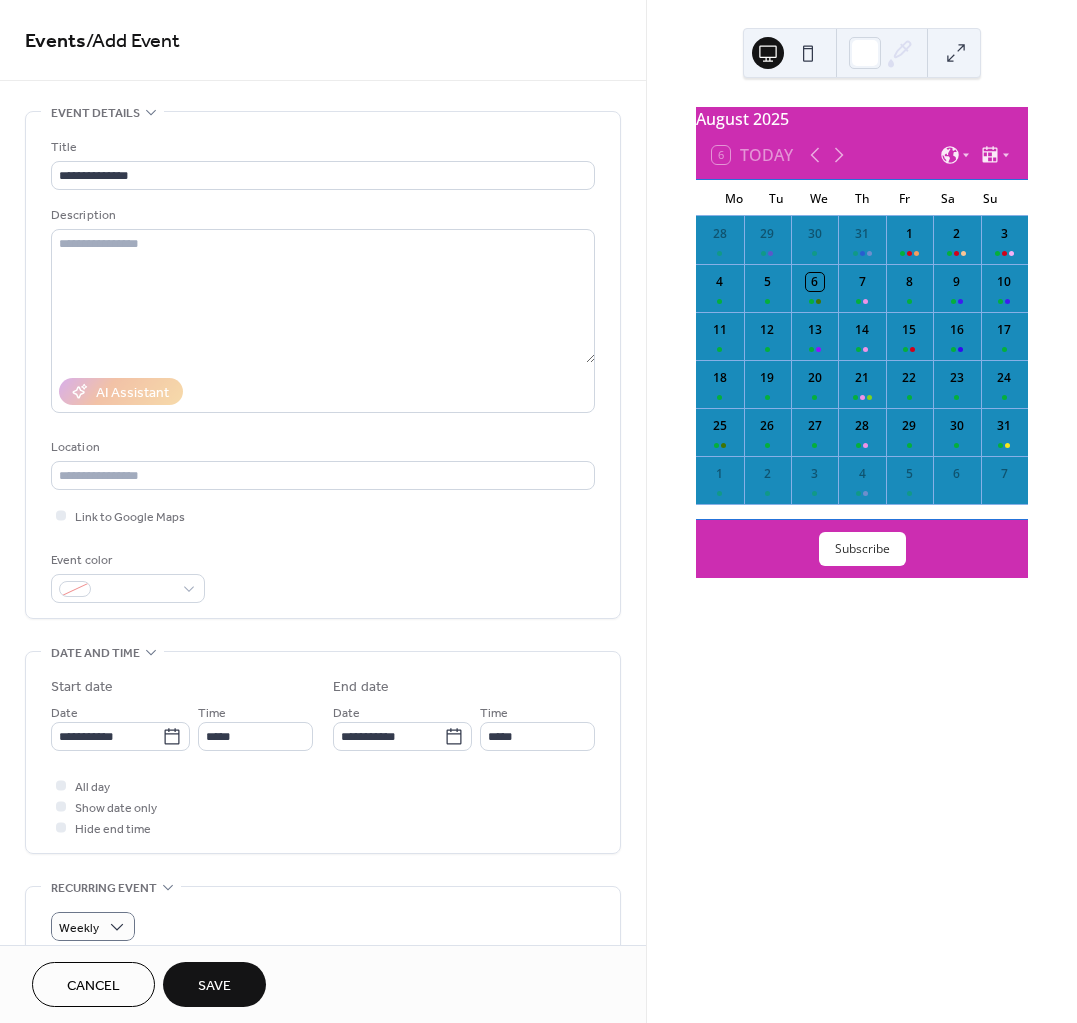 scroll, scrollTop: 250, scrollLeft: 0, axis: vertical 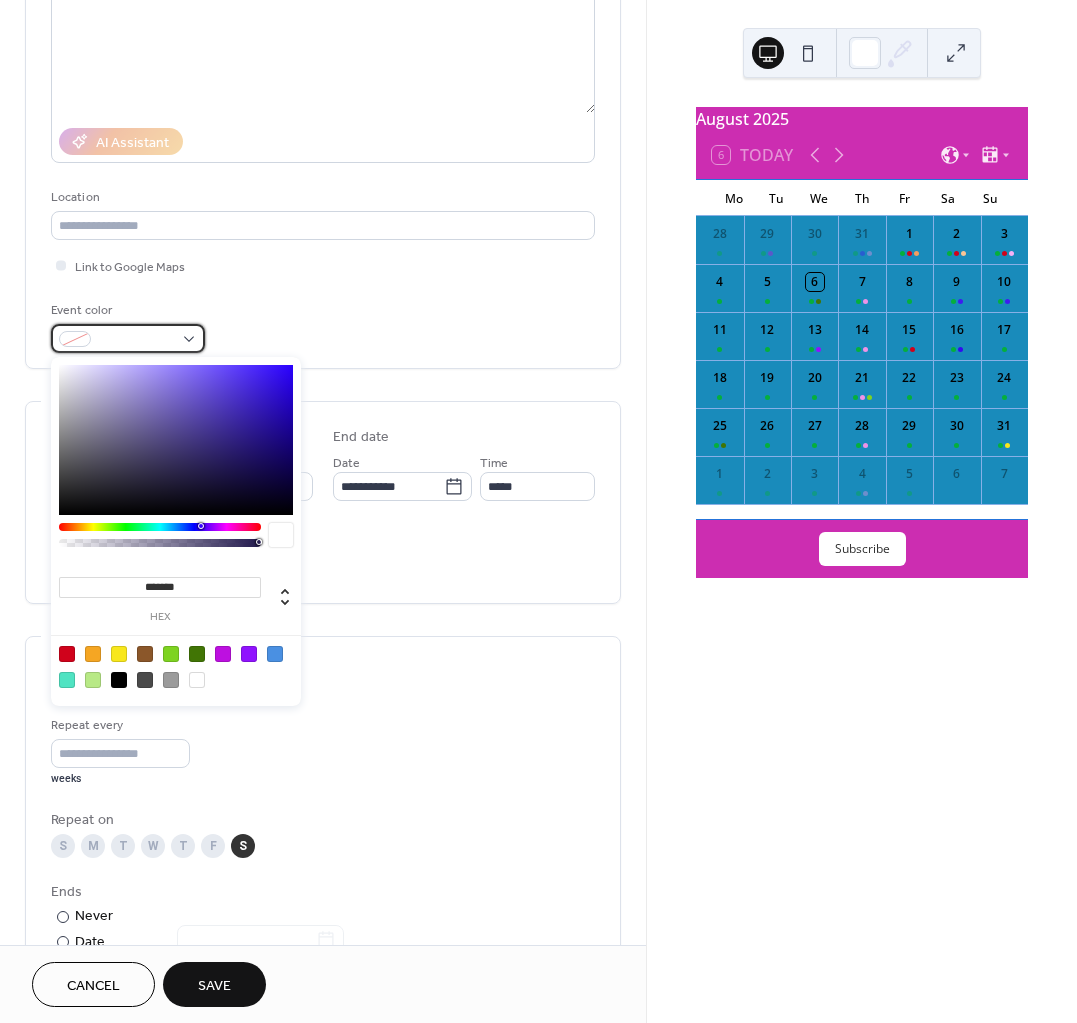 click at bounding box center [128, 338] 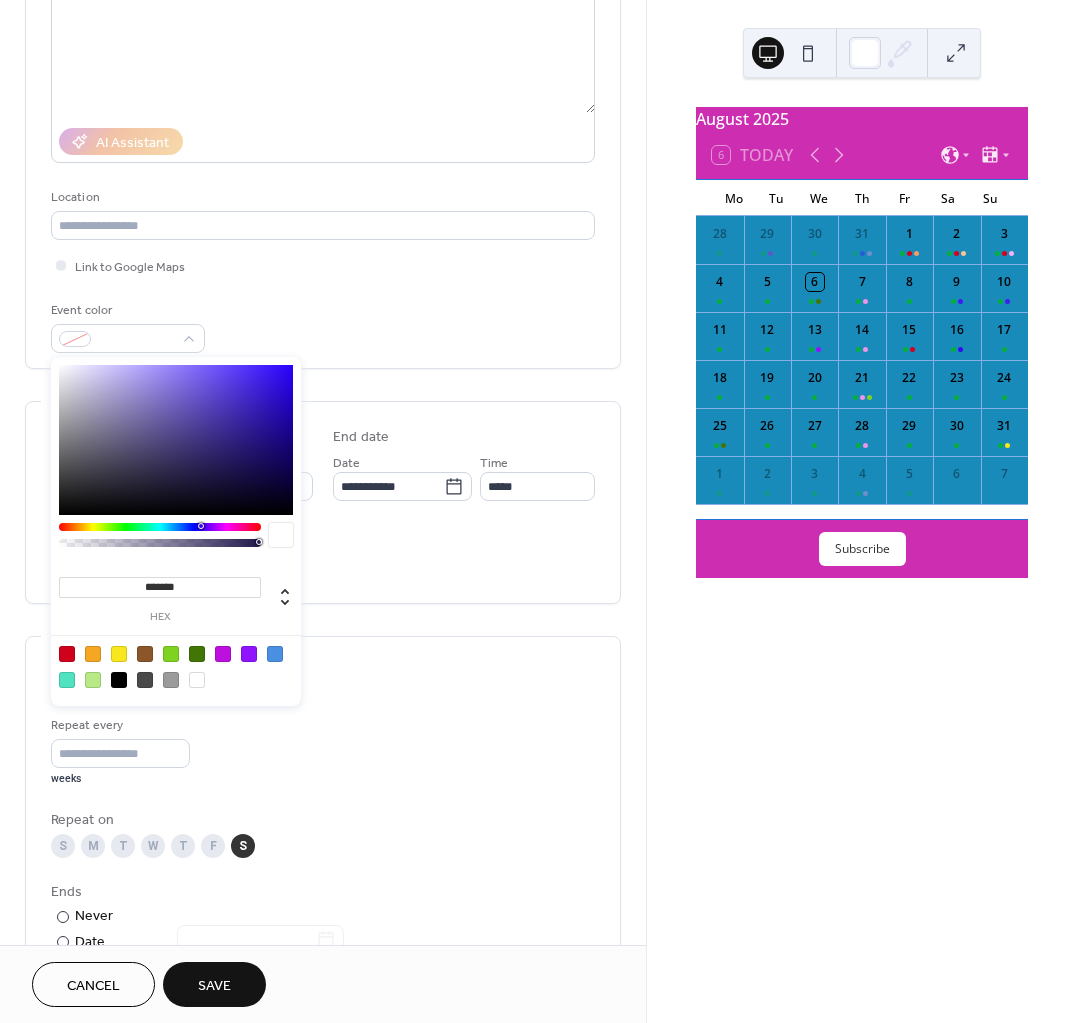 click at bounding box center (160, 527) 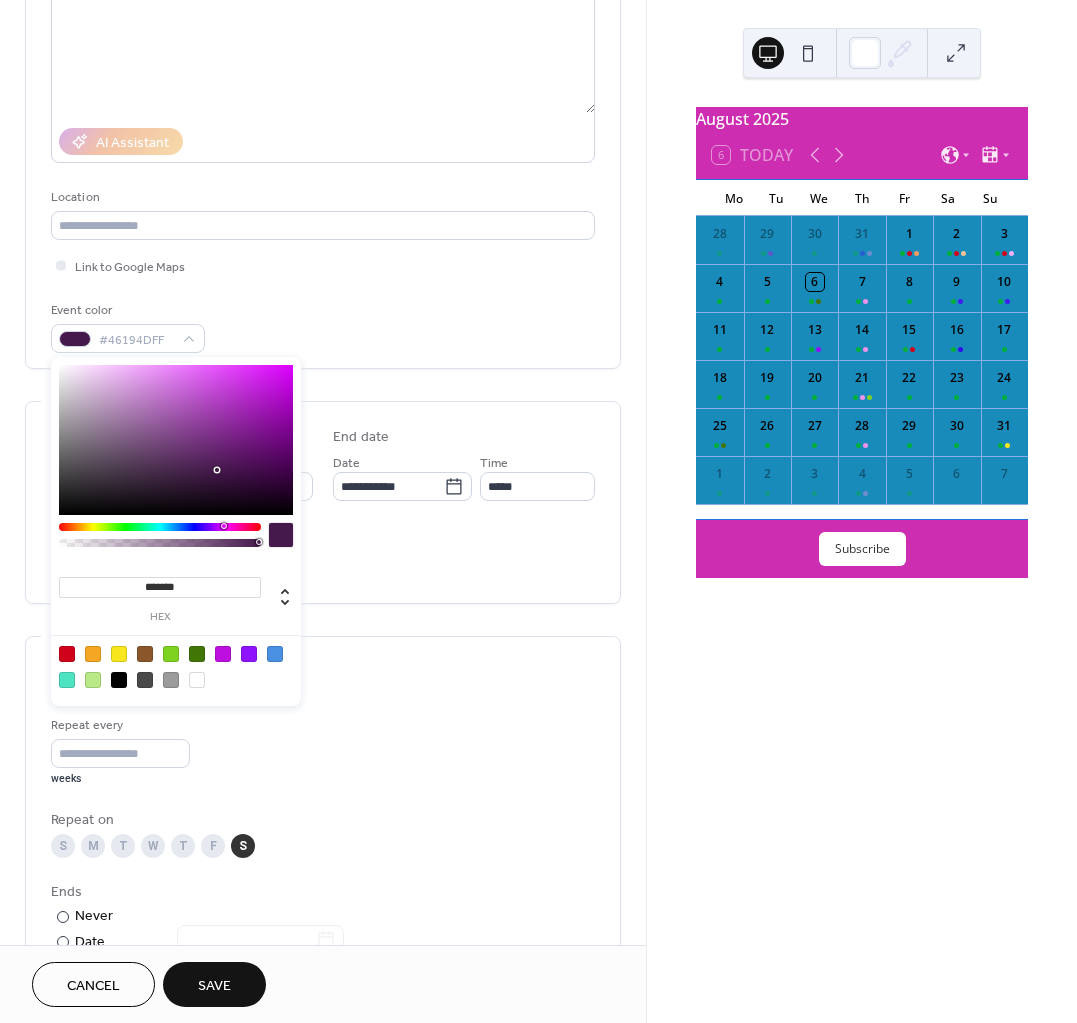 click at bounding box center [160, 527] 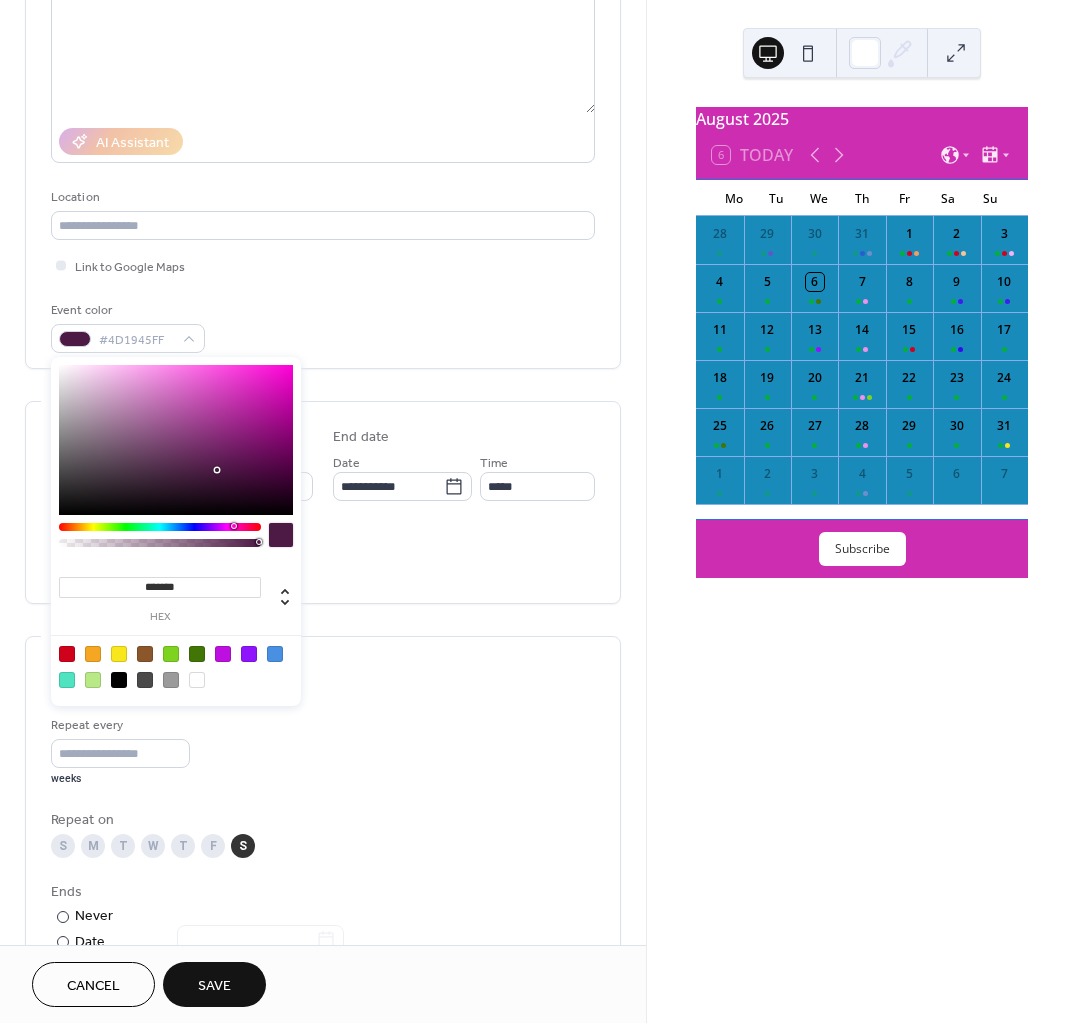 drag, startPoint x: 223, startPoint y: 526, endPoint x: 233, endPoint y: 527, distance: 10.049875 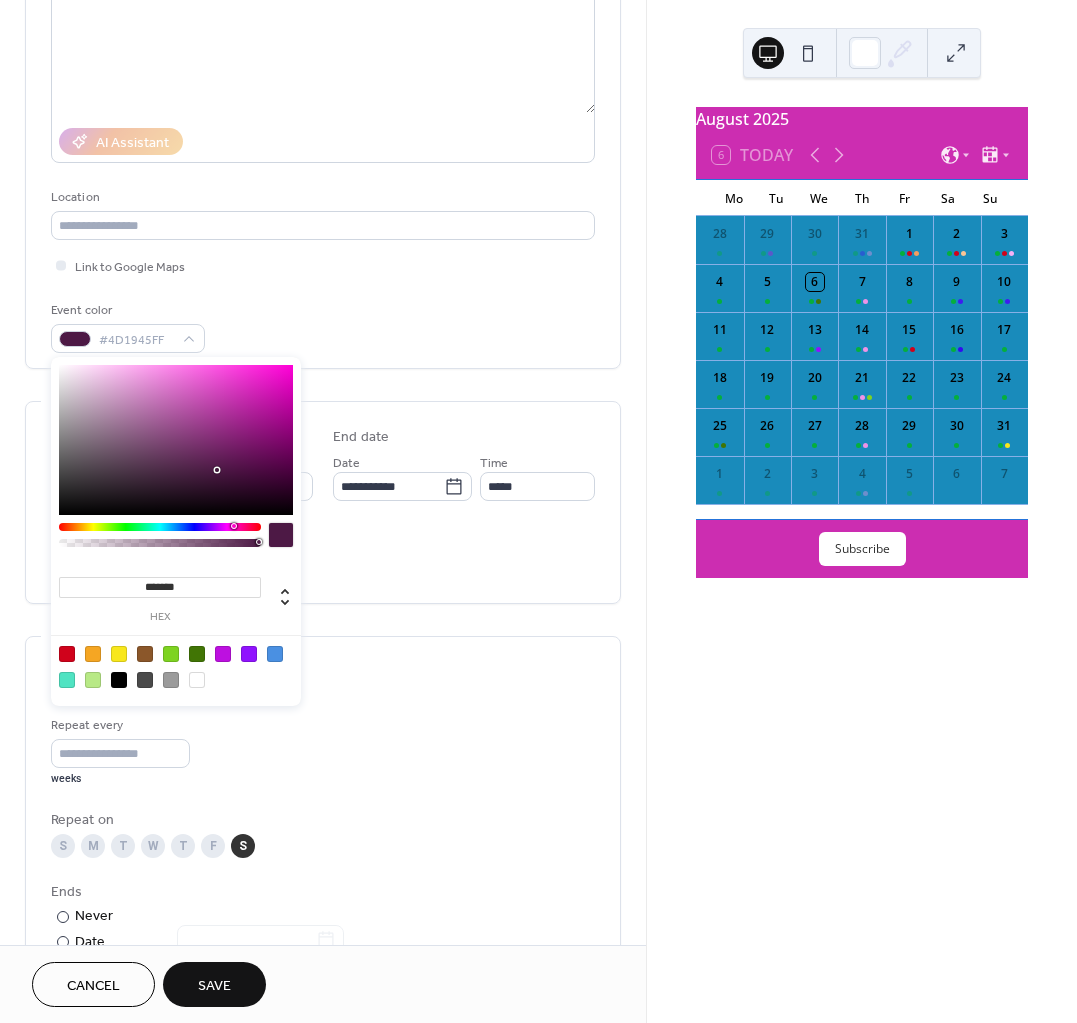 click at bounding box center [160, 527] 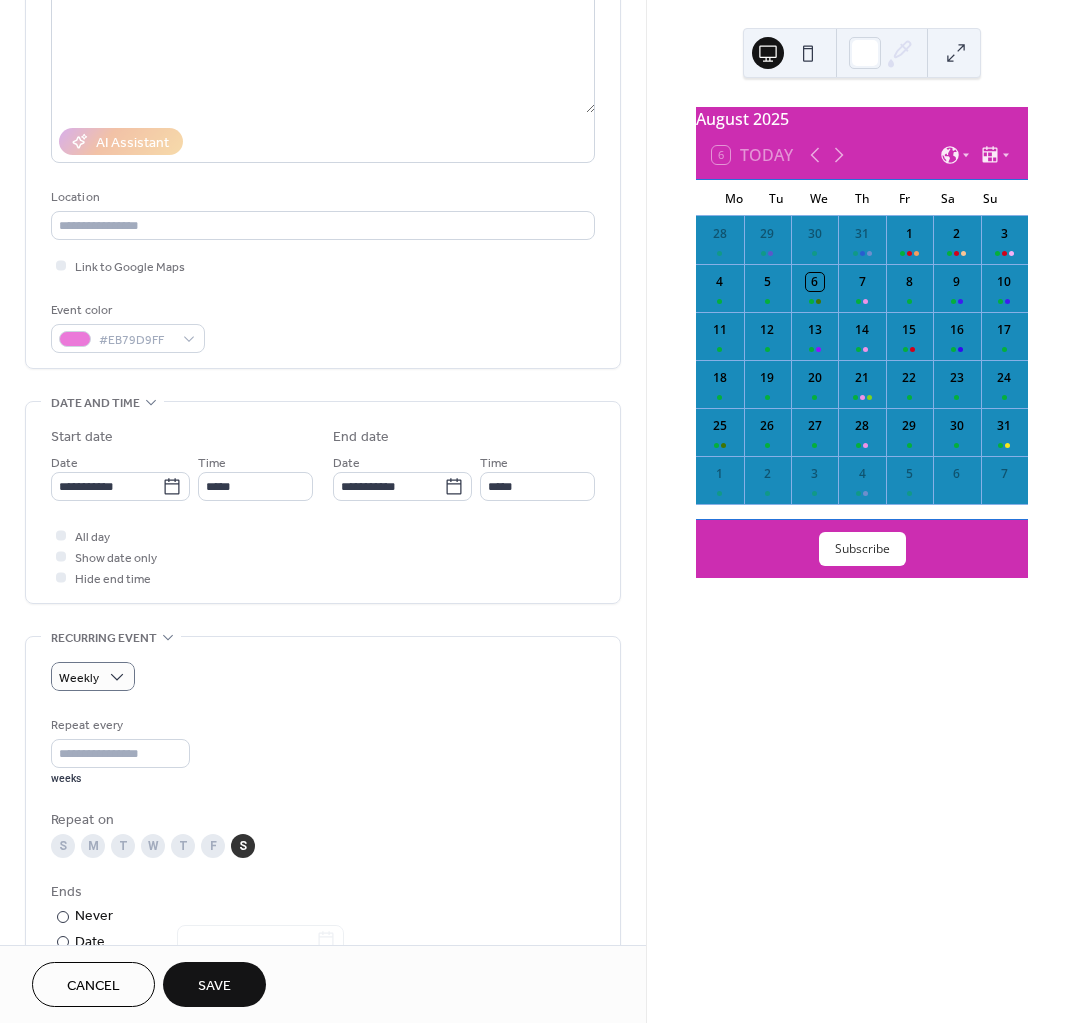click on "Repeat every * weeks Repeat on S M T W T F S Ends ​ Never ​ Date Excluded dates   Pick date to exclude" at bounding box center [323, 877] 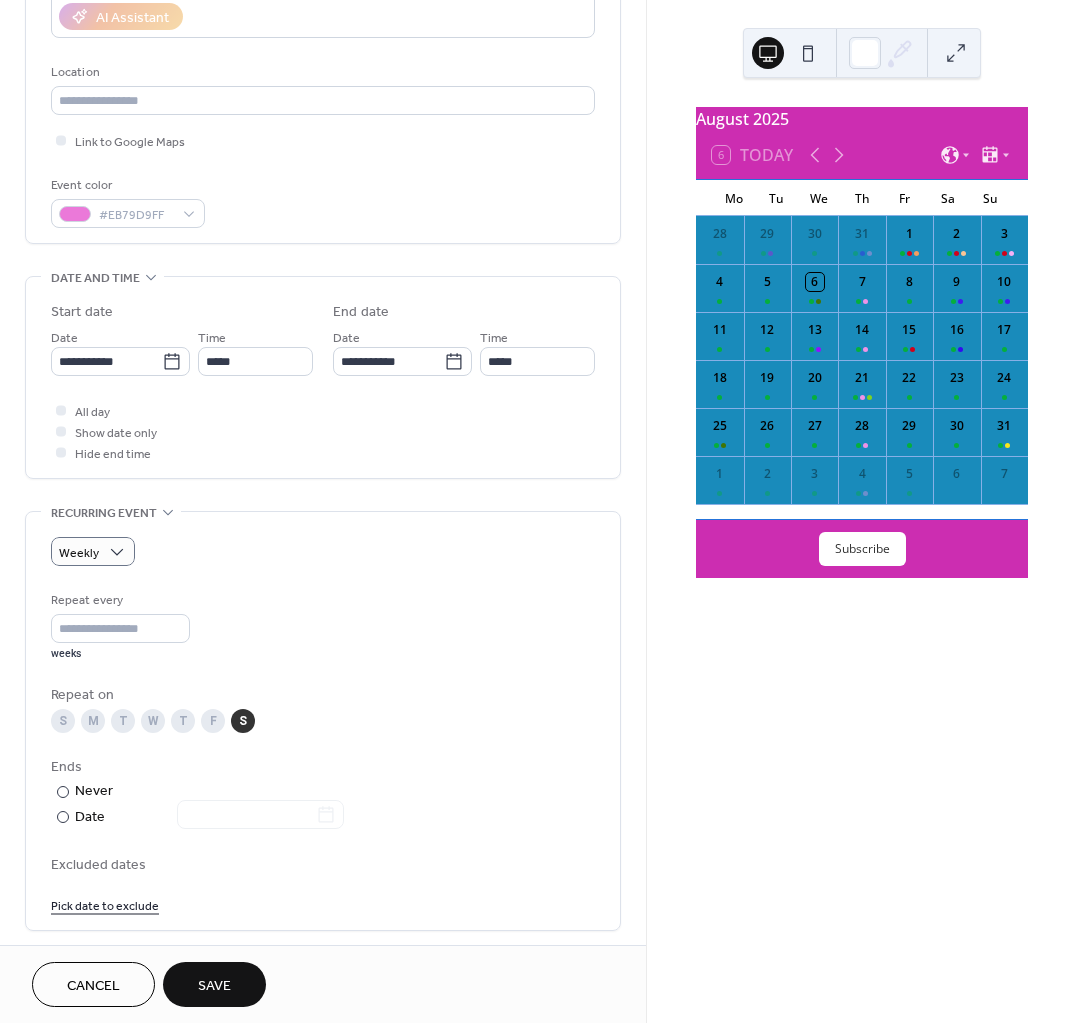 scroll, scrollTop: 0, scrollLeft: 0, axis: both 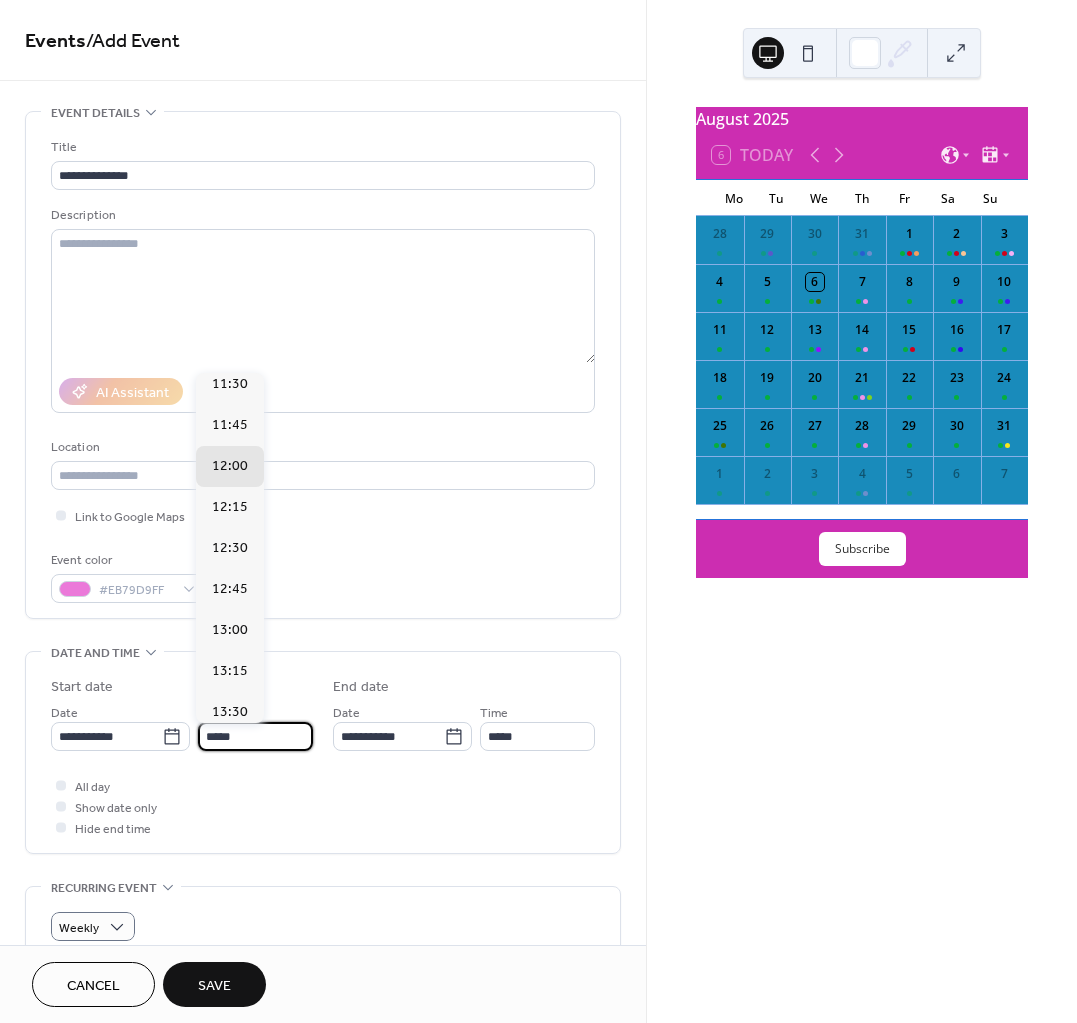 click on "*****" at bounding box center (255, 736) 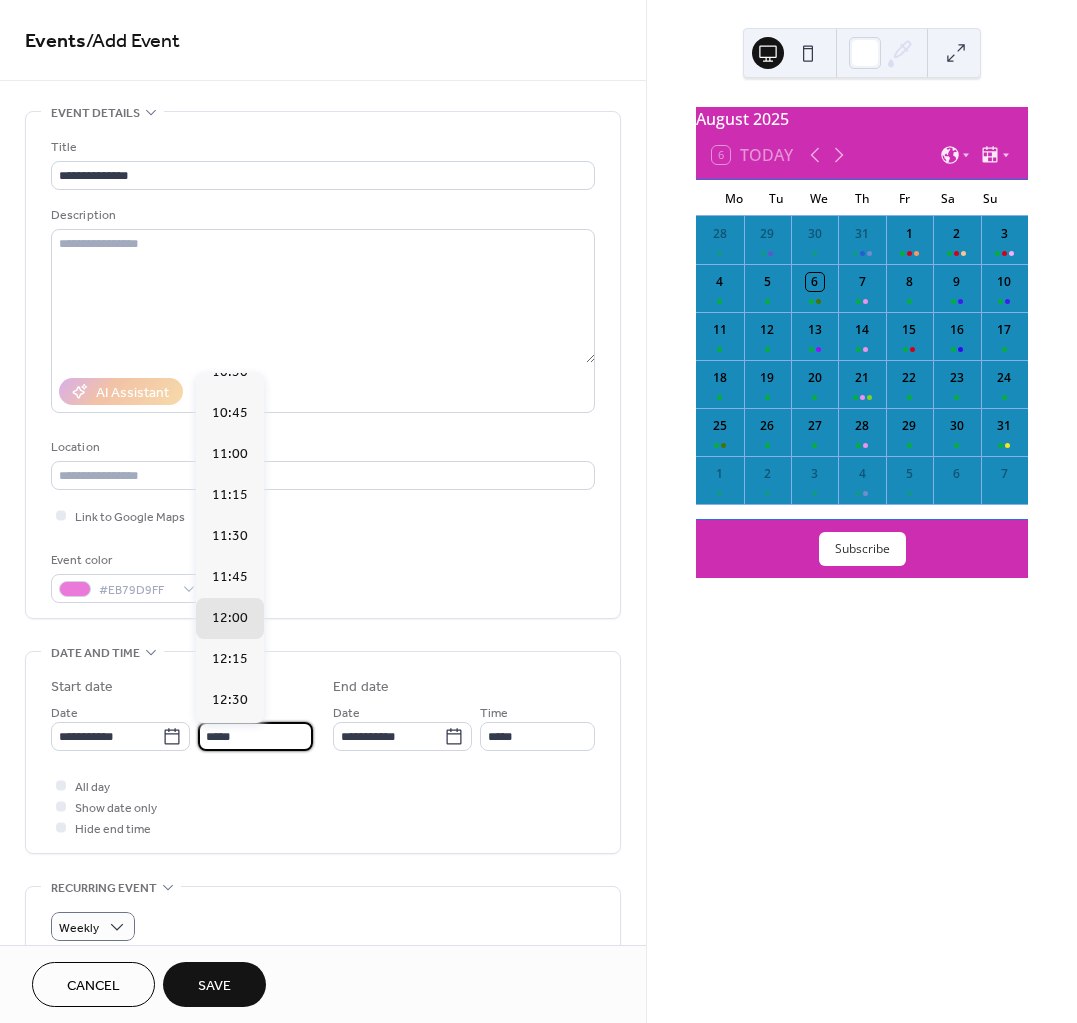 scroll, scrollTop: 1395, scrollLeft: 0, axis: vertical 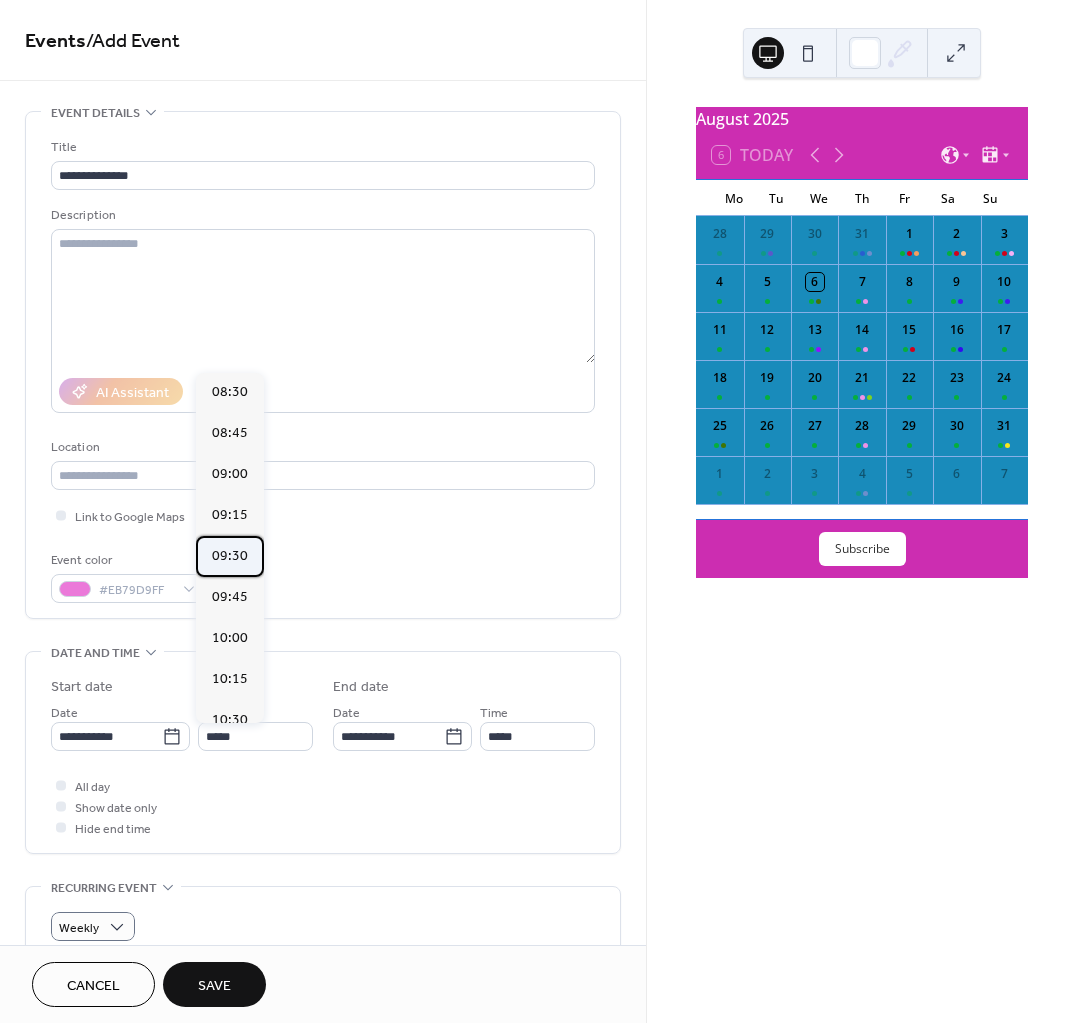 click on "09:30" at bounding box center [230, 555] 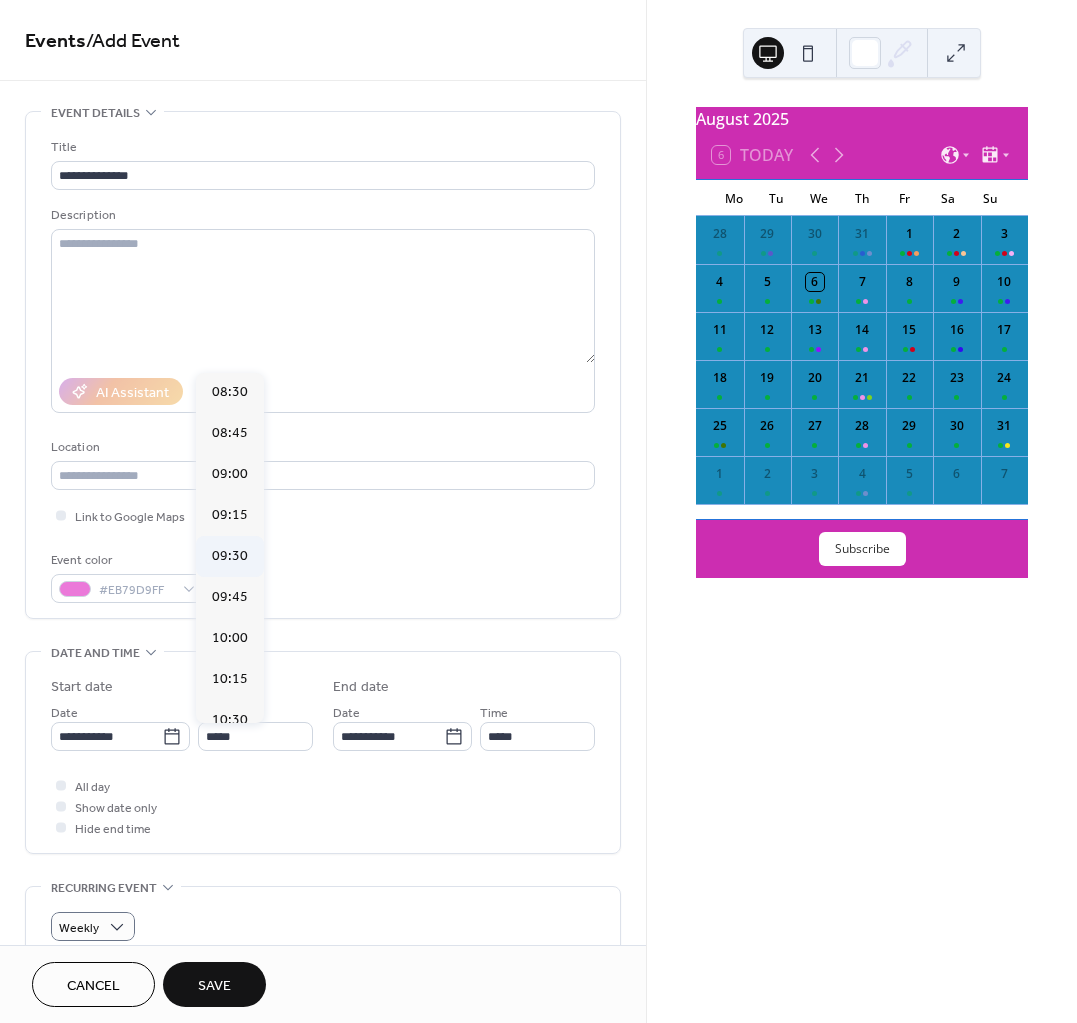 type on "*****" 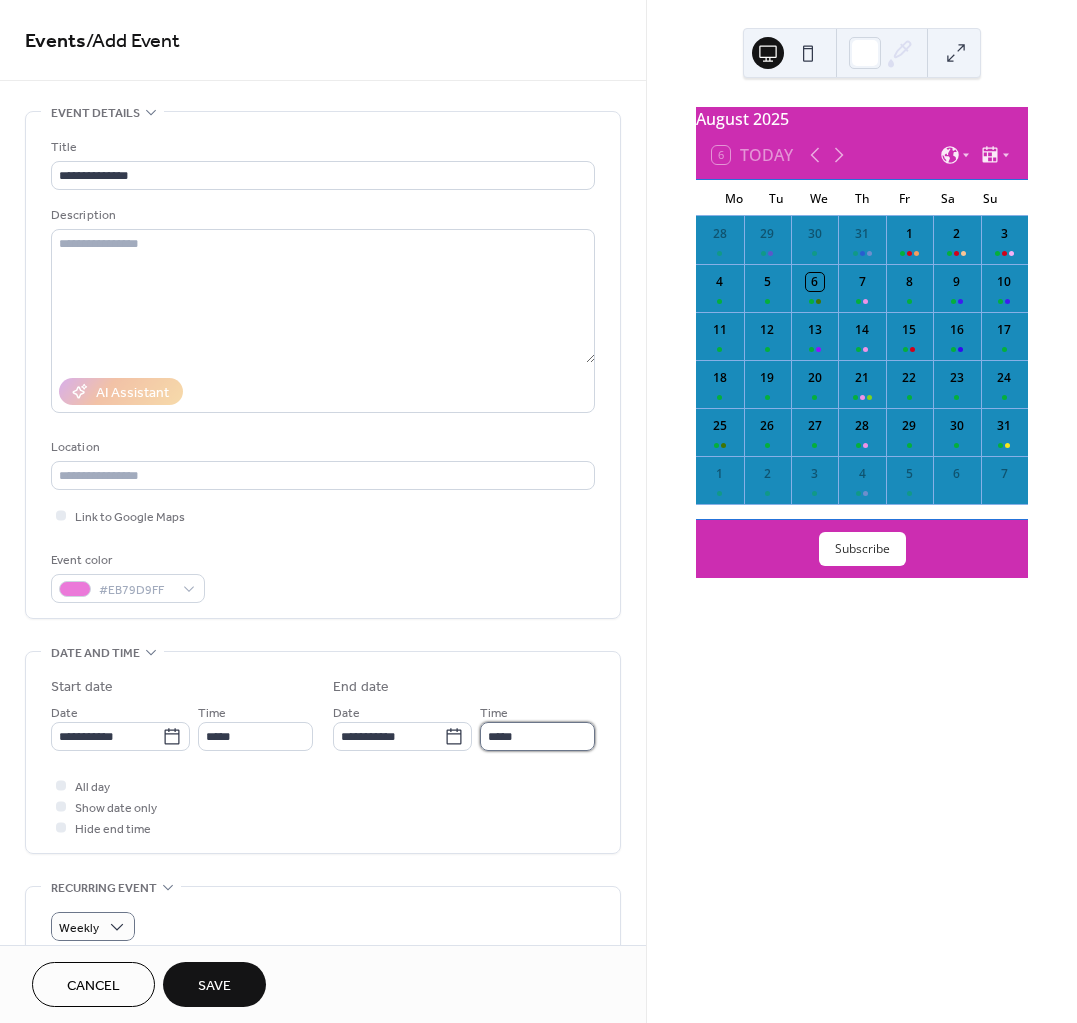 click on "*****" at bounding box center [537, 736] 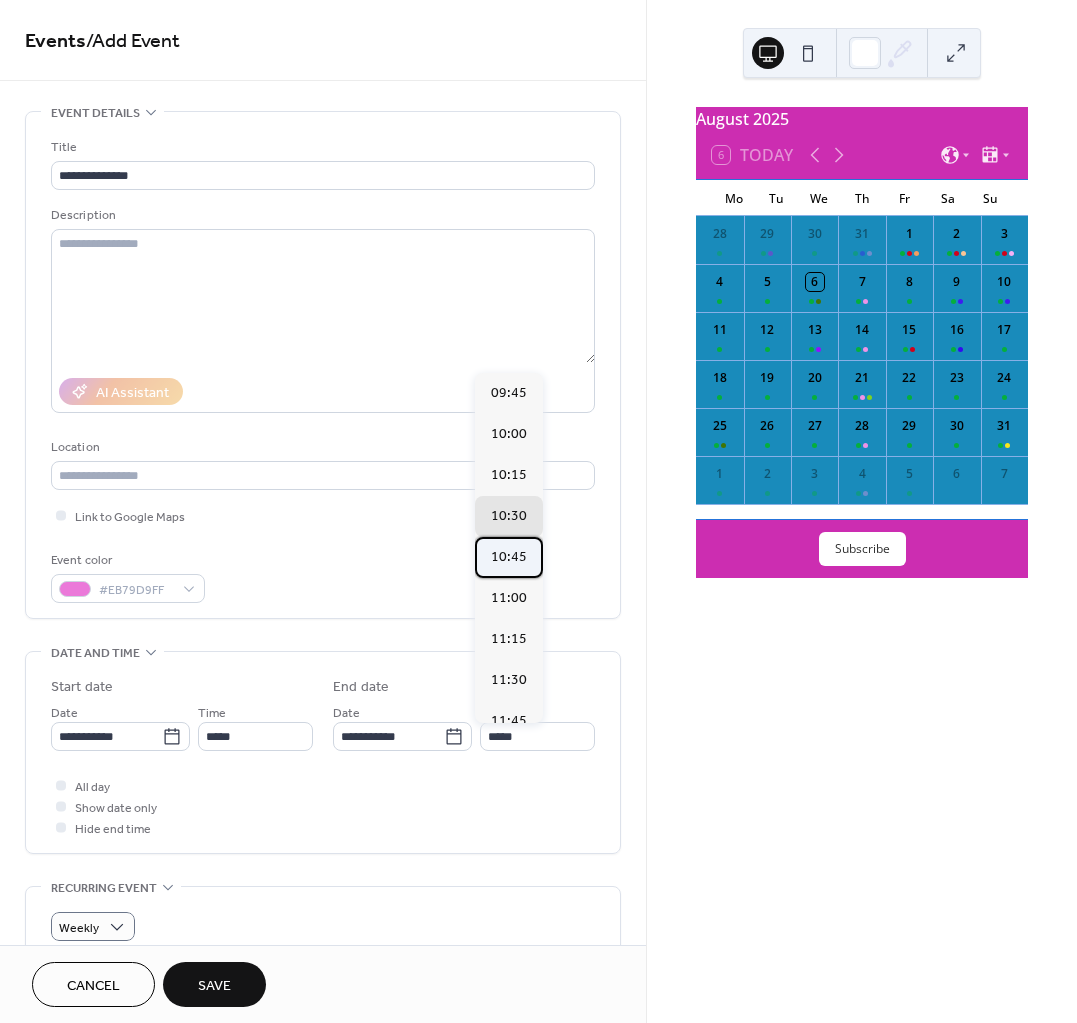 click on "10:45" at bounding box center (509, 556) 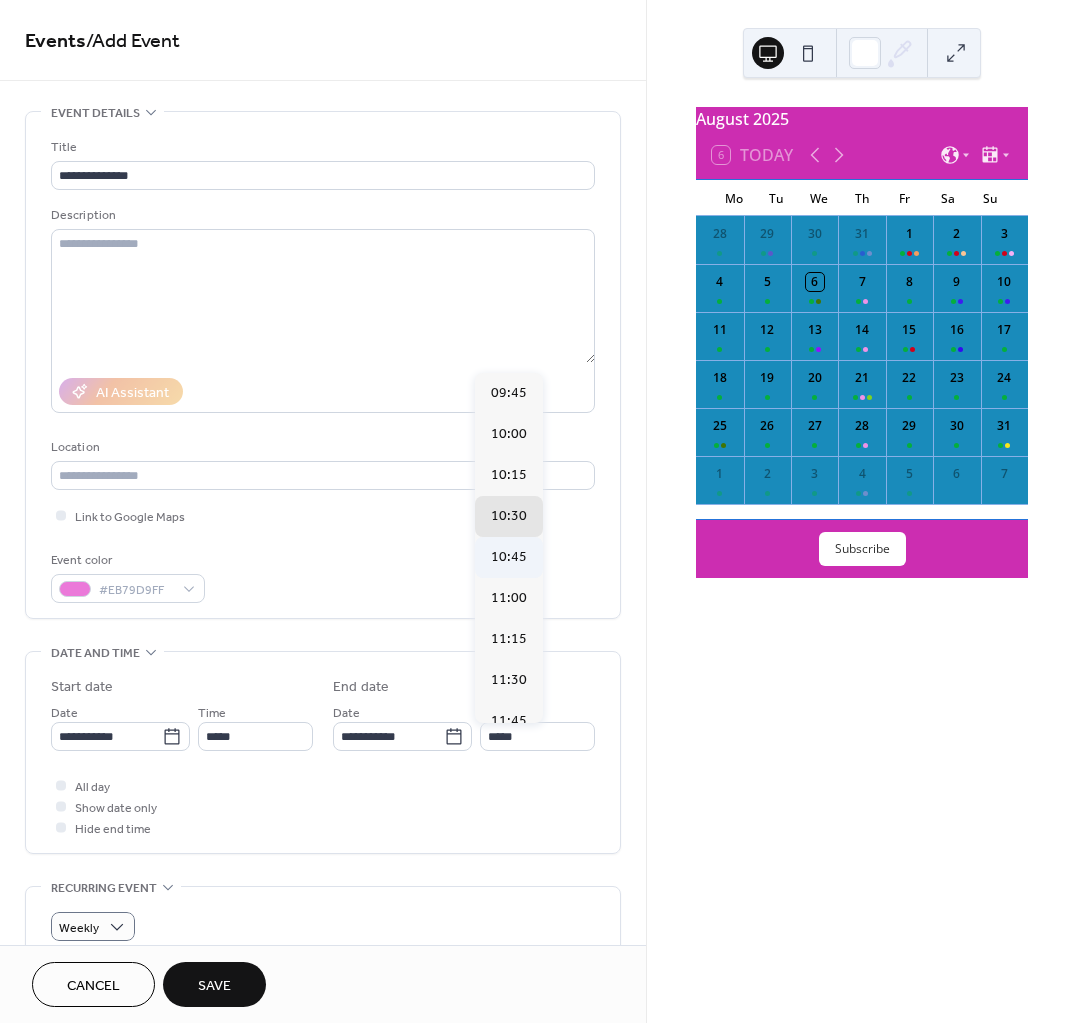 type on "*****" 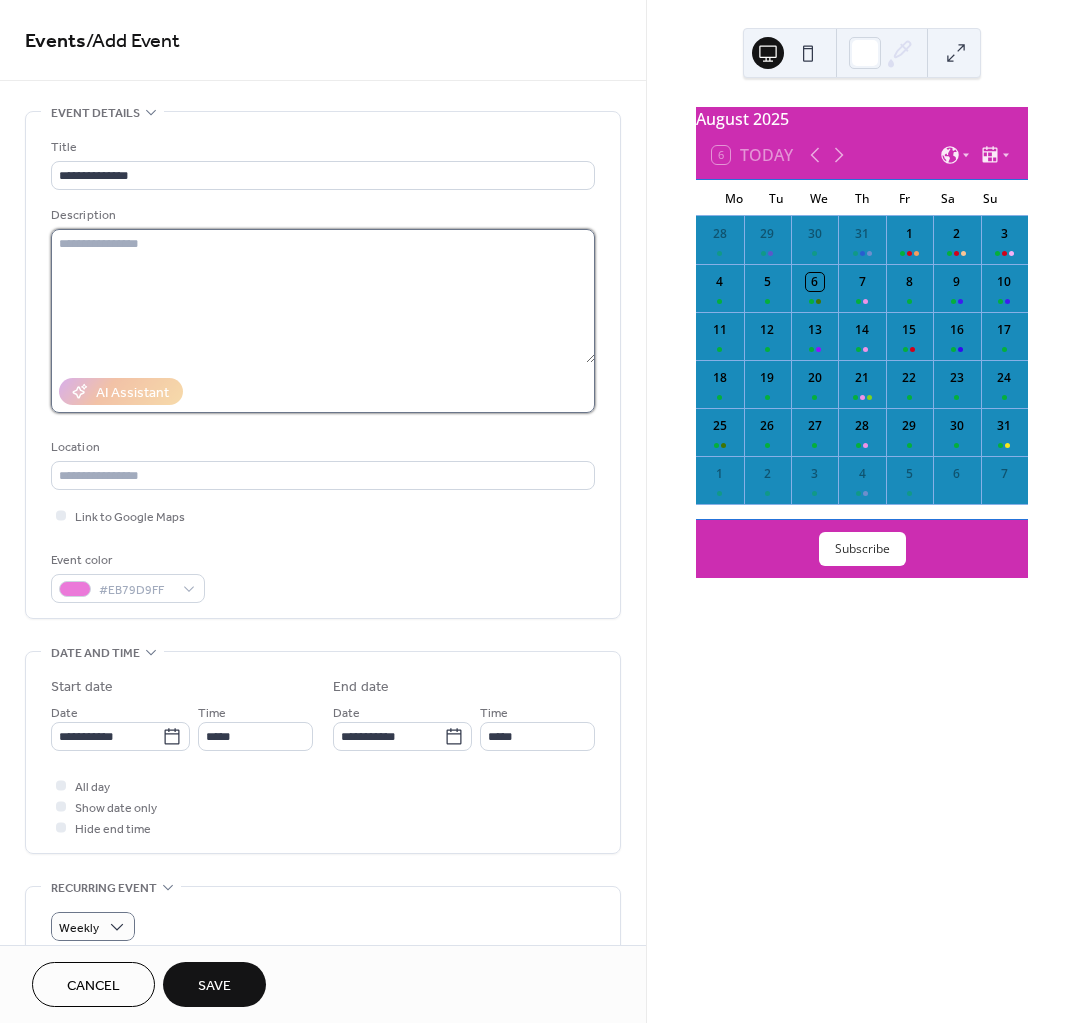 click at bounding box center [323, 296] 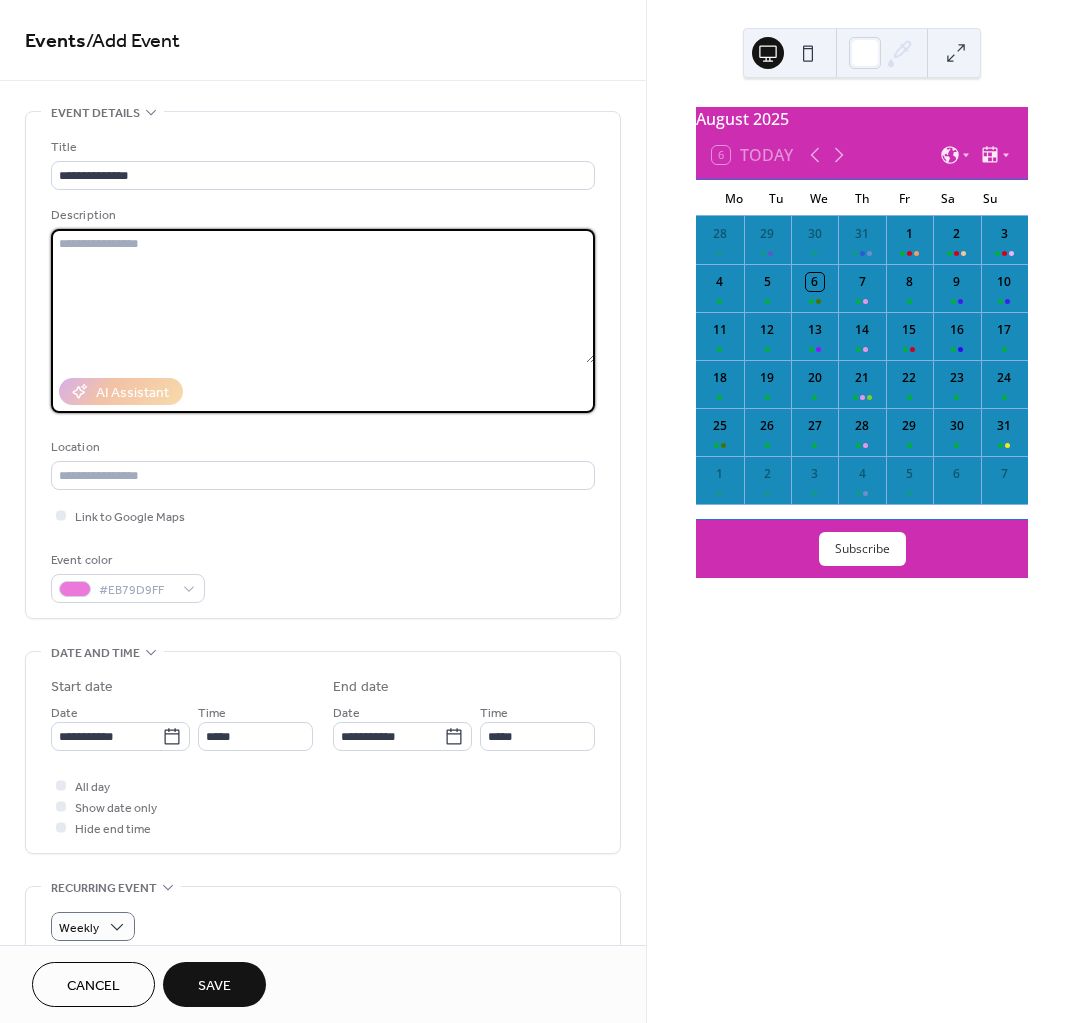 paste on "**********" 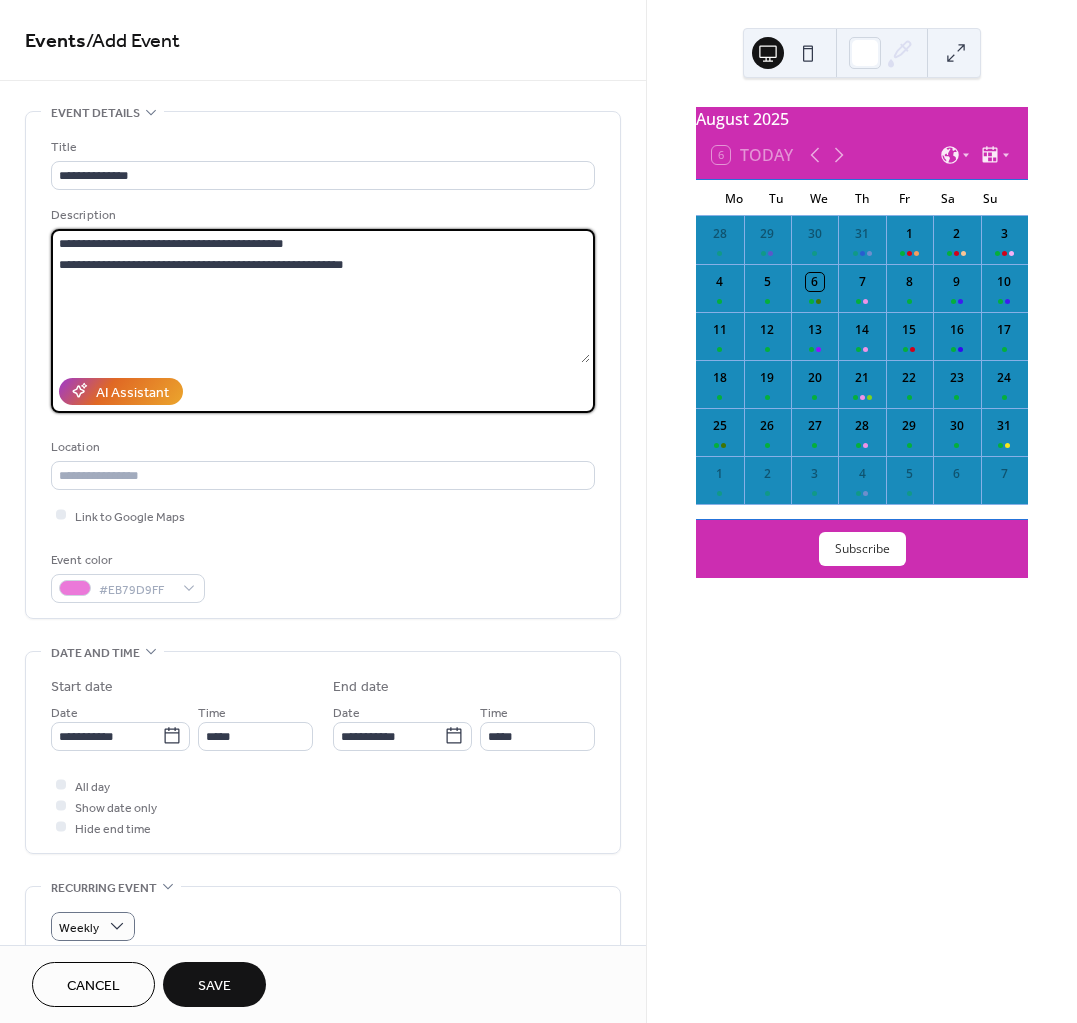 type on "**********" 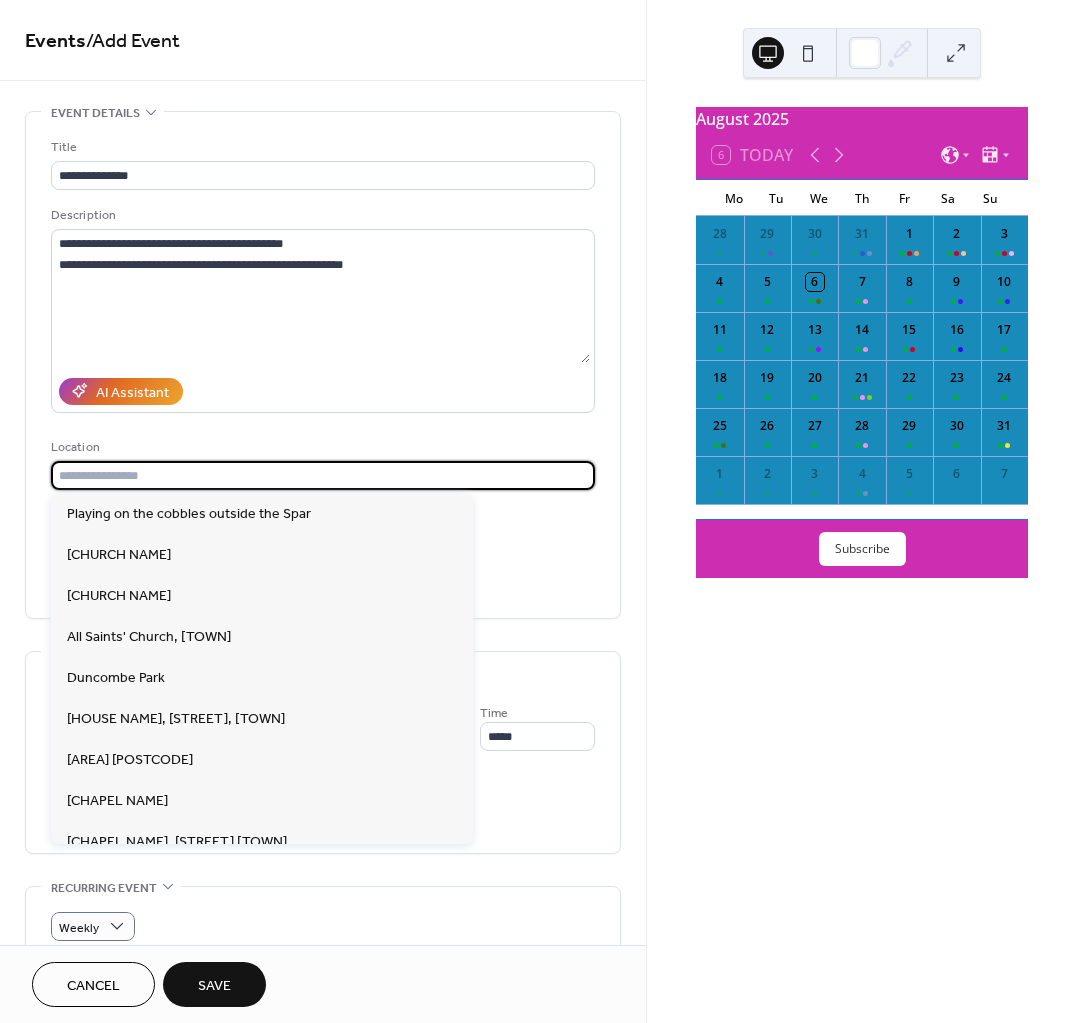 click at bounding box center [323, 475] 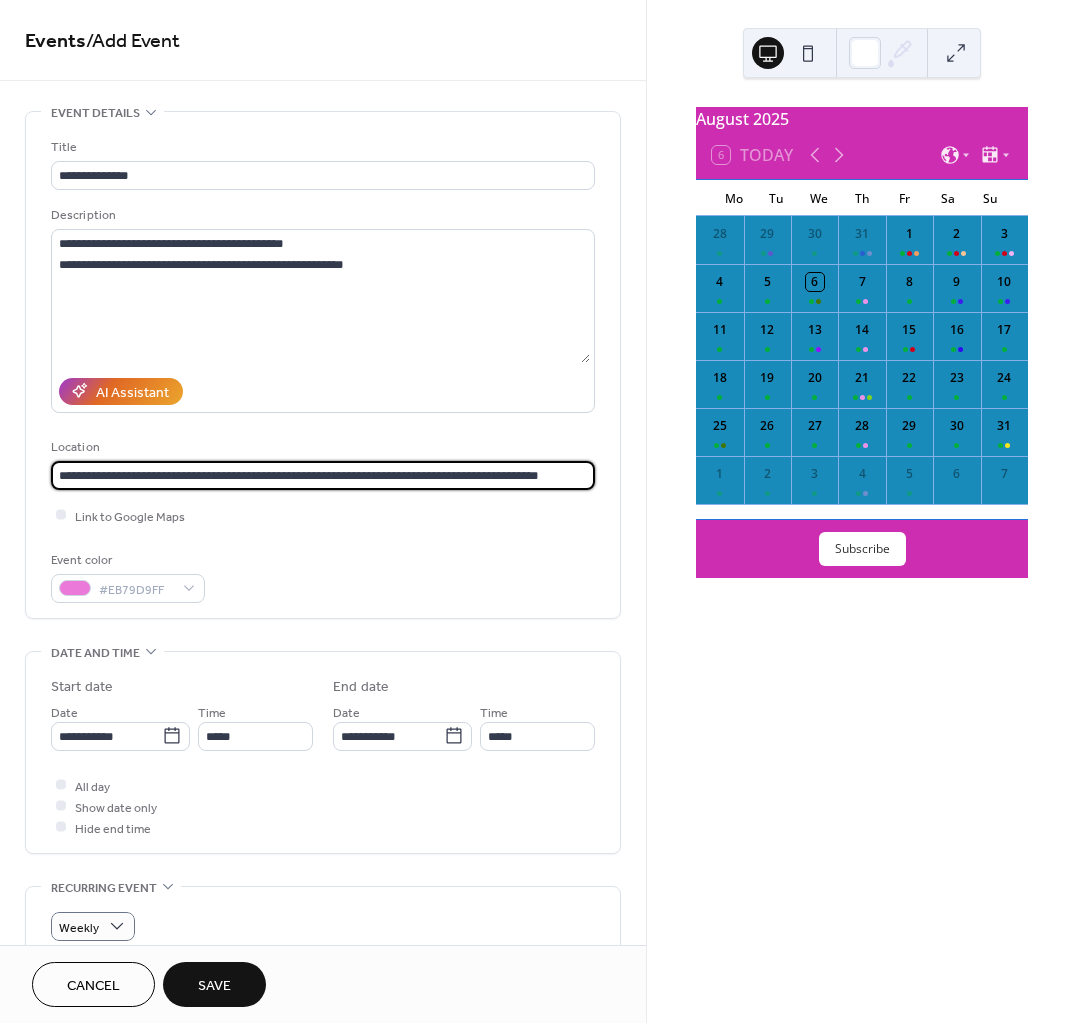 scroll, scrollTop: 0, scrollLeft: 1, axis: horizontal 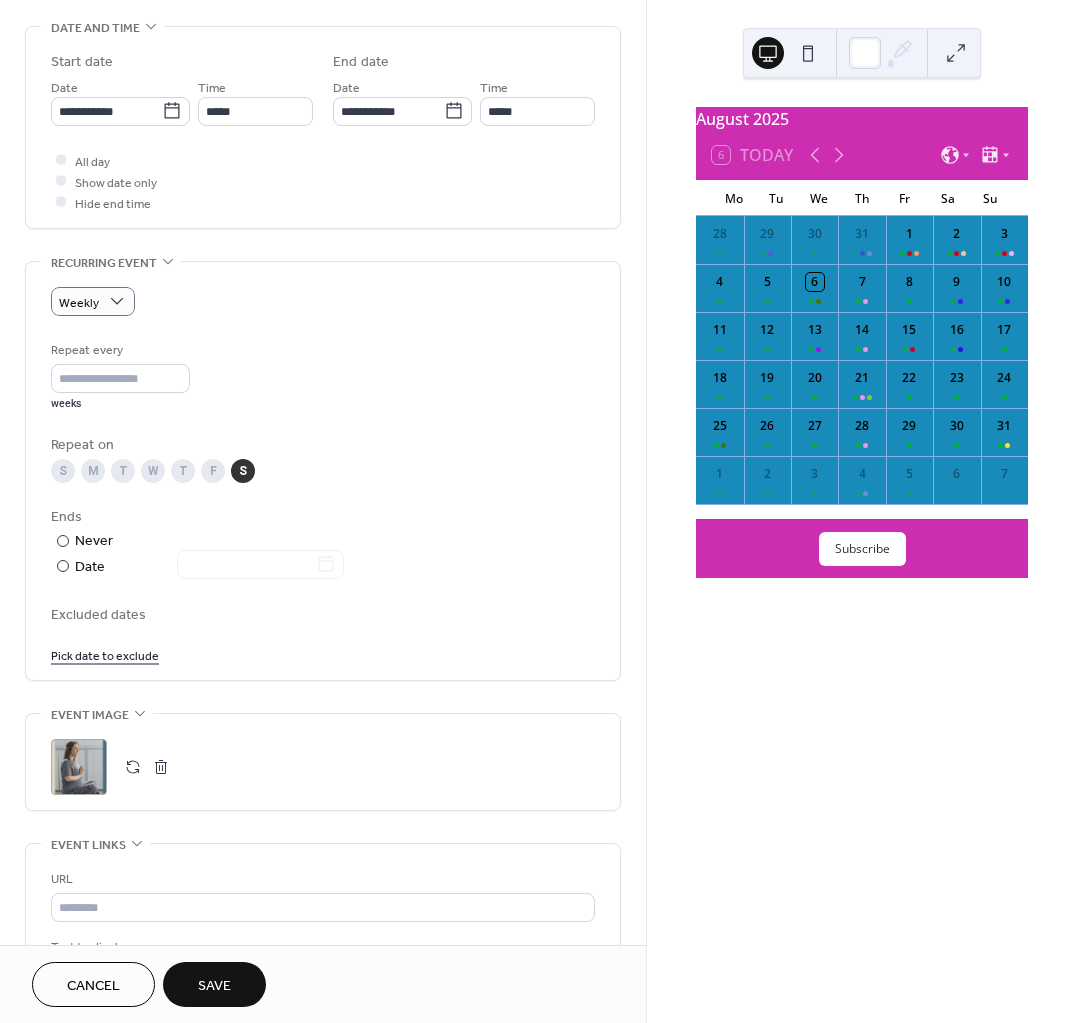 type on "**********" 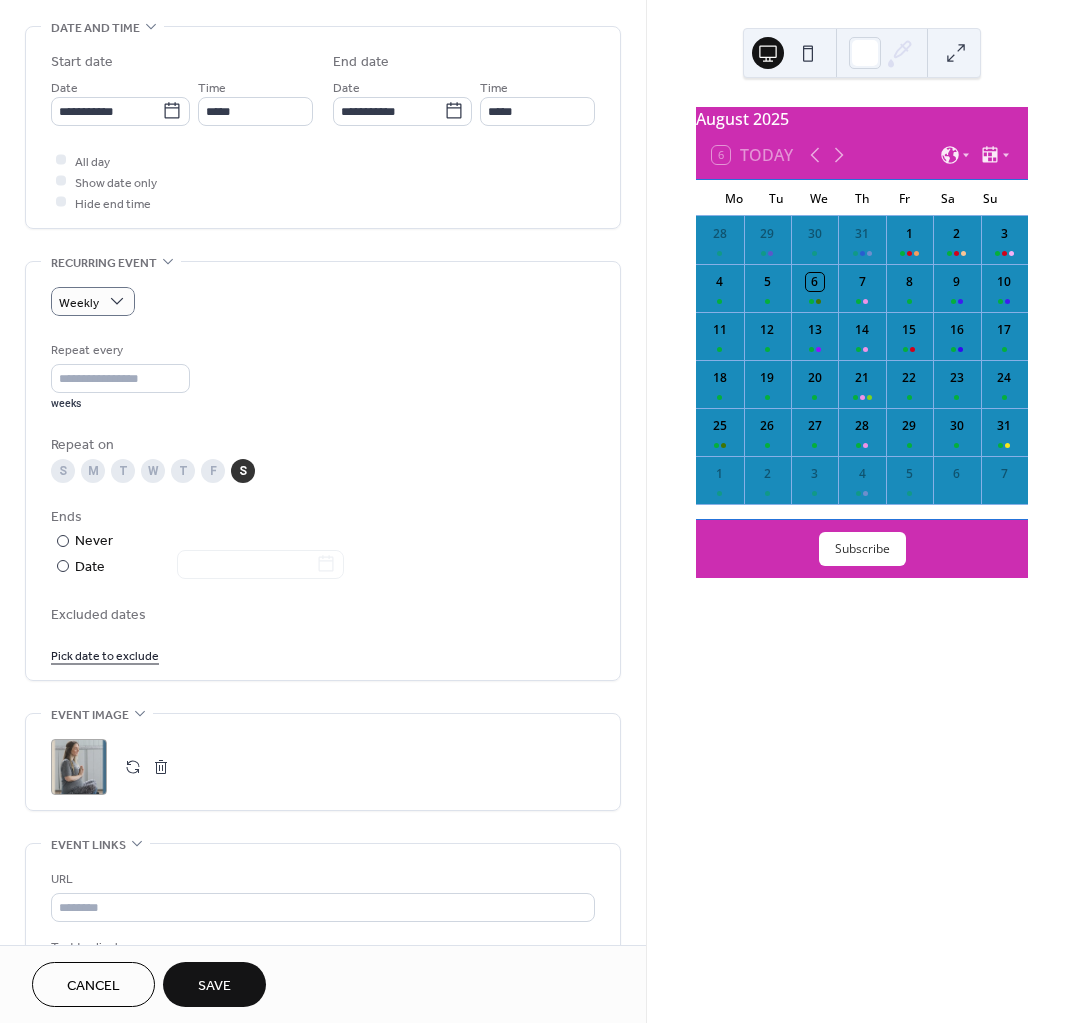 scroll, scrollTop: 0, scrollLeft: 0, axis: both 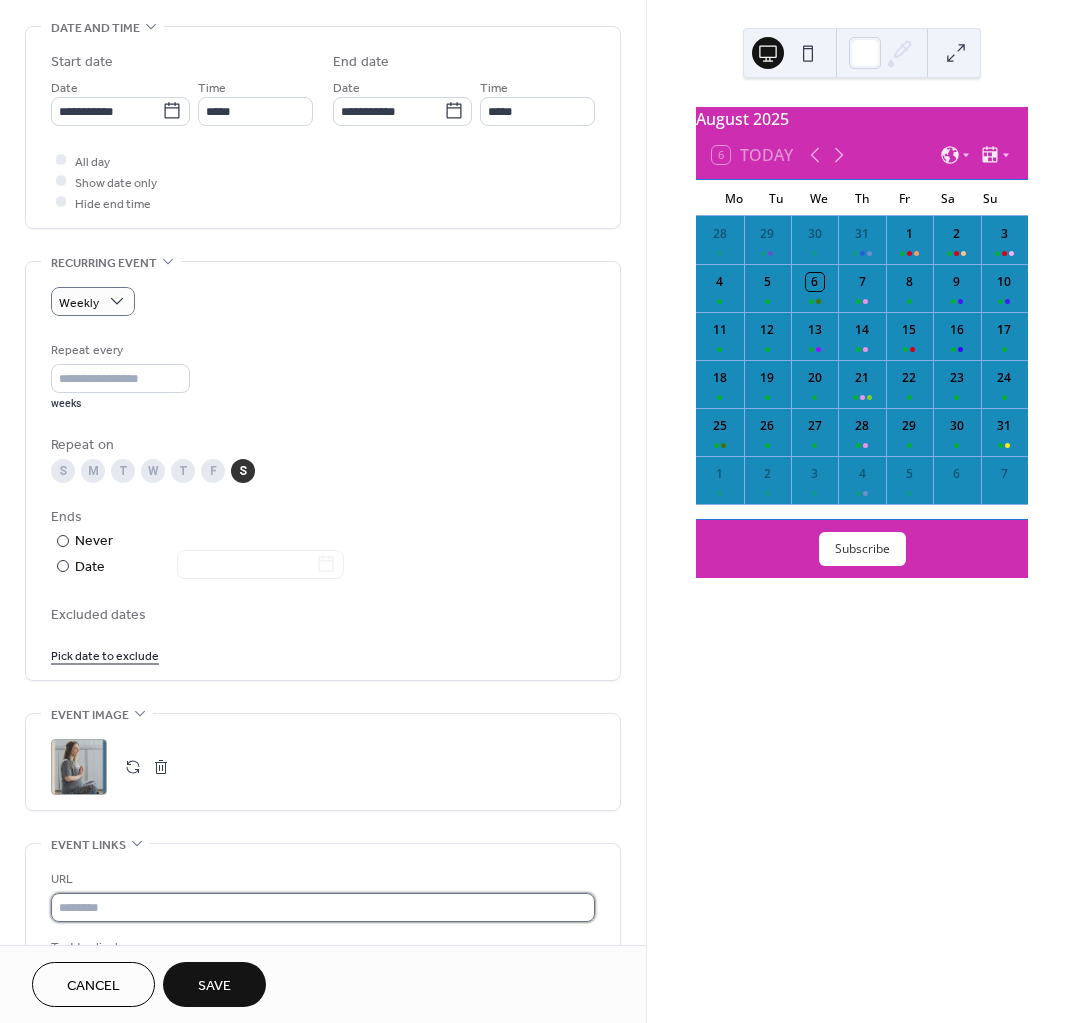 type 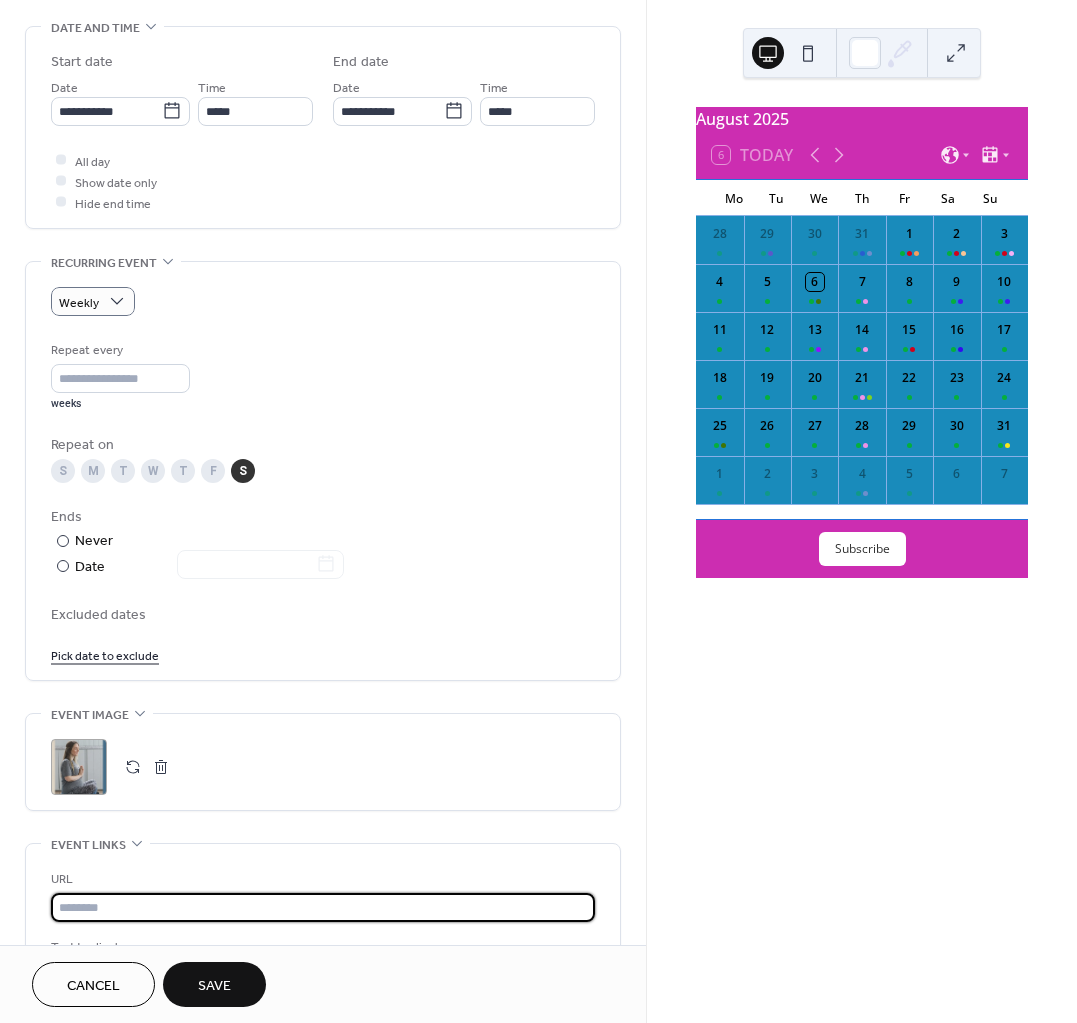 paste on "**********" 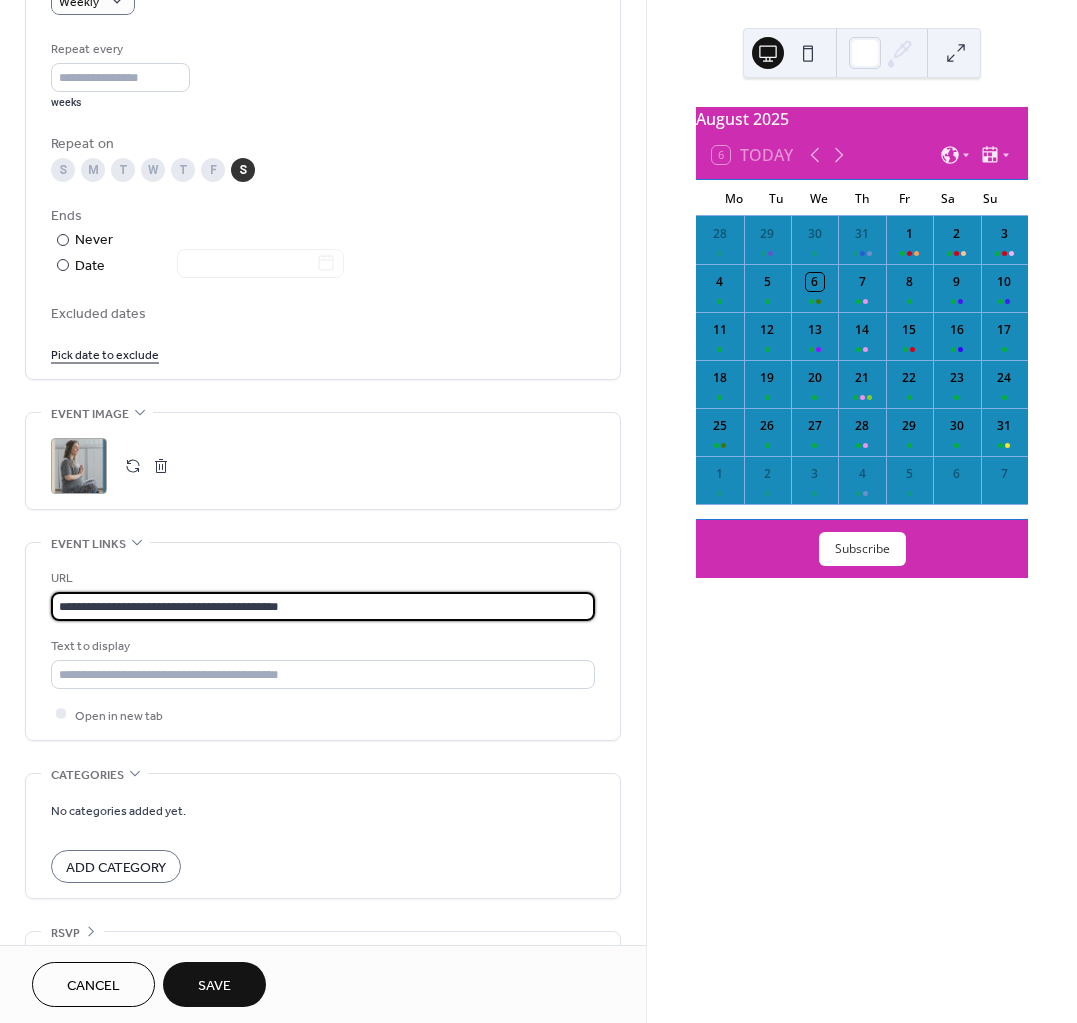 scroll, scrollTop: 981, scrollLeft: 0, axis: vertical 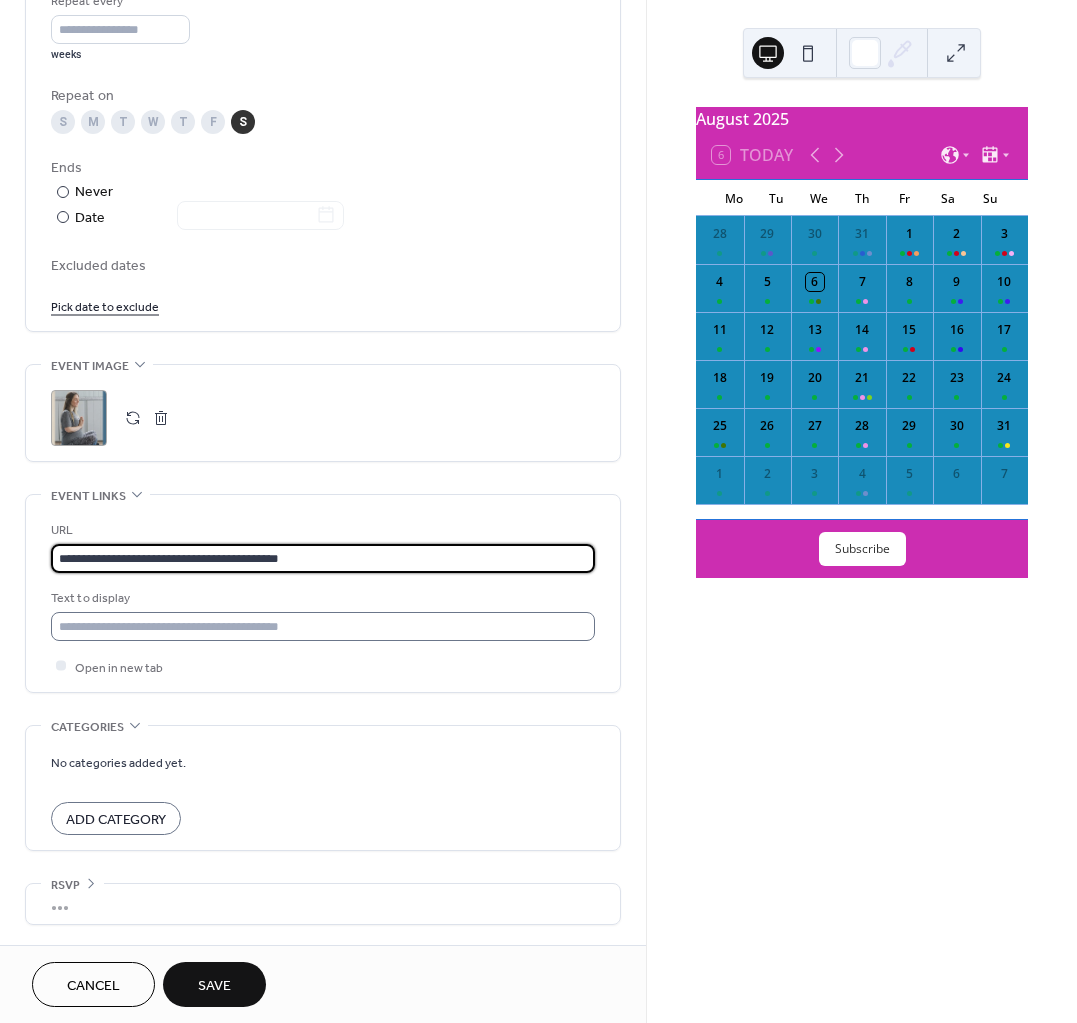 type on "**********" 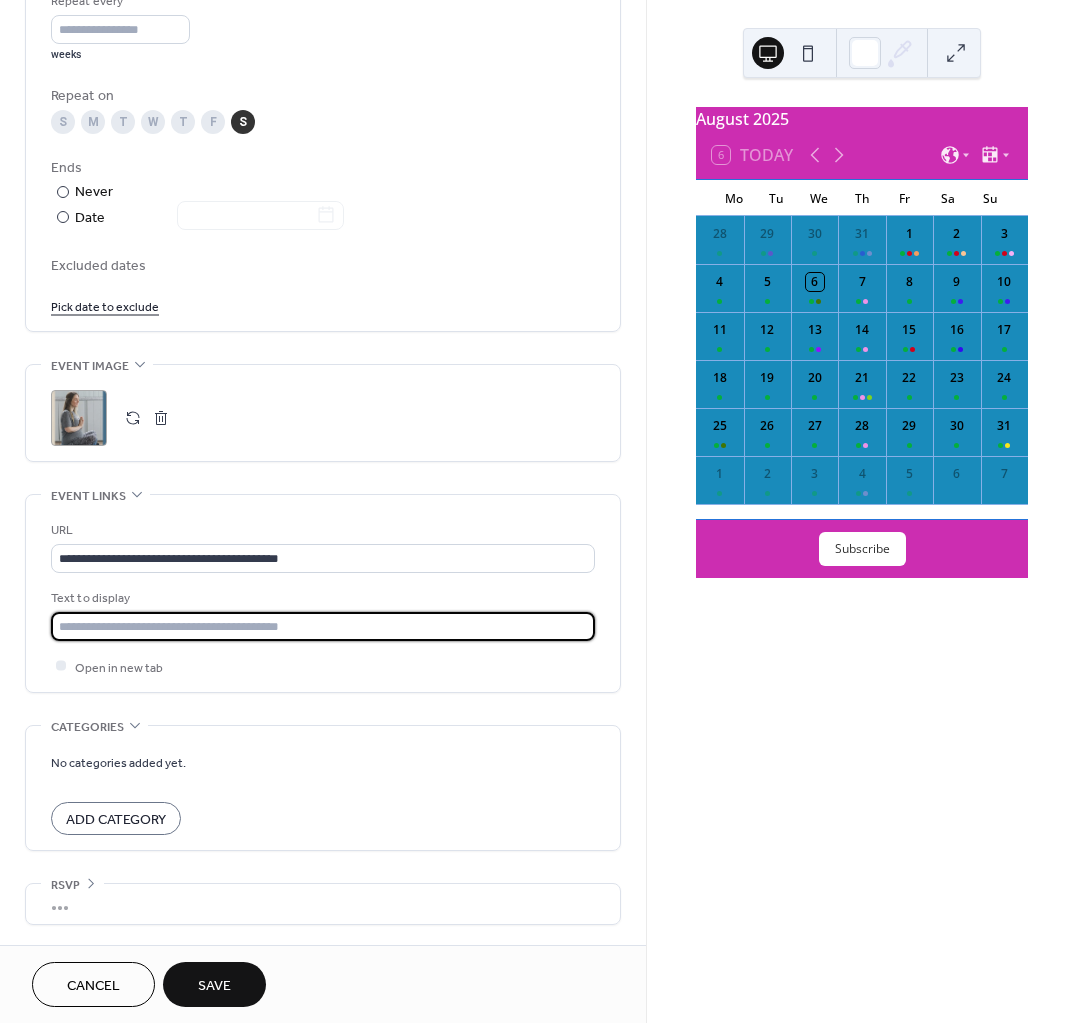 click at bounding box center [323, 626] 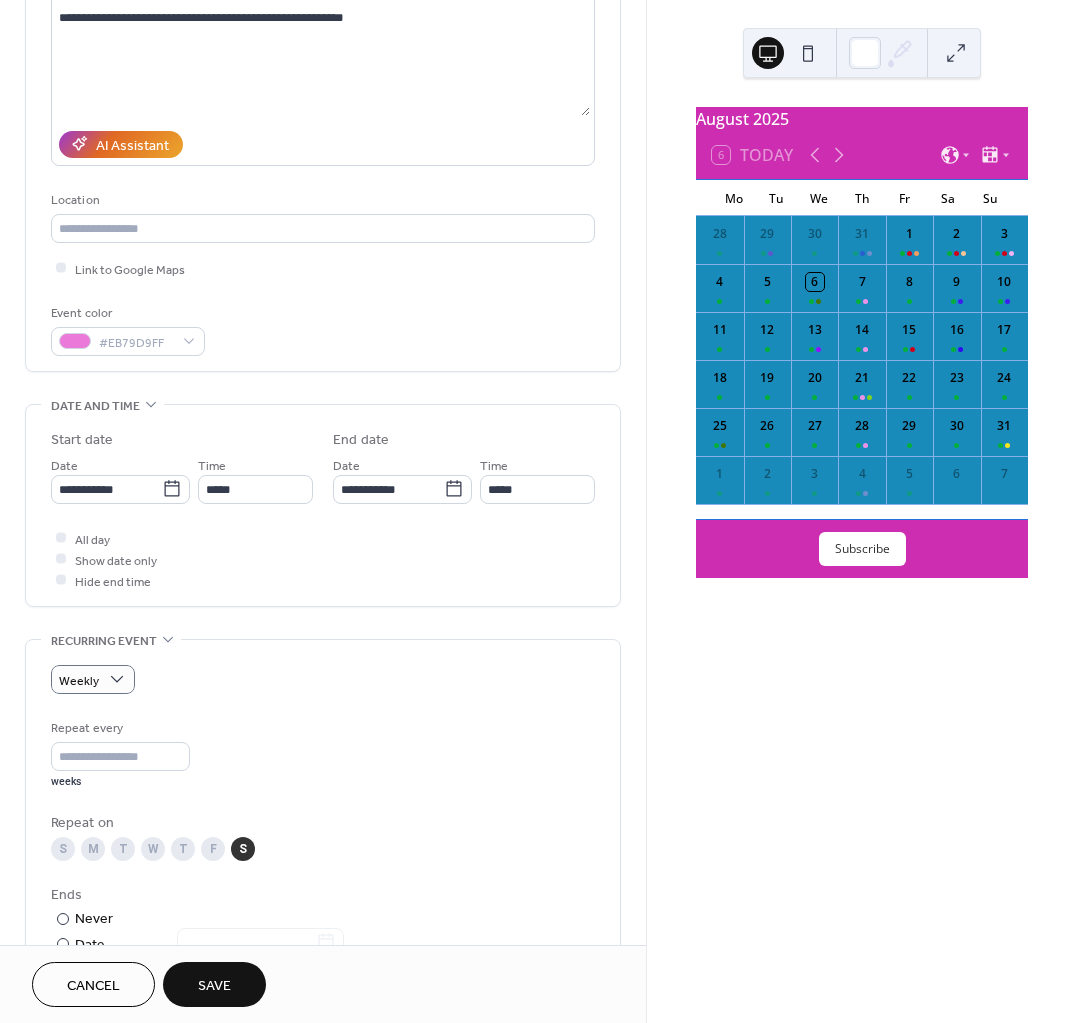 scroll, scrollTop: 250, scrollLeft: 0, axis: vertical 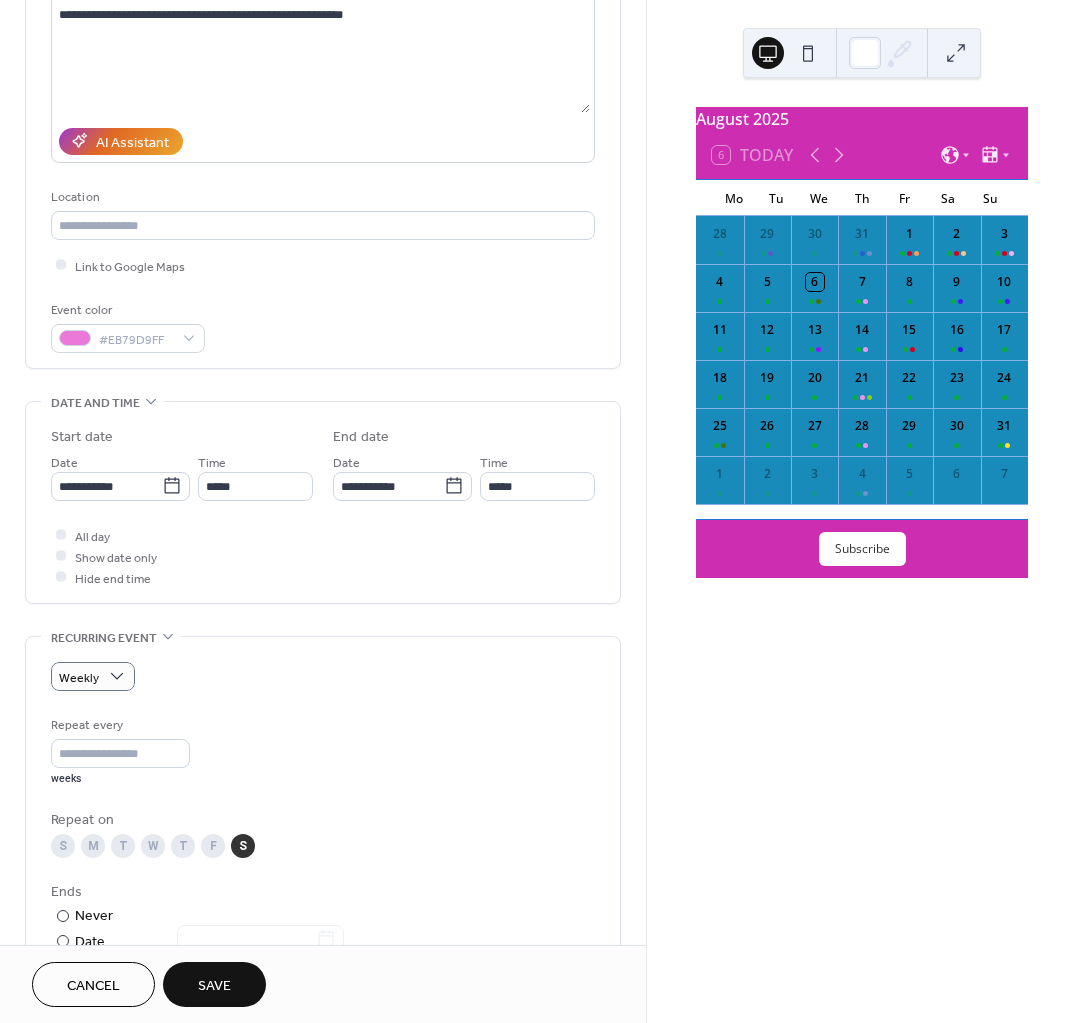 type on "**********" 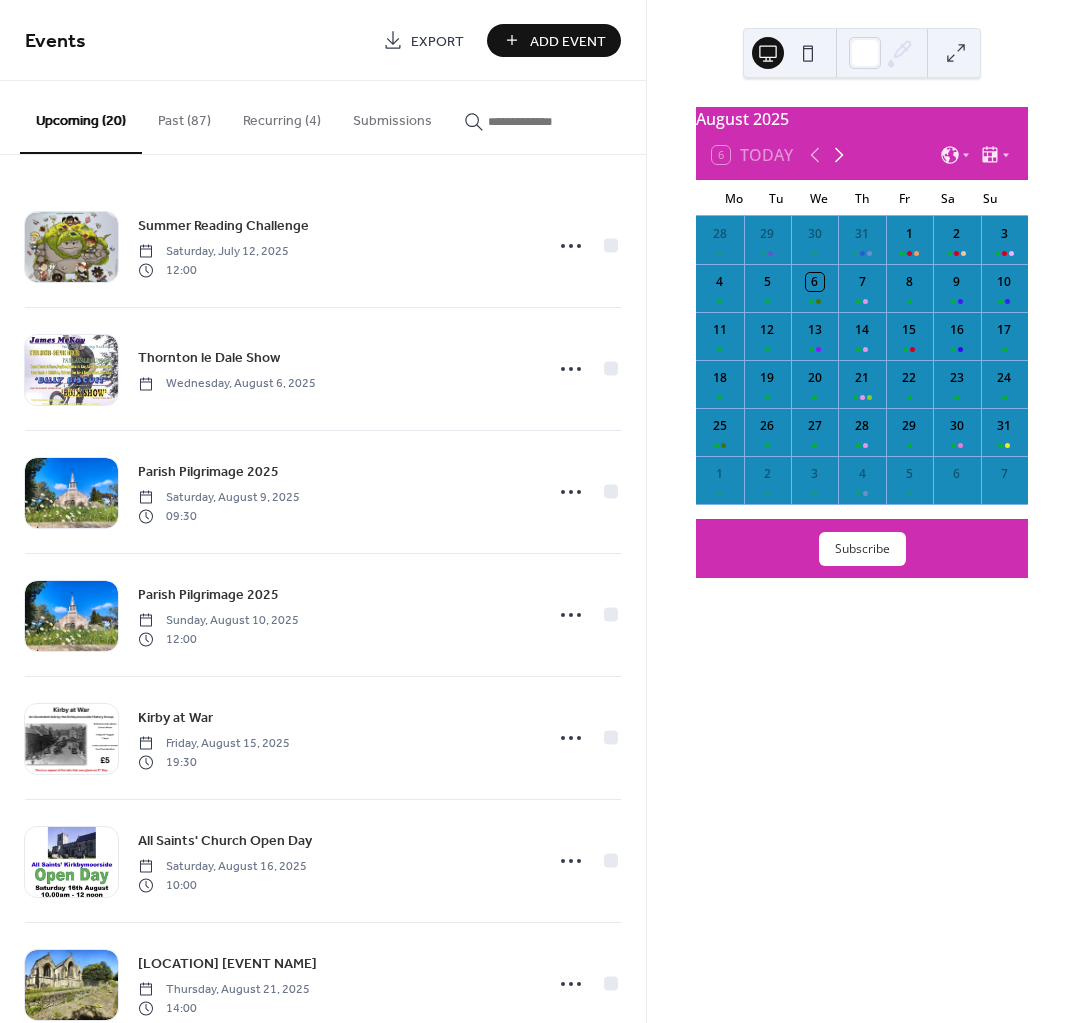 click 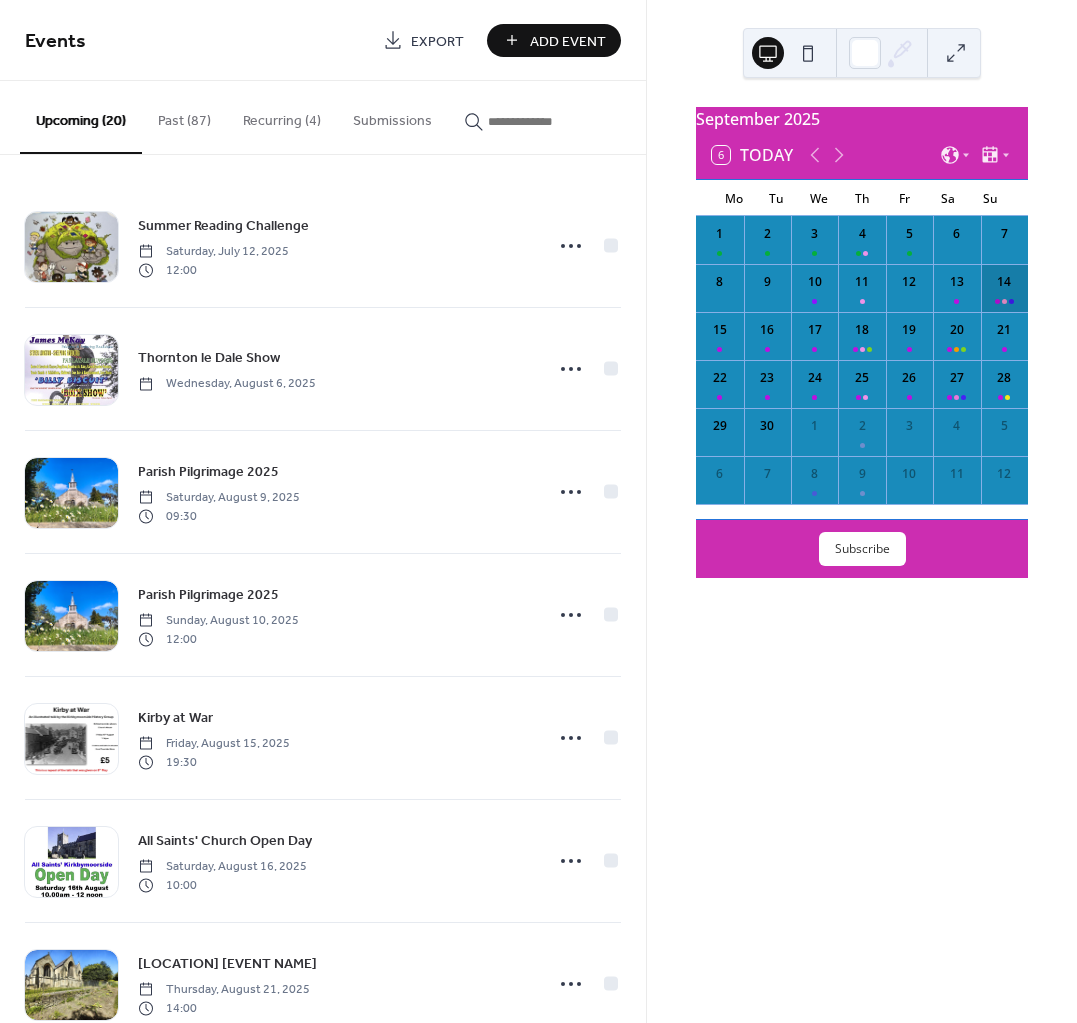 click on "14" at bounding box center [1004, 288] 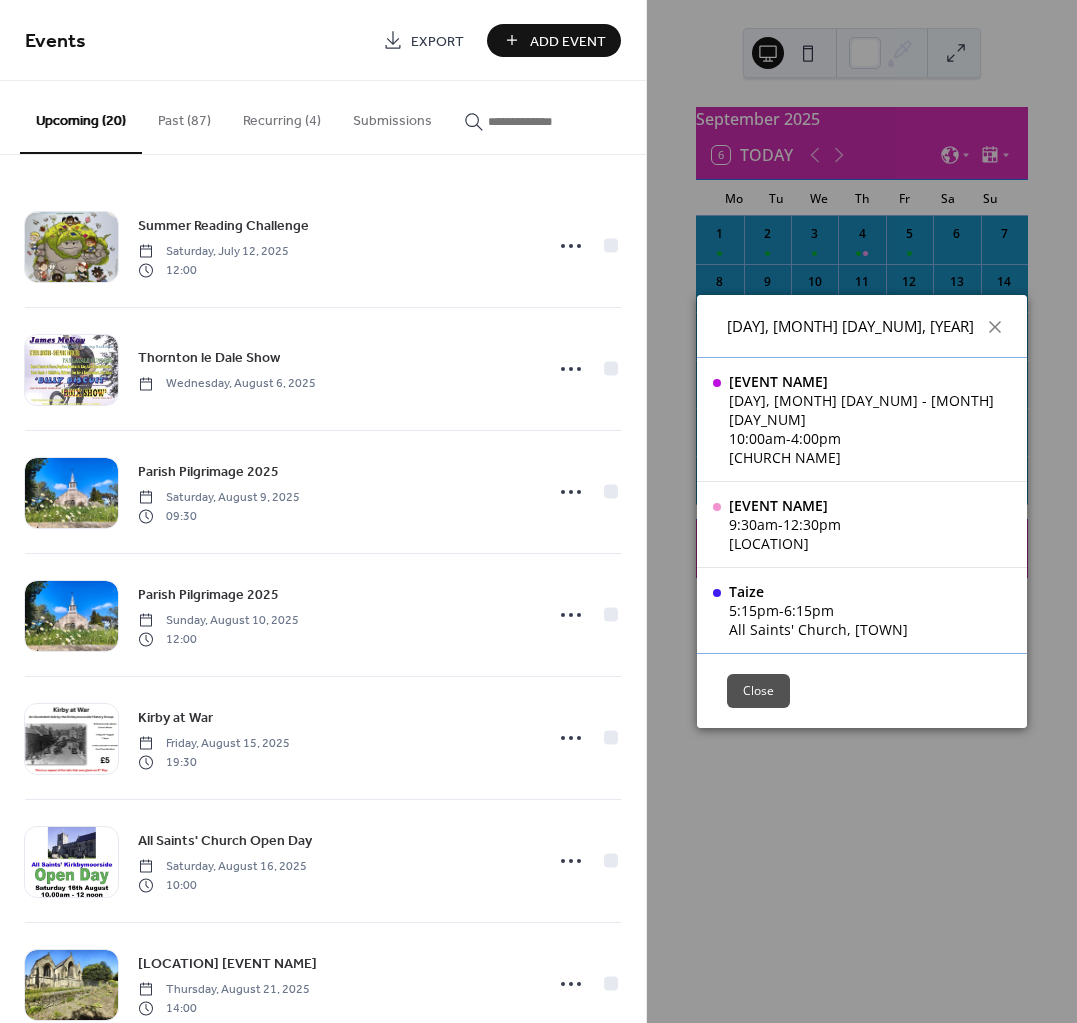 click on "Sun, Sep 14, 2025 Woodcrafters Exhibition: Its a Gardeners World Sat, Sep 13 - Sun, Sep 28 10:00am - 4:00pm All Saints Church Kirkbymoorside Breast Cancer Charity Tractor Run 9:30am - 12:30pm Wombleton Airfield Taize 5:15pm - 6:15pm All Saints' Church, Kirkbymoorside Close" at bounding box center [862, 511] 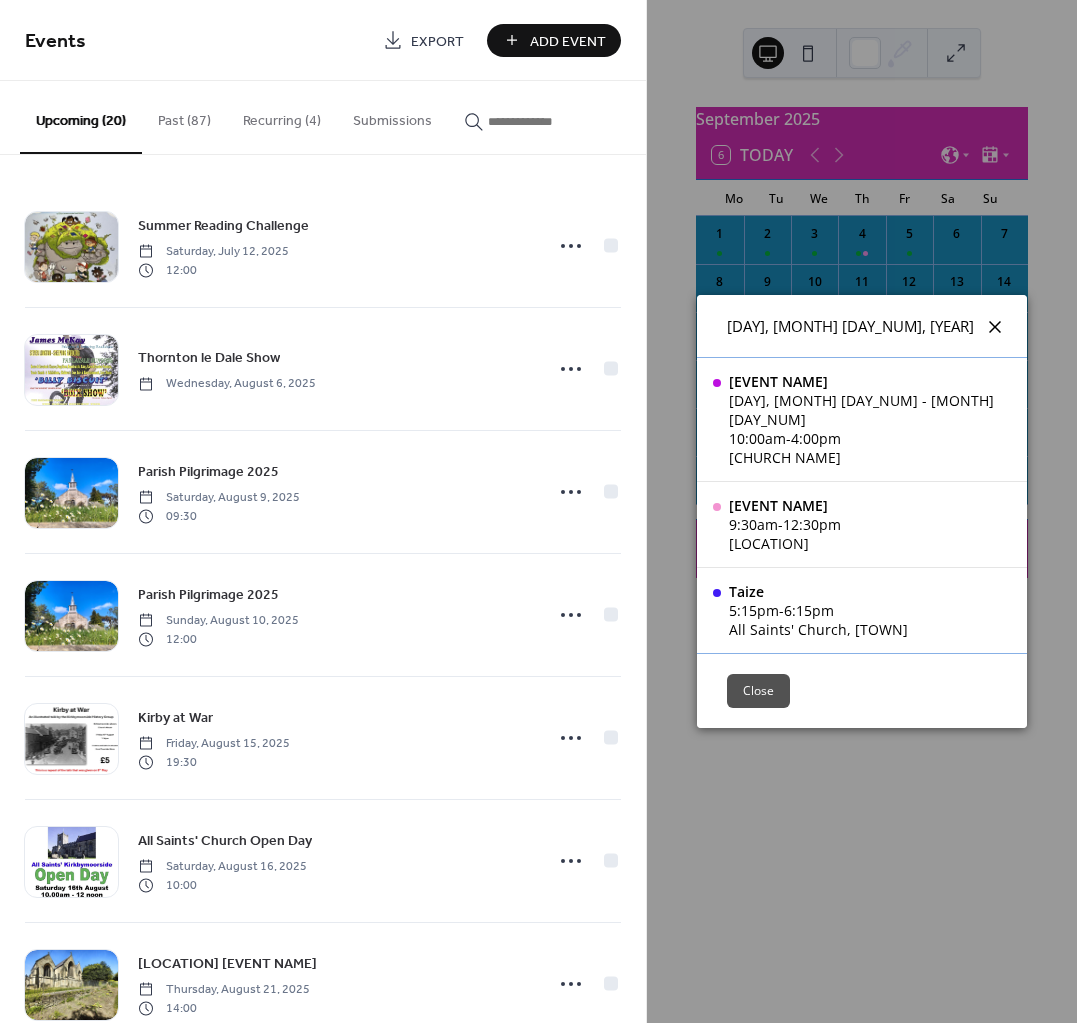 click 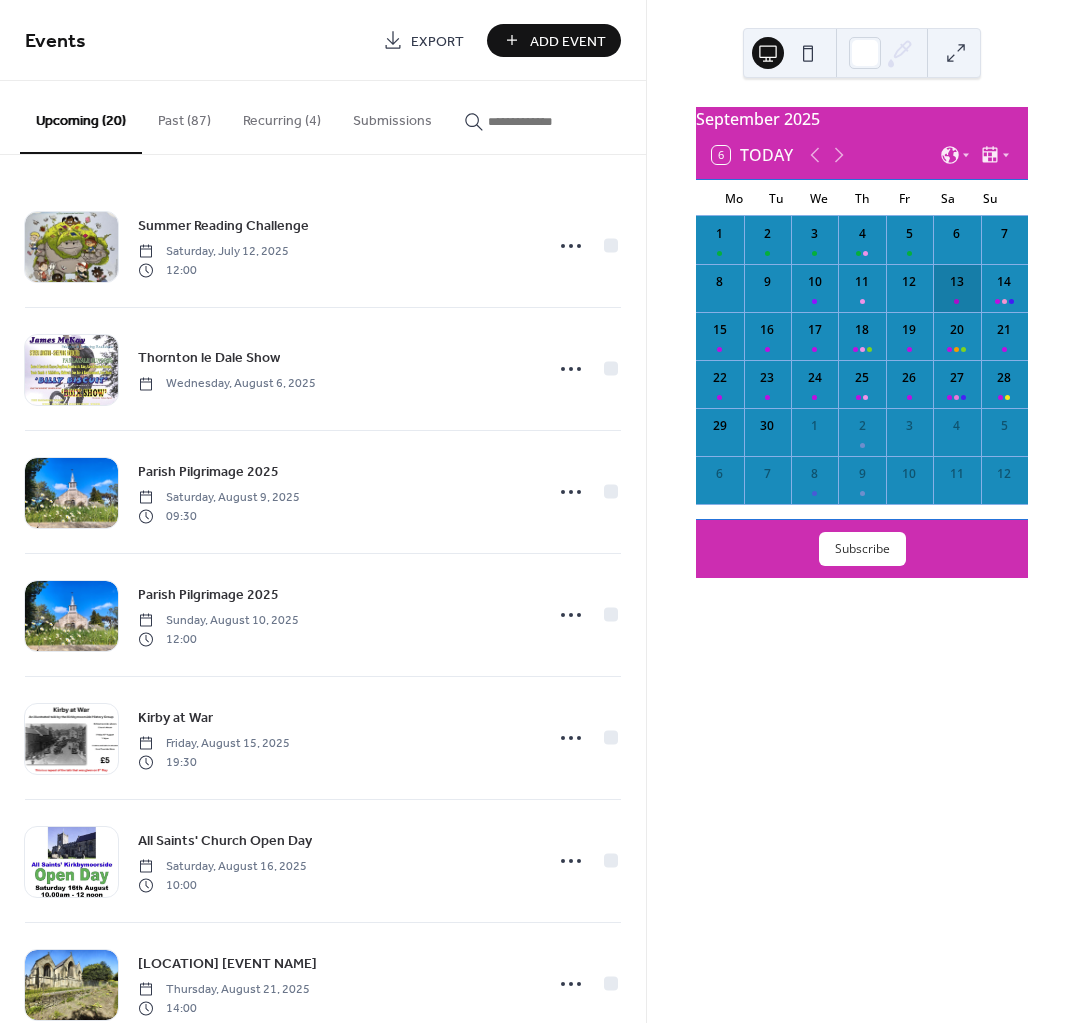 click on "13" at bounding box center [956, 288] 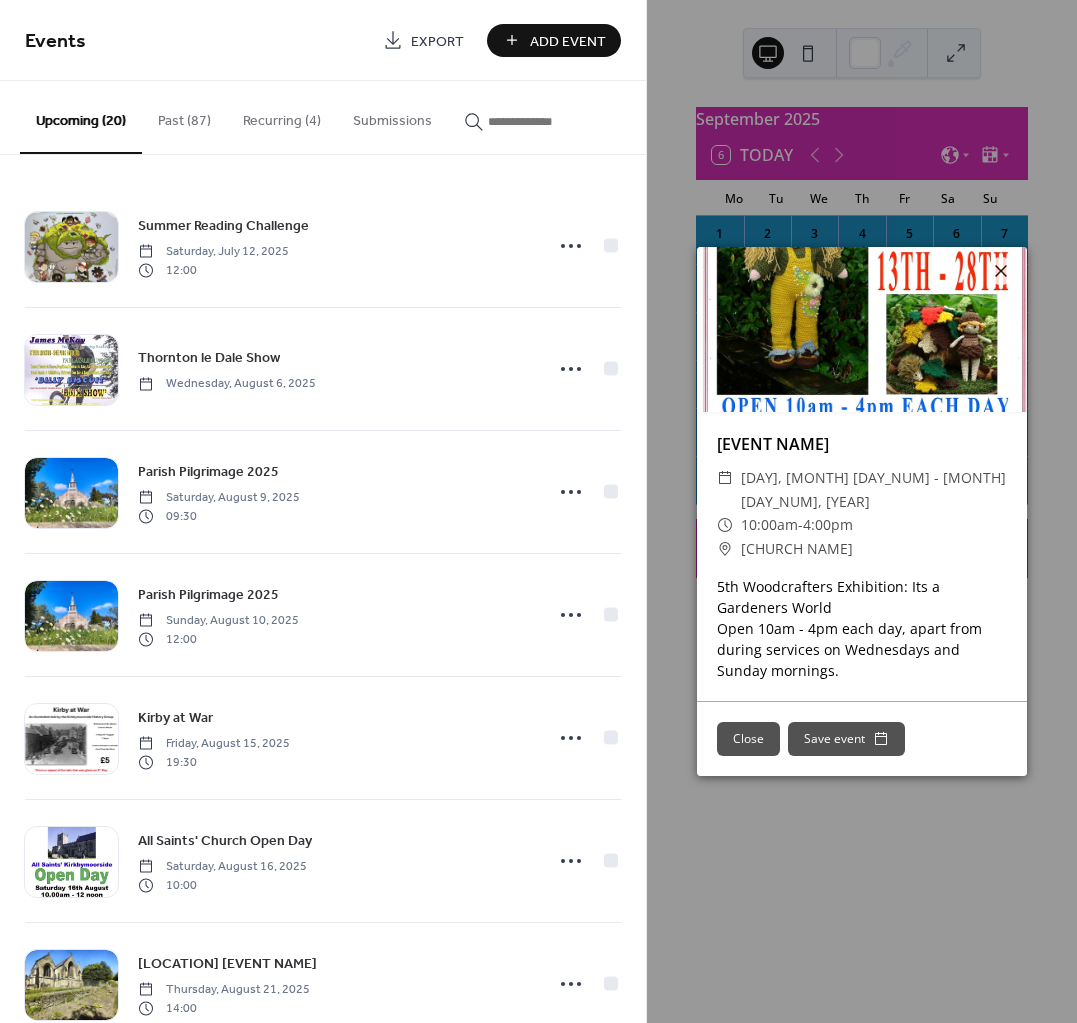 click on "Woodcrafters Exhibition: Its a Gardeners World ​ Sat, Sep 13 - Sun, Sep 28, 2025 ​ 10:00am - 4:00pm ​ All Saints Church Kirkbymoorside 5th Woodcrafters Exhibition: Its a Gardeners World Open 10am - 4pm each day, apart from during services on Wednesdays and Sunday mornings. Close Save event" at bounding box center (862, 511) 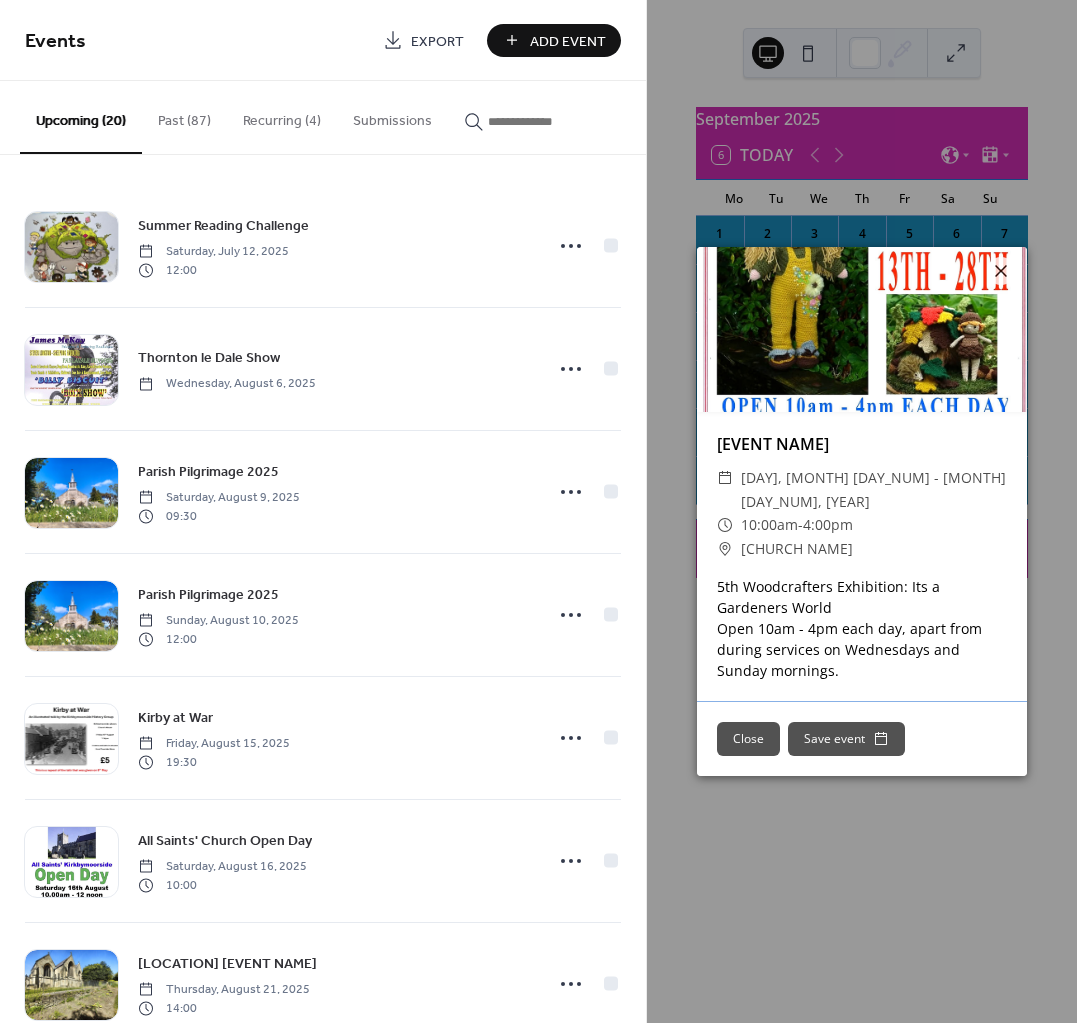 click on "Close" at bounding box center (748, 739) 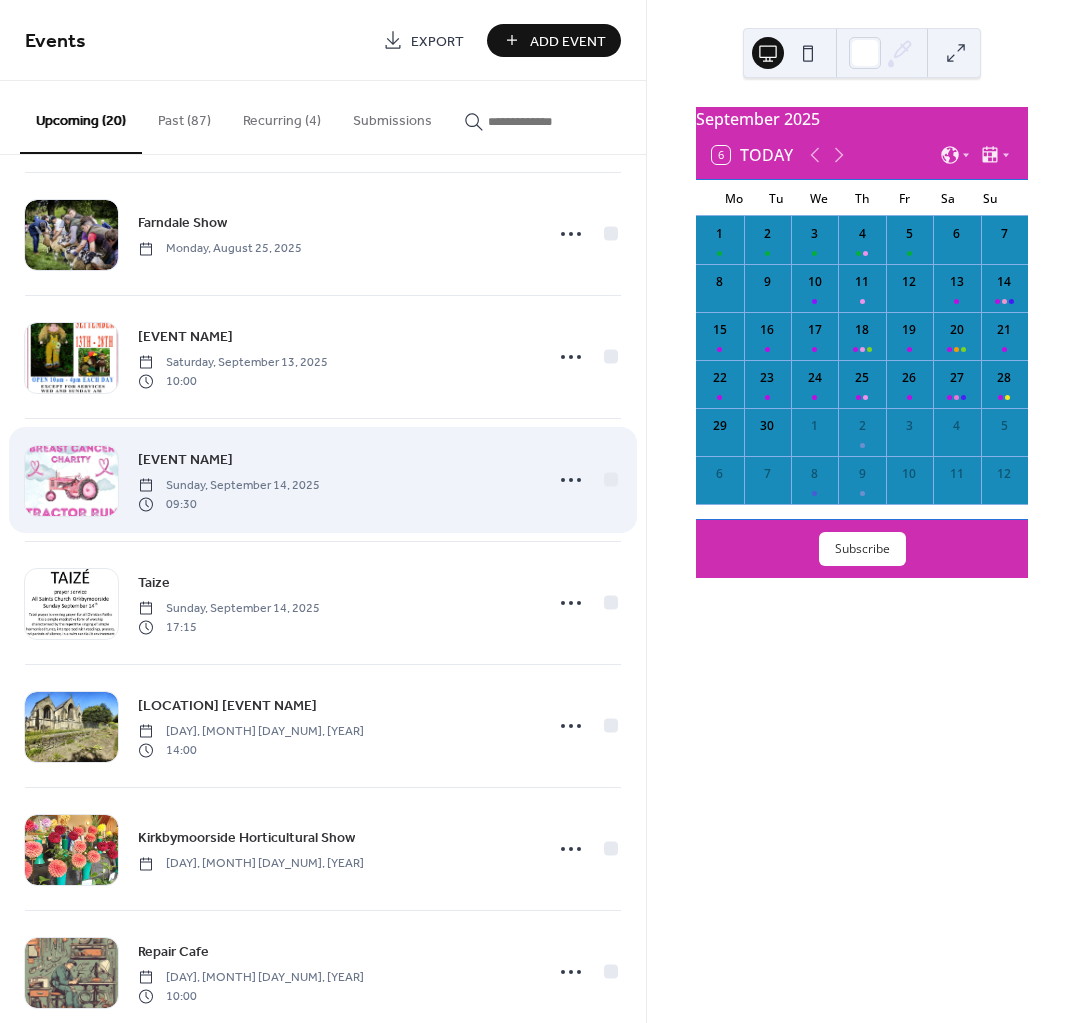 scroll, scrollTop: 1000, scrollLeft: 0, axis: vertical 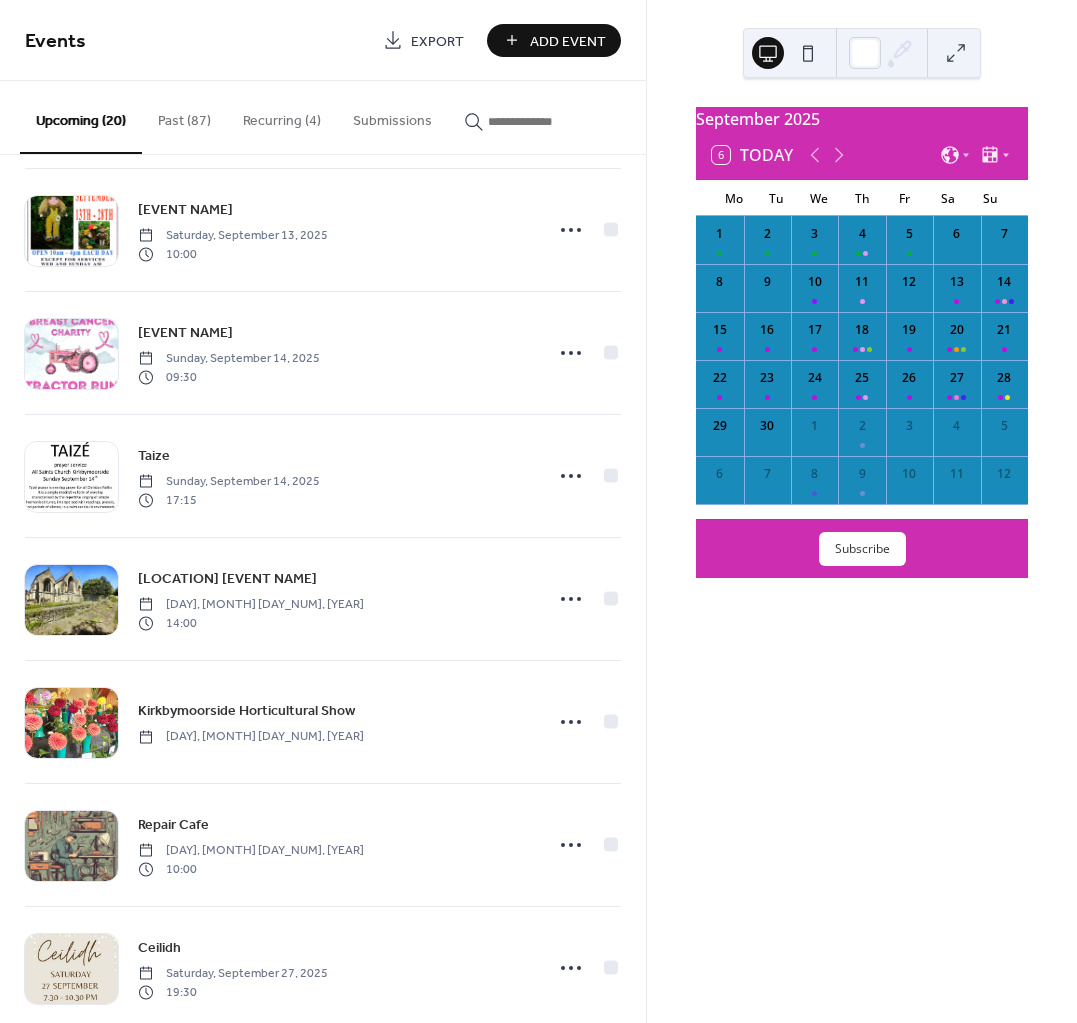click on "Recurring (4)" at bounding box center (282, 116) 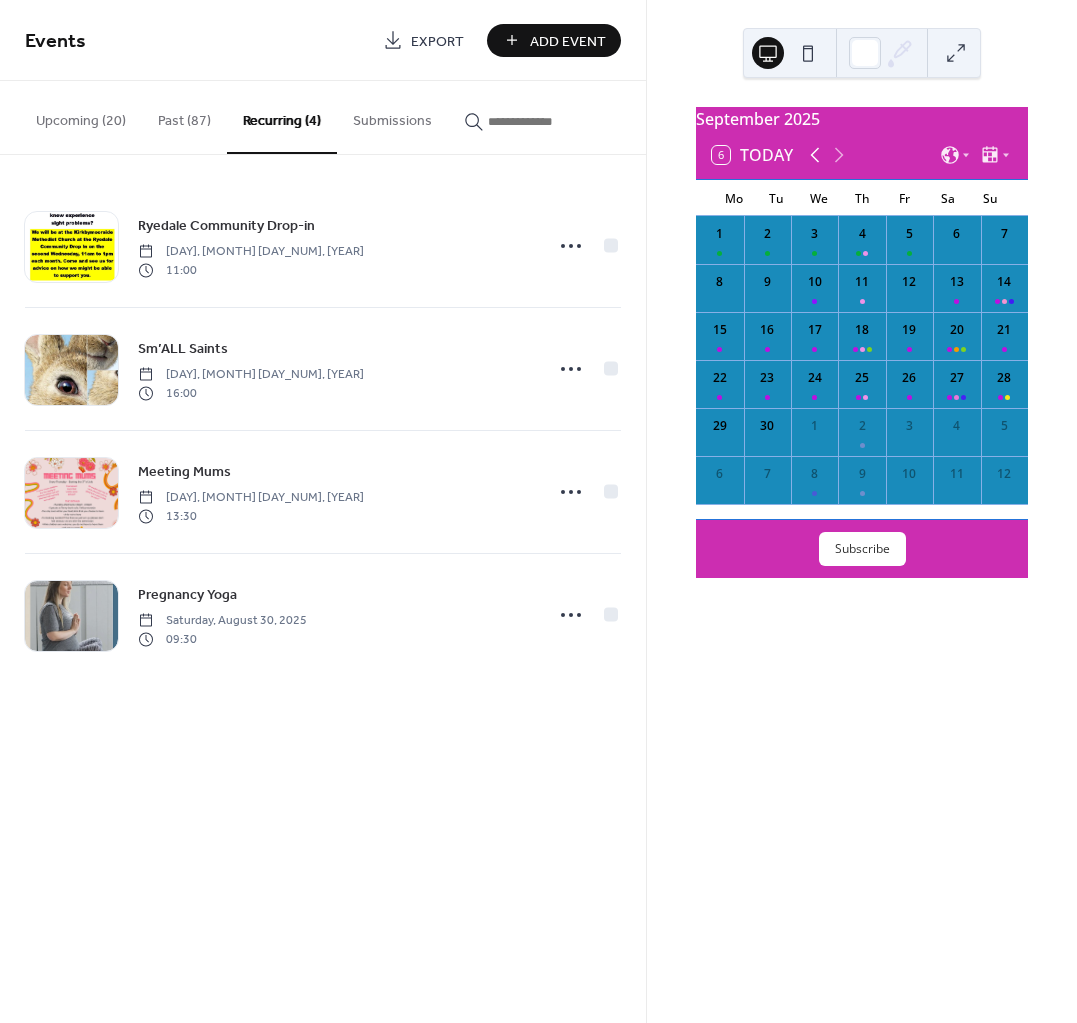 click 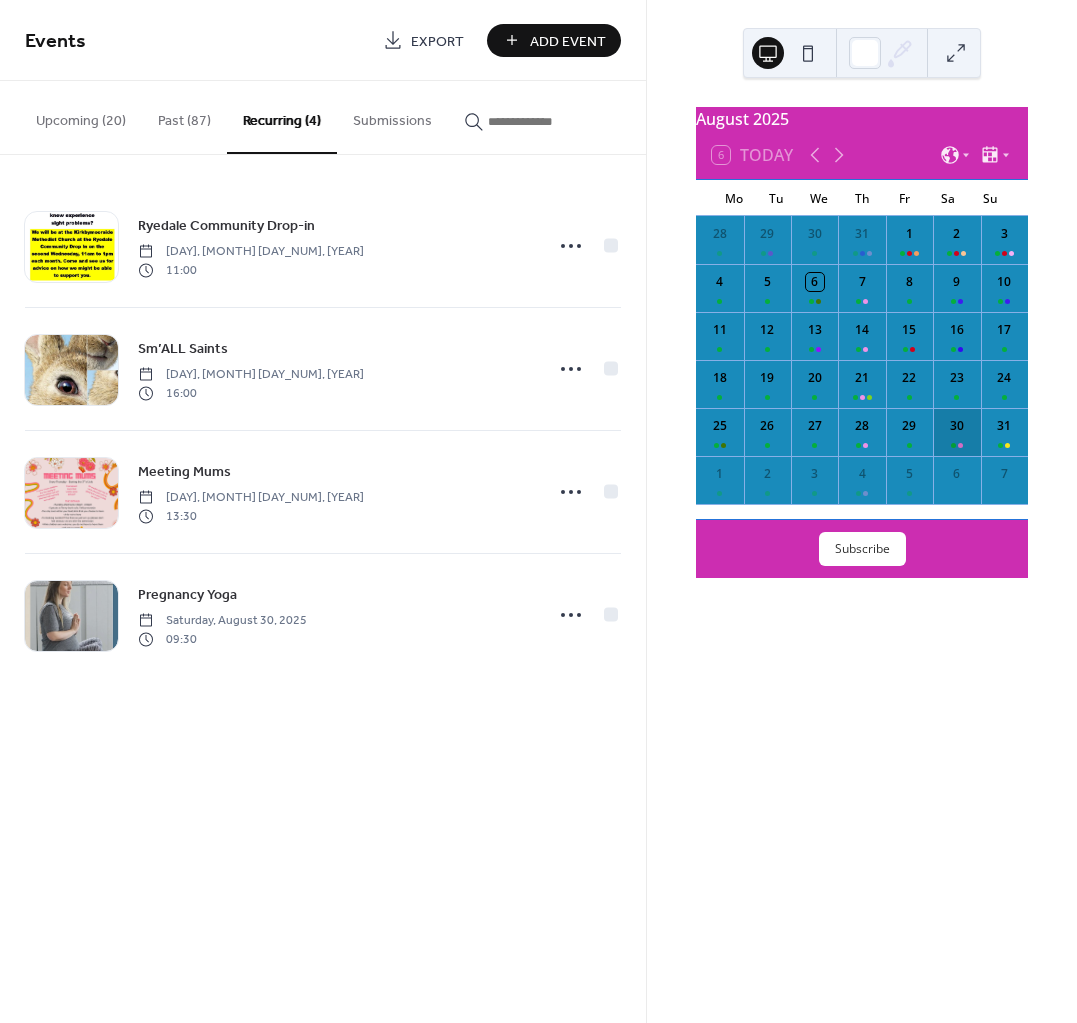 click on "30" at bounding box center [956, 432] 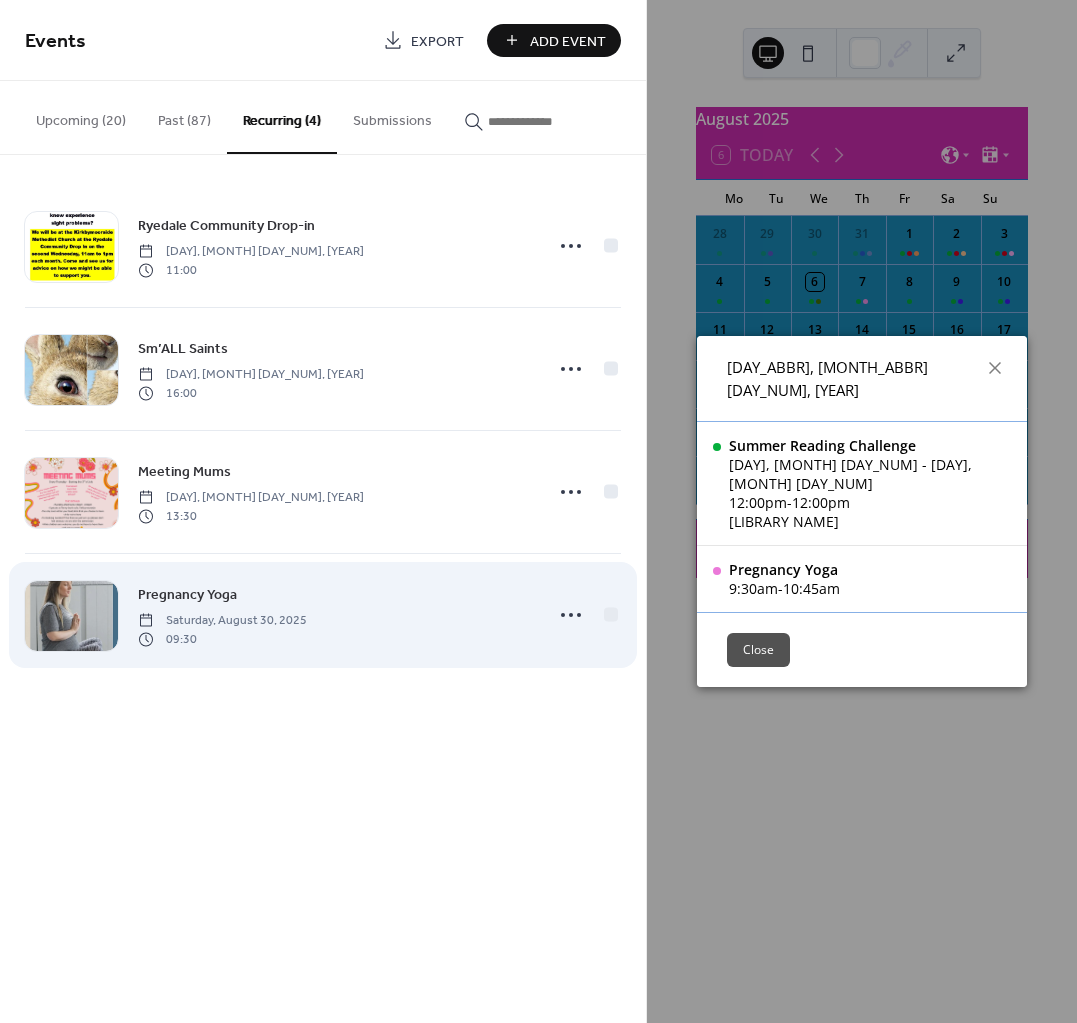 click on "Saturday, August 30, 2025" at bounding box center (222, 621) 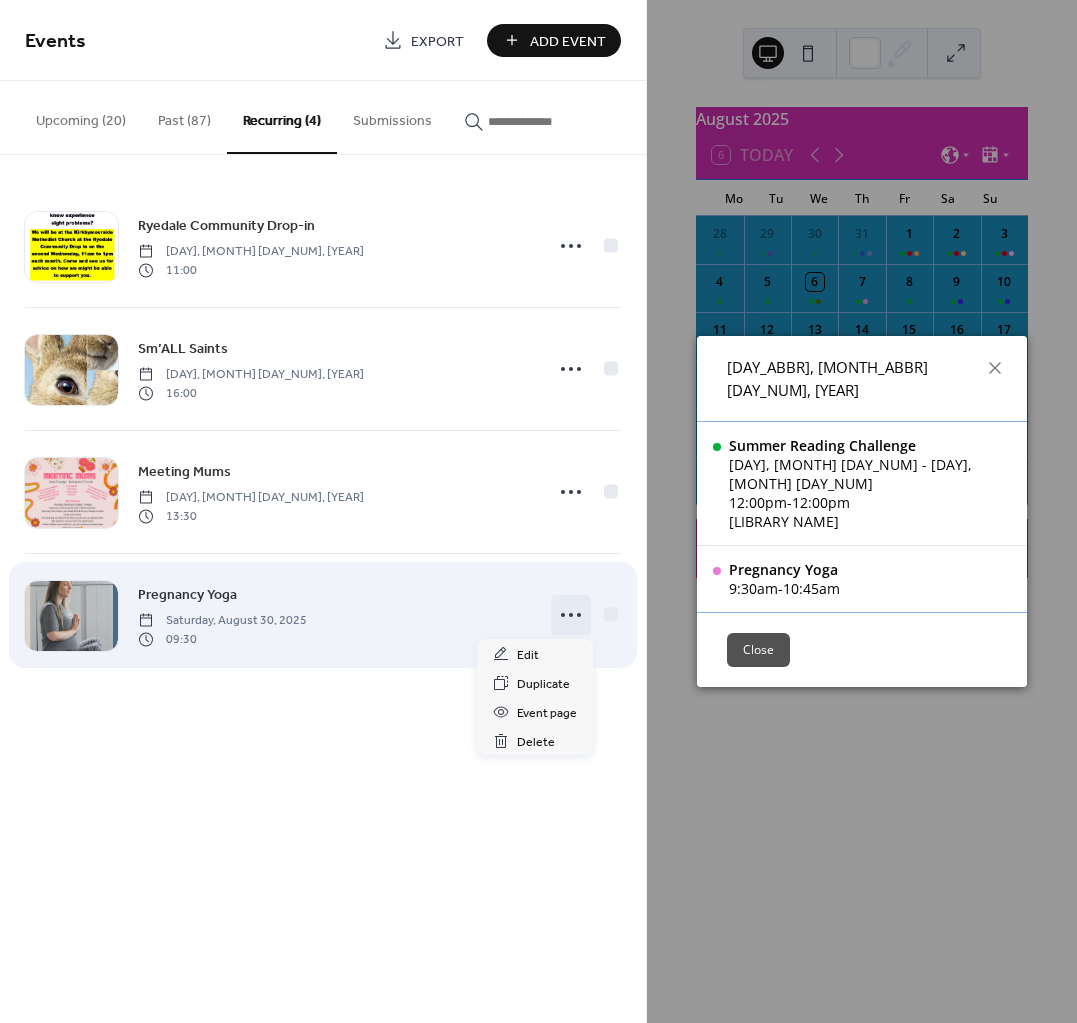 click 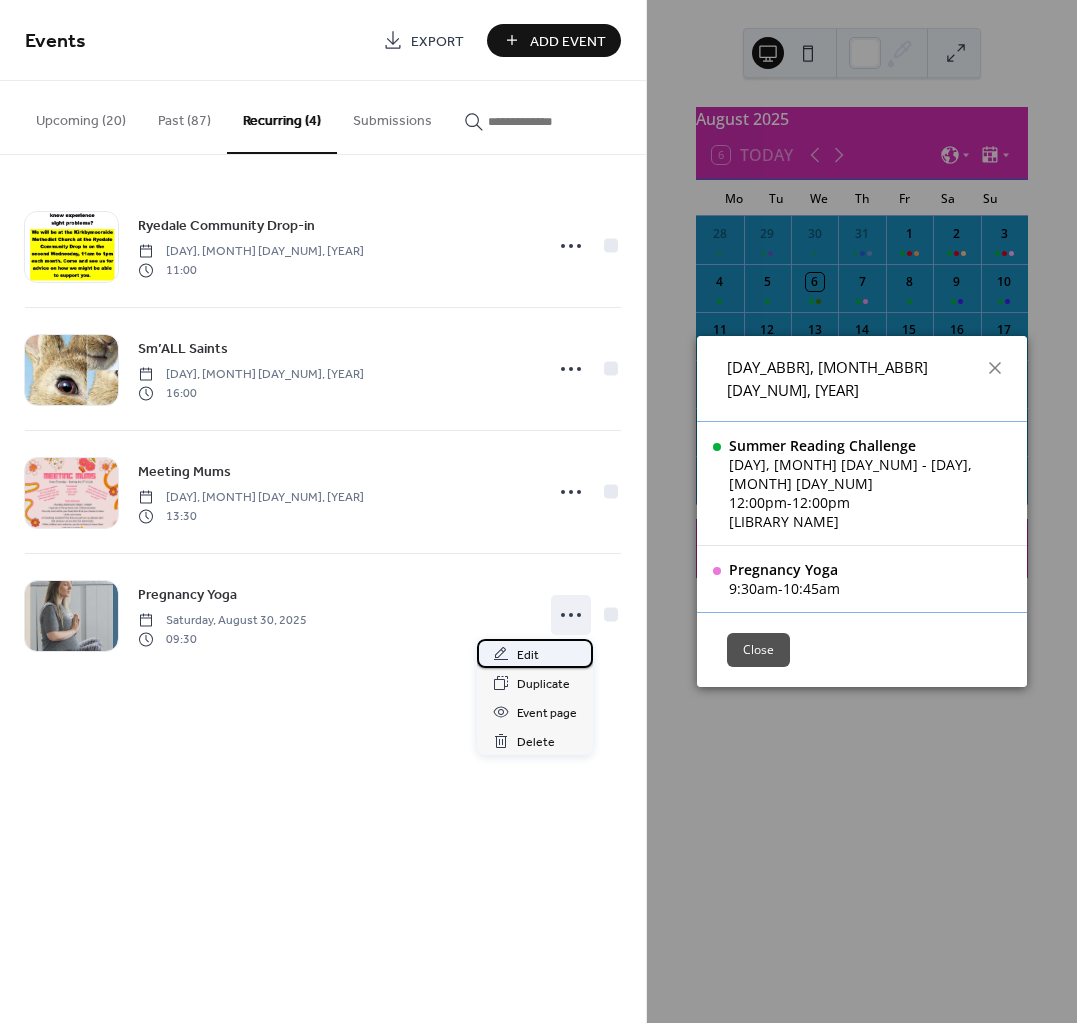 click on "Edit" at bounding box center (528, 655) 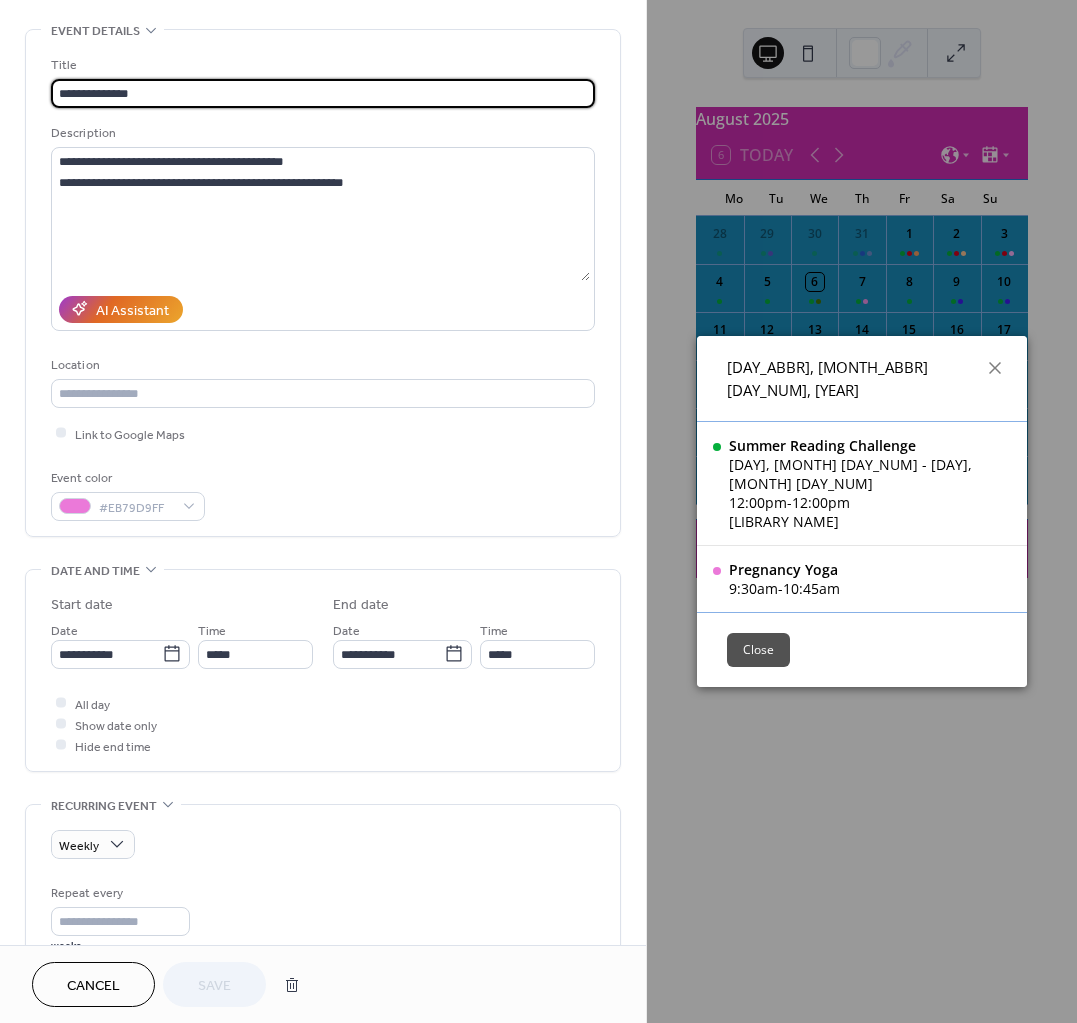 scroll, scrollTop: 250, scrollLeft: 0, axis: vertical 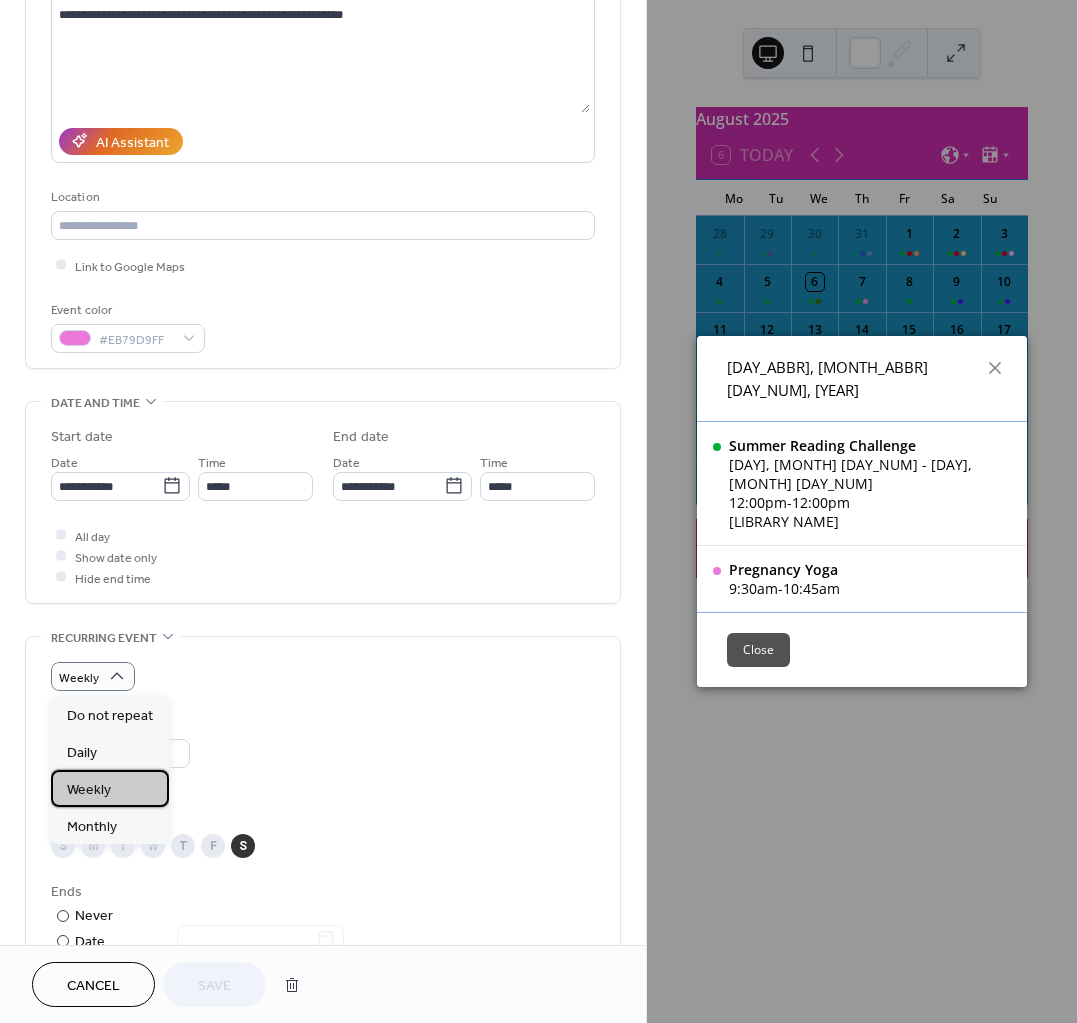 click on "Weekly" at bounding box center (110, 788) 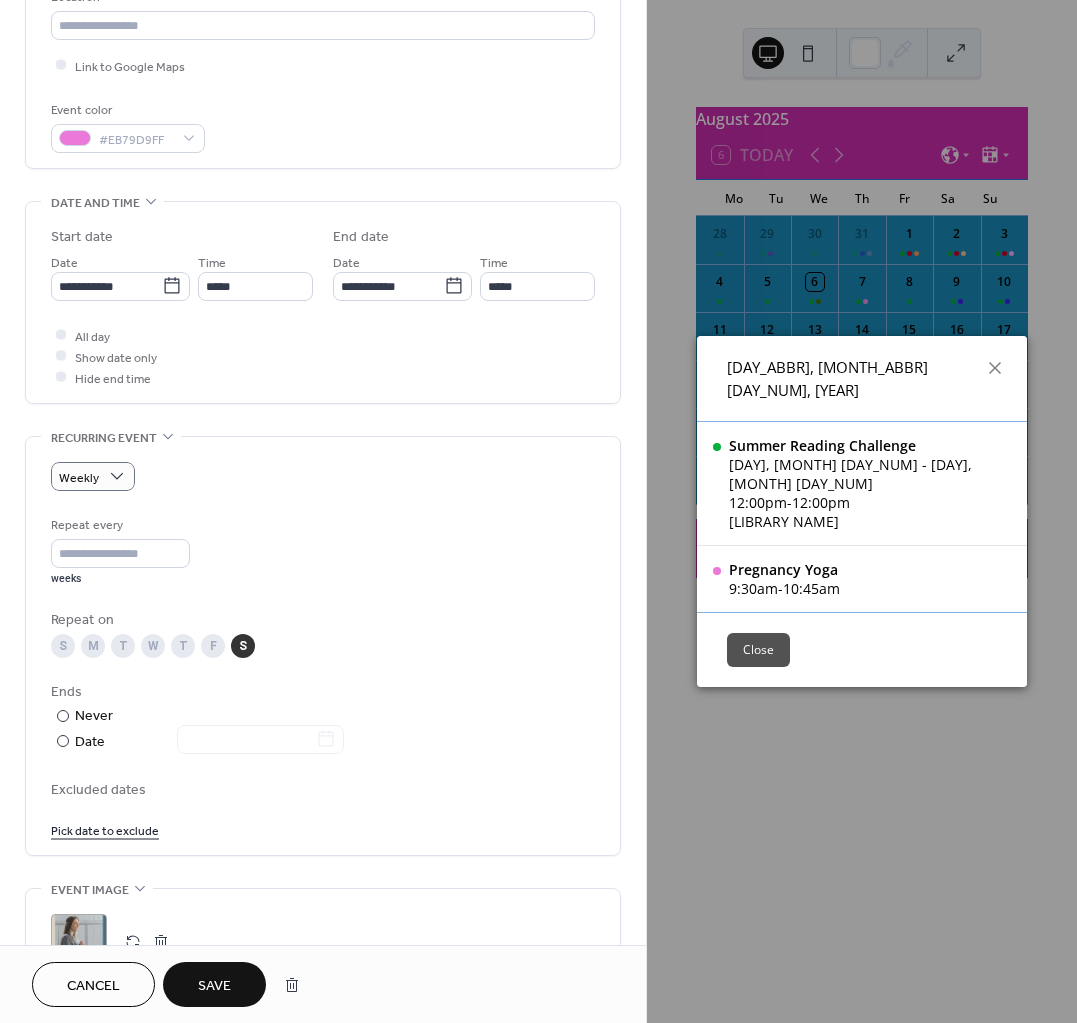 scroll, scrollTop: 500, scrollLeft: 0, axis: vertical 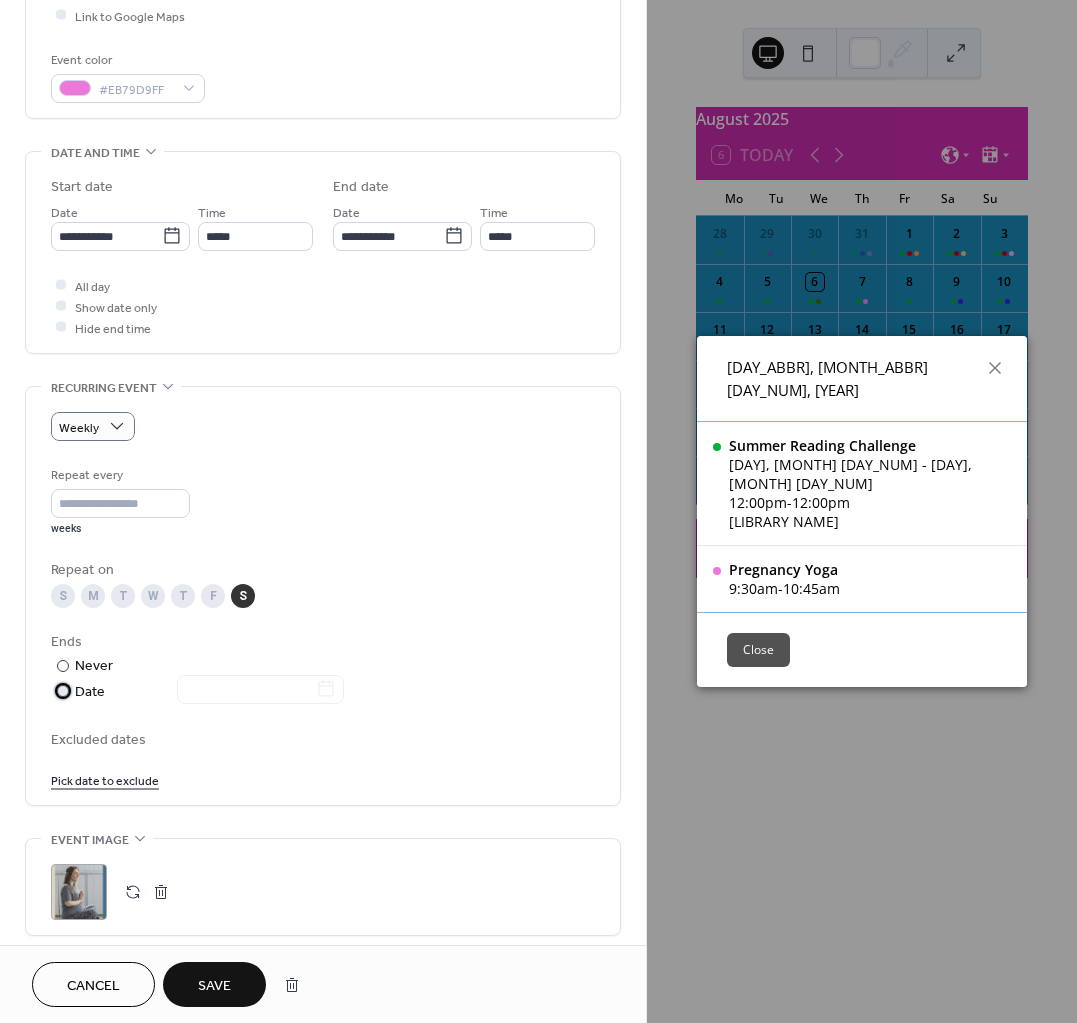 click on "Date" at bounding box center (209, 692) 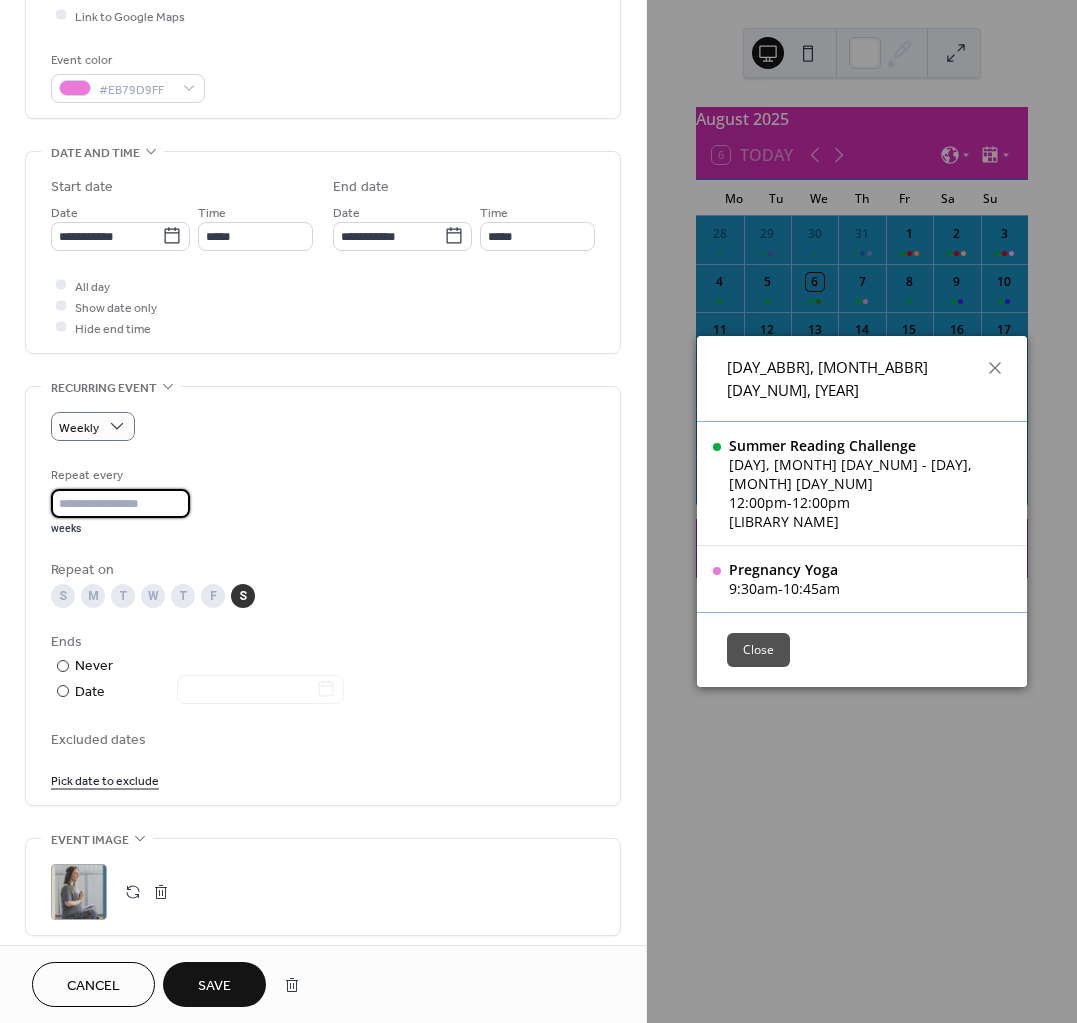 click on "*" at bounding box center [120, 503] 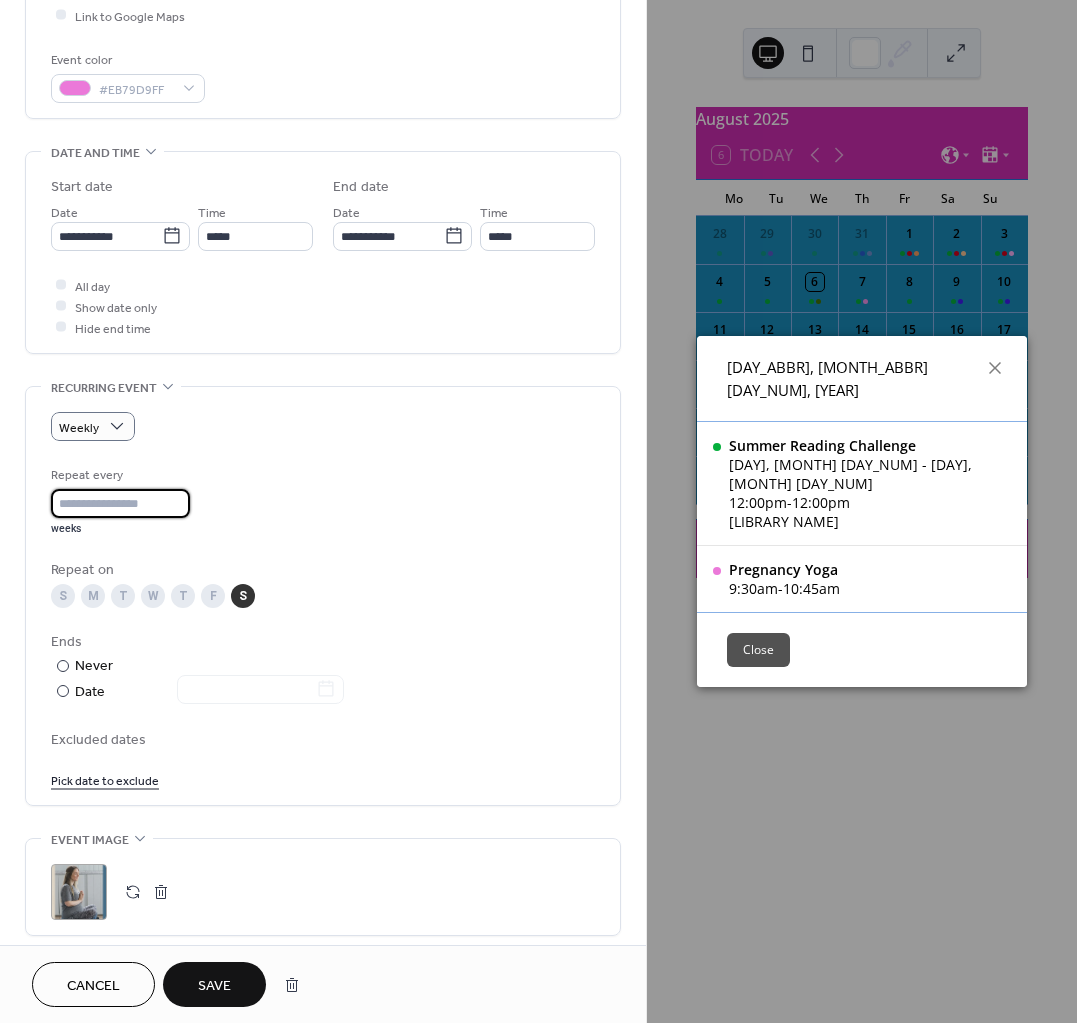 click on "*" at bounding box center (120, 503) 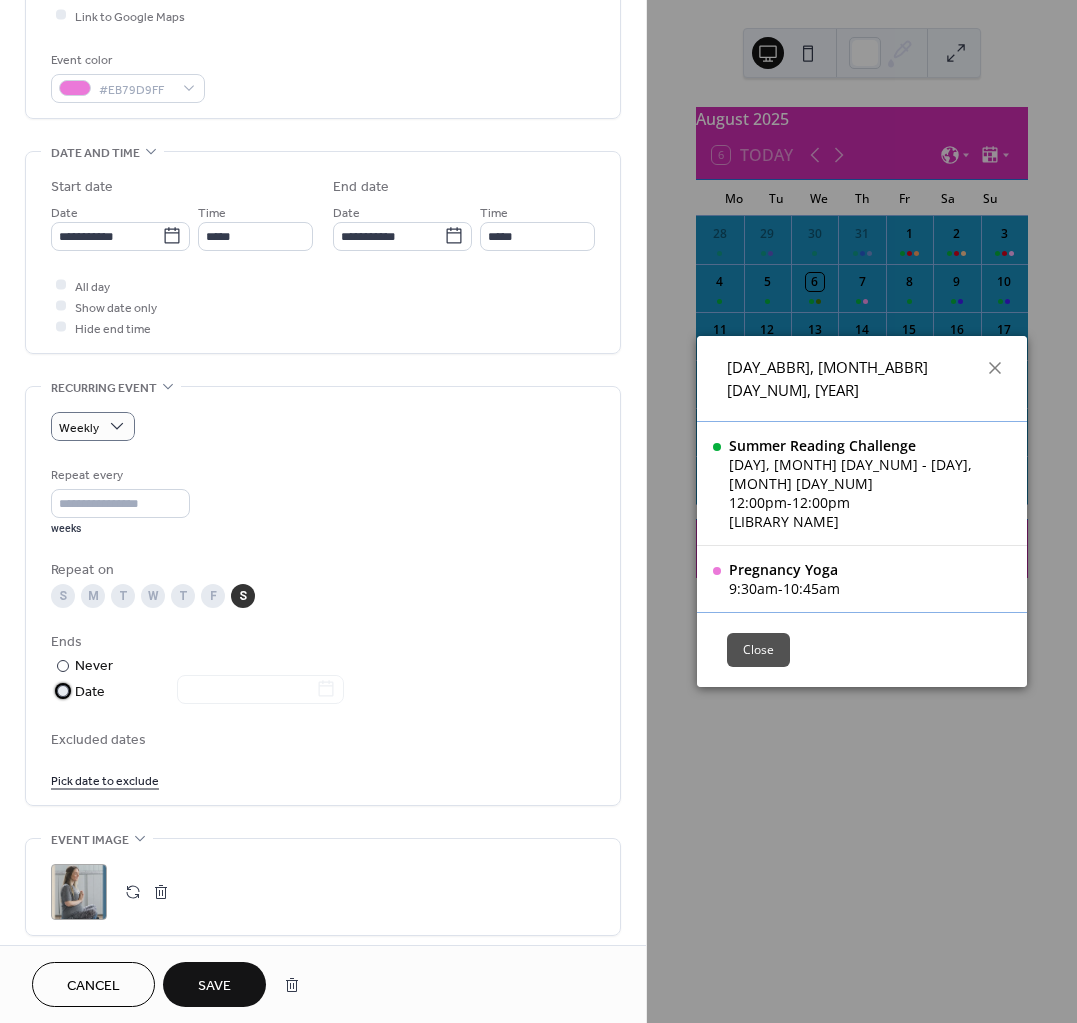 click on "Date" at bounding box center (209, 692) 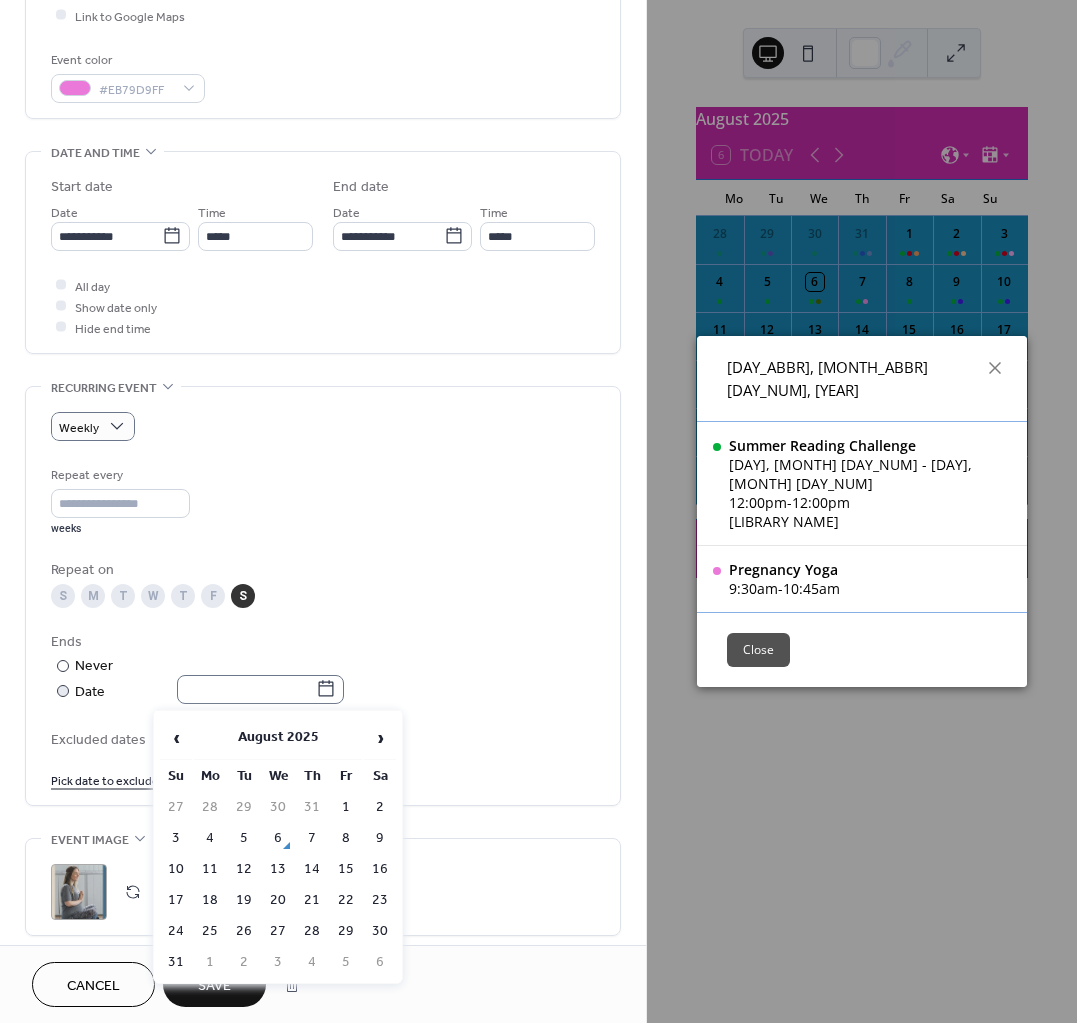 click 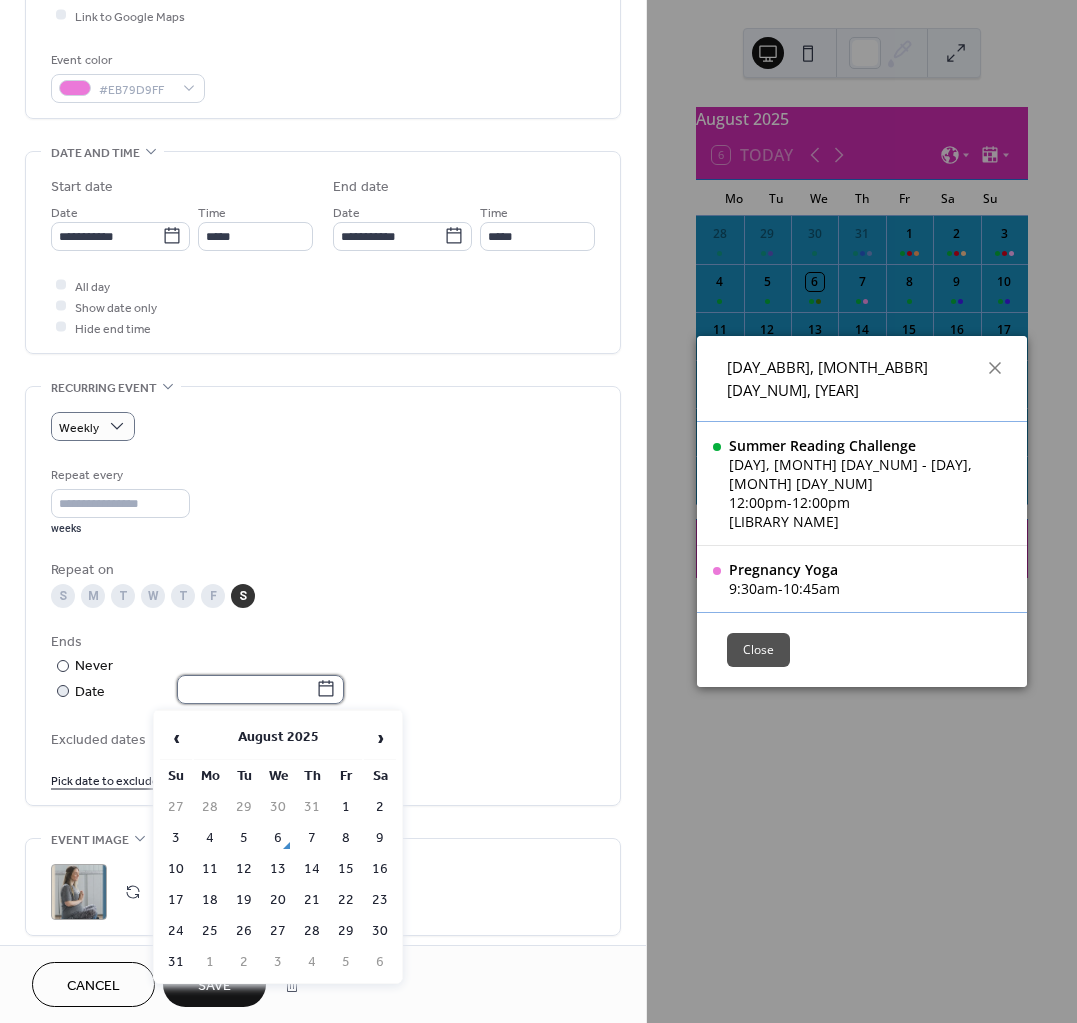 click at bounding box center (246, 689) 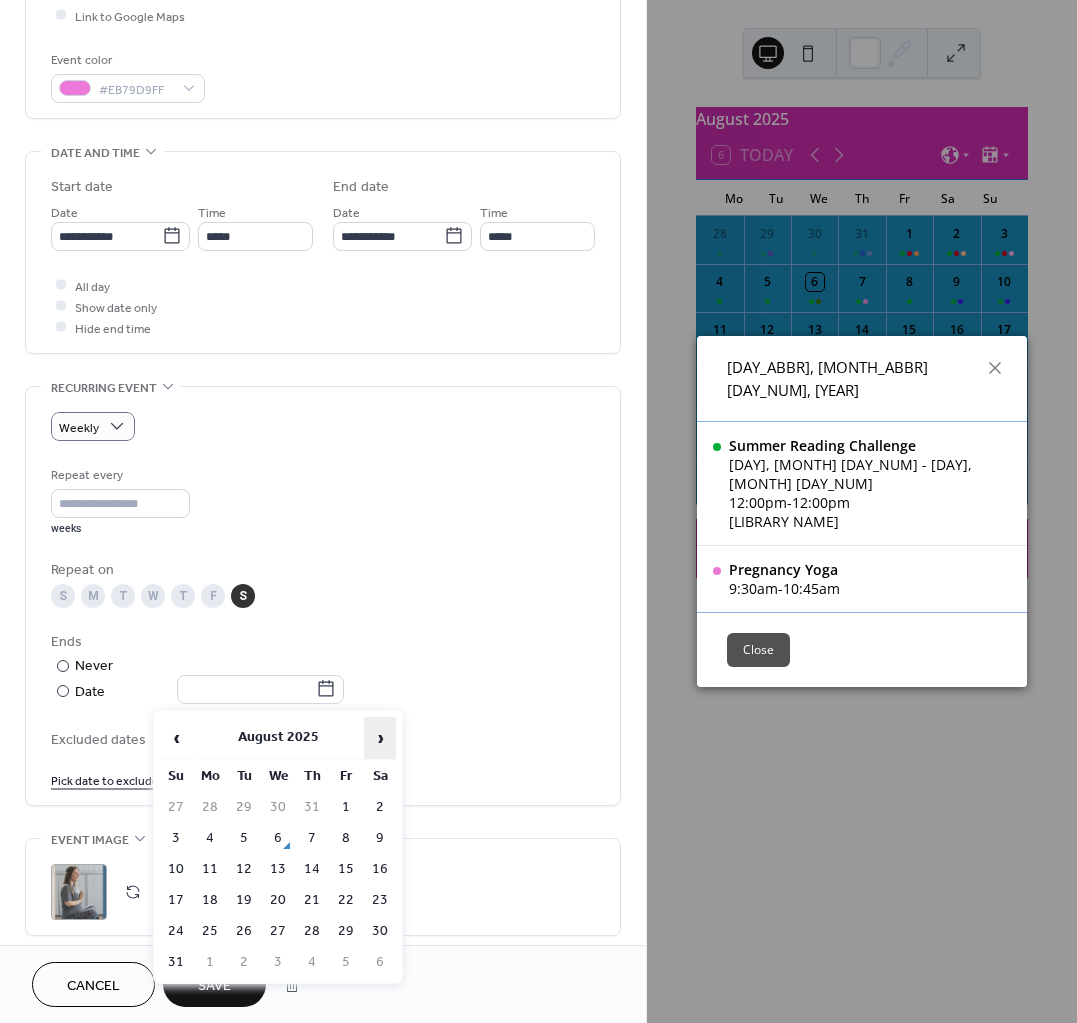 click on "›" at bounding box center (380, 738) 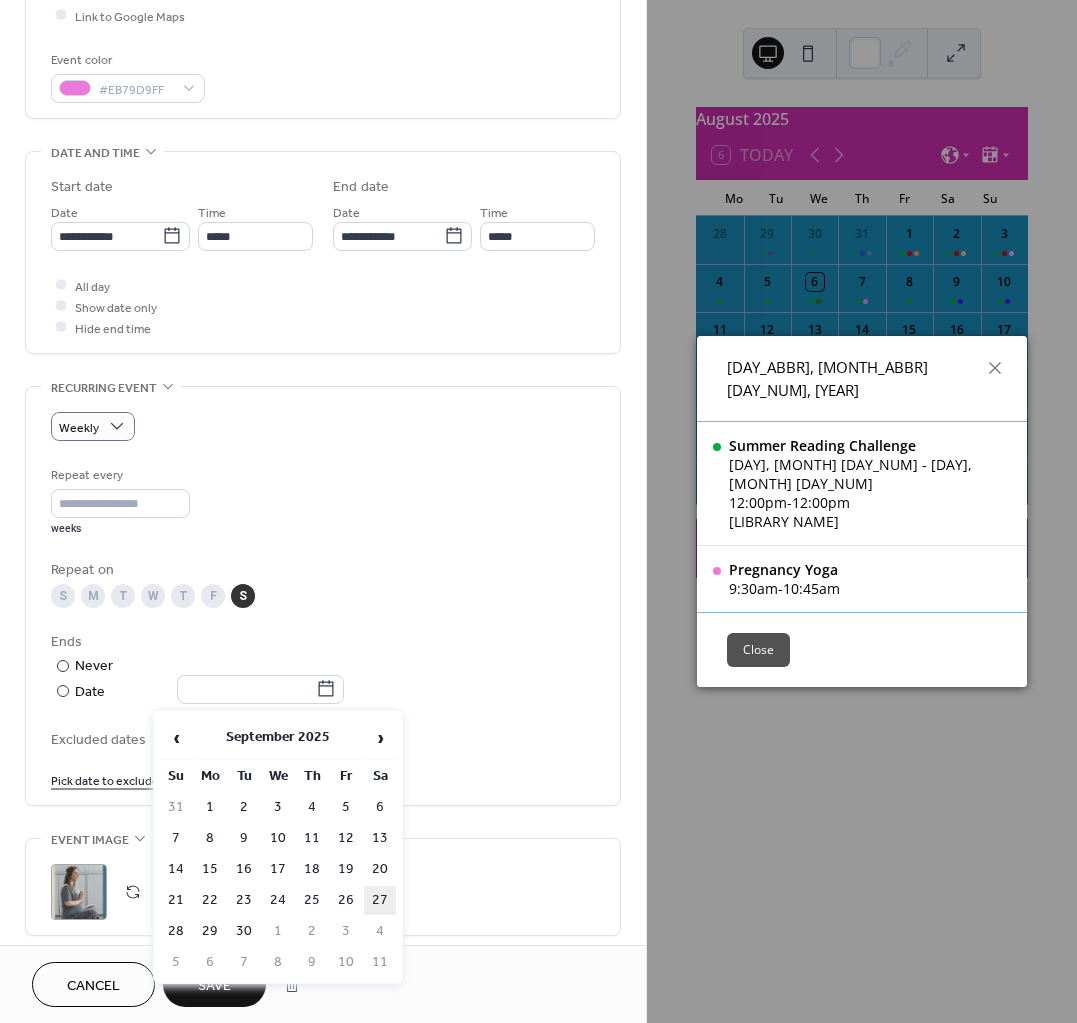 click on "27" at bounding box center (380, 900) 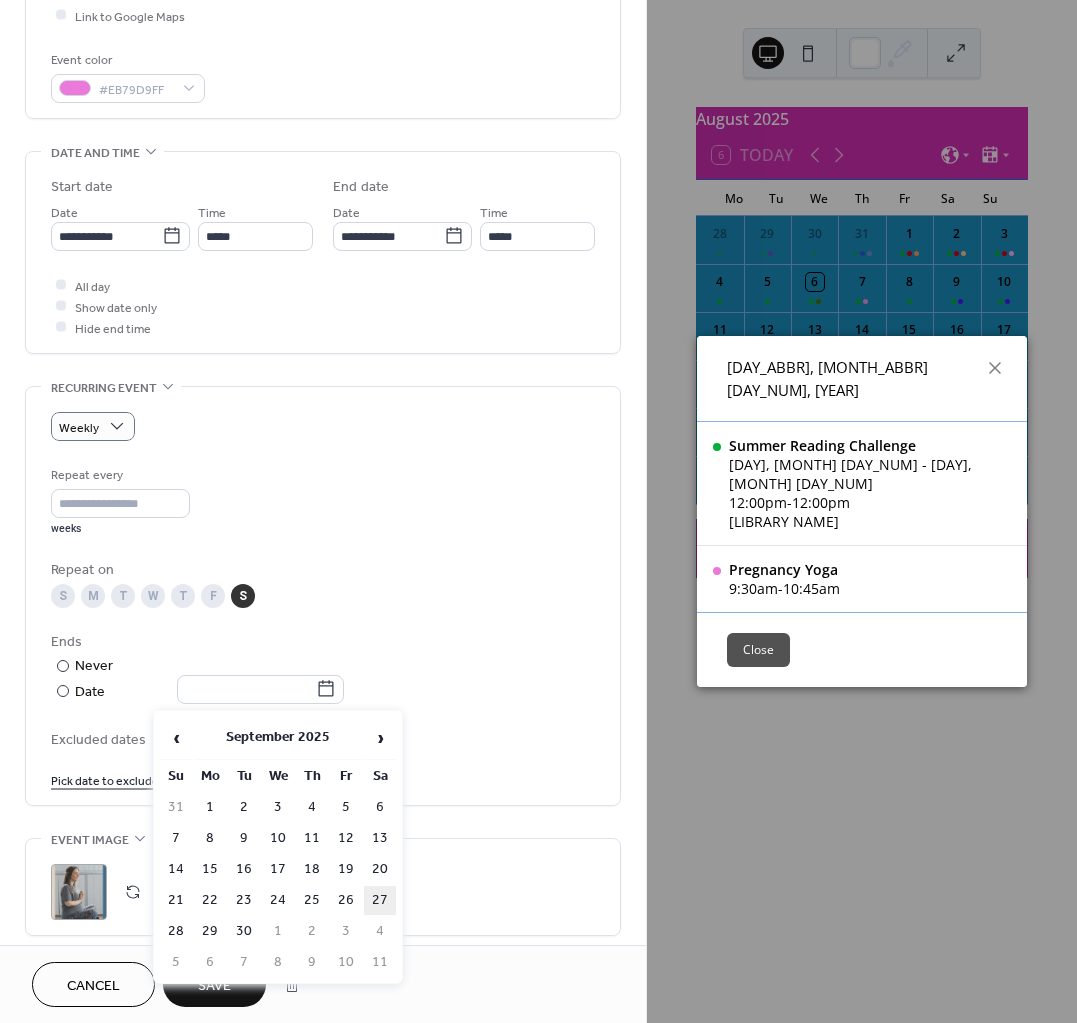 type on "**********" 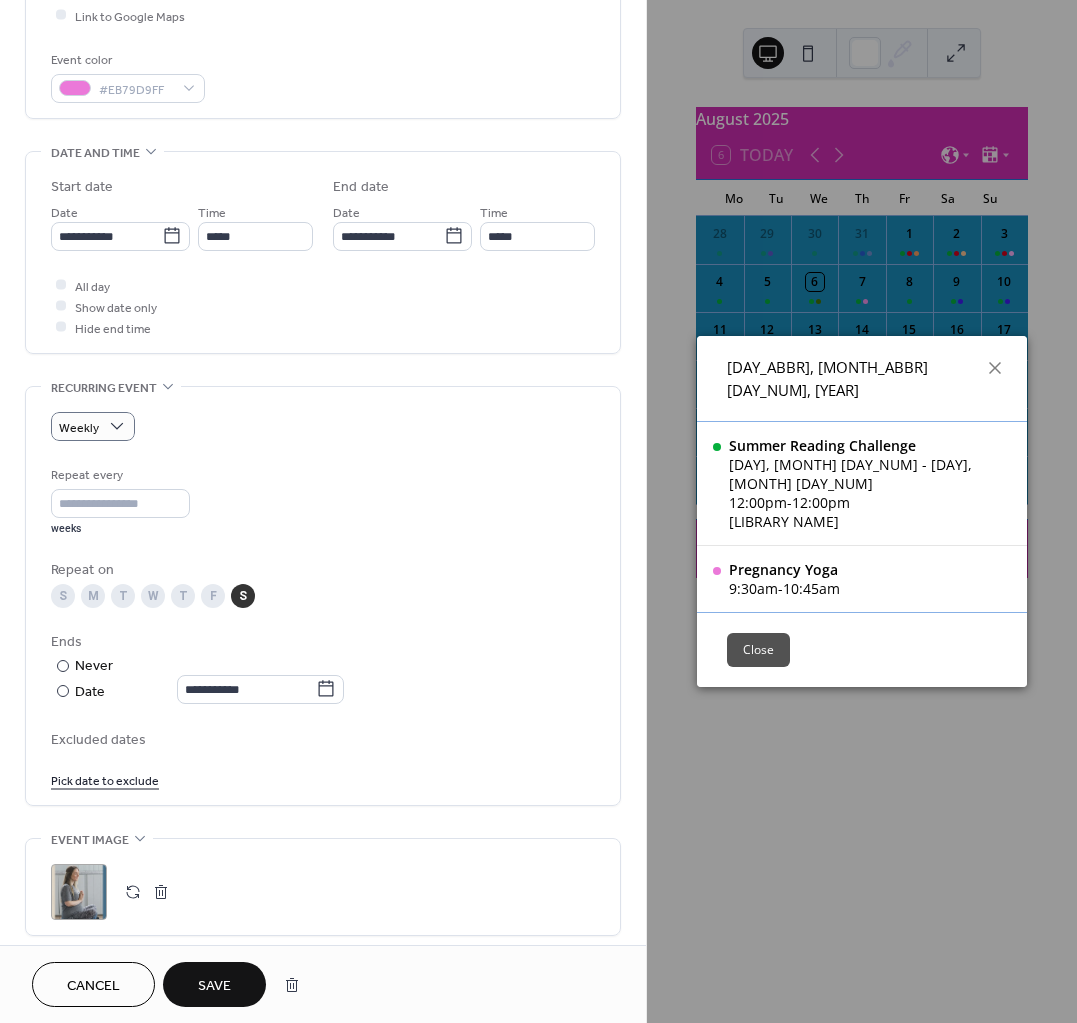 click on "Save" at bounding box center [214, 986] 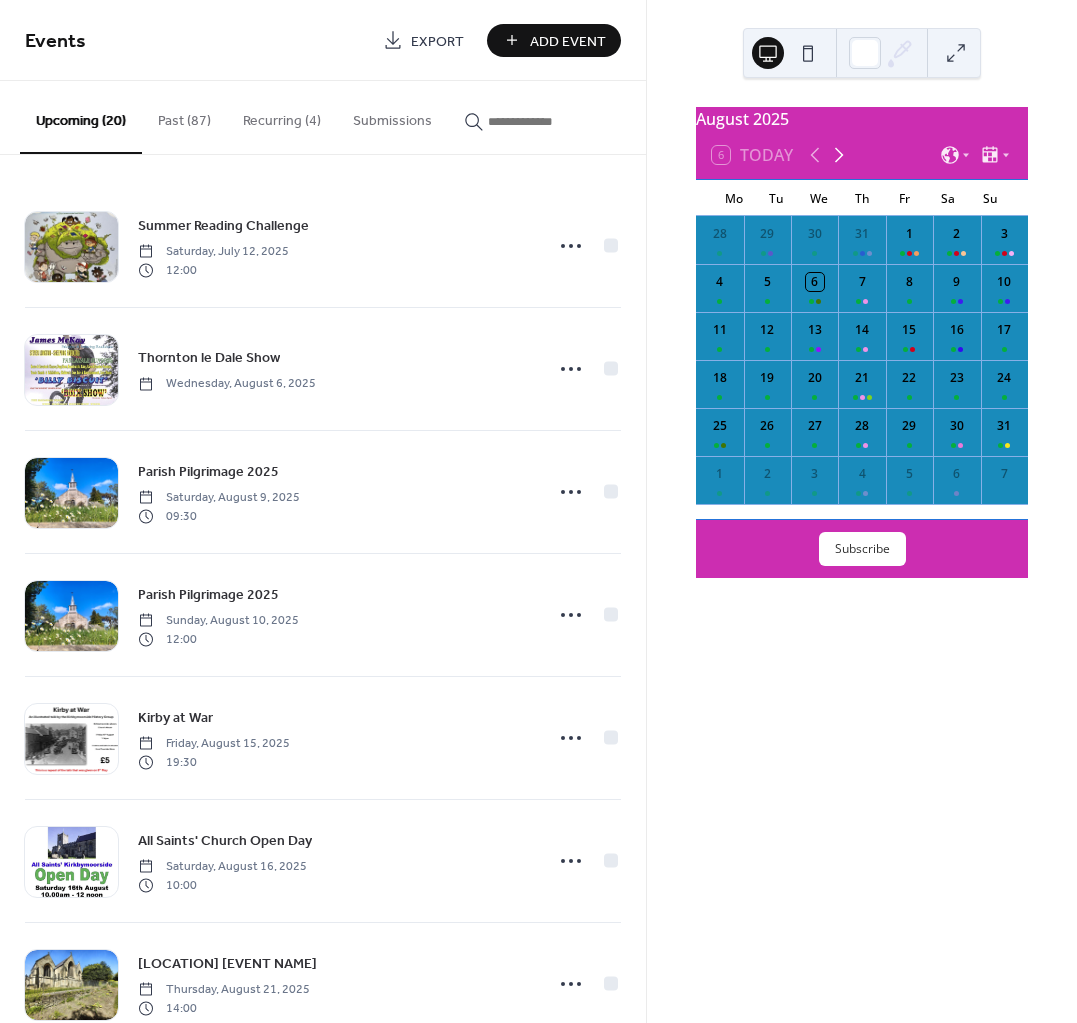 click 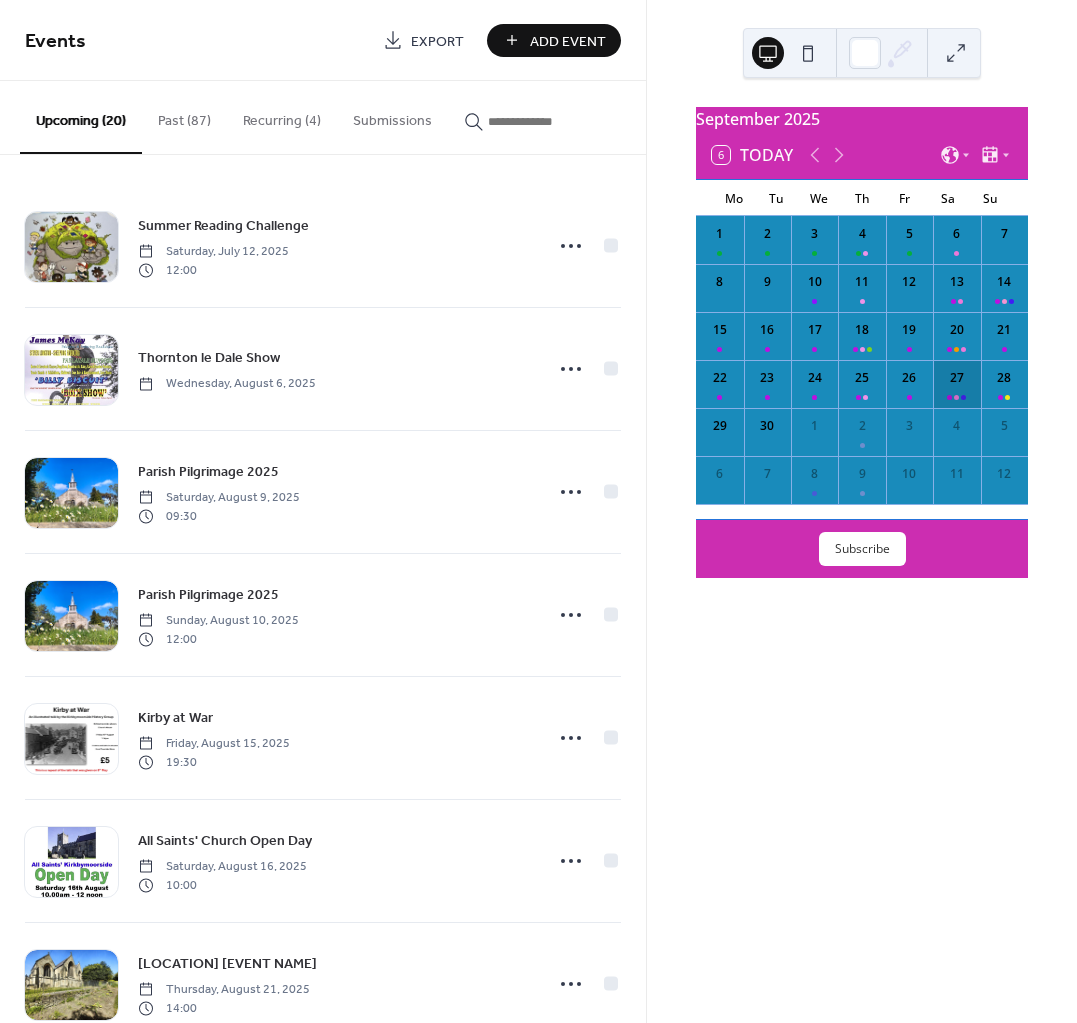 click on "27" at bounding box center (956, 384) 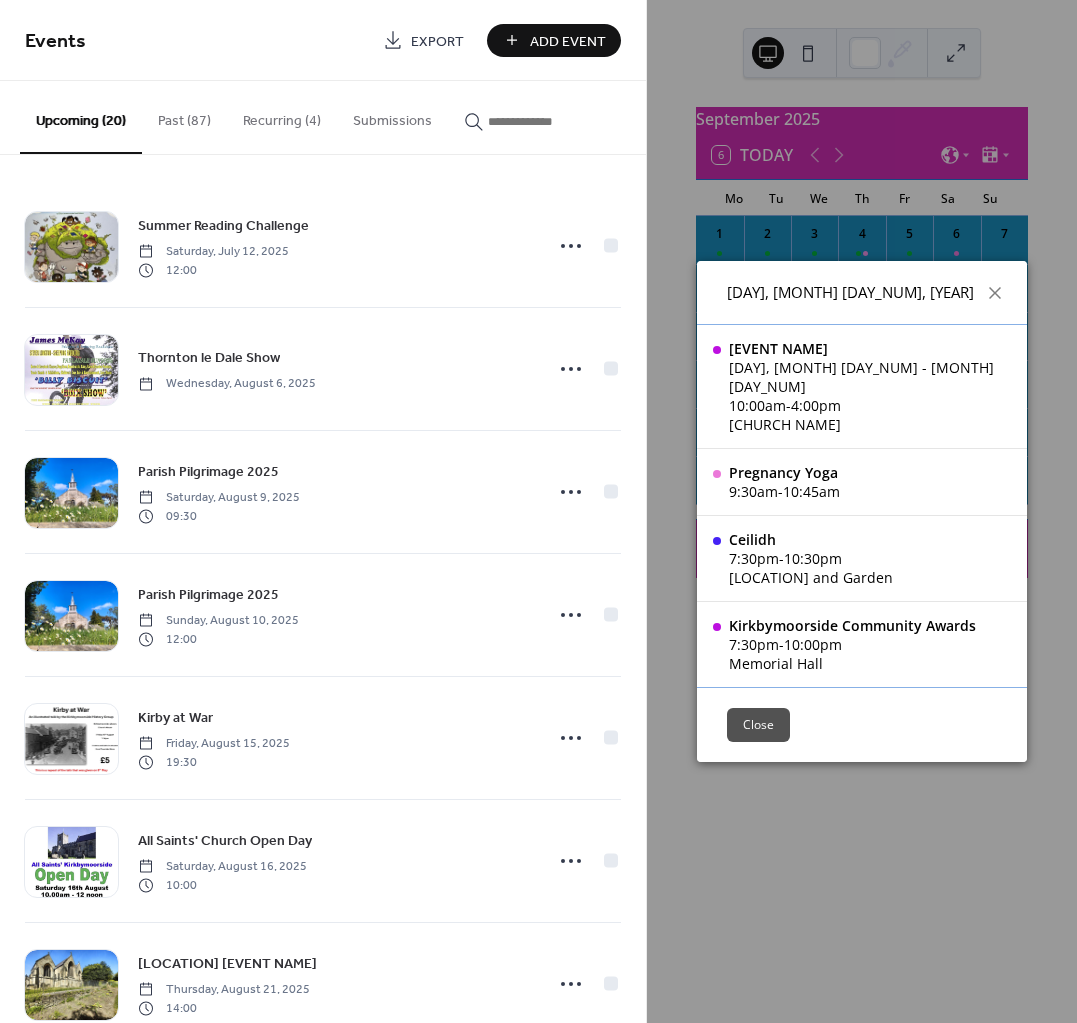 click on "Add Event" at bounding box center [568, 41] 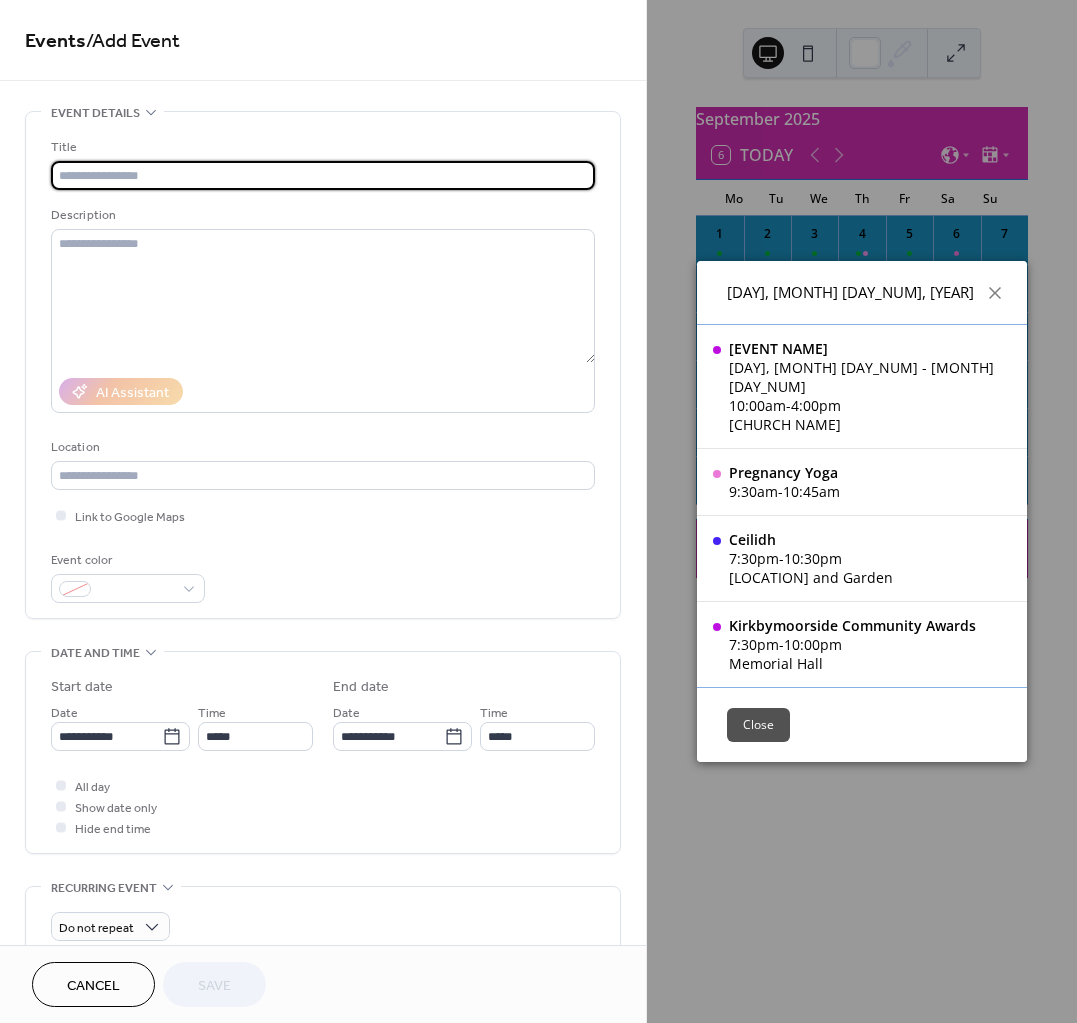 click at bounding box center (323, 175) 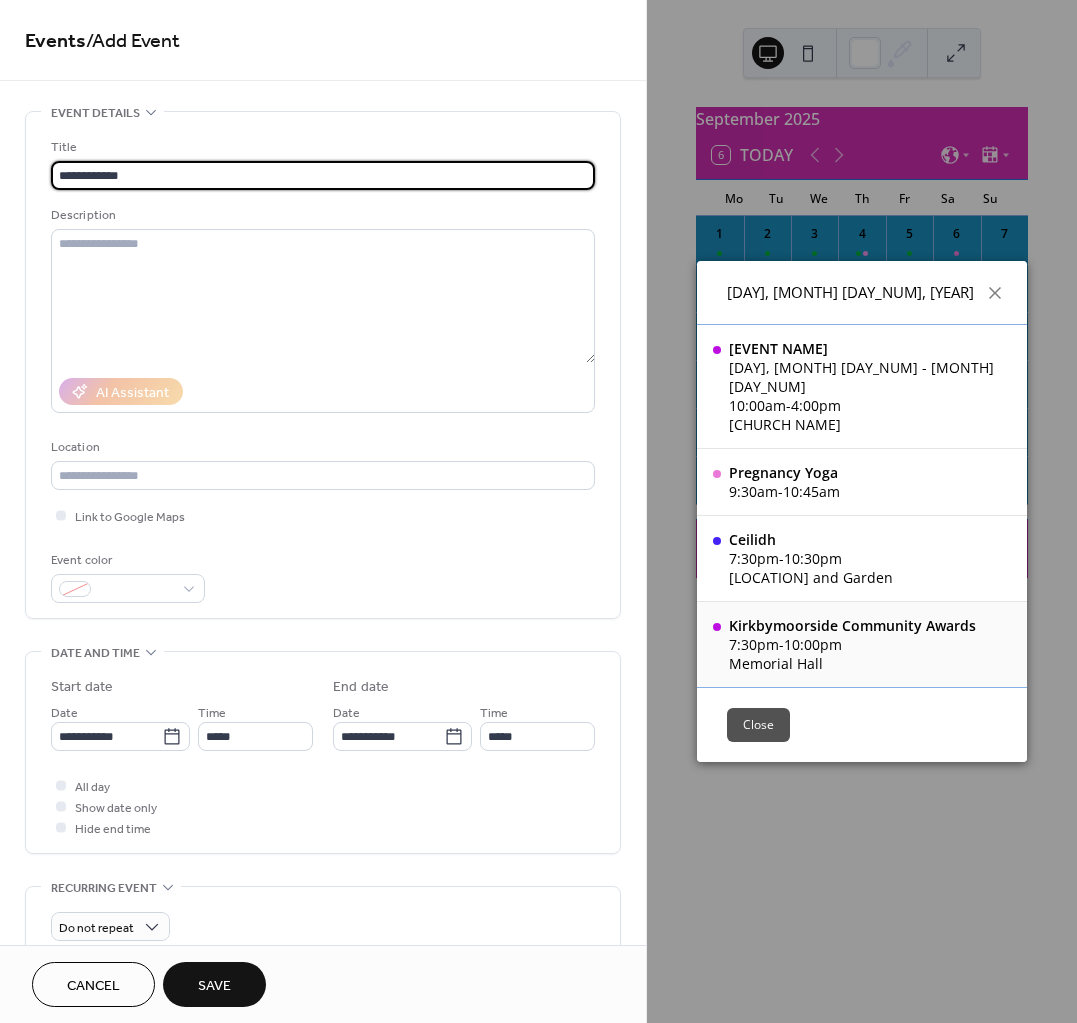 type on "**********" 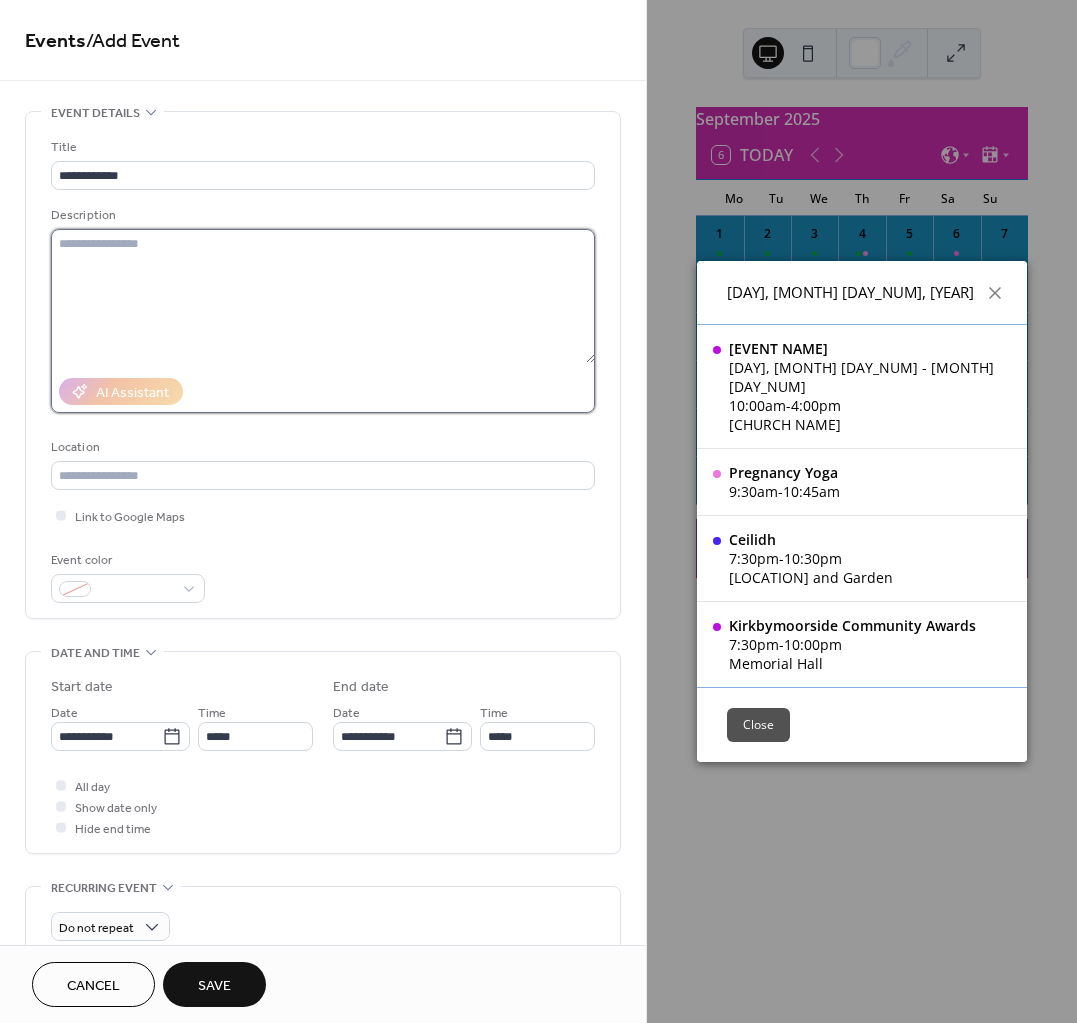 click at bounding box center (323, 296) 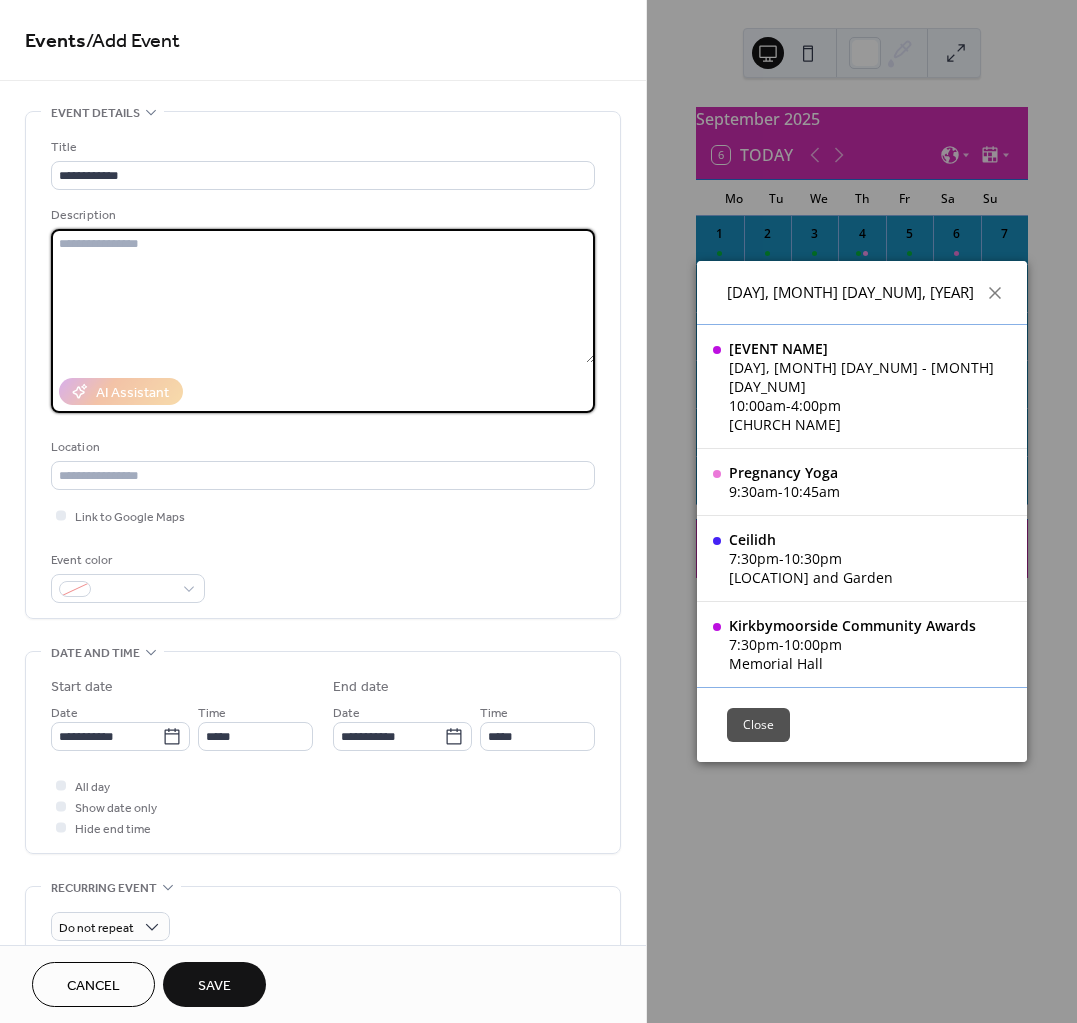 paste on "**********" 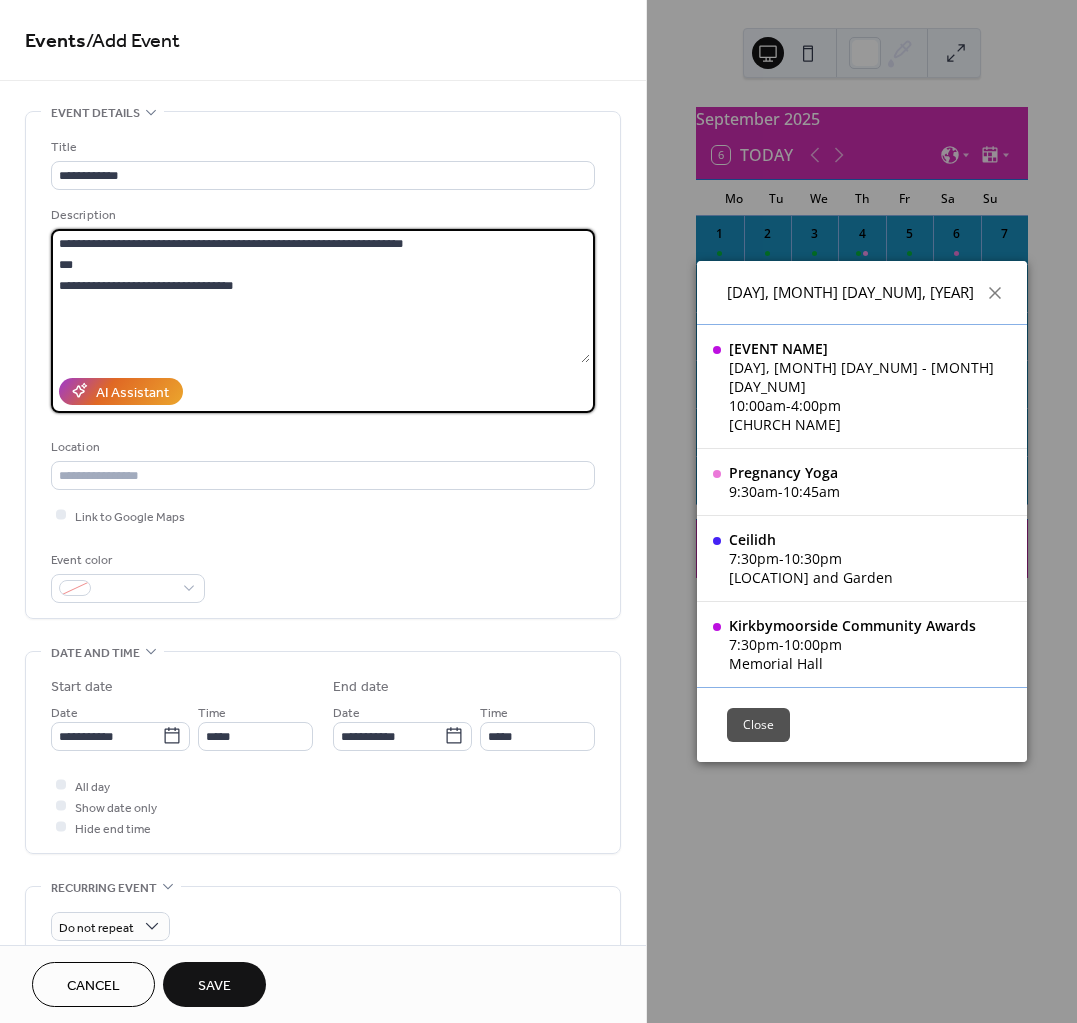 type on "**********" 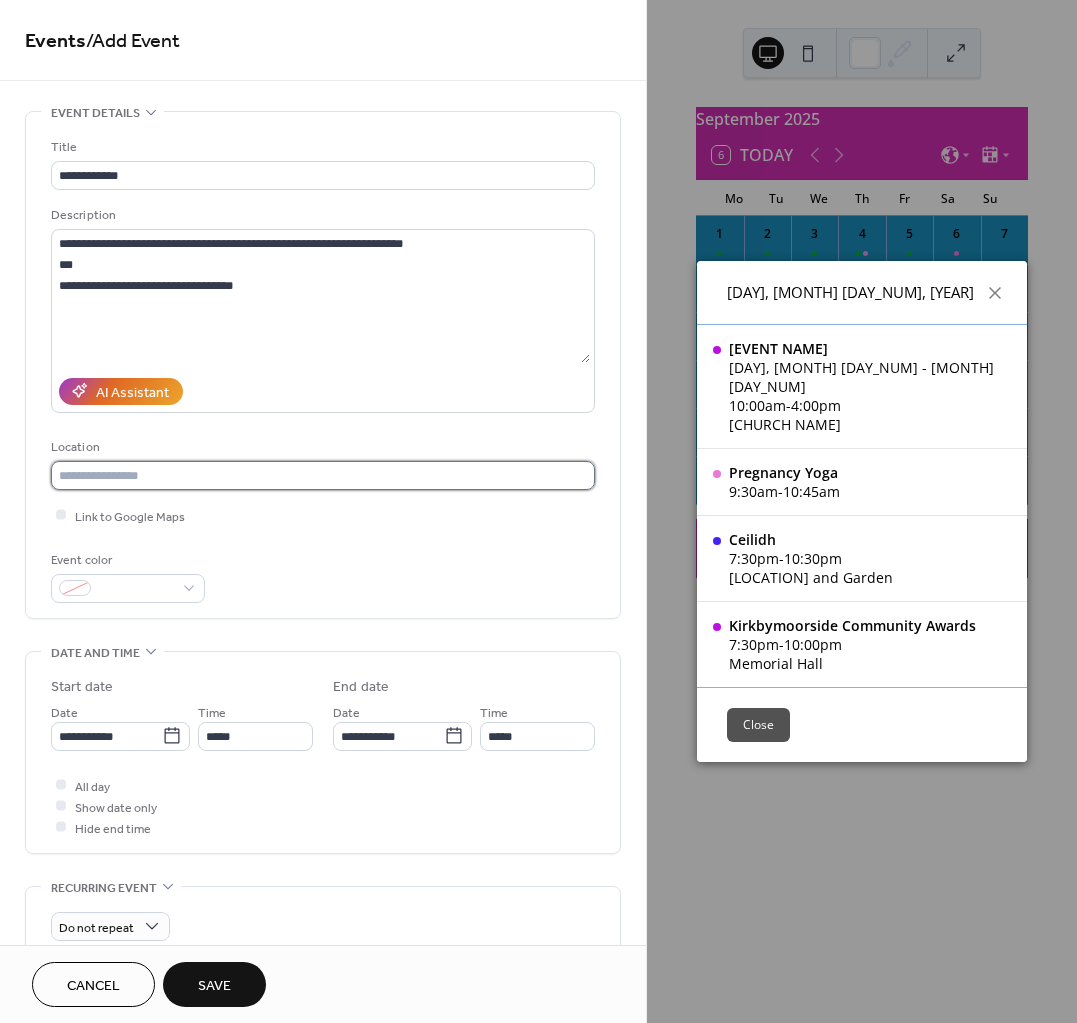 click at bounding box center (323, 475) 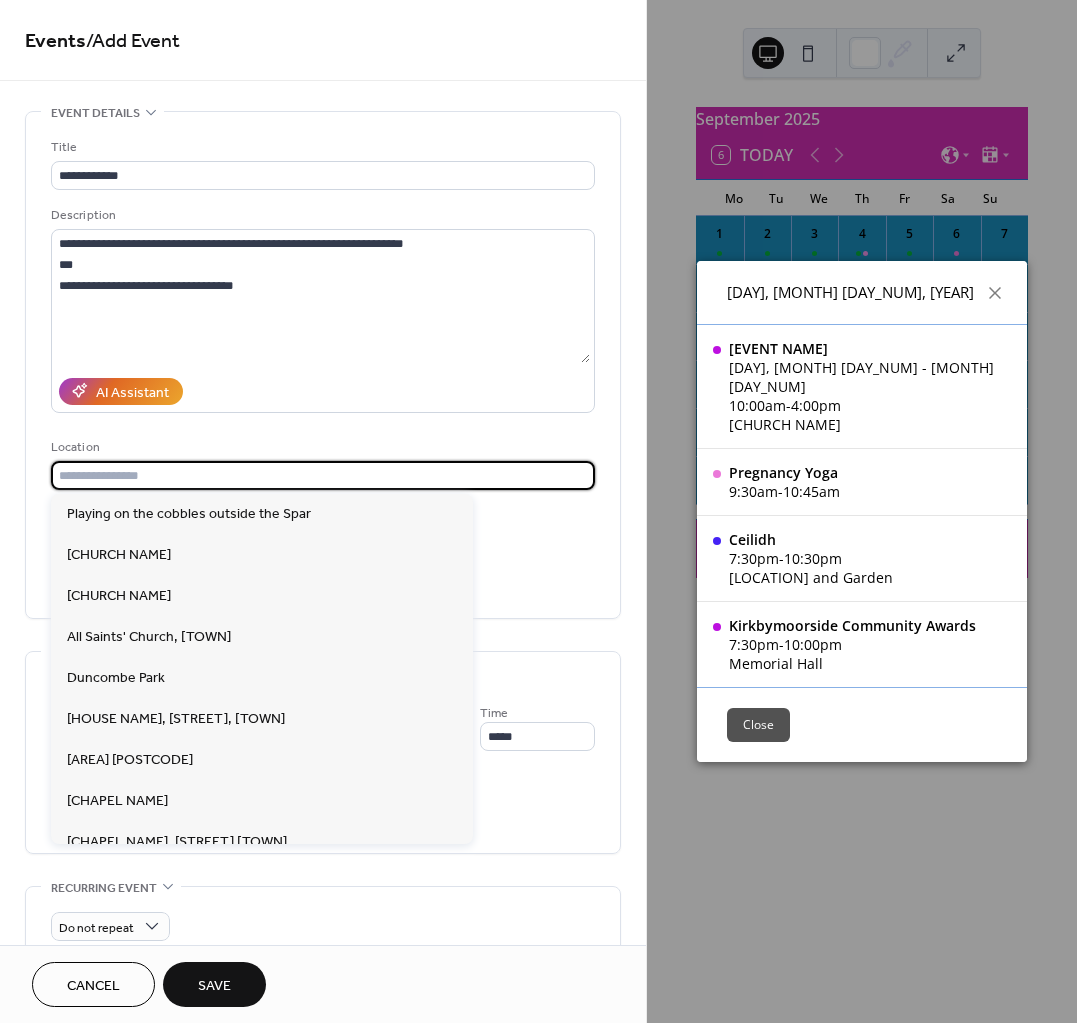 paste on "**********" 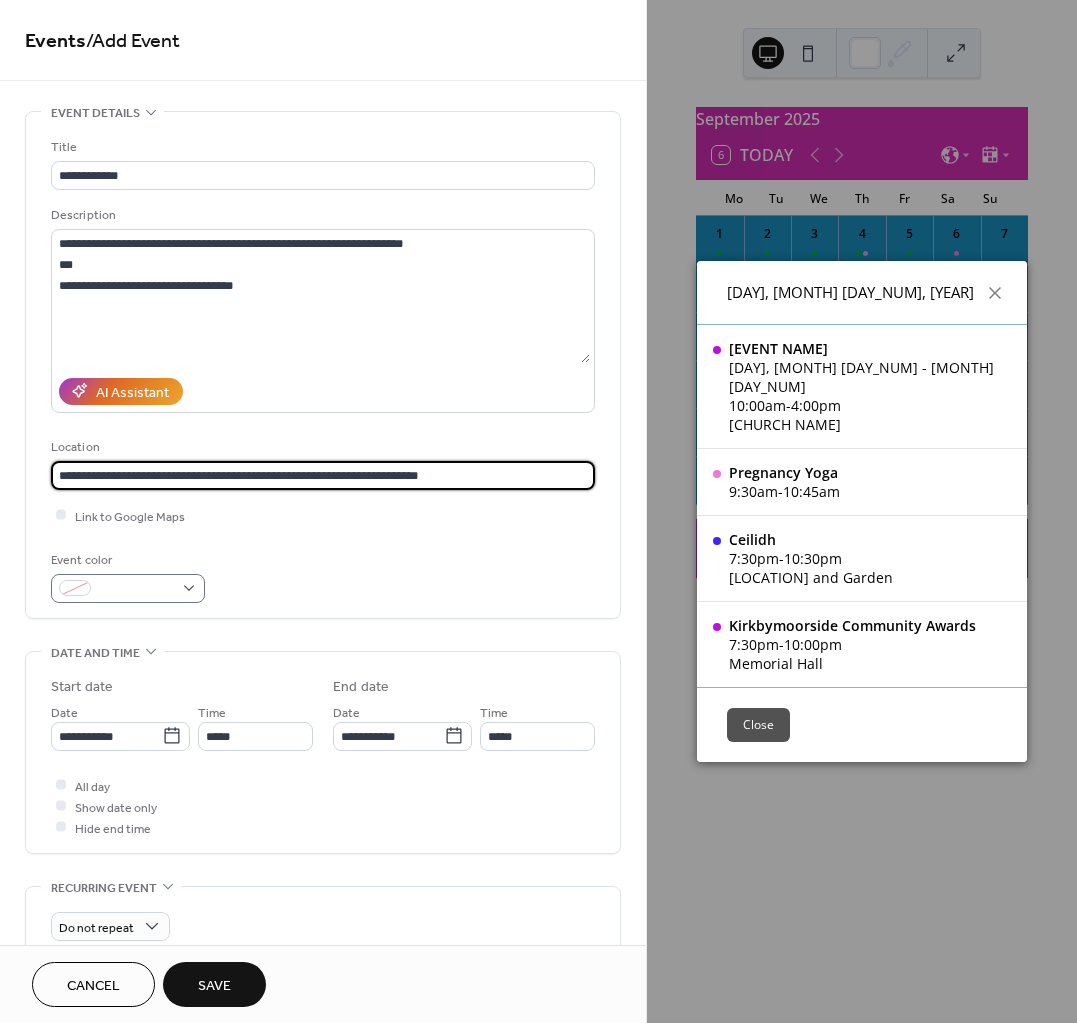 type on "**********" 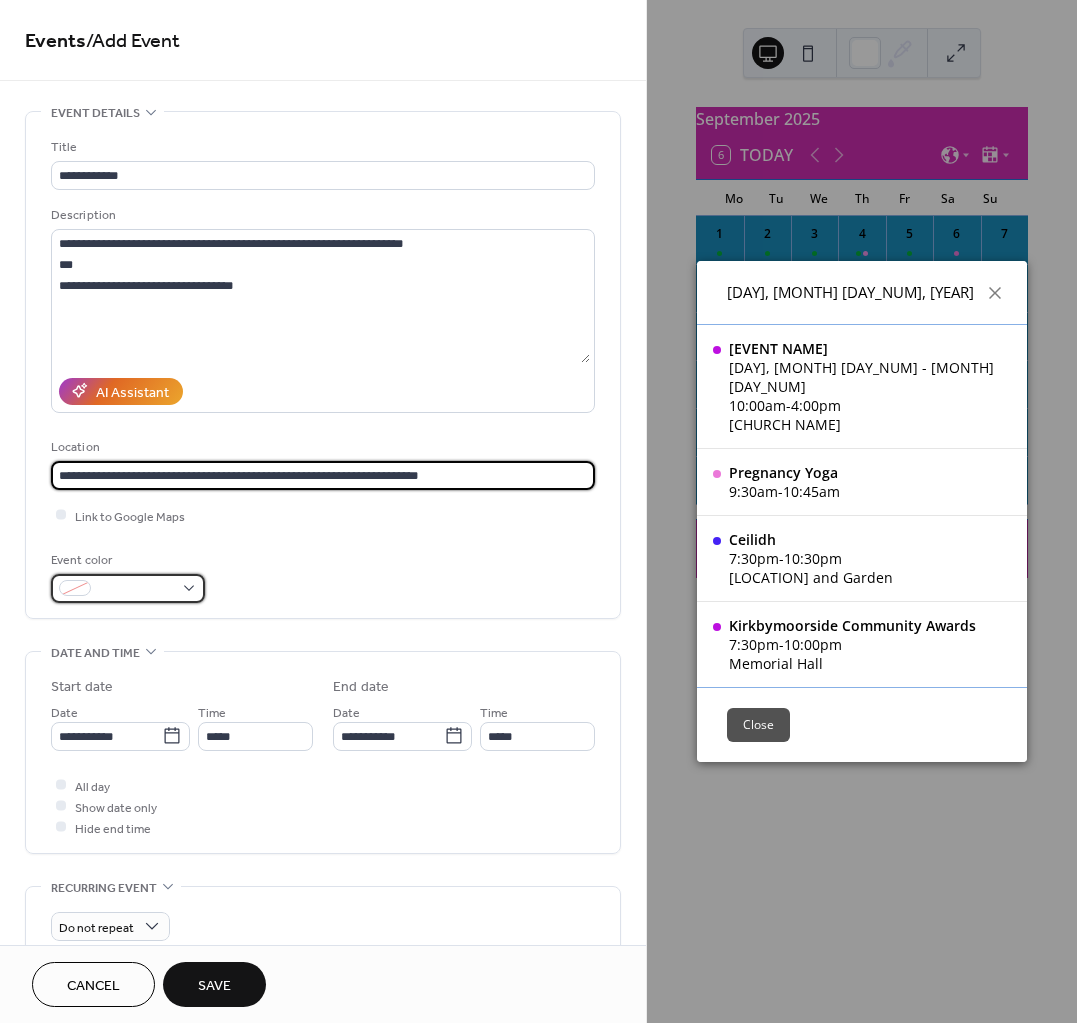 click at bounding box center [128, 588] 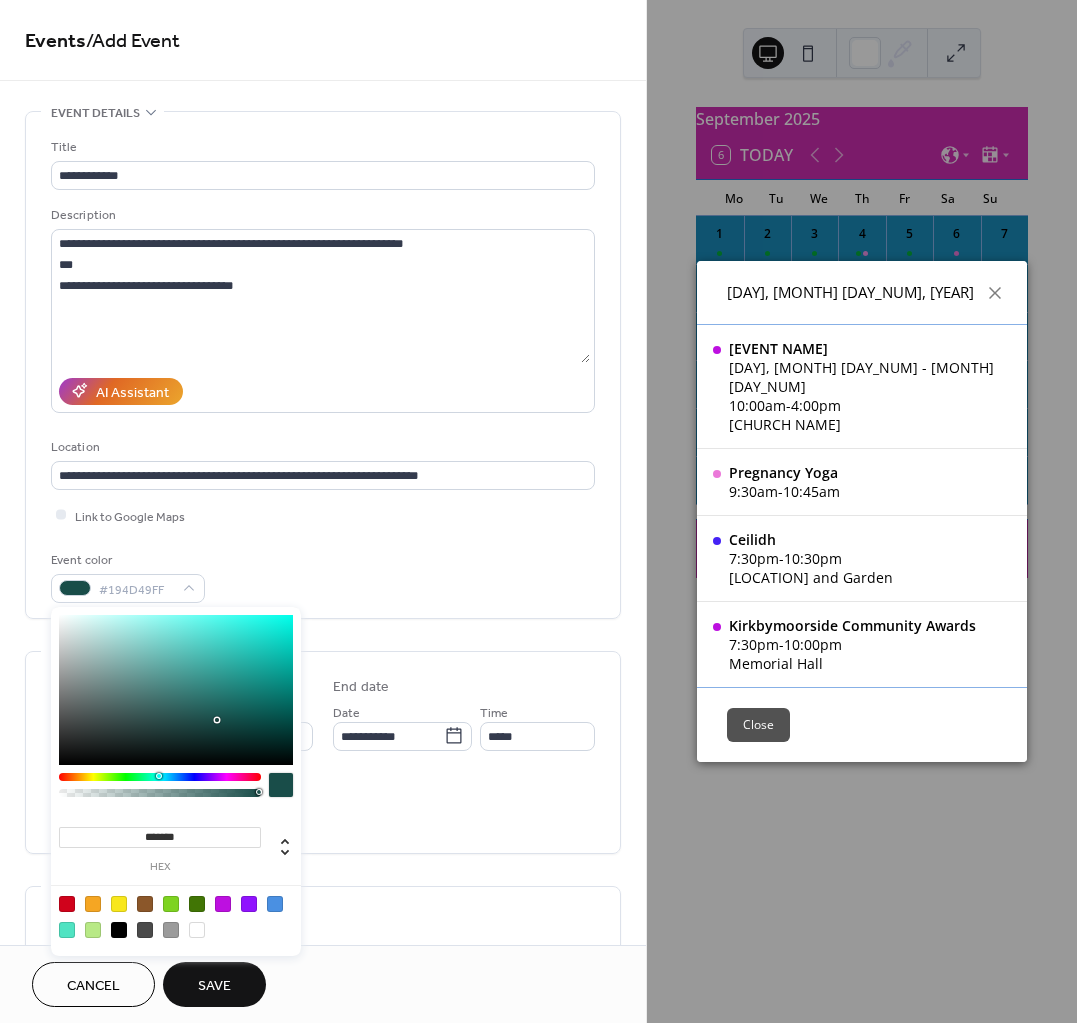 click at bounding box center [160, 777] 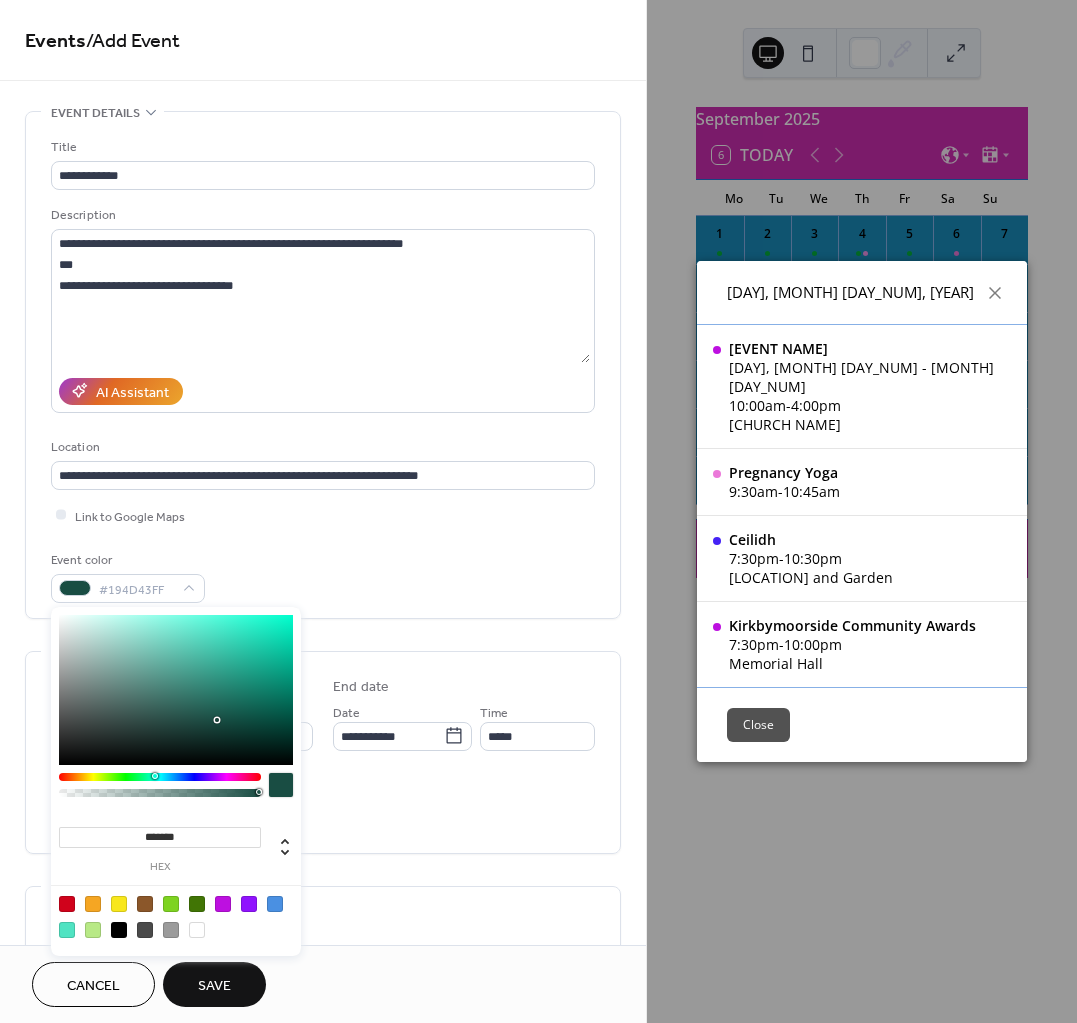 click at bounding box center [155, 776] 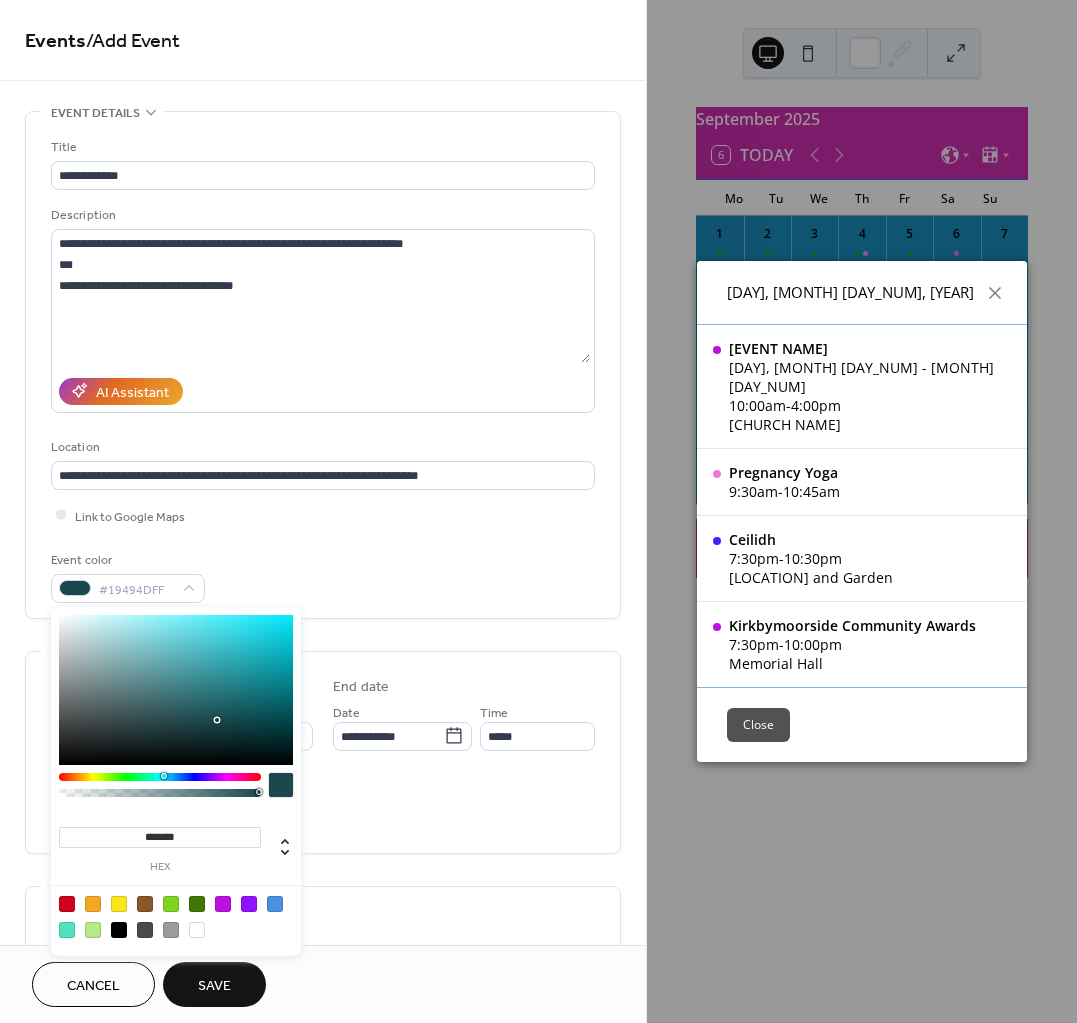 click at bounding box center (160, 777) 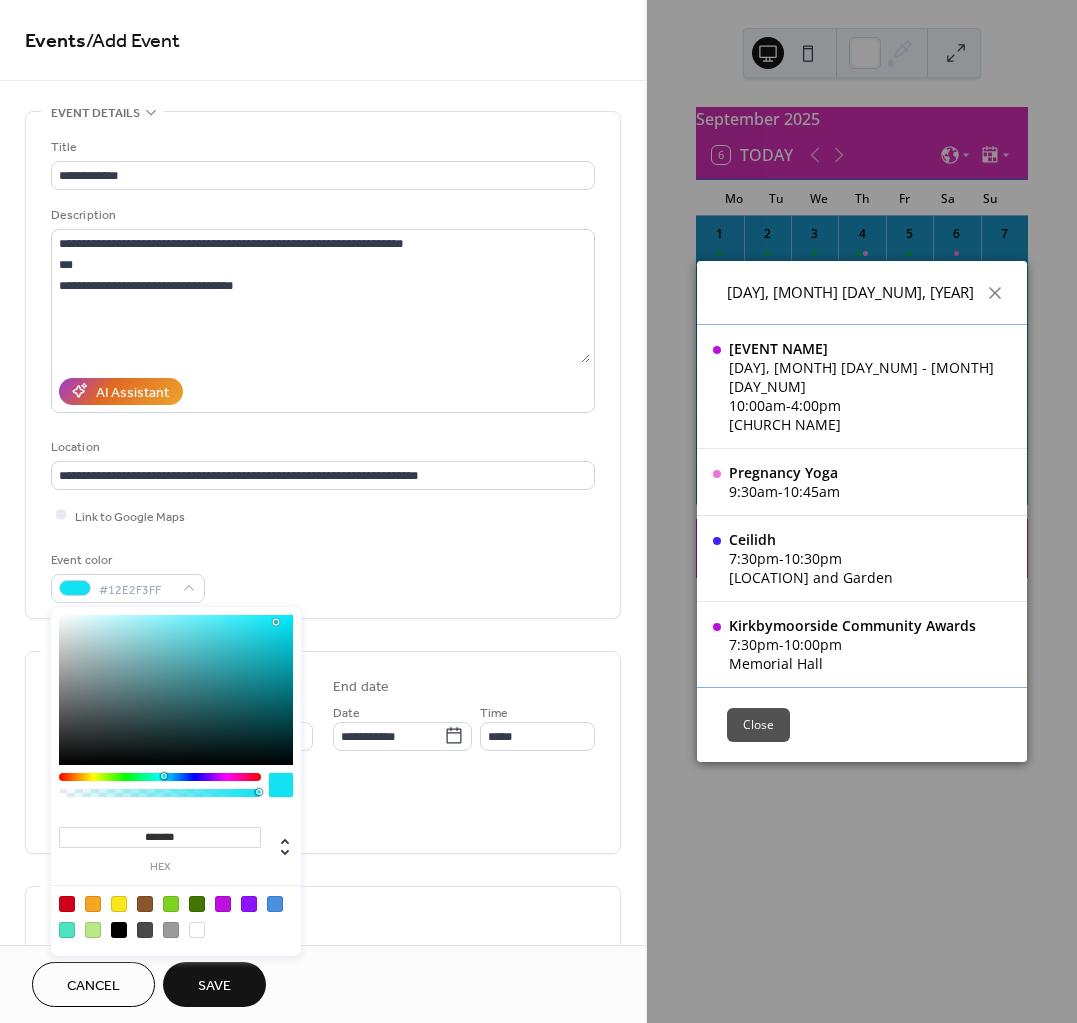 click on "Event color #12E2F3FF" at bounding box center [323, 576] 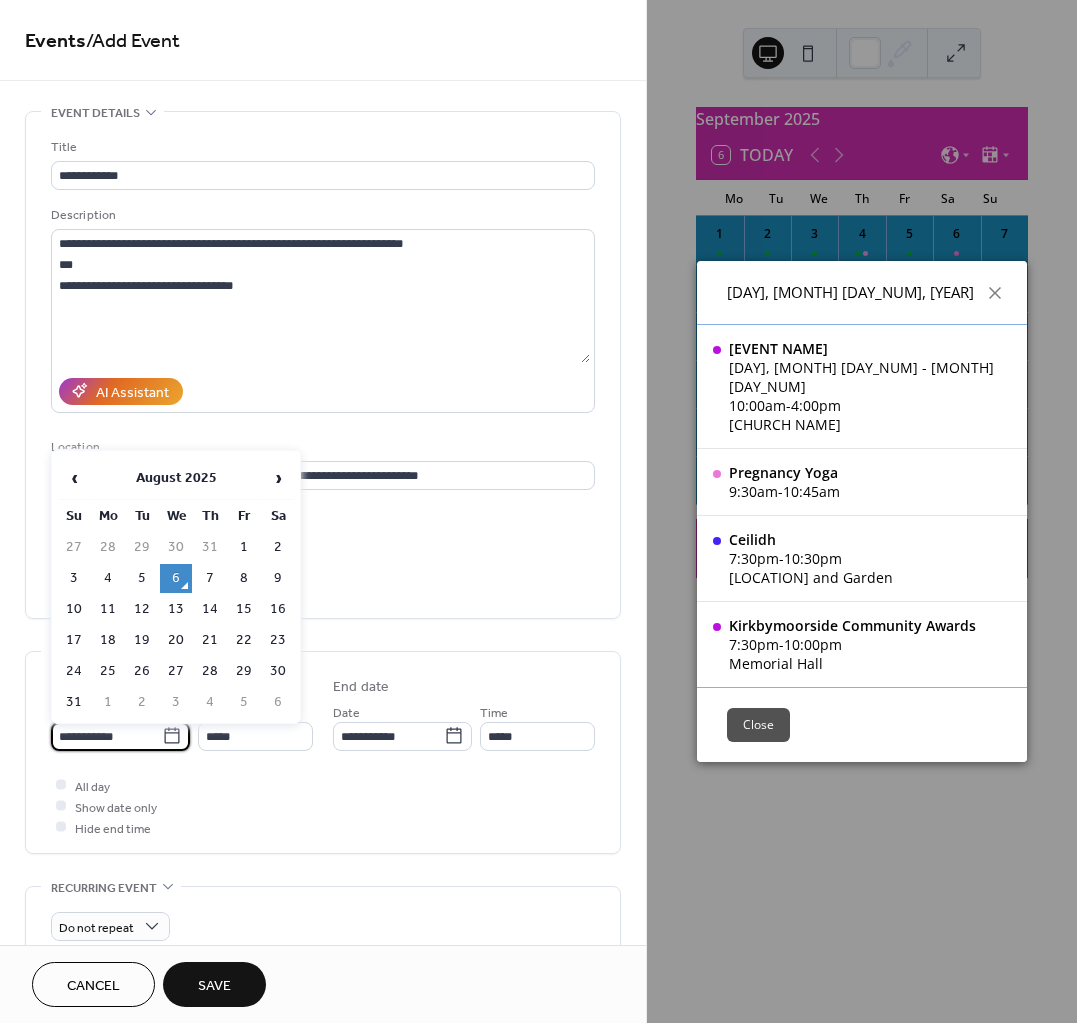 click on "**********" at bounding box center [106, 736] 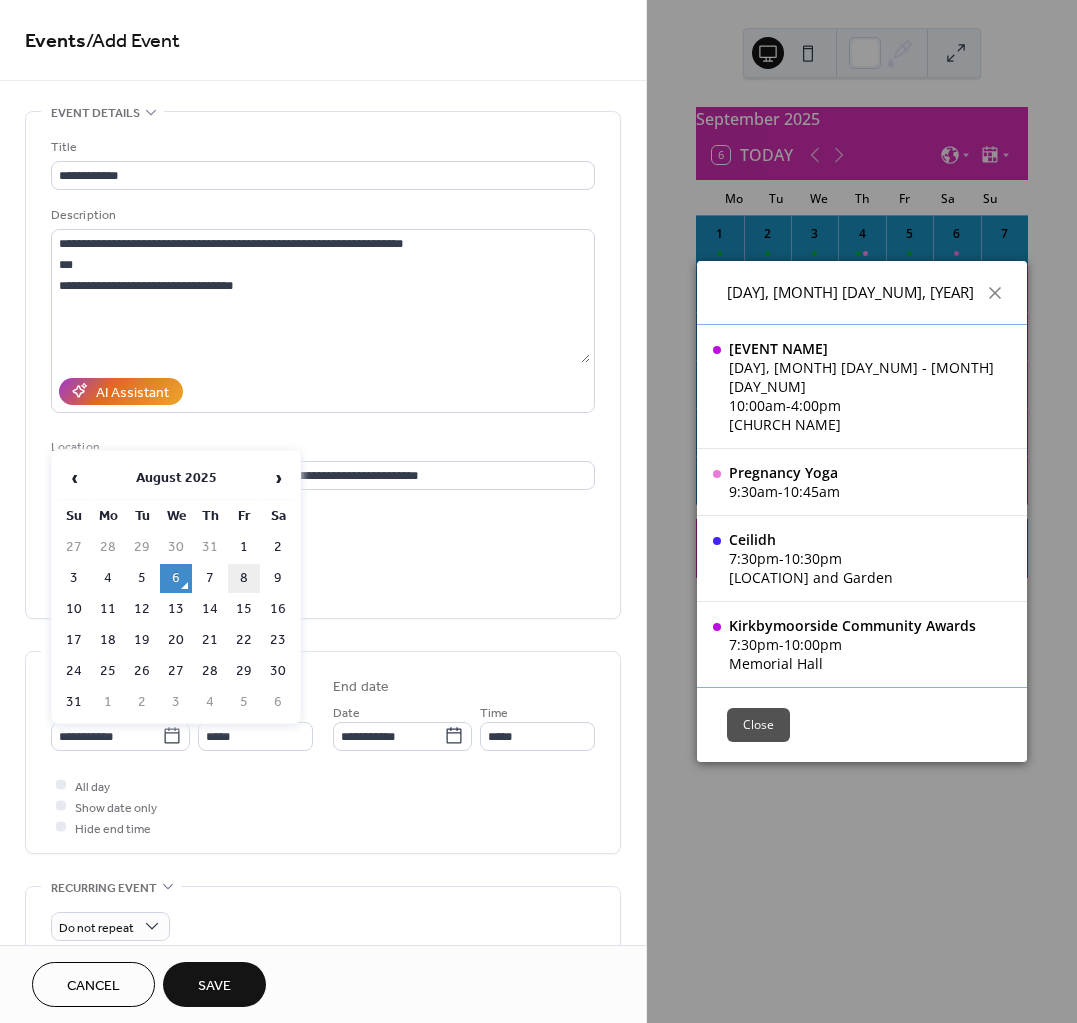 click on "8" at bounding box center (244, 578) 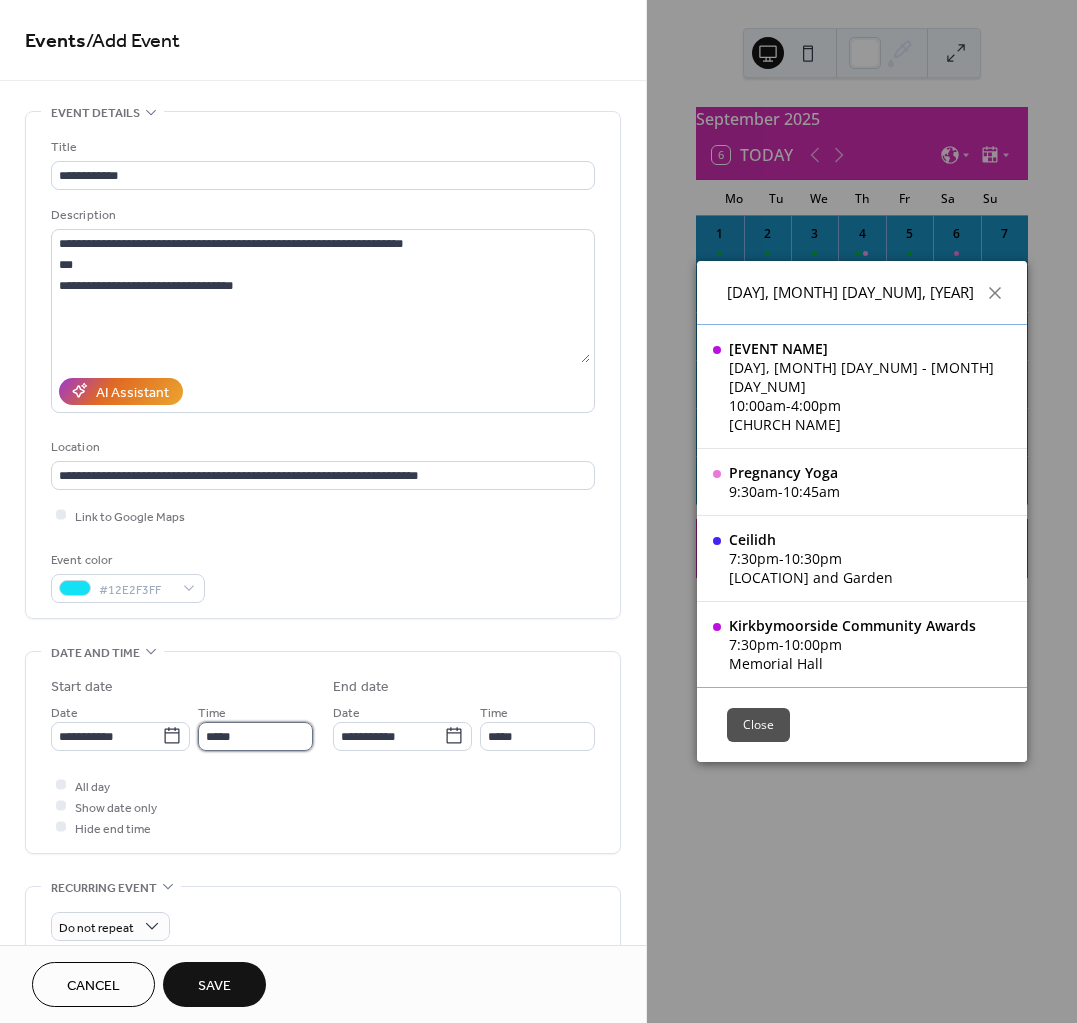 click on "*****" at bounding box center [255, 736] 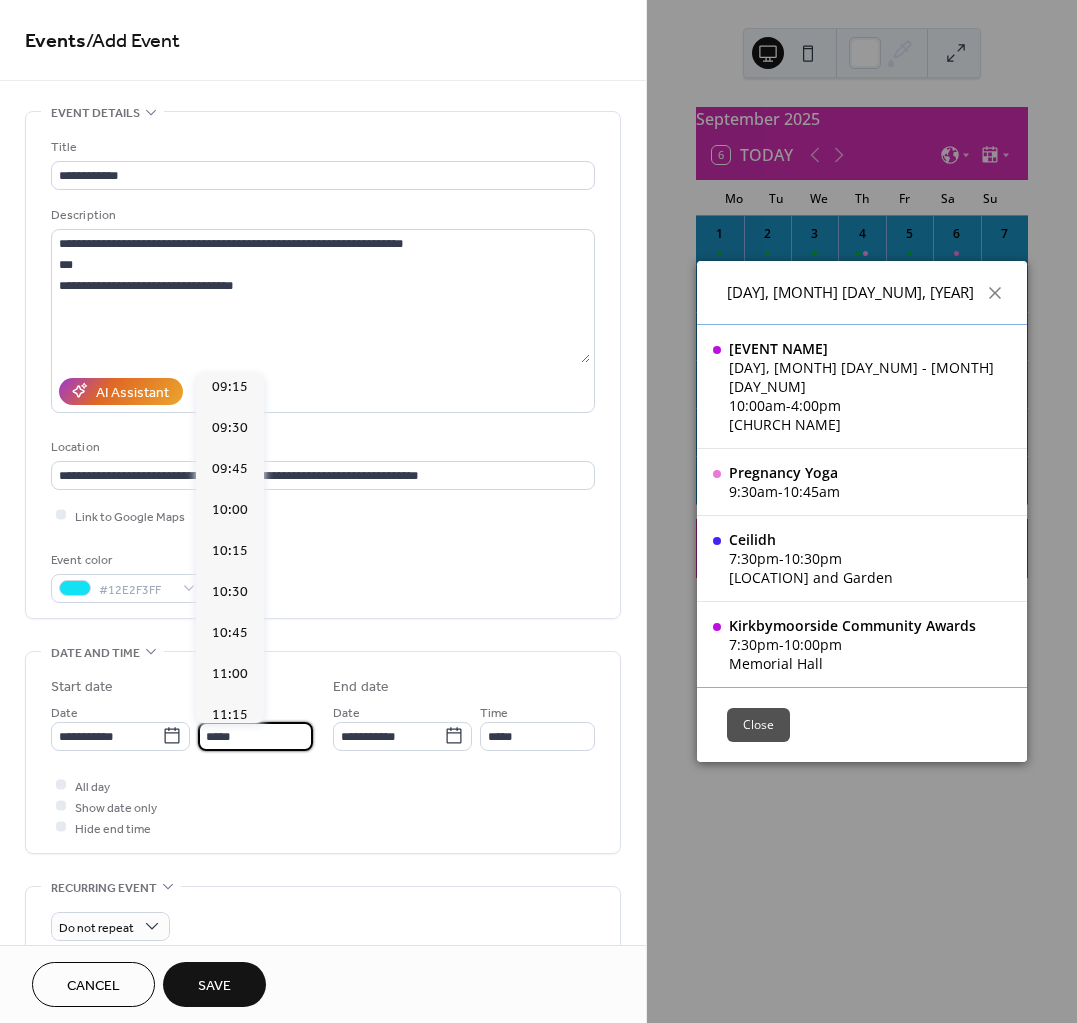 scroll, scrollTop: 1520, scrollLeft: 0, axis: vertical 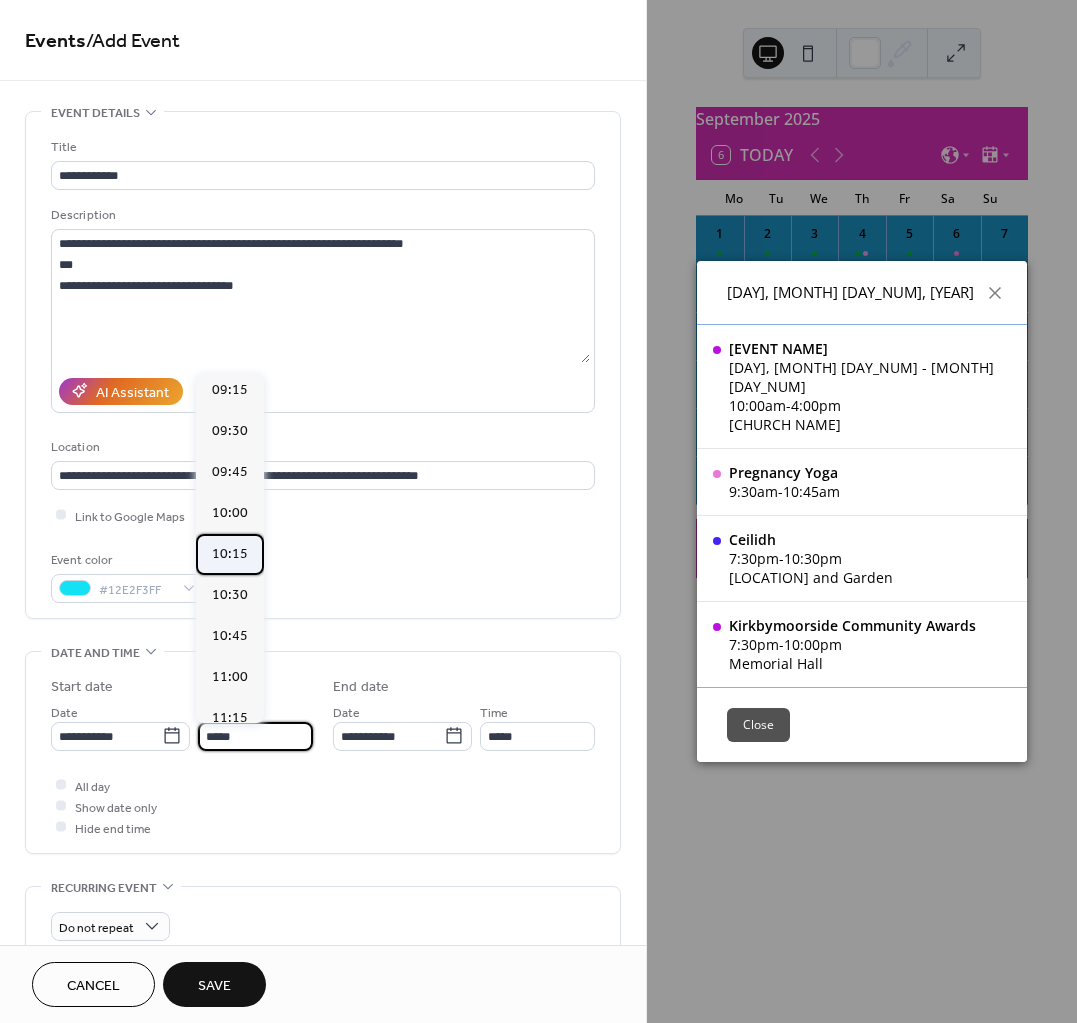 click on "10:15" at bounding box center [230, 553] 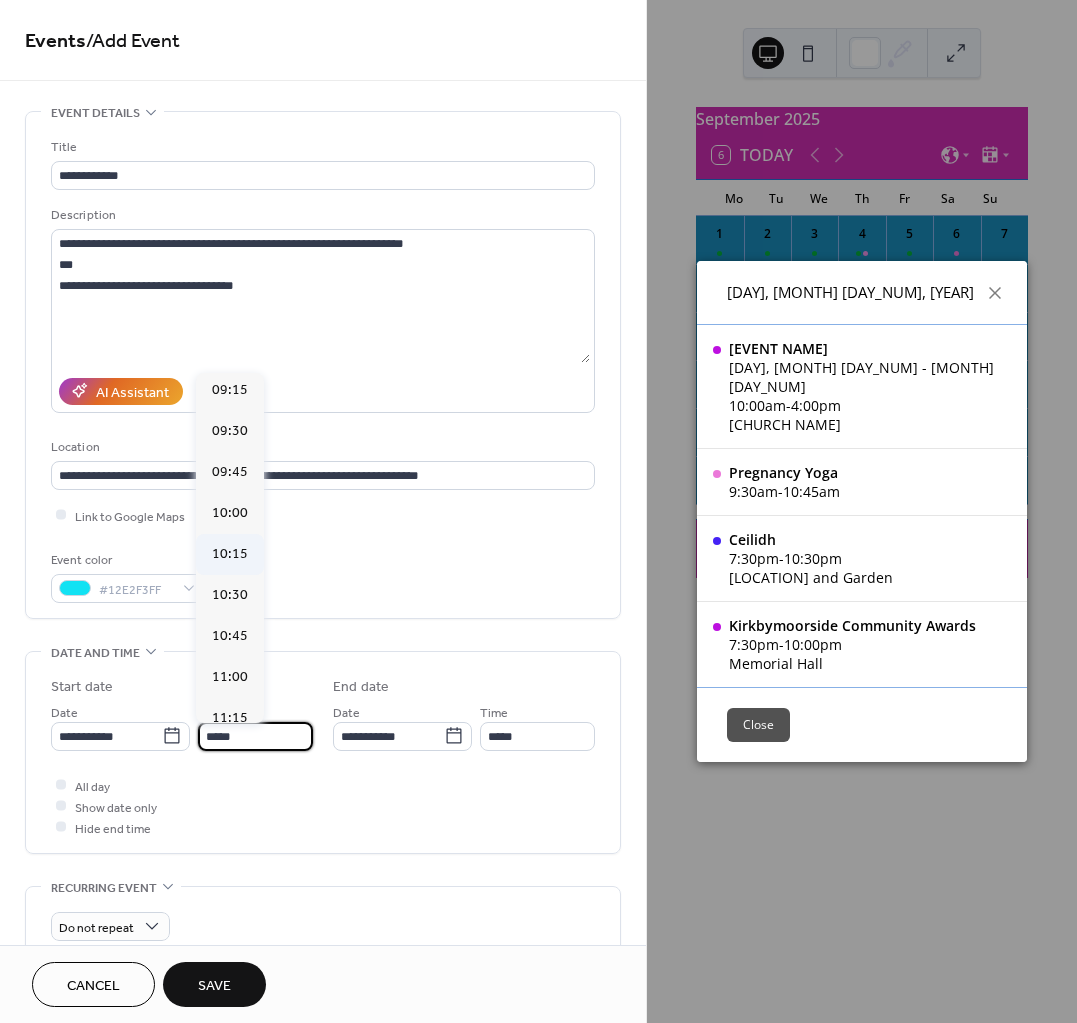 type on "*****" 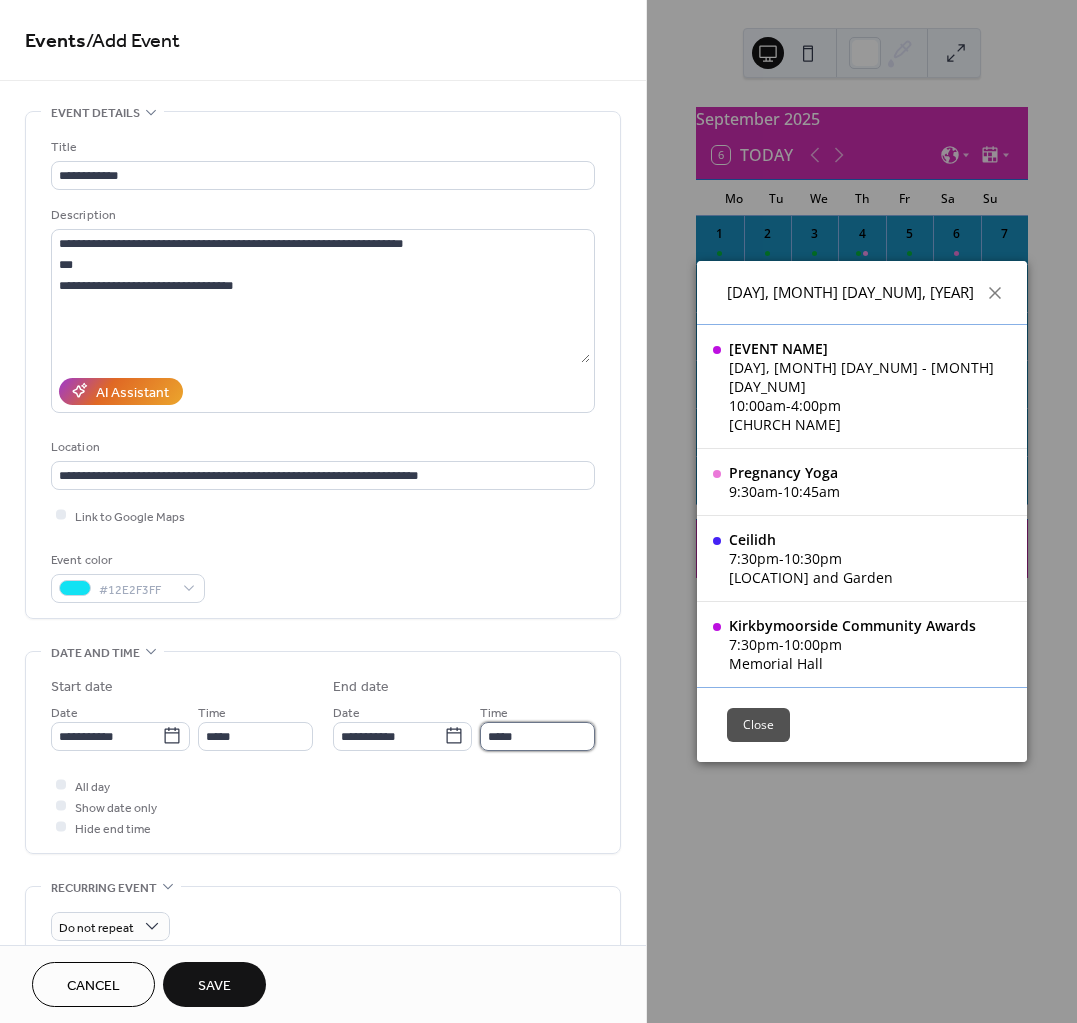 click on "*****" at bounding box center (537, 736) 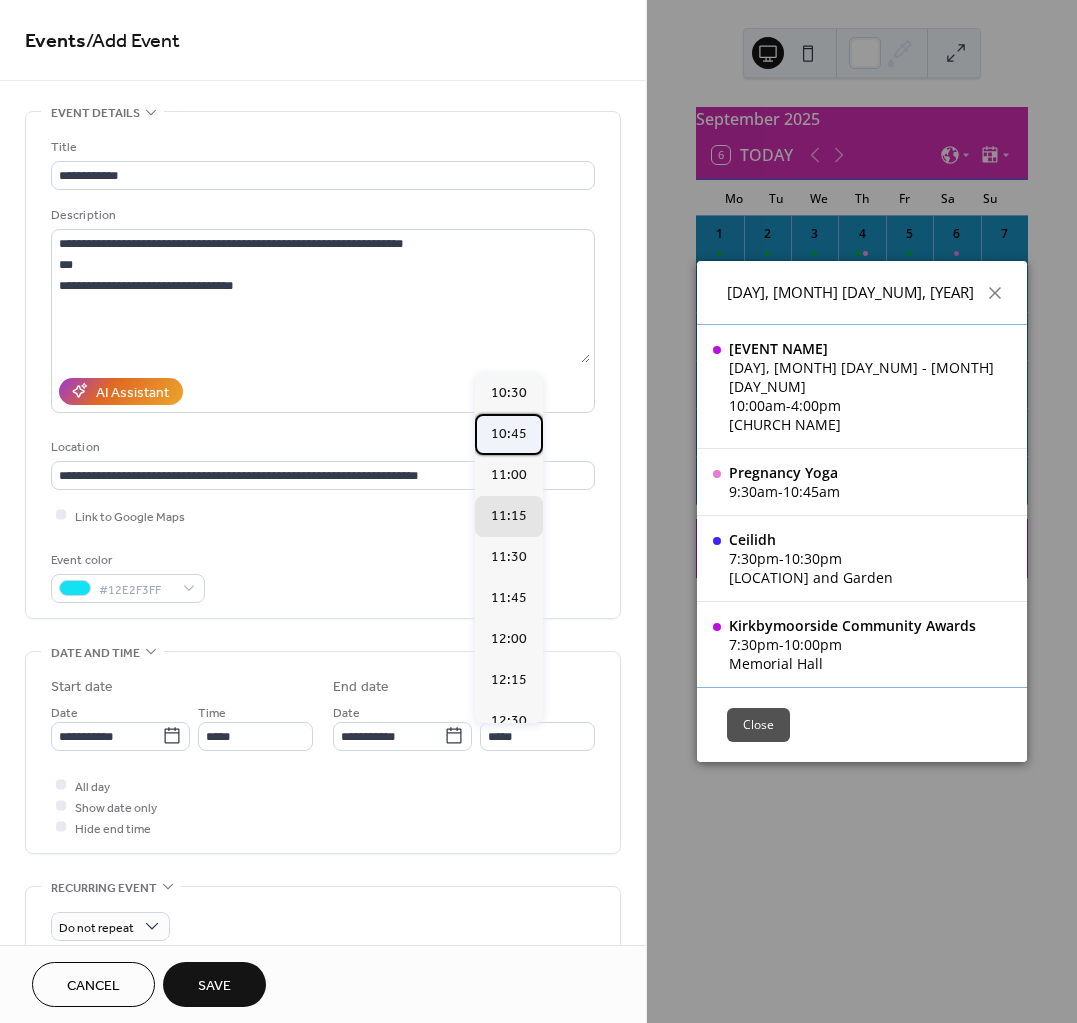 click on "10:45" at bounding box center [509, 433] 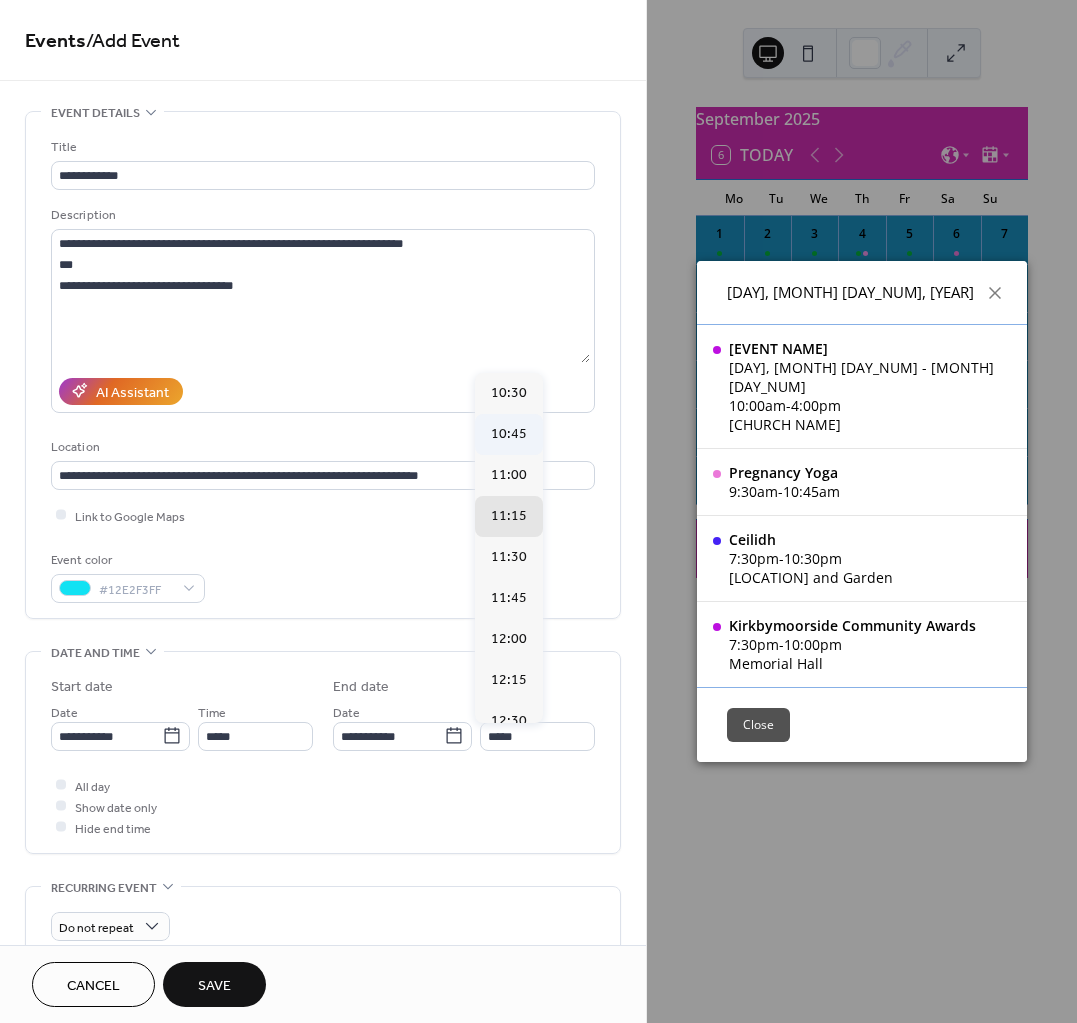 type on "*****" 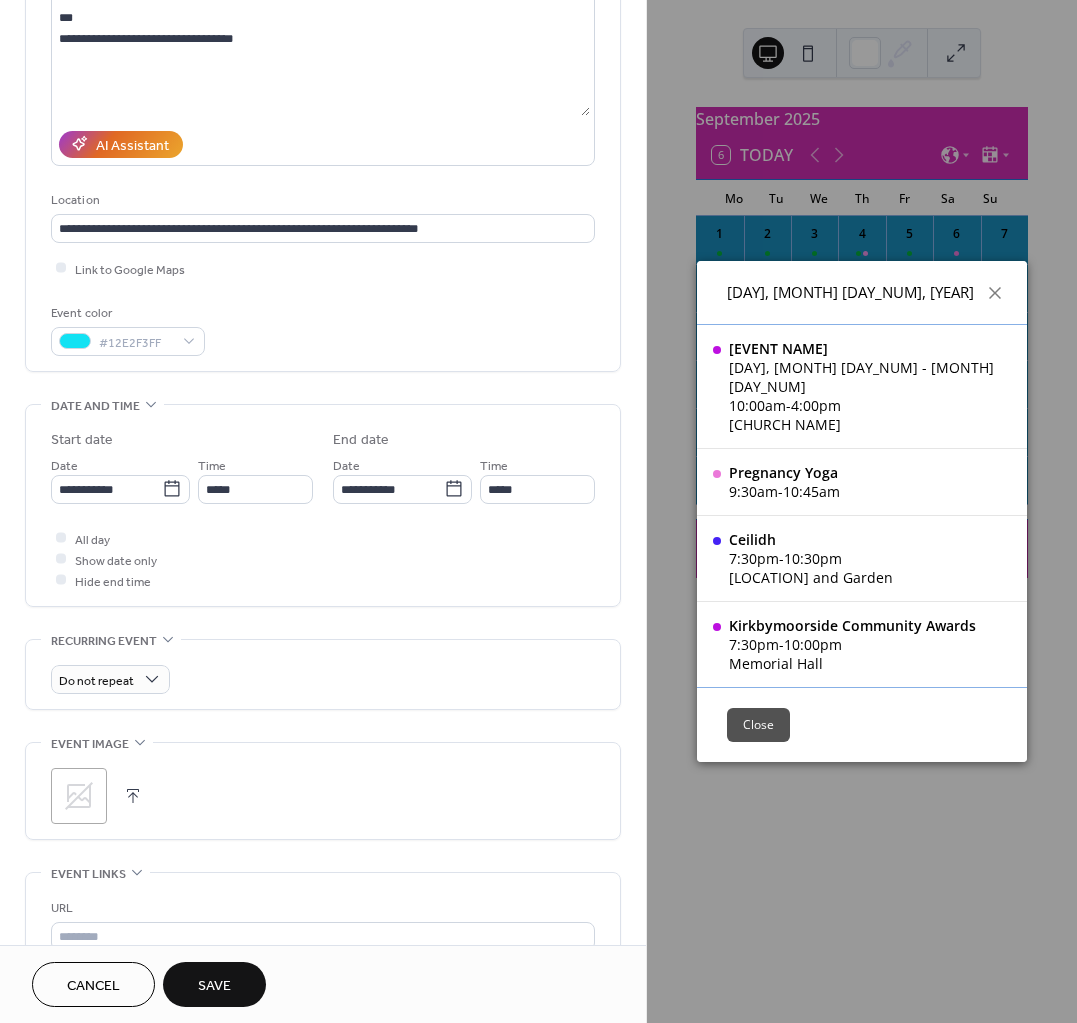 scroll, scrollTop: 250, scrollLeft: 0, axis: vertical 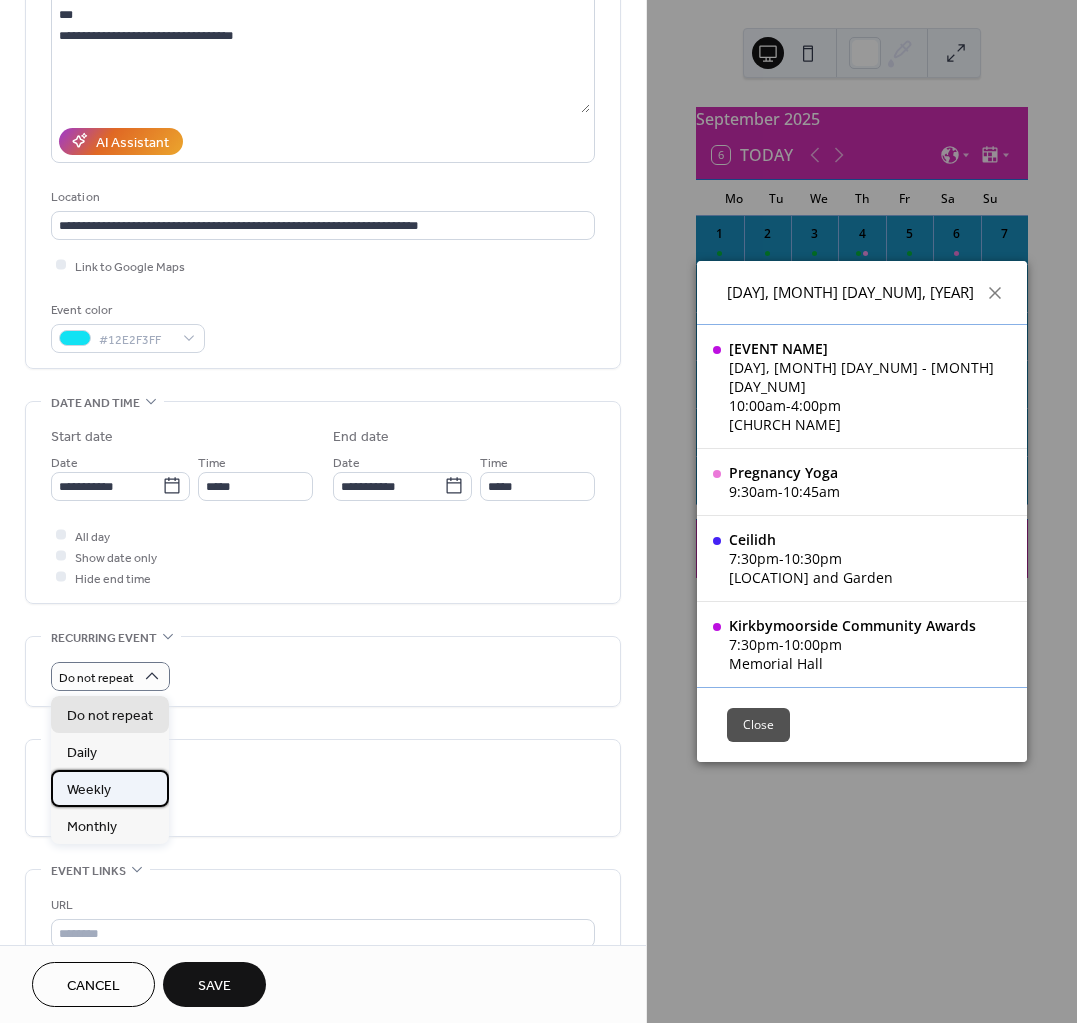 click on "Weekly" at bounding box center [110, 788] 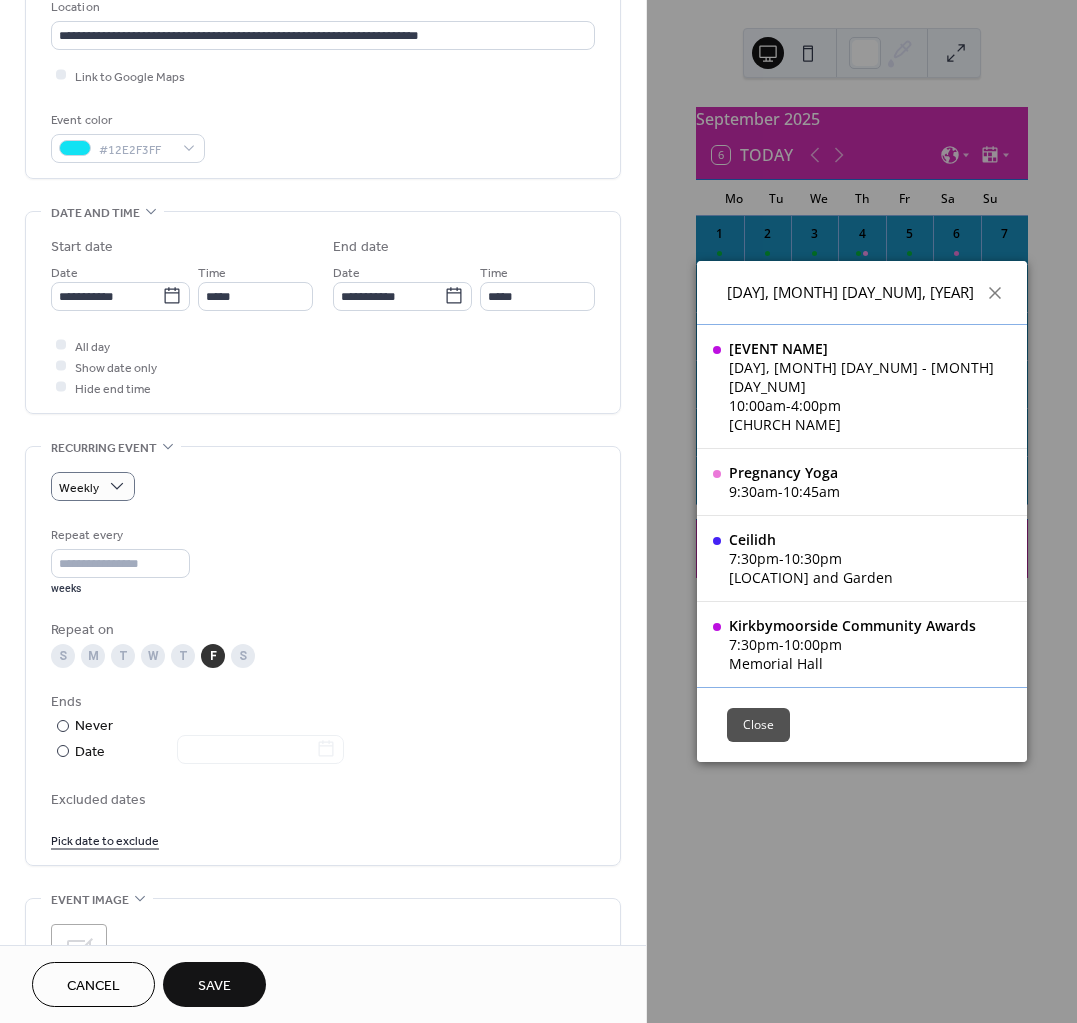 scroll, scrollTop: 500, scrollLeft: 0, axis: vertical 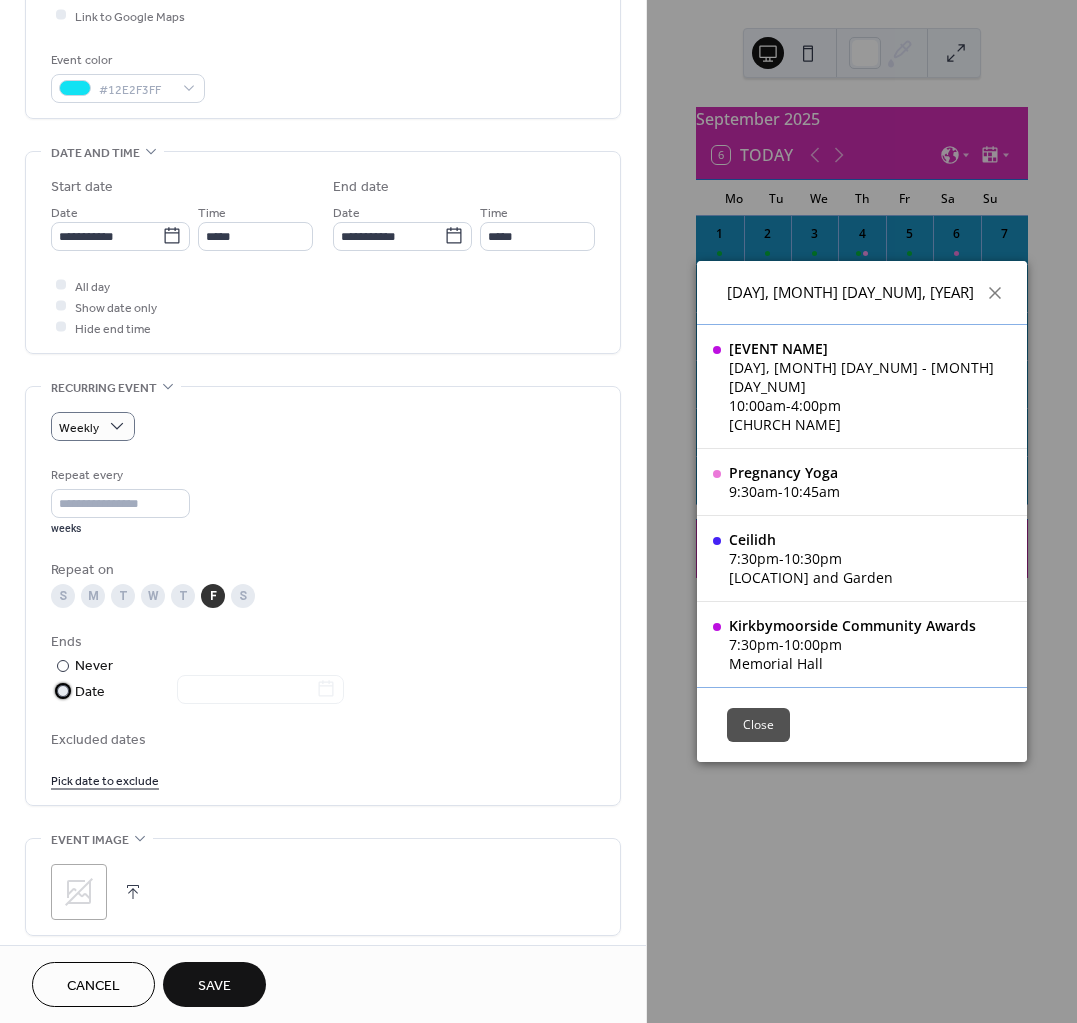 click on "Date" at bounding box center (209, 692) 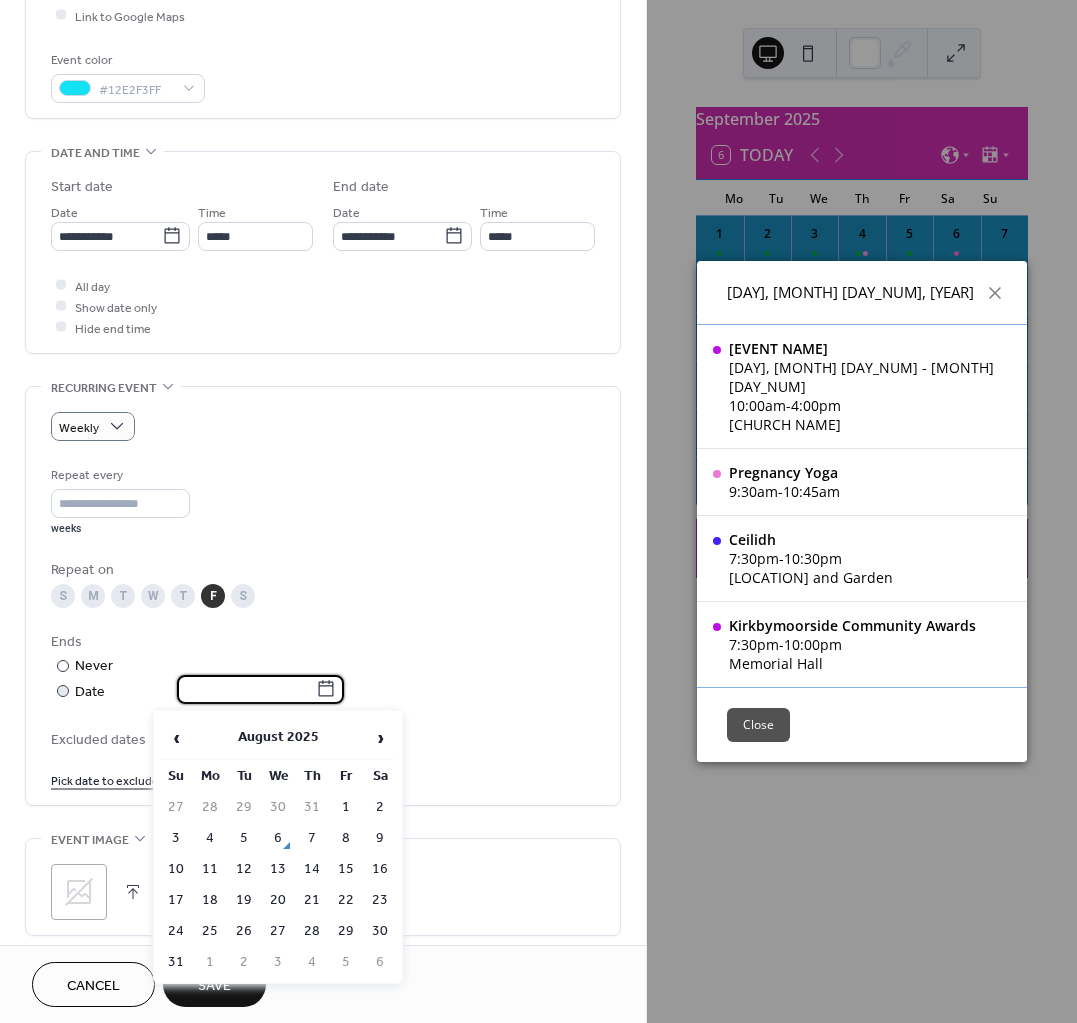 click at bounding box center (246, 689) 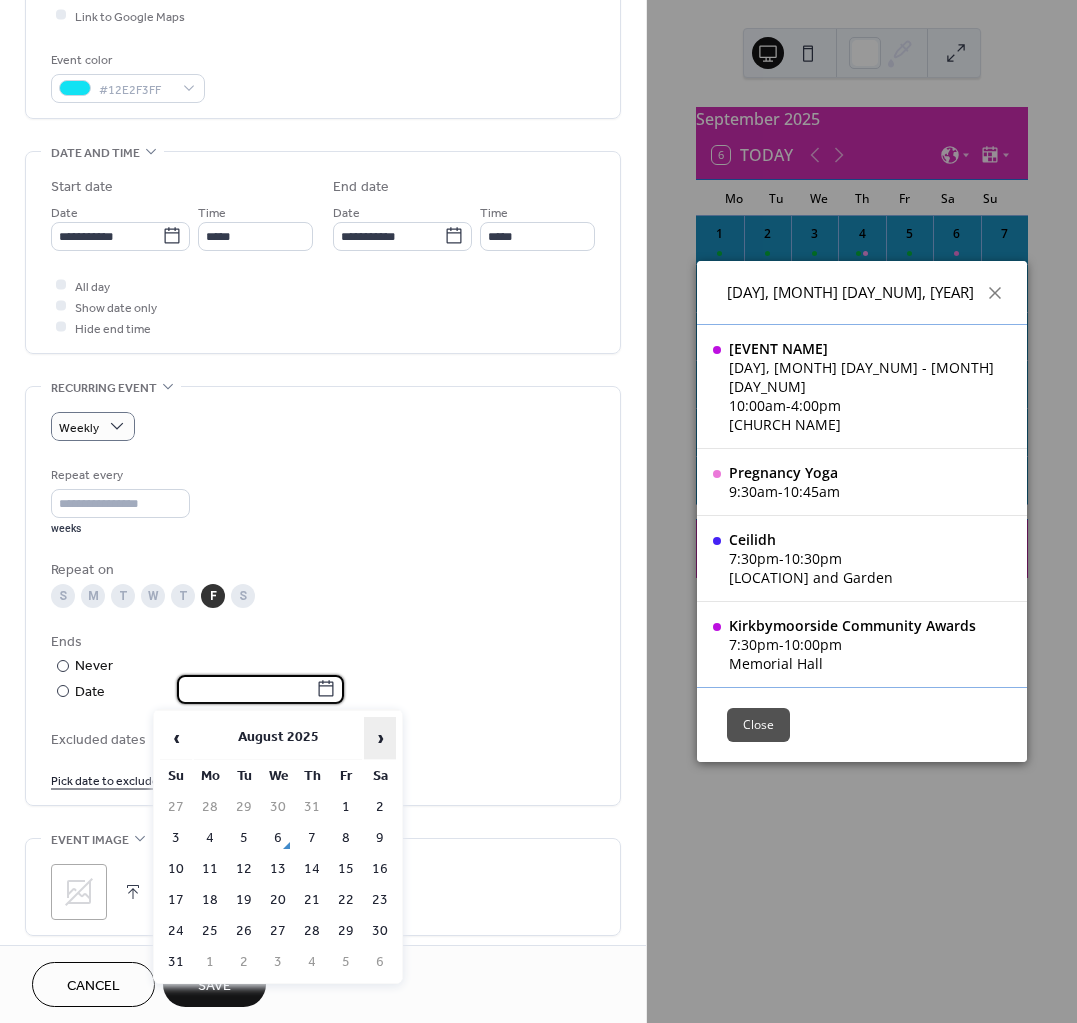 click on "›" at bounding box center (380, 738) 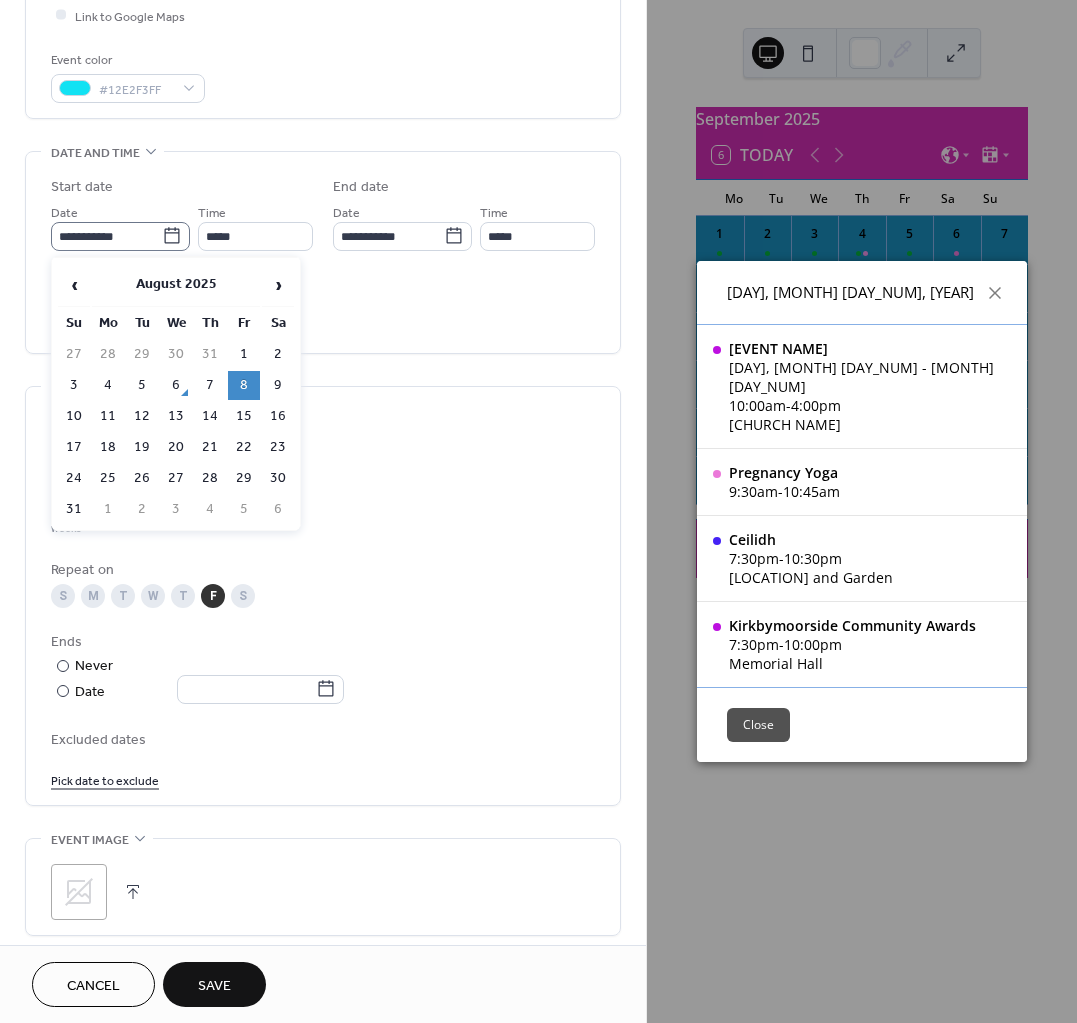 click 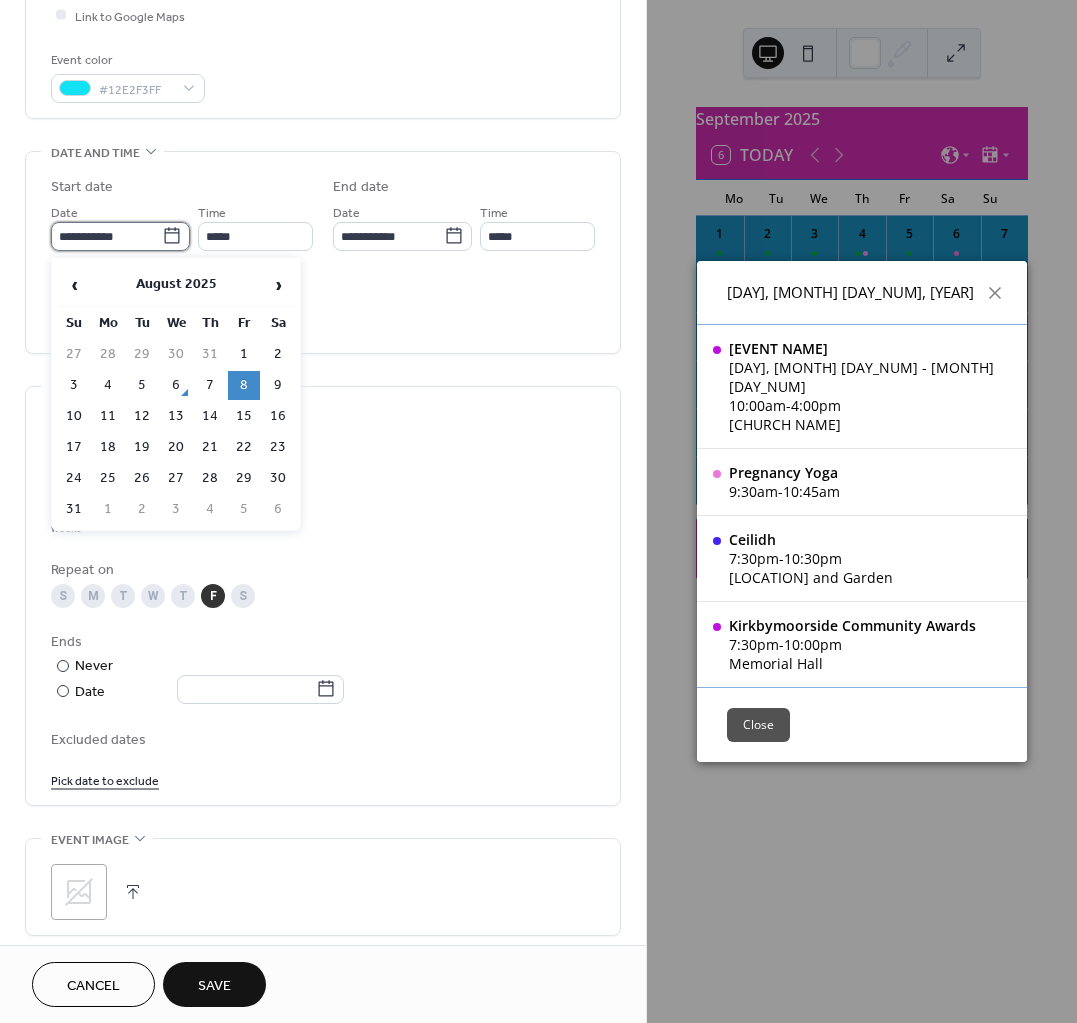 click on "**********" at bounding box center [106, 236] 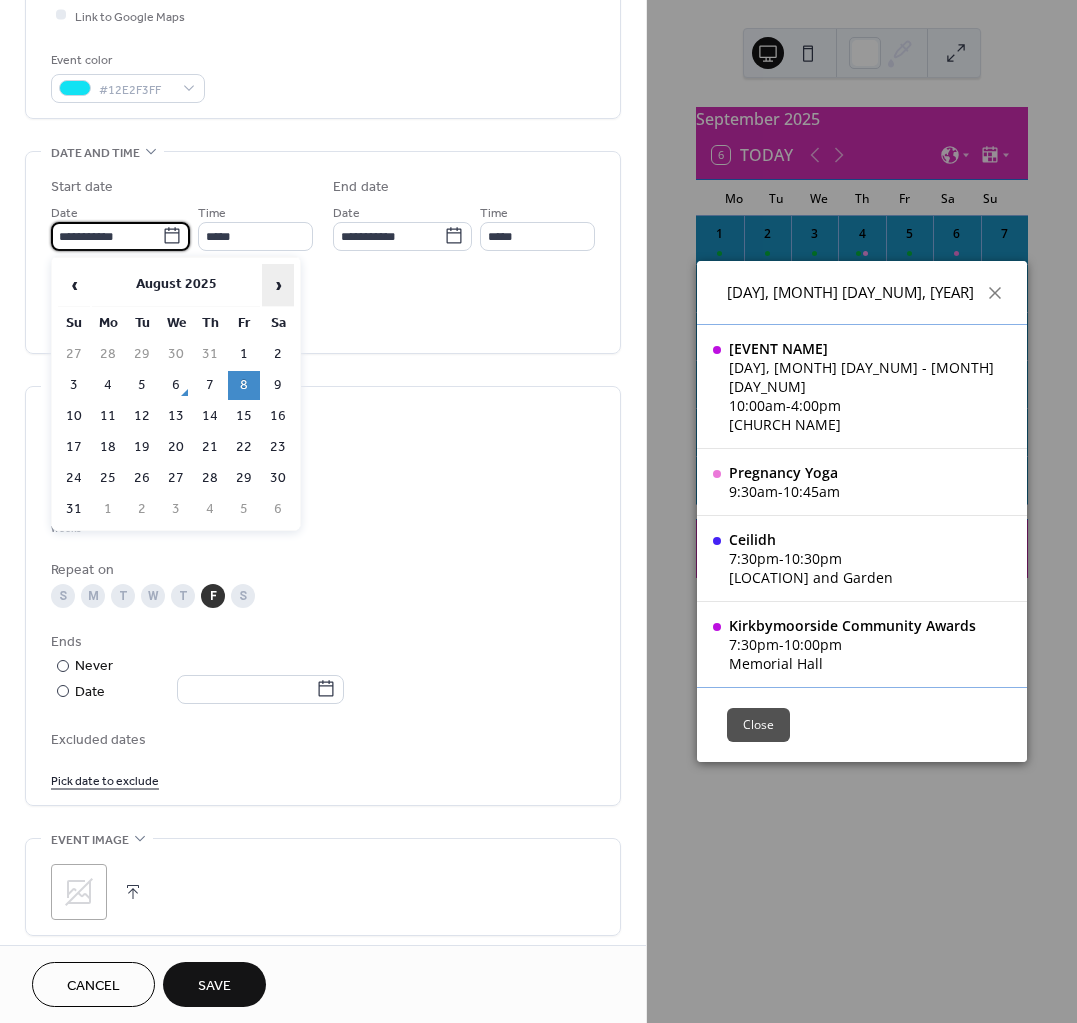 click on "›" at bounding box center [278, 285] 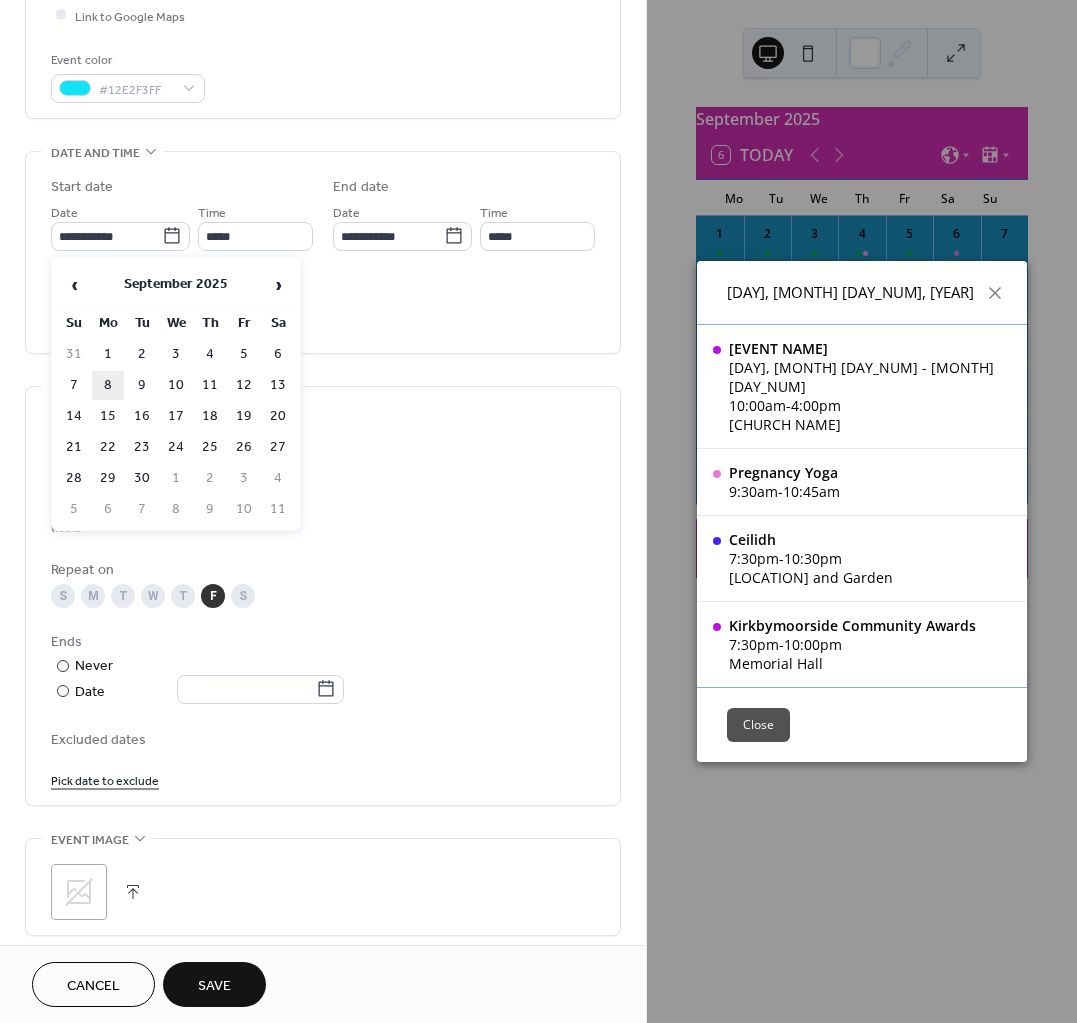 click on "8" at bounding box center (108, 385) 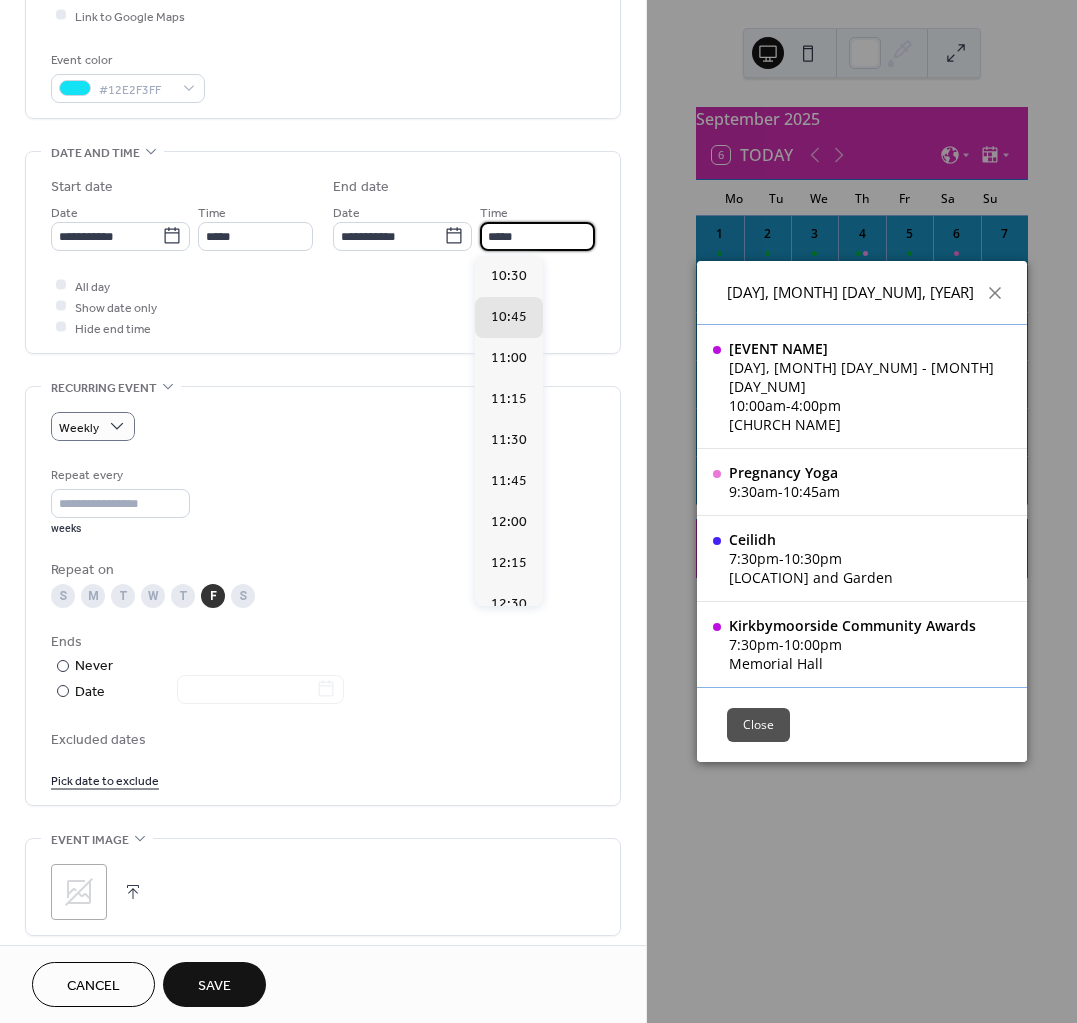 click on "*****" at bounding box center (537, 236) 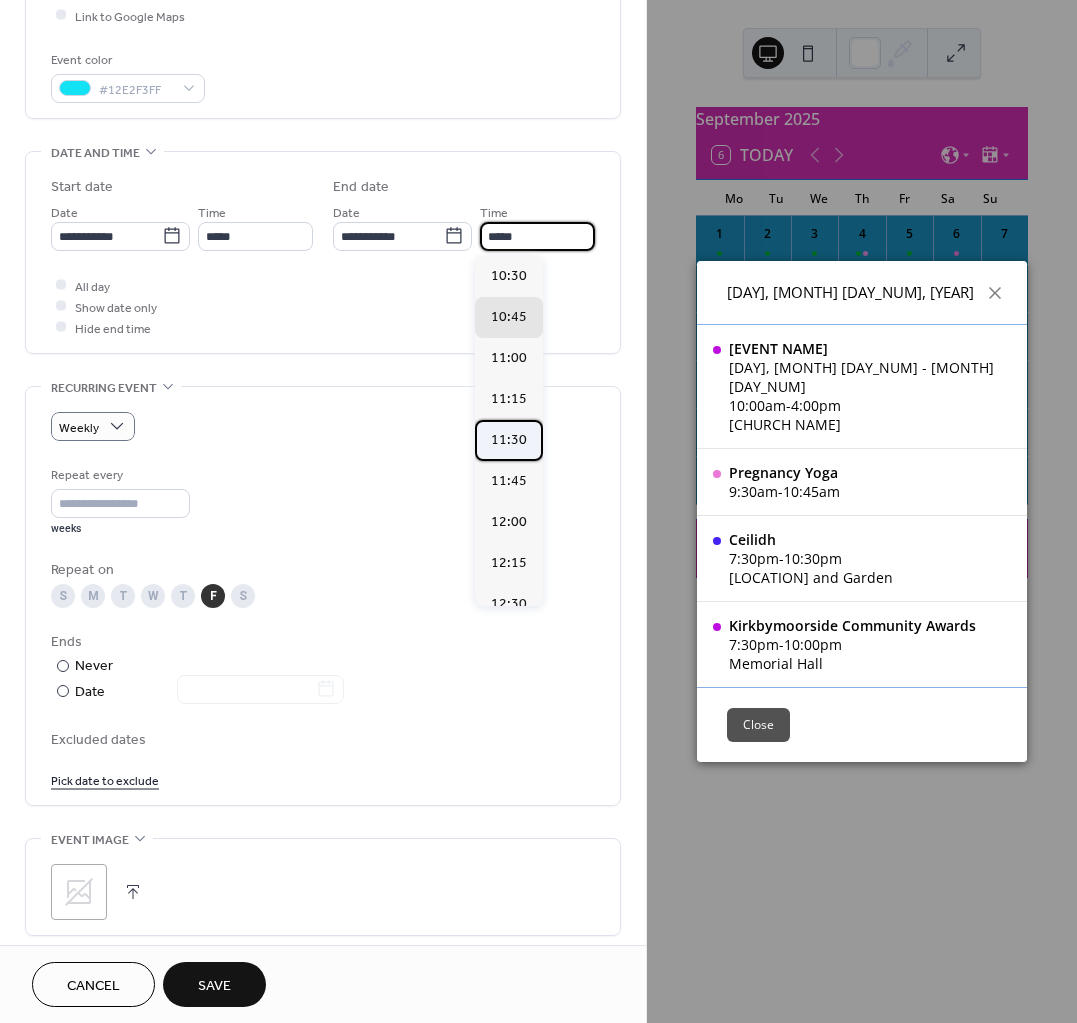 click on "11:30" at bounding box center (509, 439) 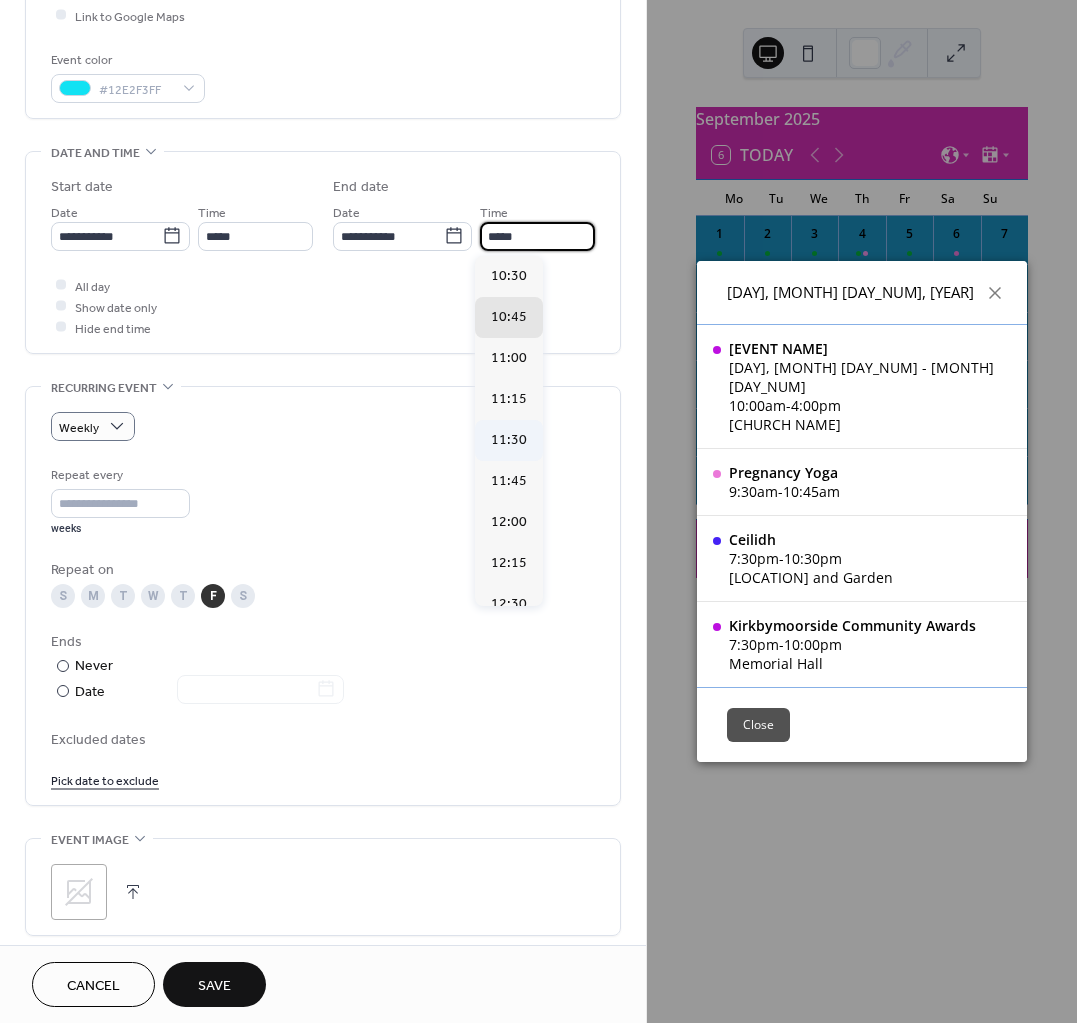 type on "*****" 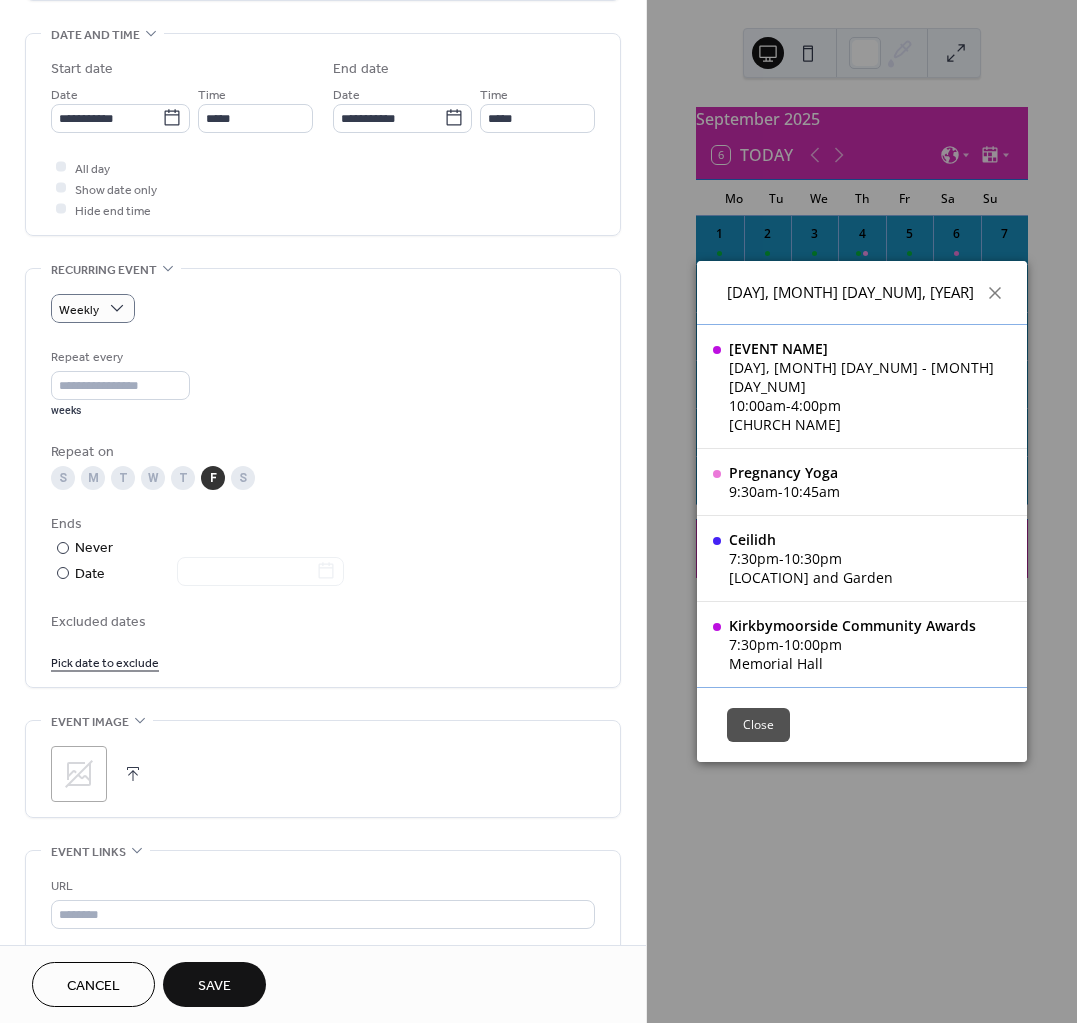 scroll, scrollTop: 625, scrollLeft: 0, axis: vertical 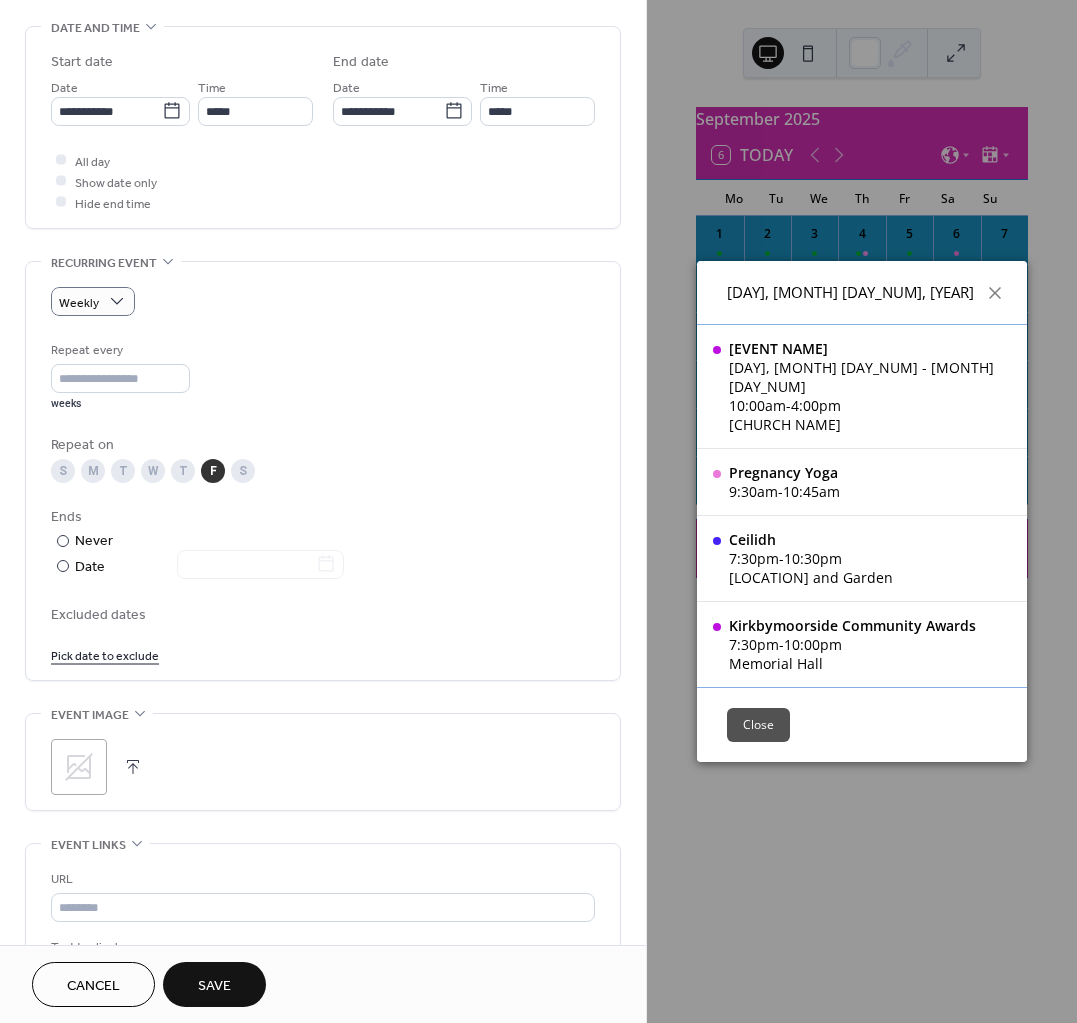 click 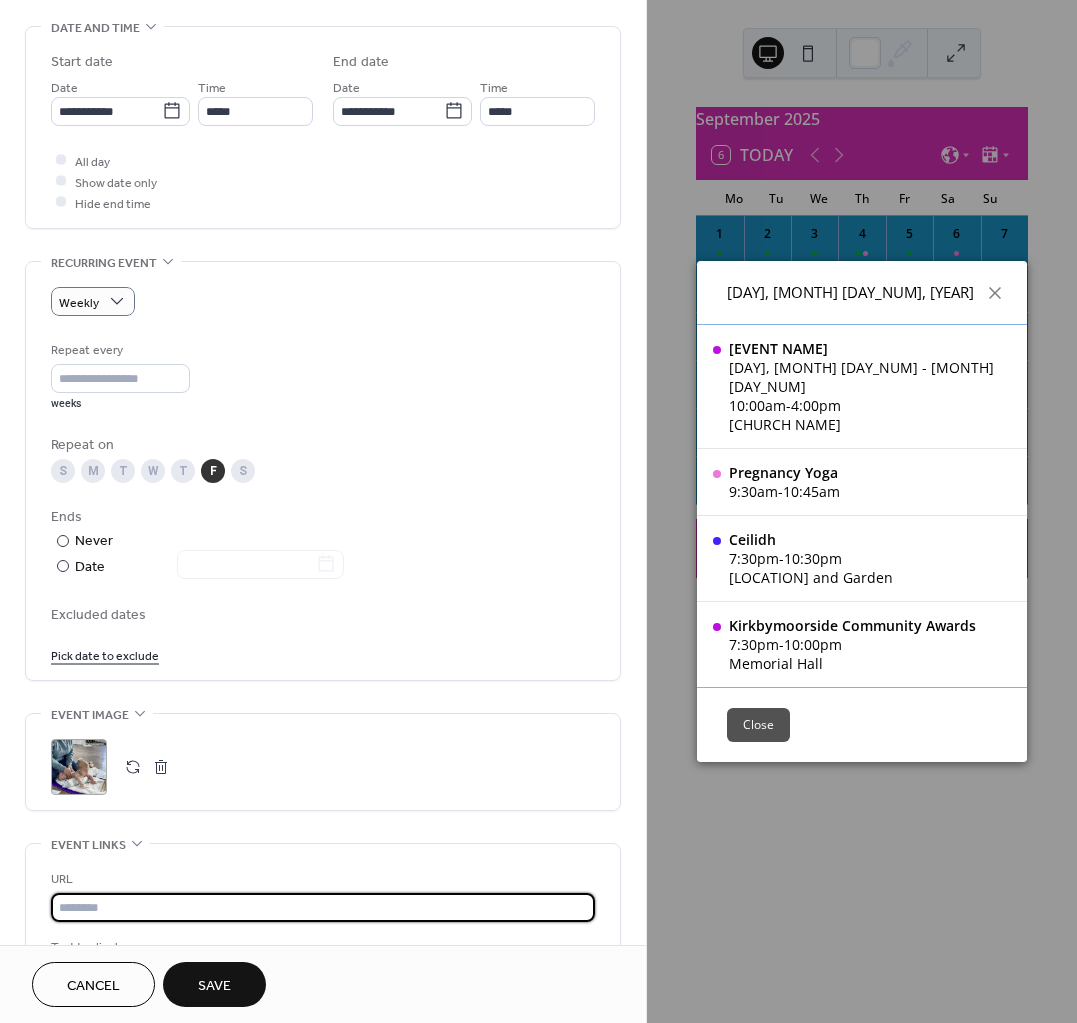 click at bounding box center (323, 907) 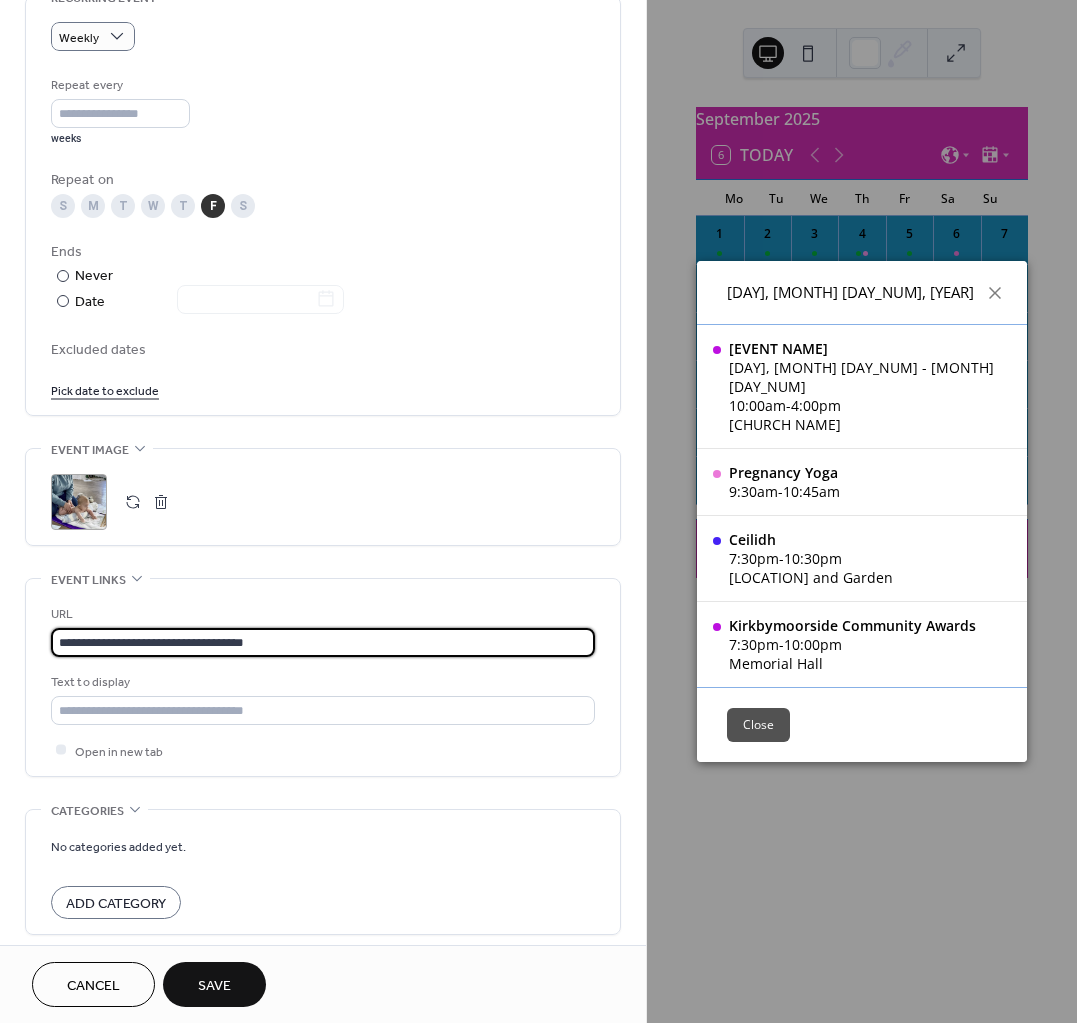 scroll, scrollTop: 981, scrollLeft: 0, axis: vertical 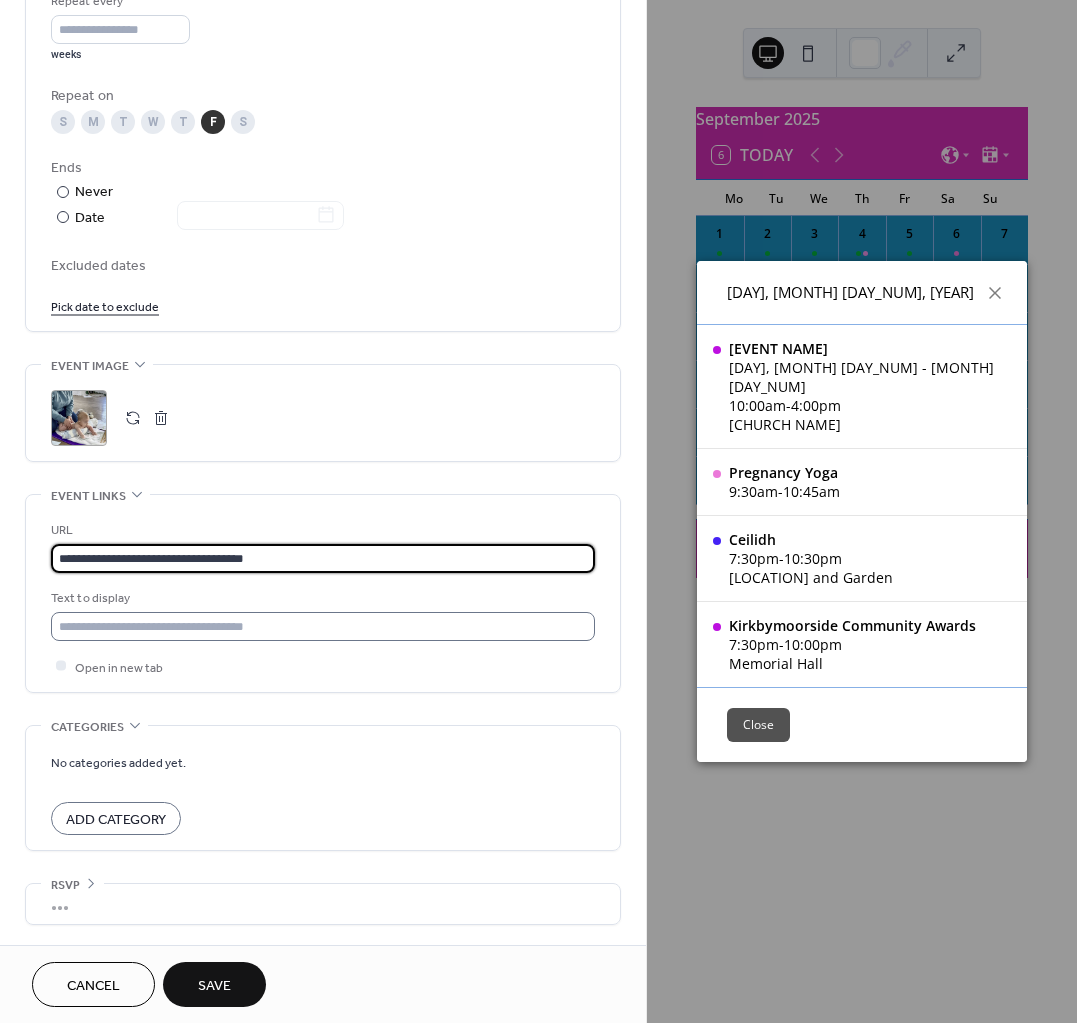 type on "**********" 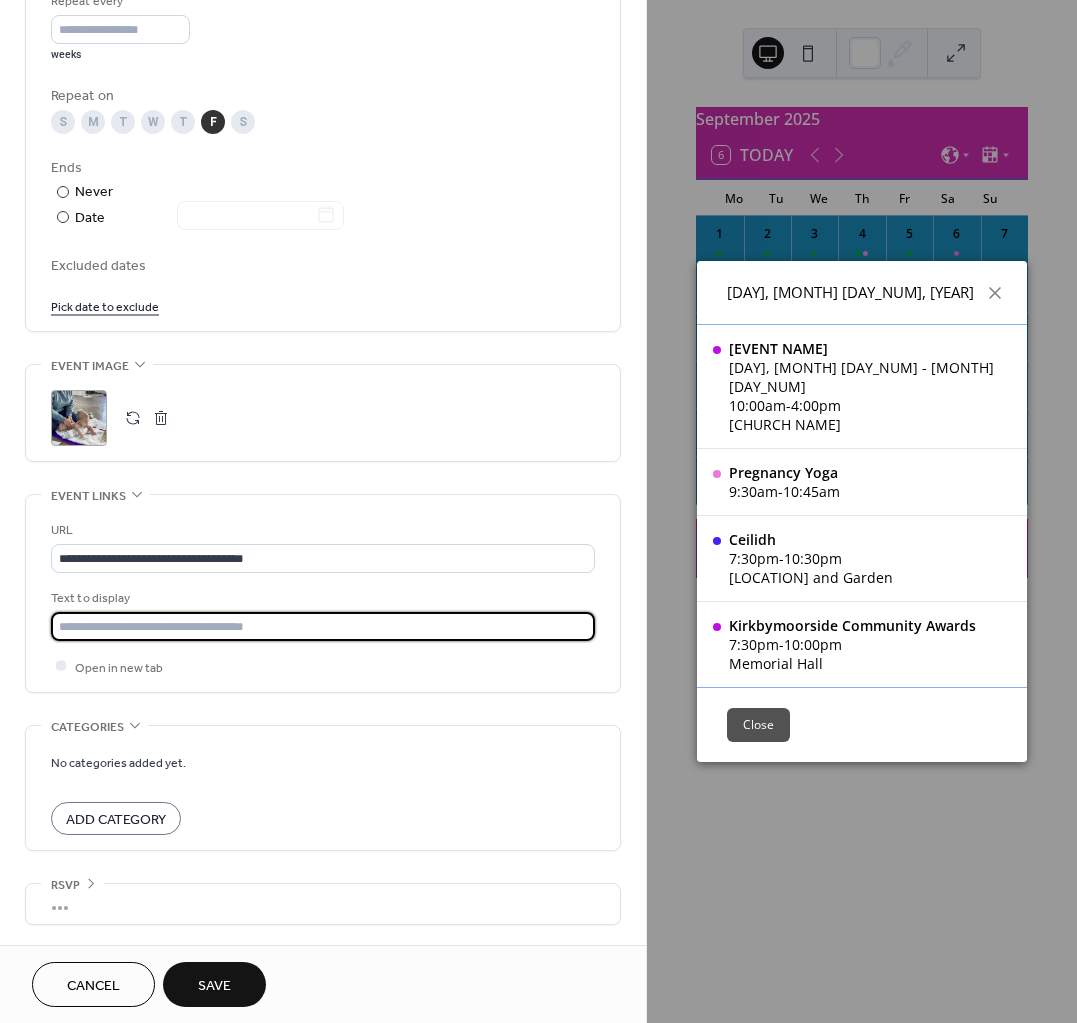 click at bounding box center (323, 626) 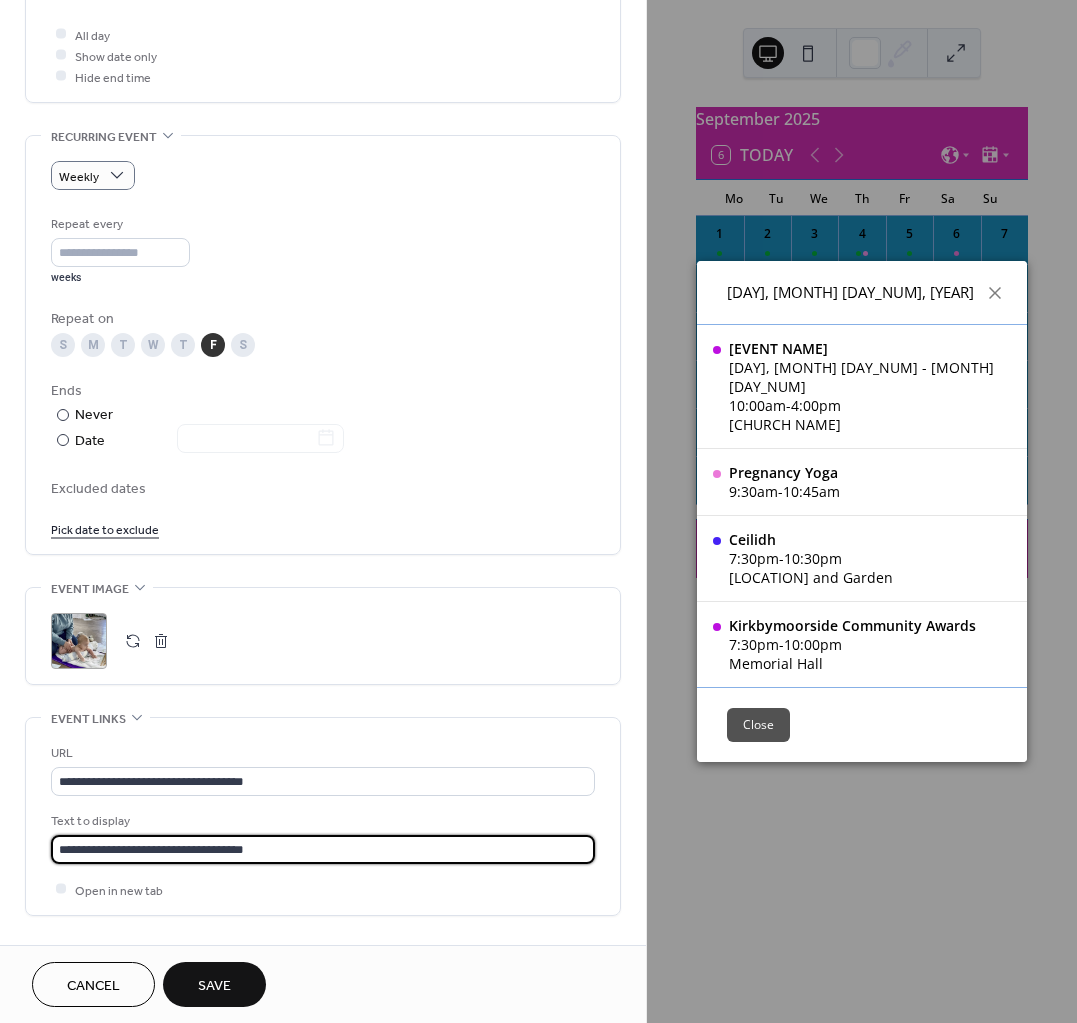 scroll, scrollTop: 731, scrollLeft: 0, axis: vertical 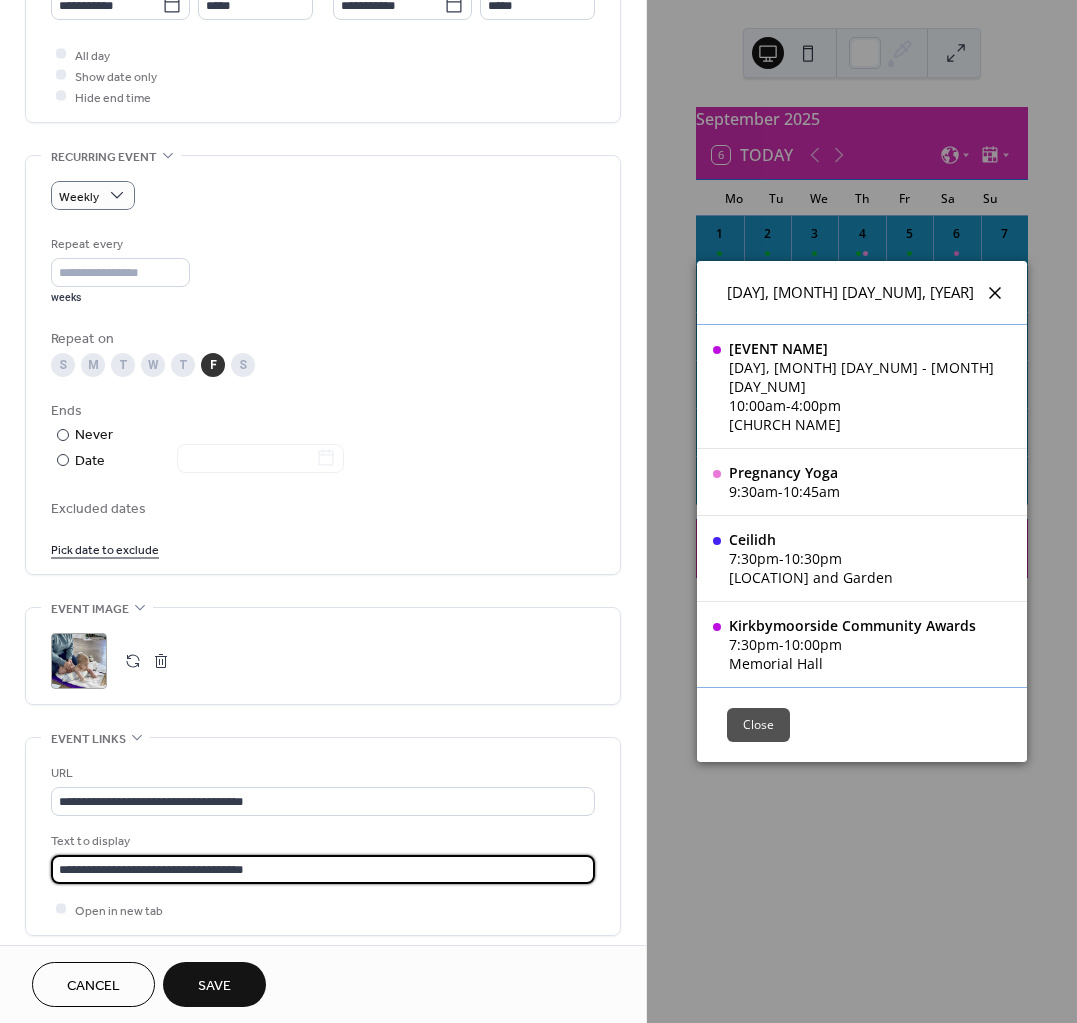 type on "**********" 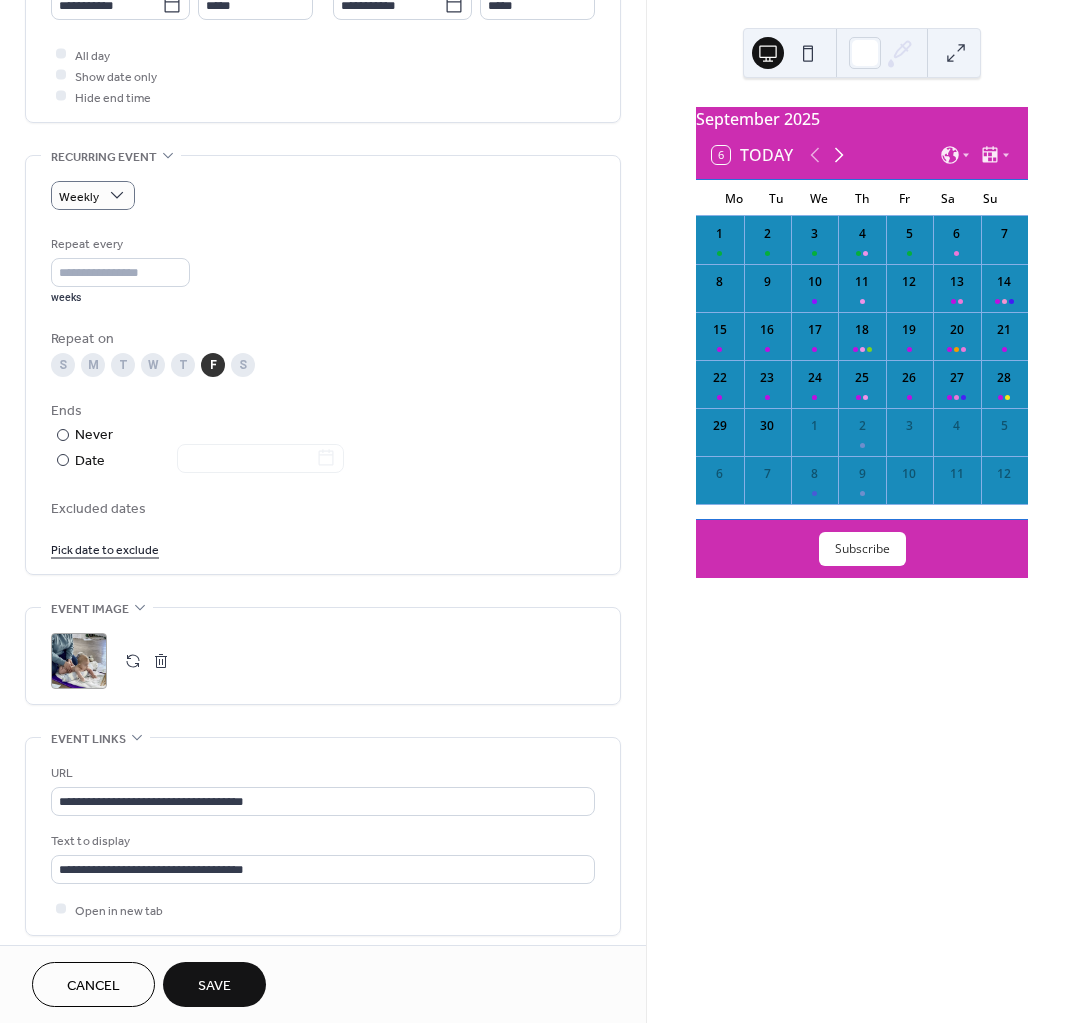 click 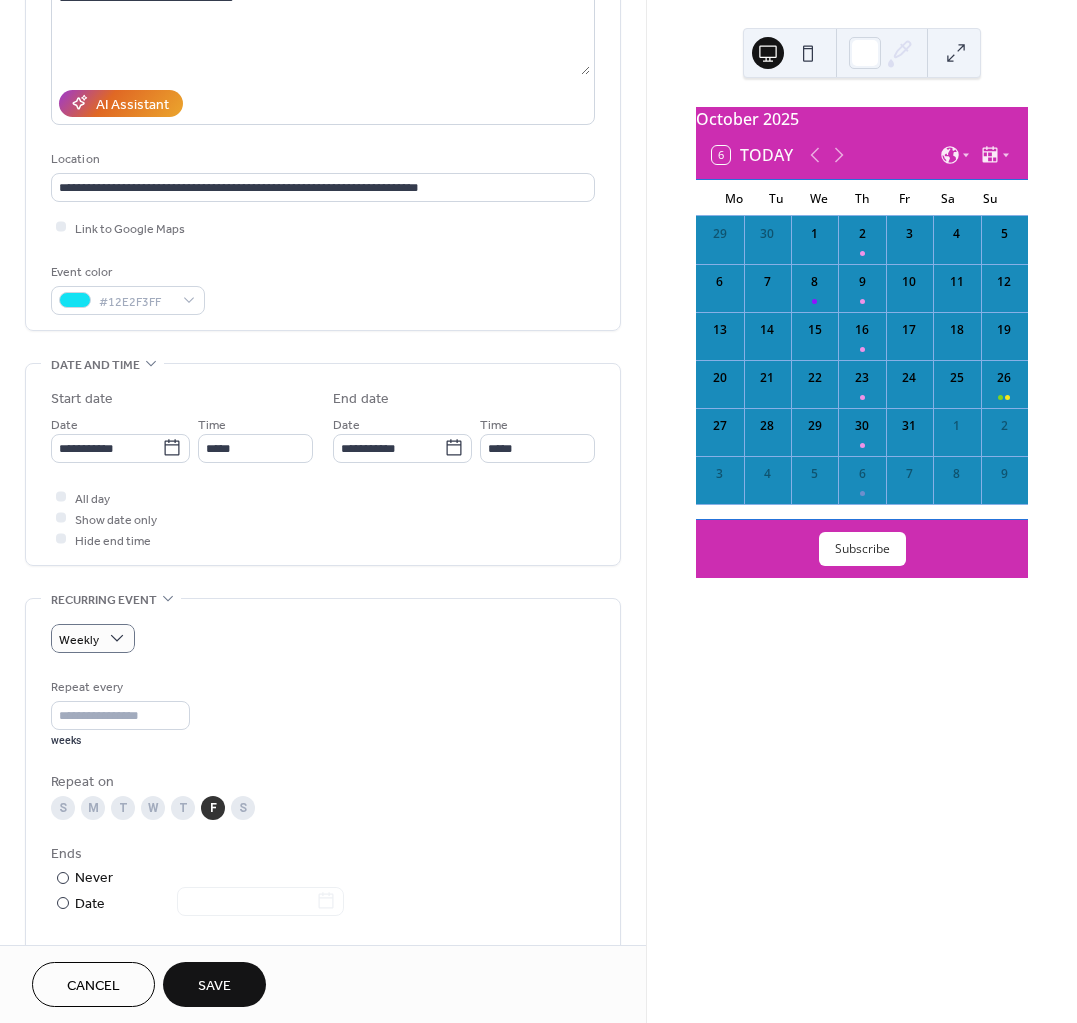 scroll, scrollTop: 231, scrollLeft: 0, axis: vertical 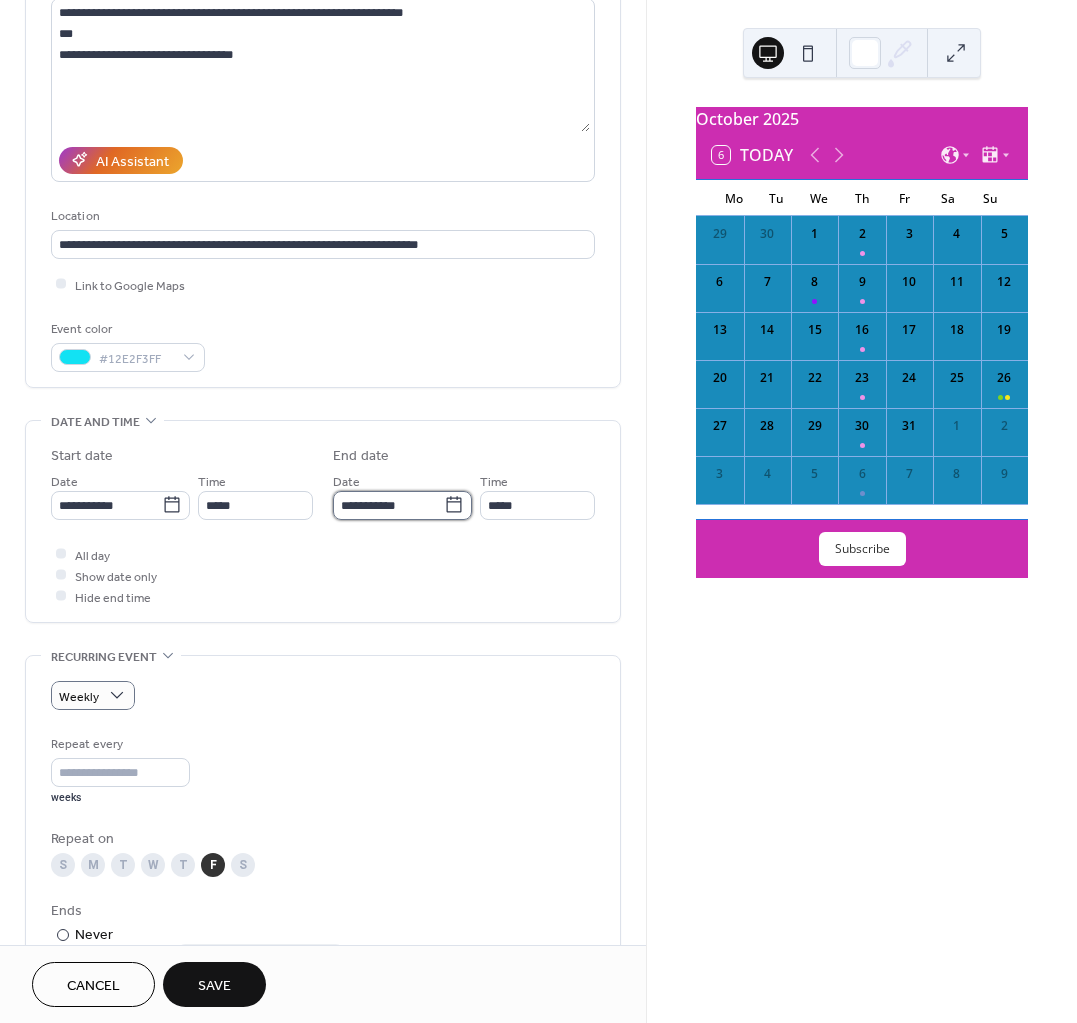 click on "**********" at bounding box center [388, 505] 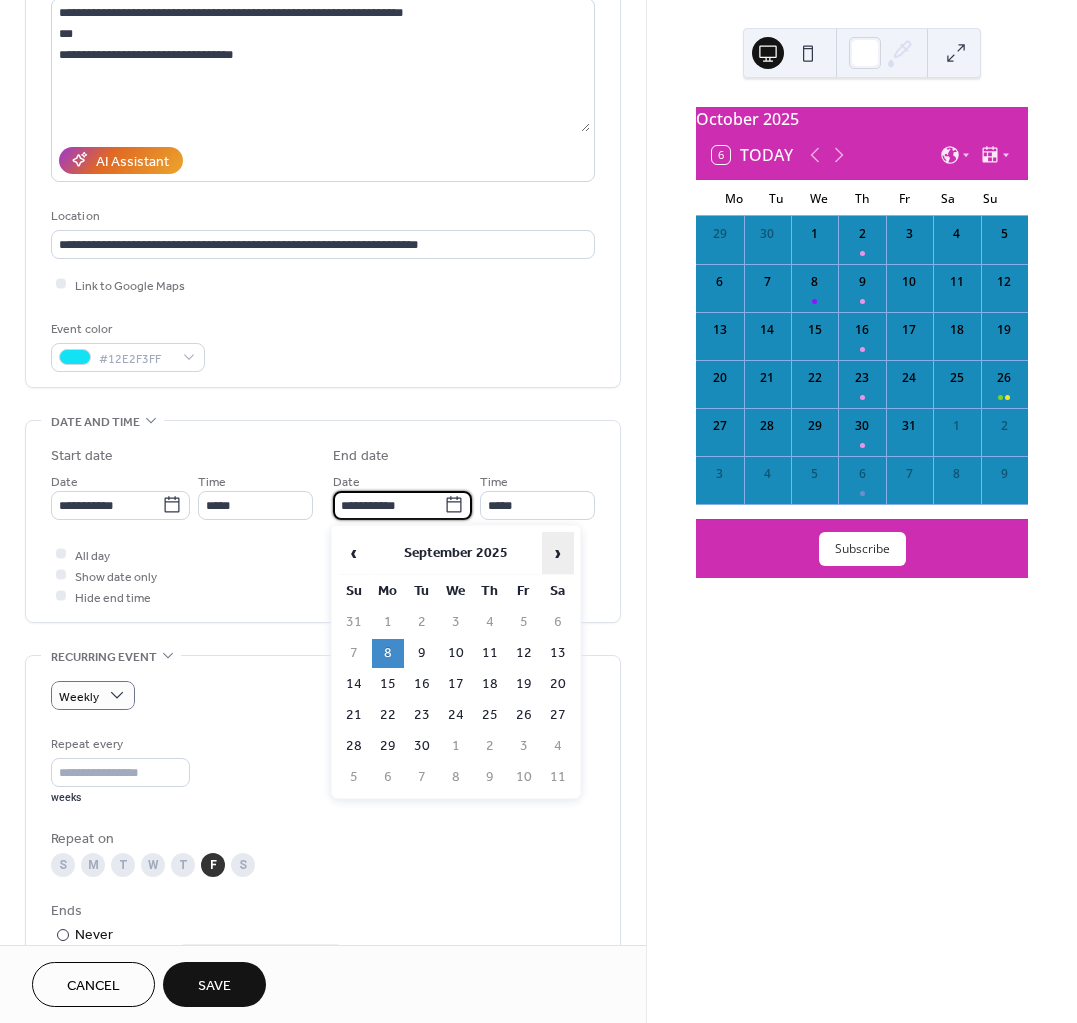 click on "›" at bounding box center [558, 553] 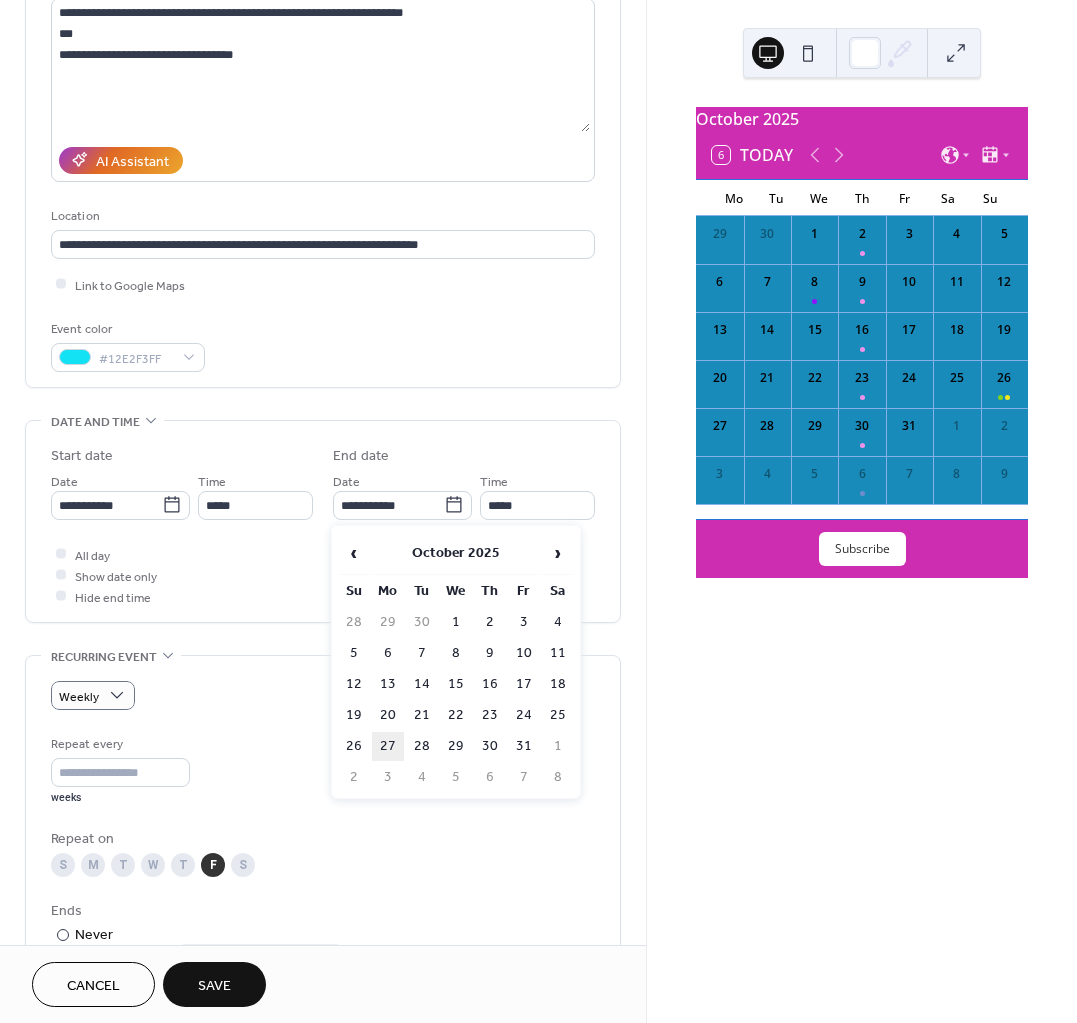 click on "27" at bounding box center [388, 746] 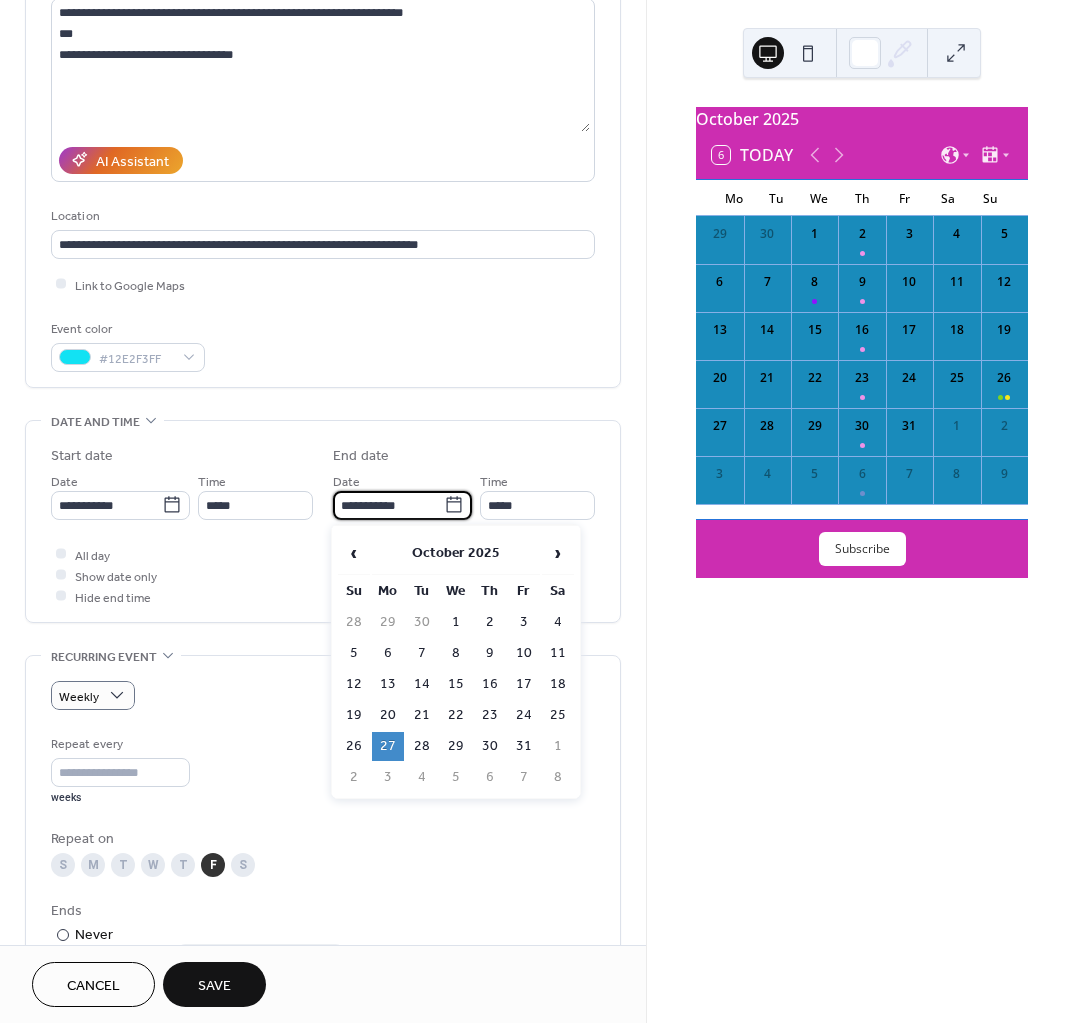 drag, startPoint x: 421, startPoint y: 497, endPoint x: 330, endPoint y: 496, distance: 91.00549 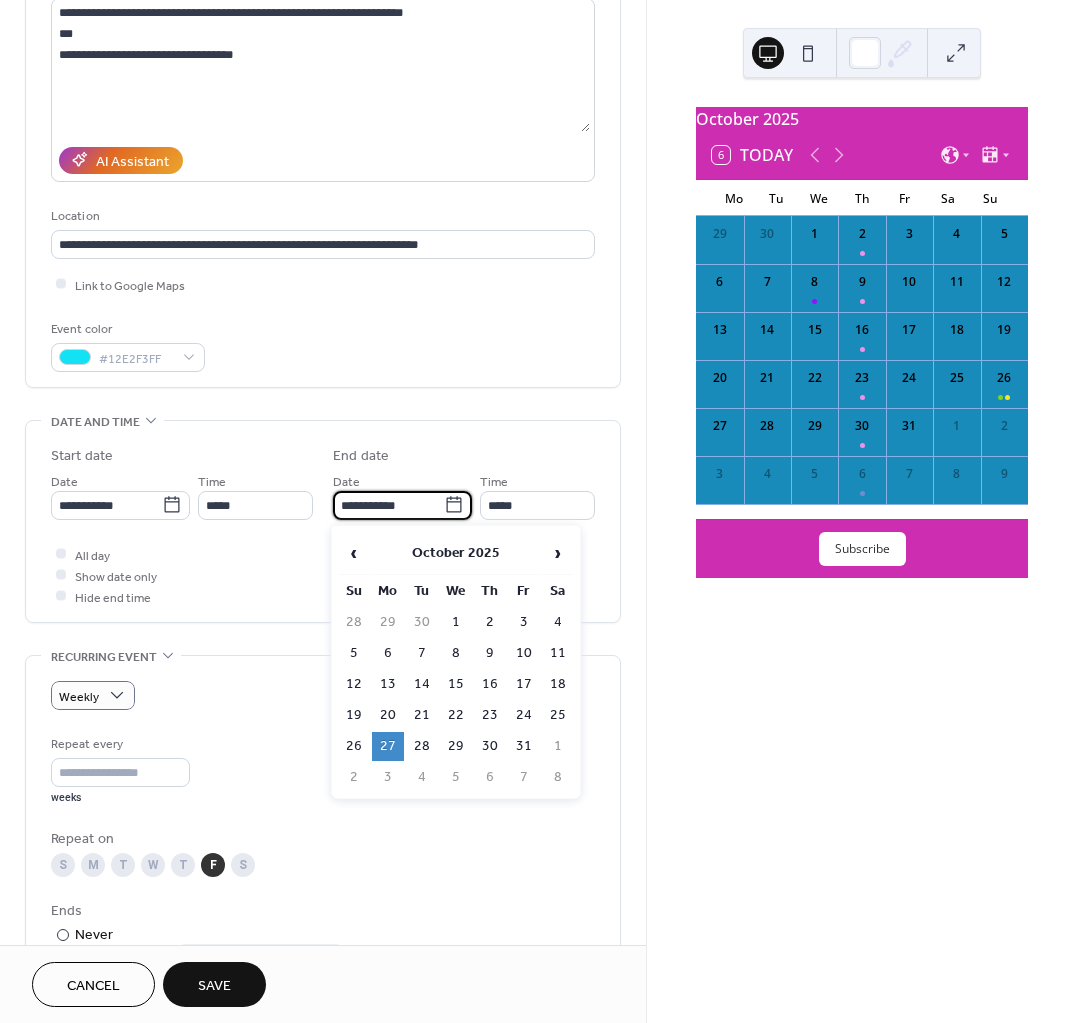 click on "**********" at bounding box center [388, 505] 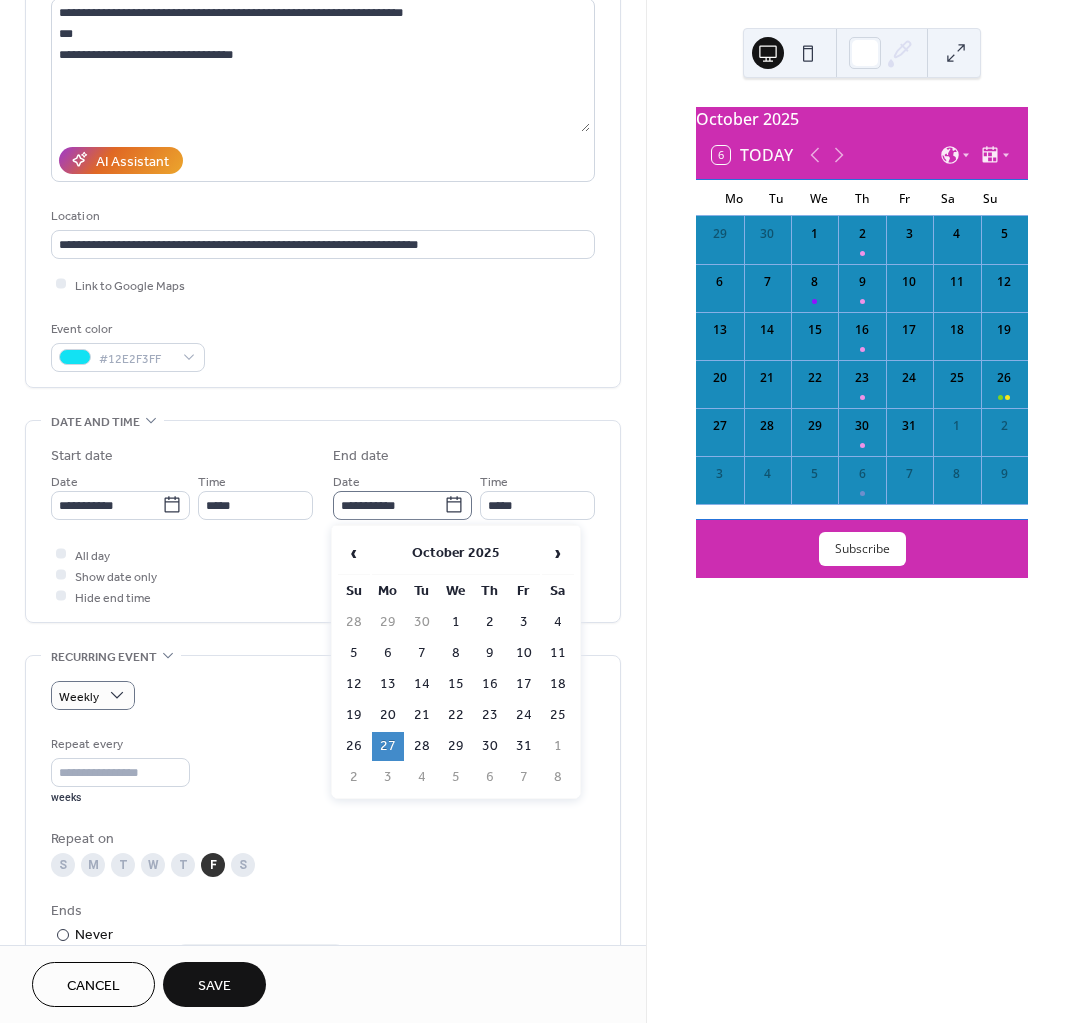 click 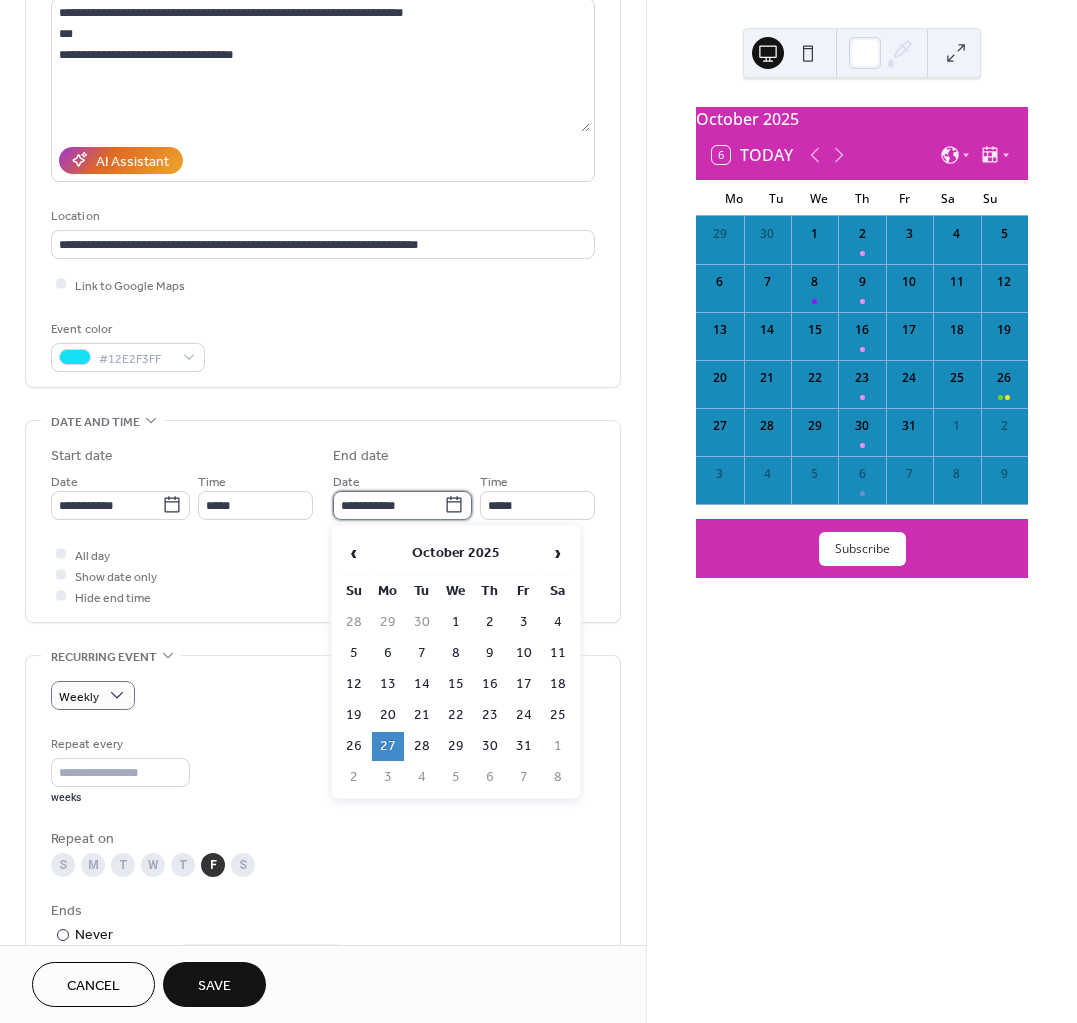 click on "**********" at bounding box center [388, 505] 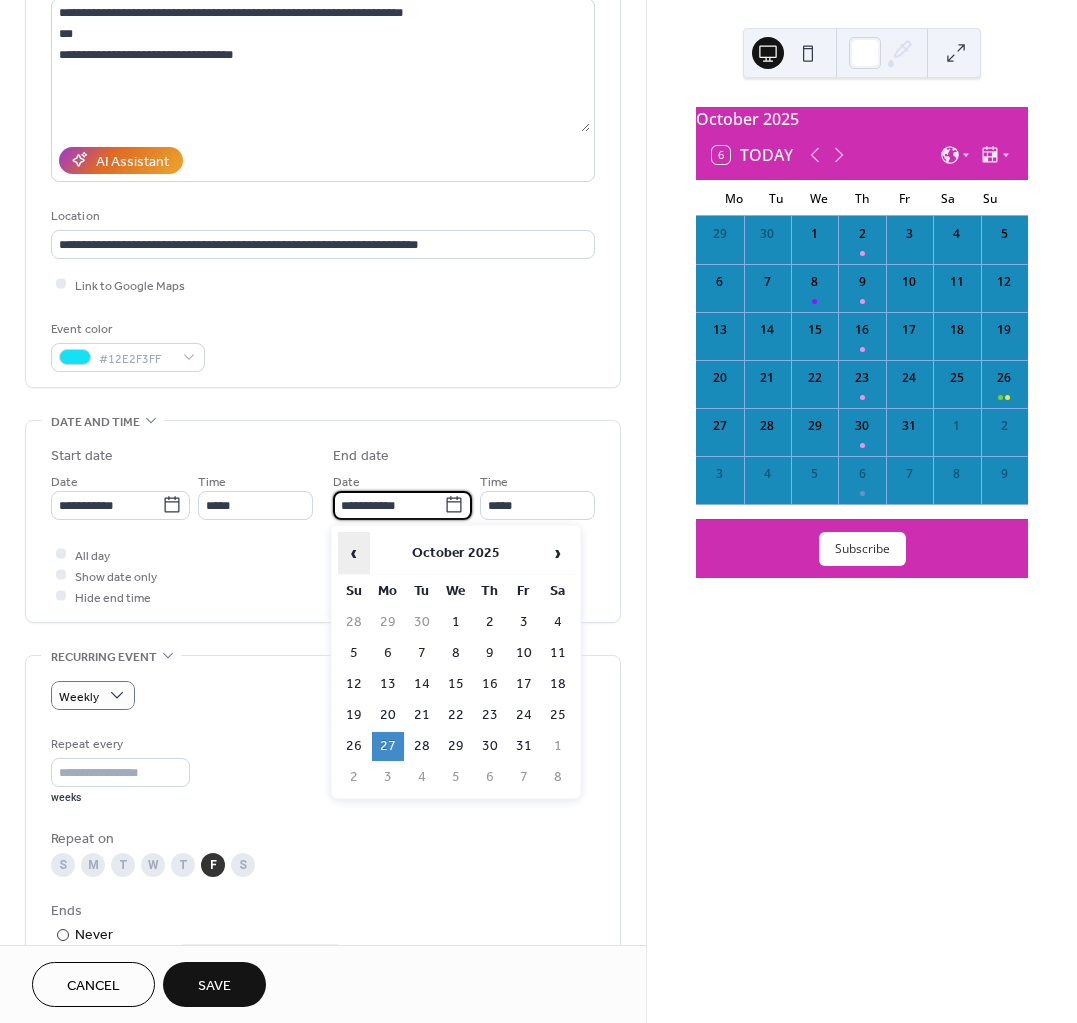 click on "‹" at bounding box center (354, 553) 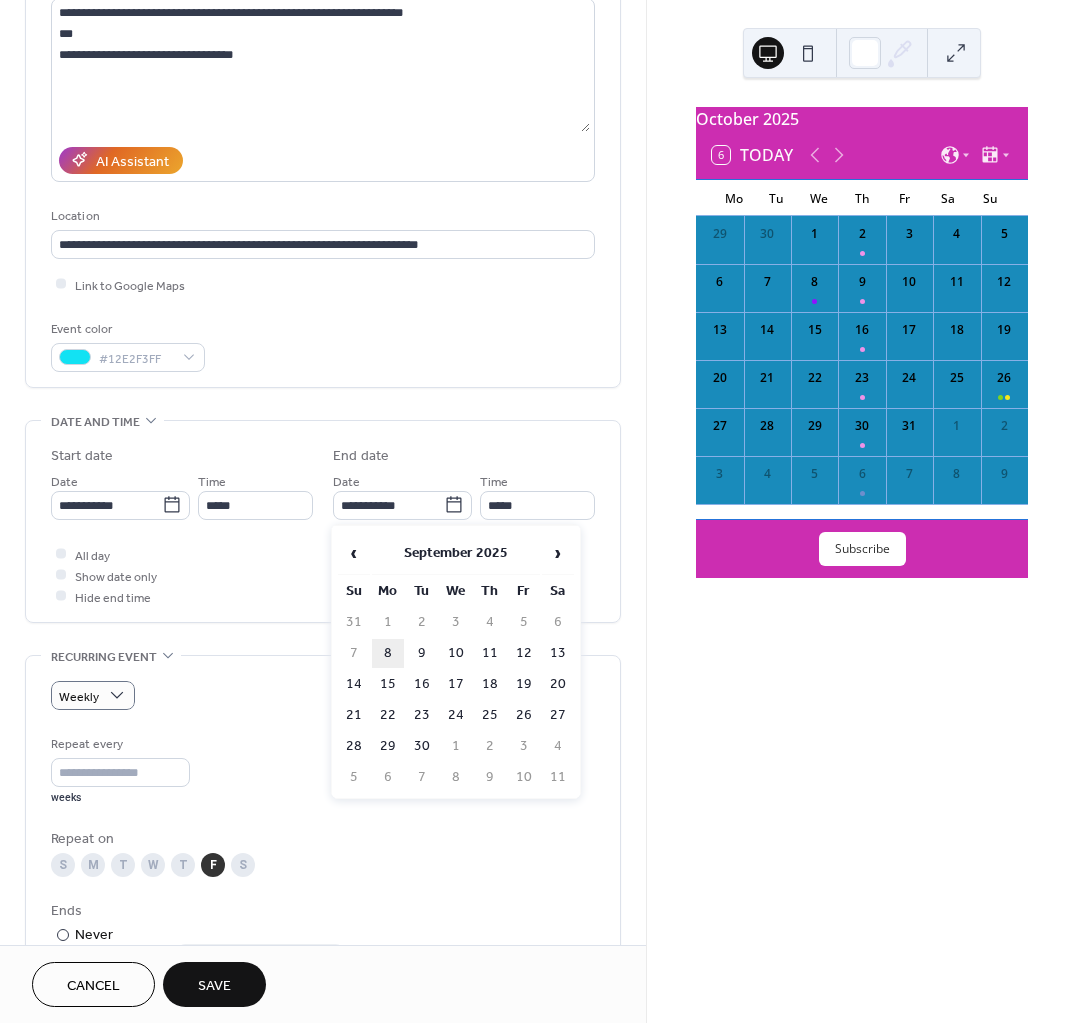 click on "8" at bounding box center [388, 653] 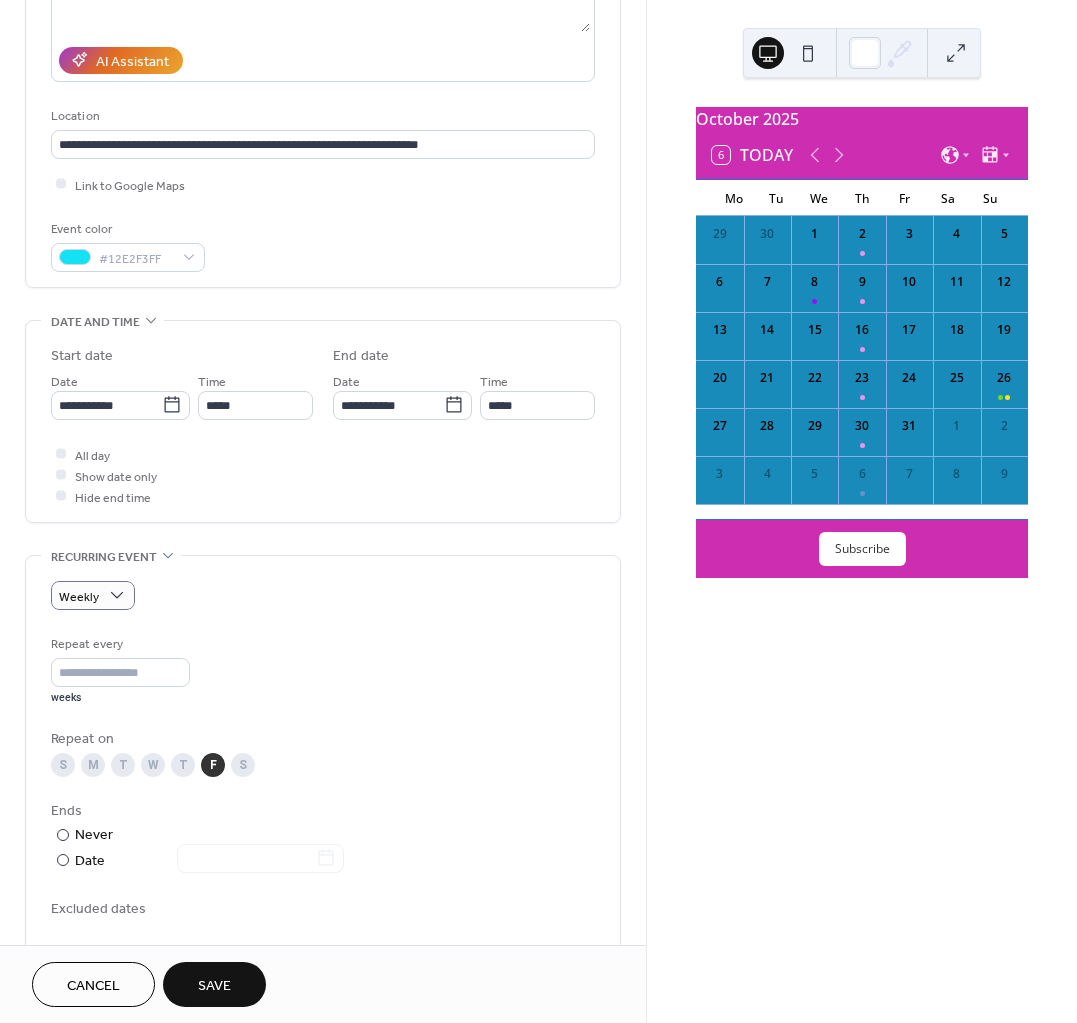 scroll, scrollTop: 481, scrollLeft: 0, axis: vertical 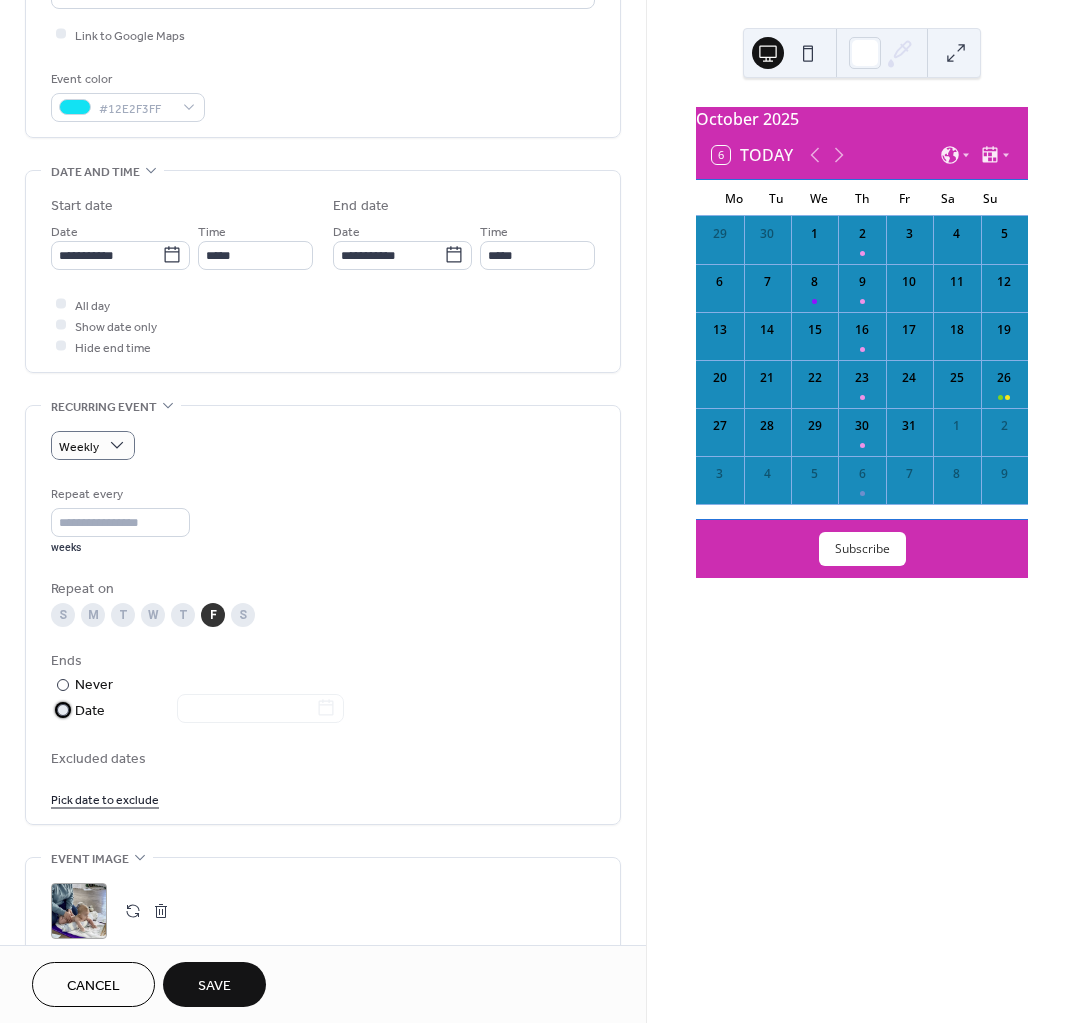 click at bounding box center [248, 710] 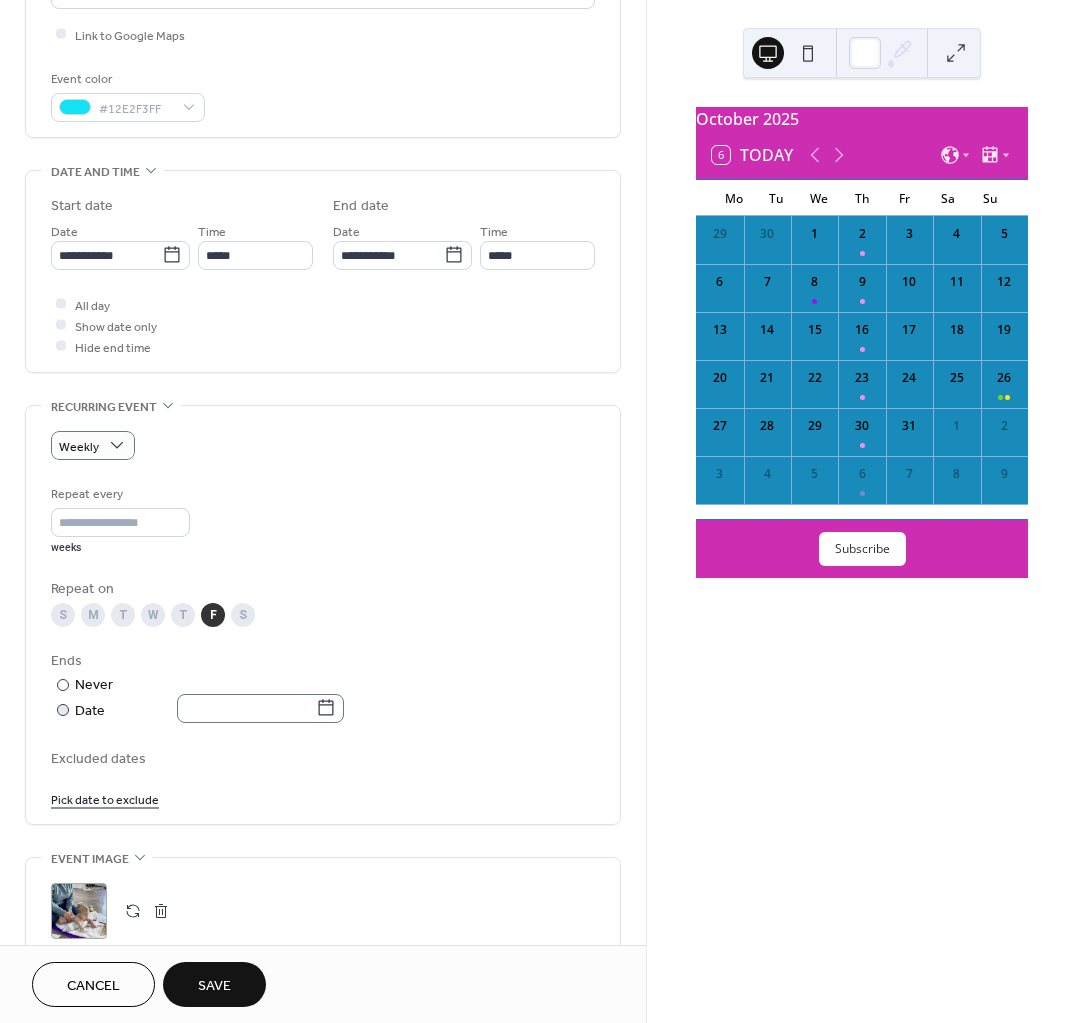 click 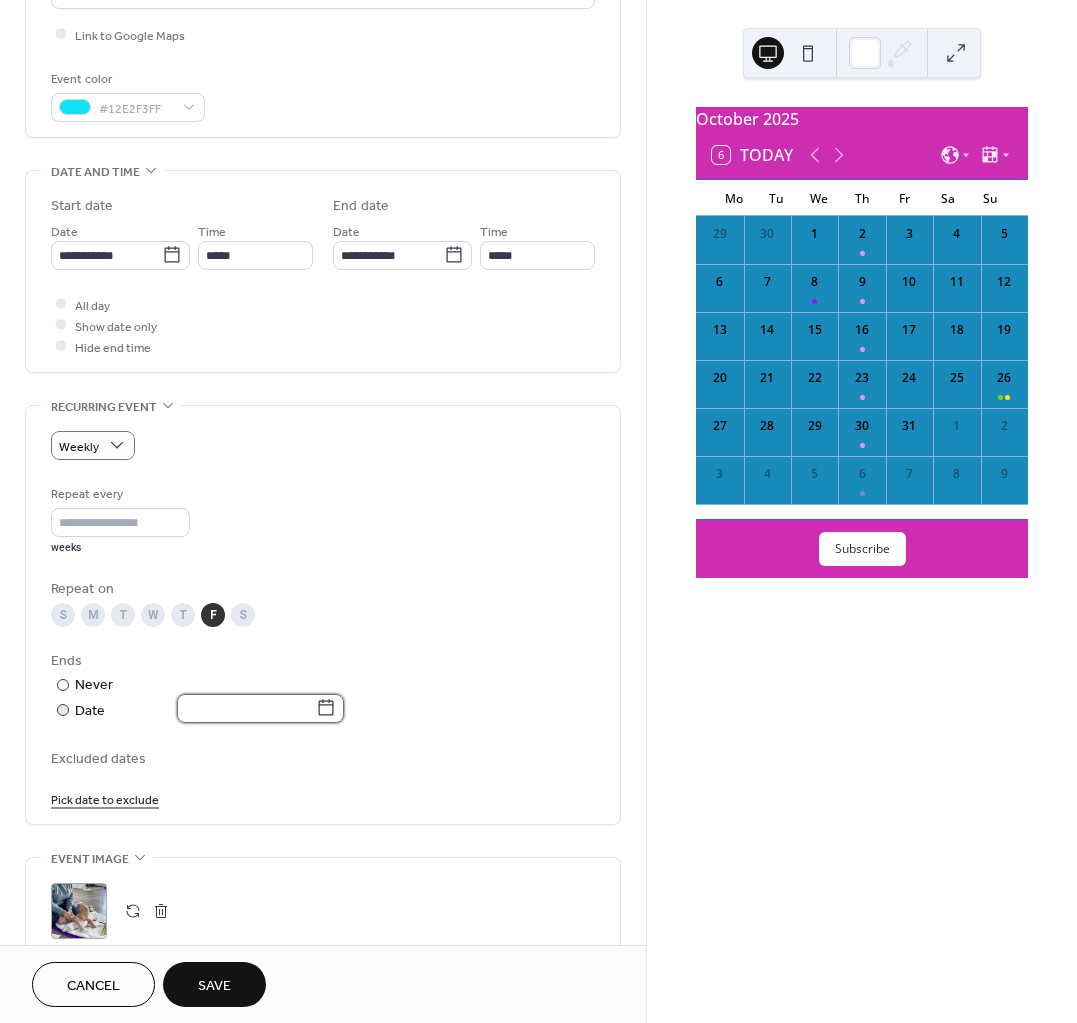 click at bounding box center [246, 708] 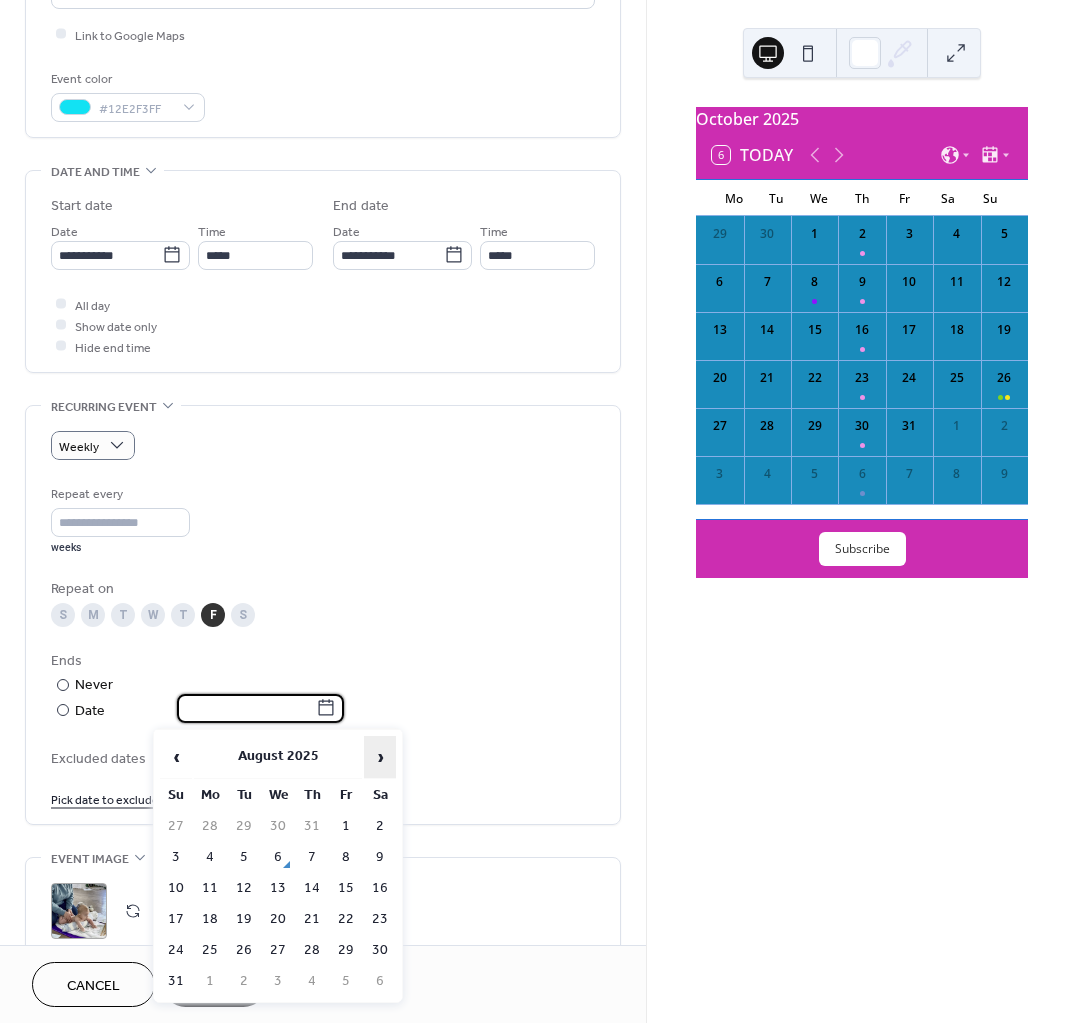 click on "›" at bounding box center [380, 757] 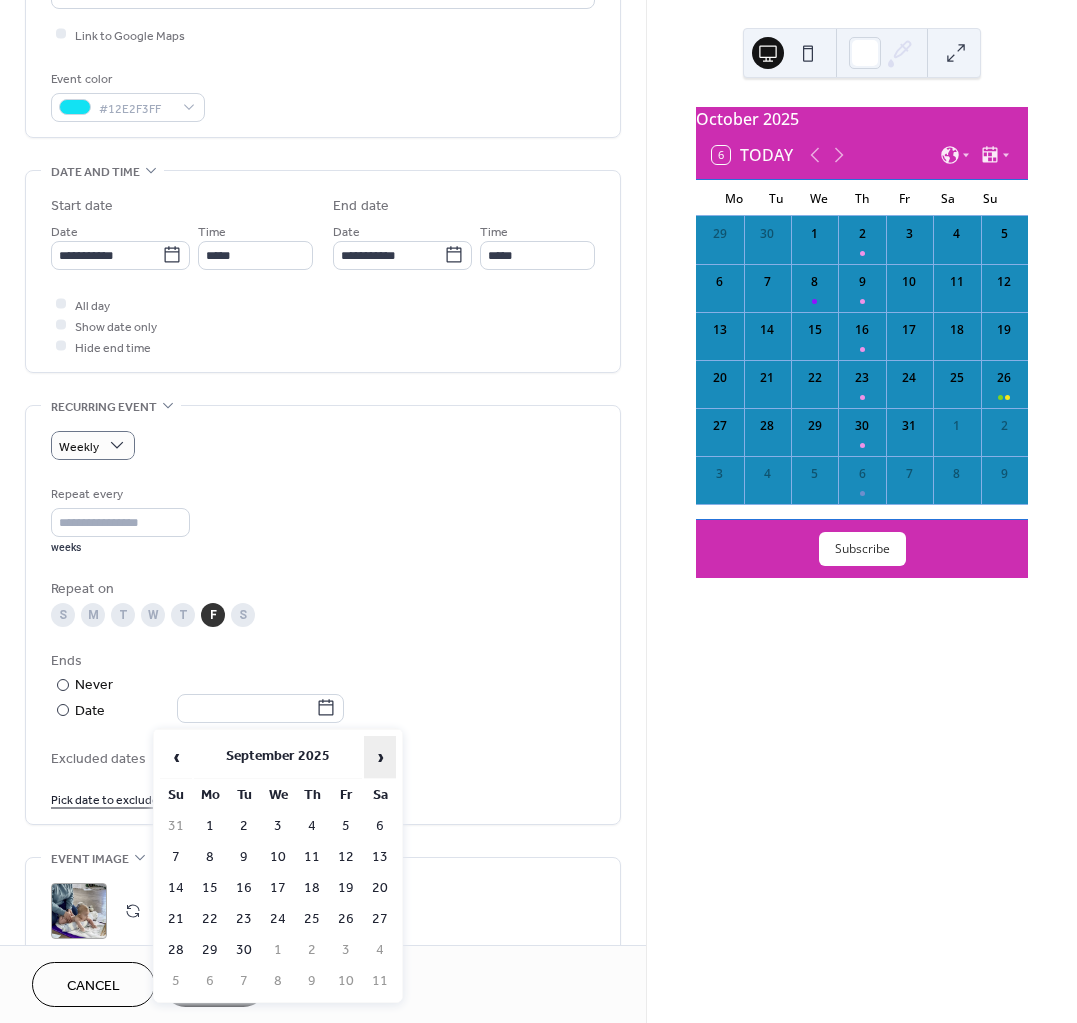 click on "›" at bounding box center (380, 757) 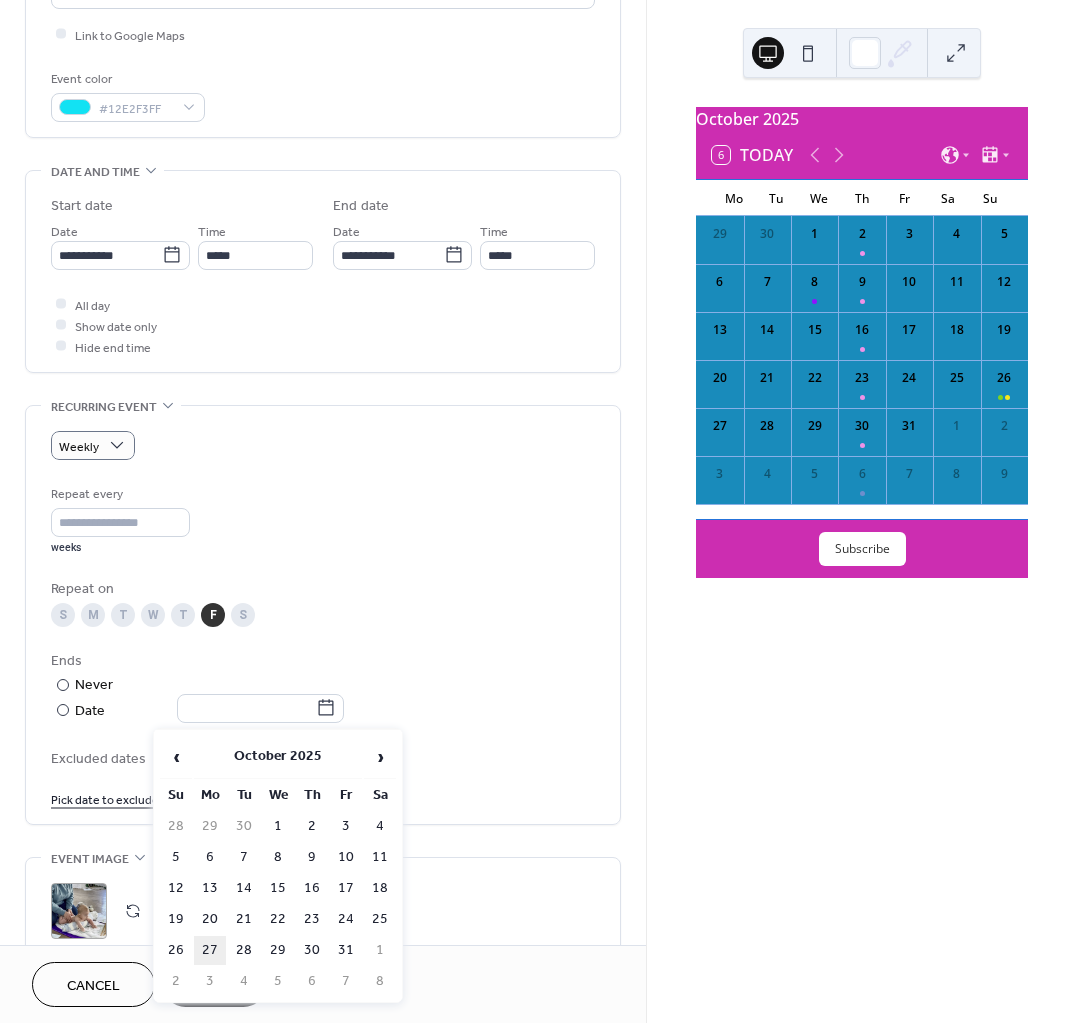 click on "27" at bounding box center [210, 950] 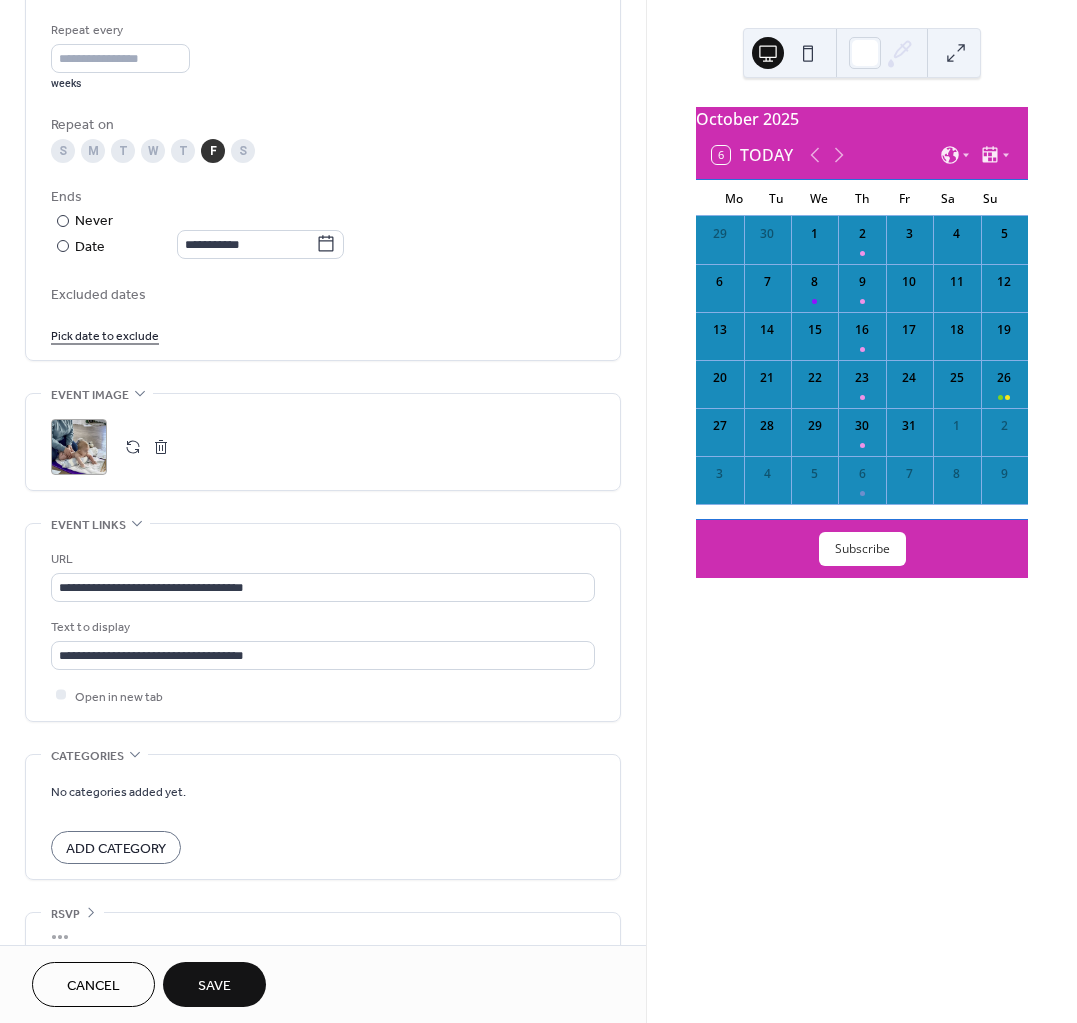 scroll, scrollTop: 981, scrollLeft: 0, axis: vertical 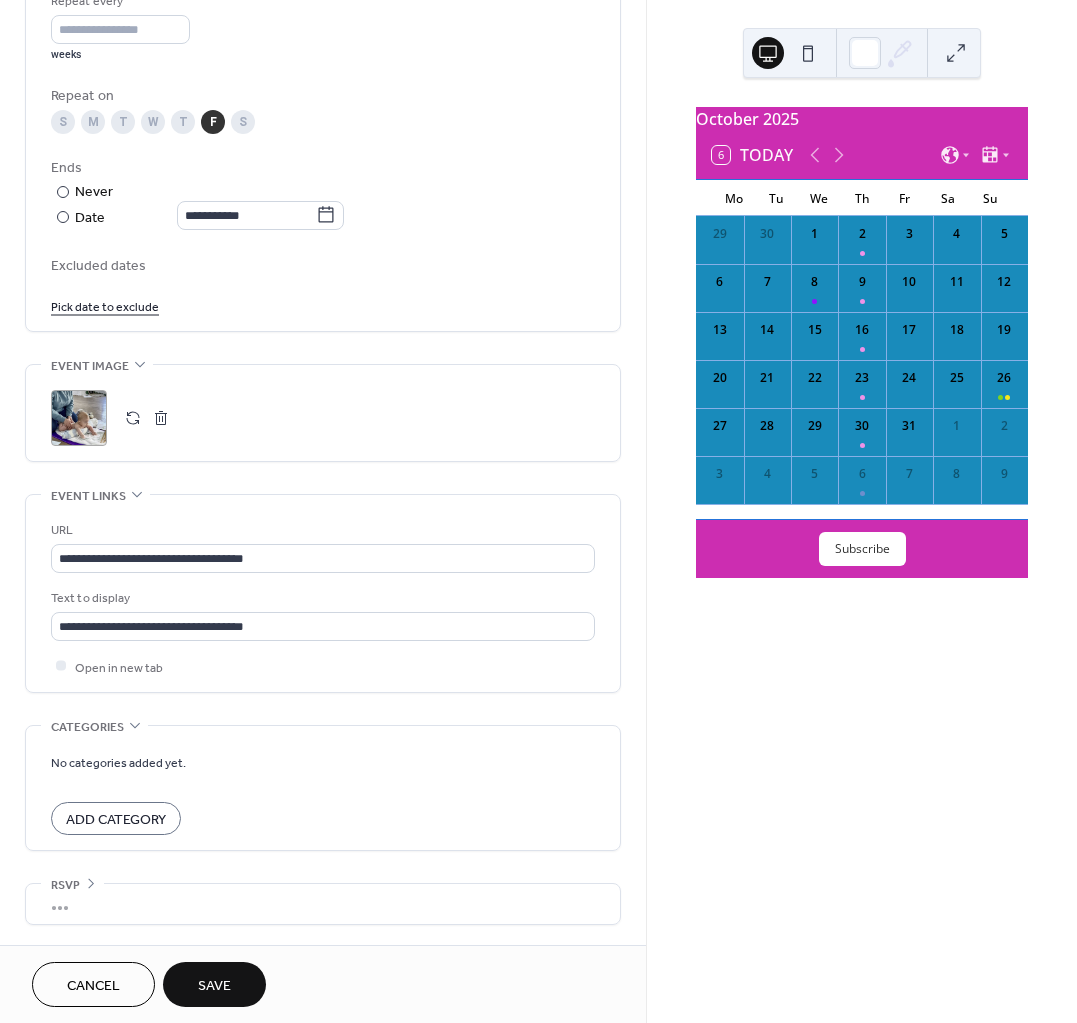 click on "Save" at bounding box center (214, 986) 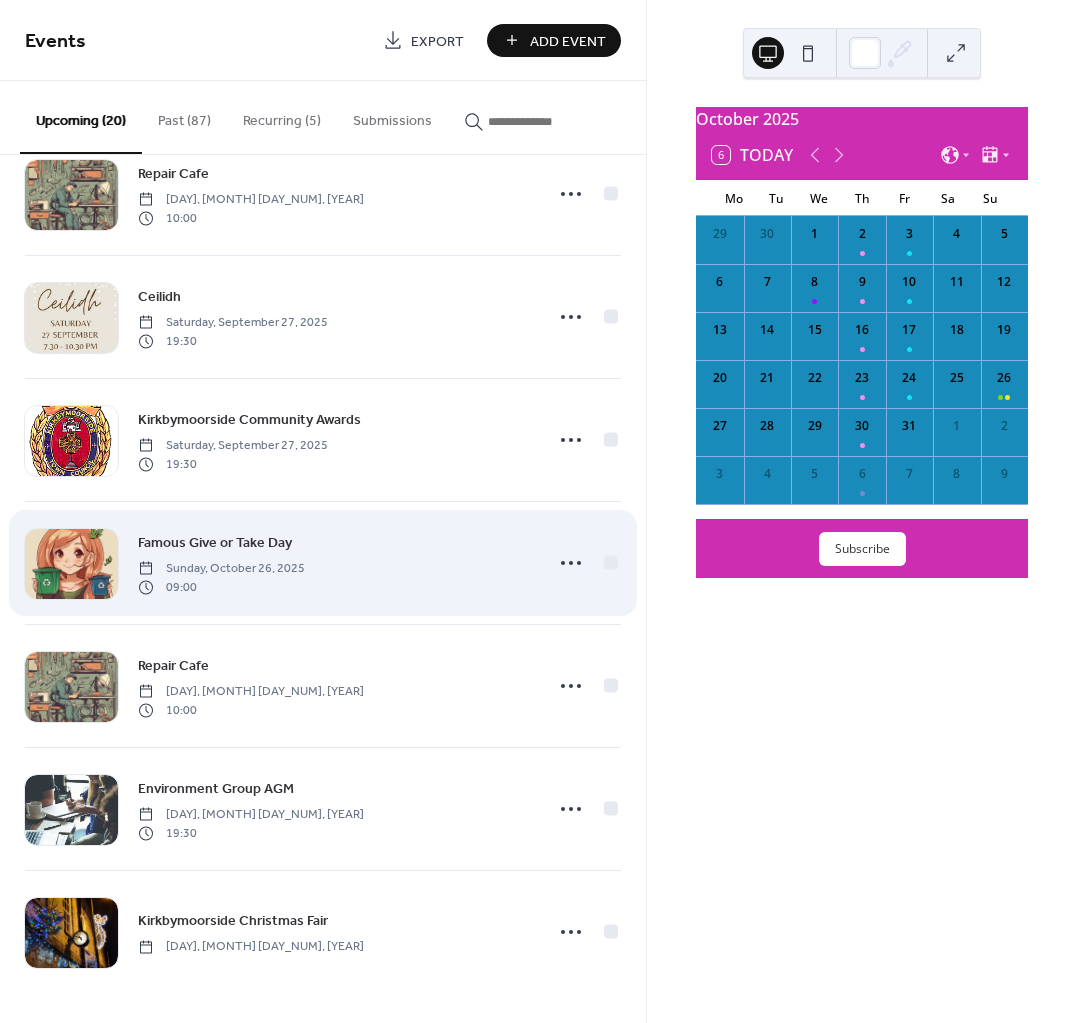 scroll, scrollTop: 1155, scrollLeft: 0, axis: vertical 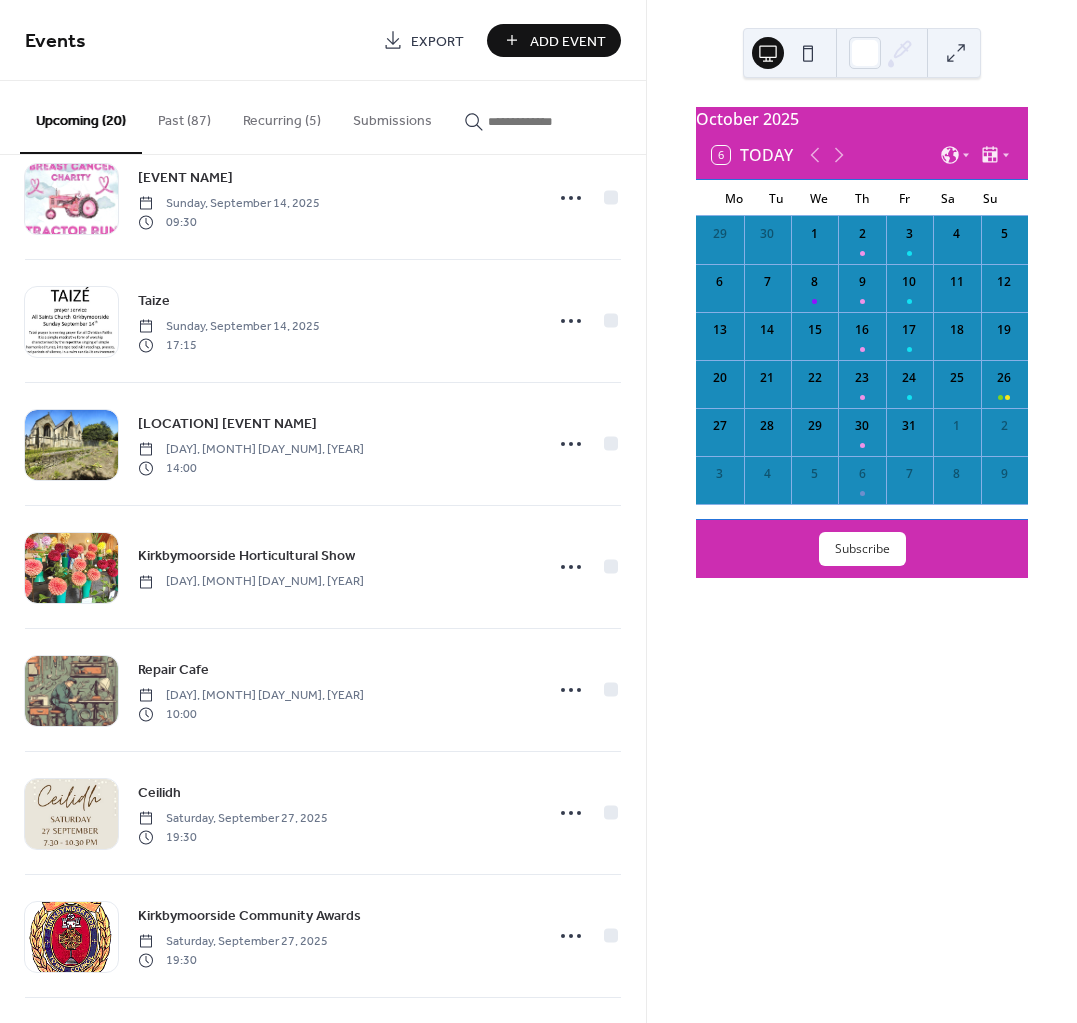 click on "Recurring (5)" at bounding box center [282, 116] 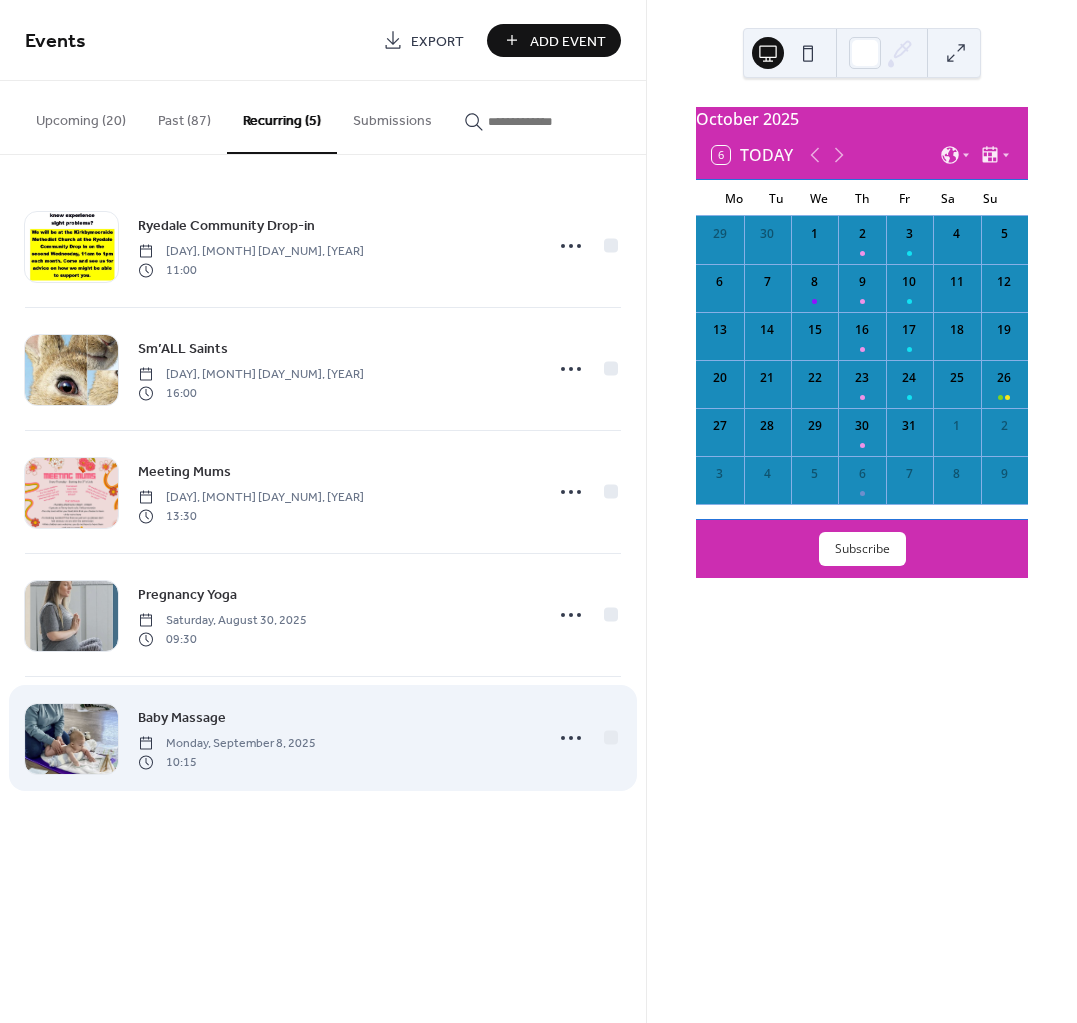 click on "Monday, September 8, 2025" at bounding box center [227, 744] 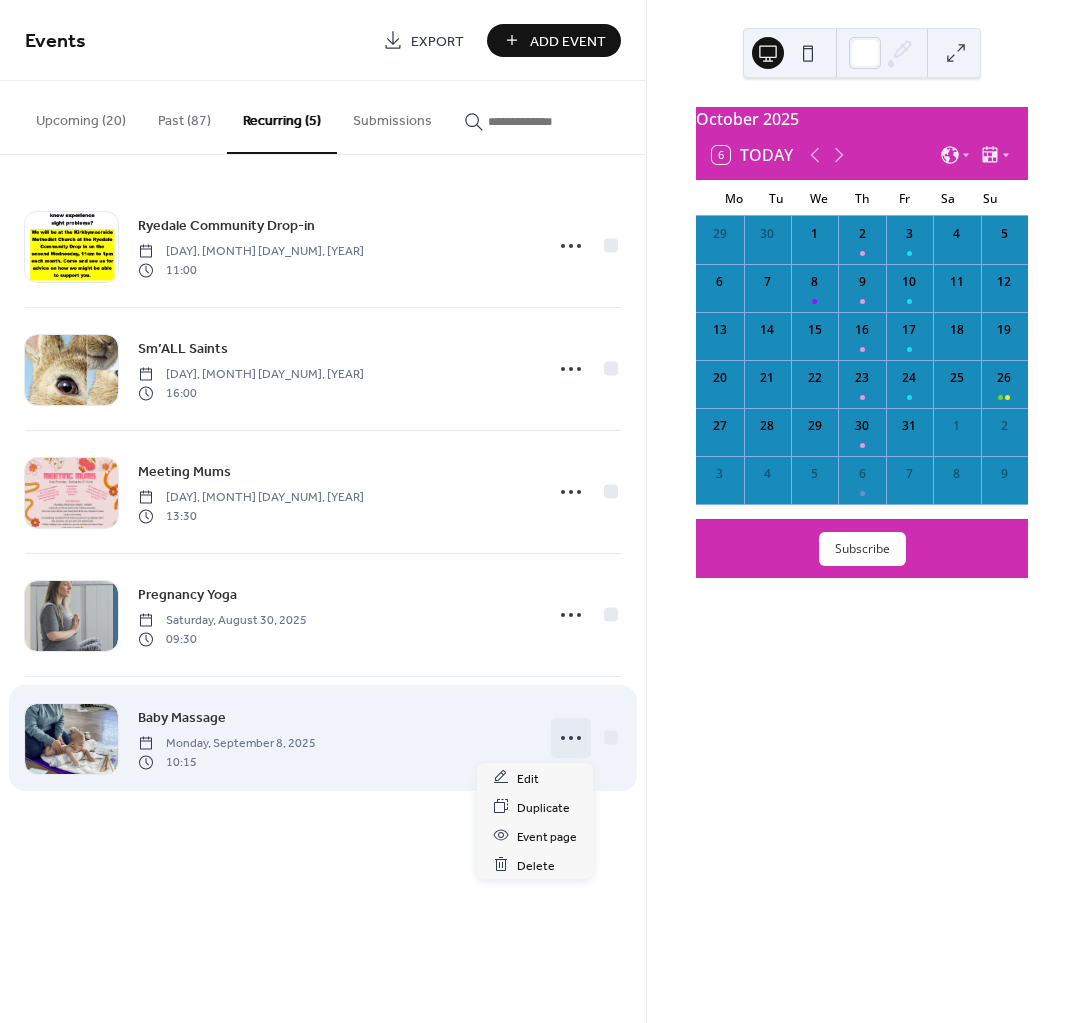 click 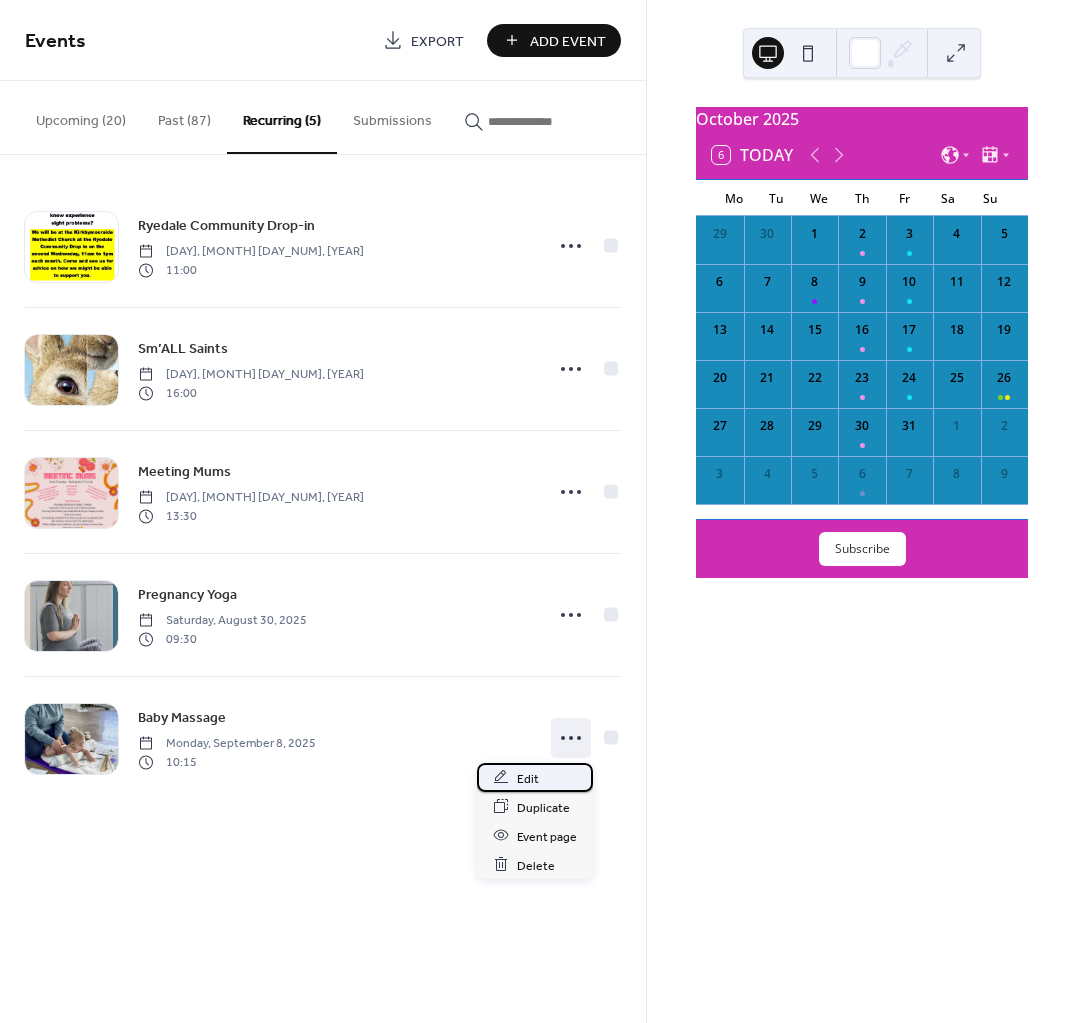 click on "Edit" at bounding box center (528, 778) 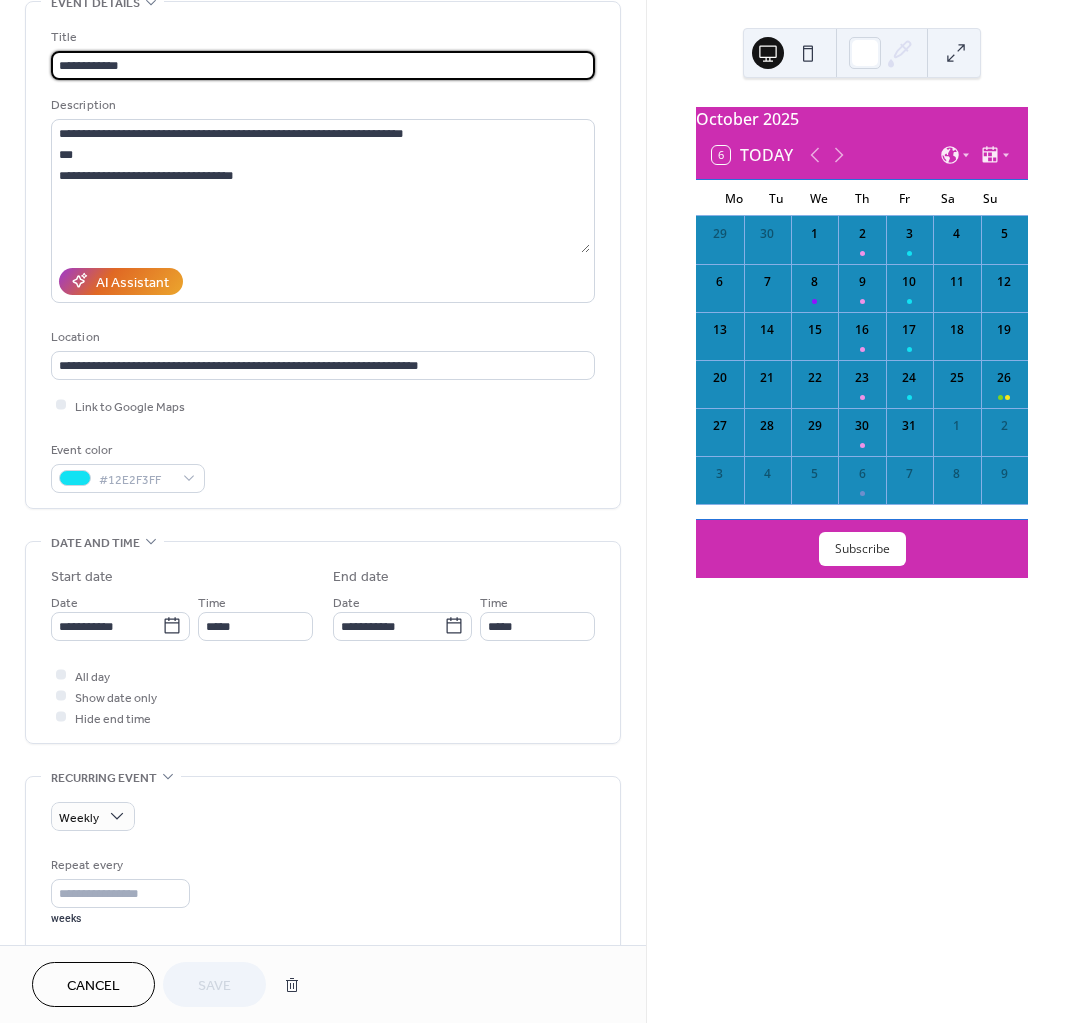 scroll, scrollTop: 0, scrollLeft: 0, axis: both 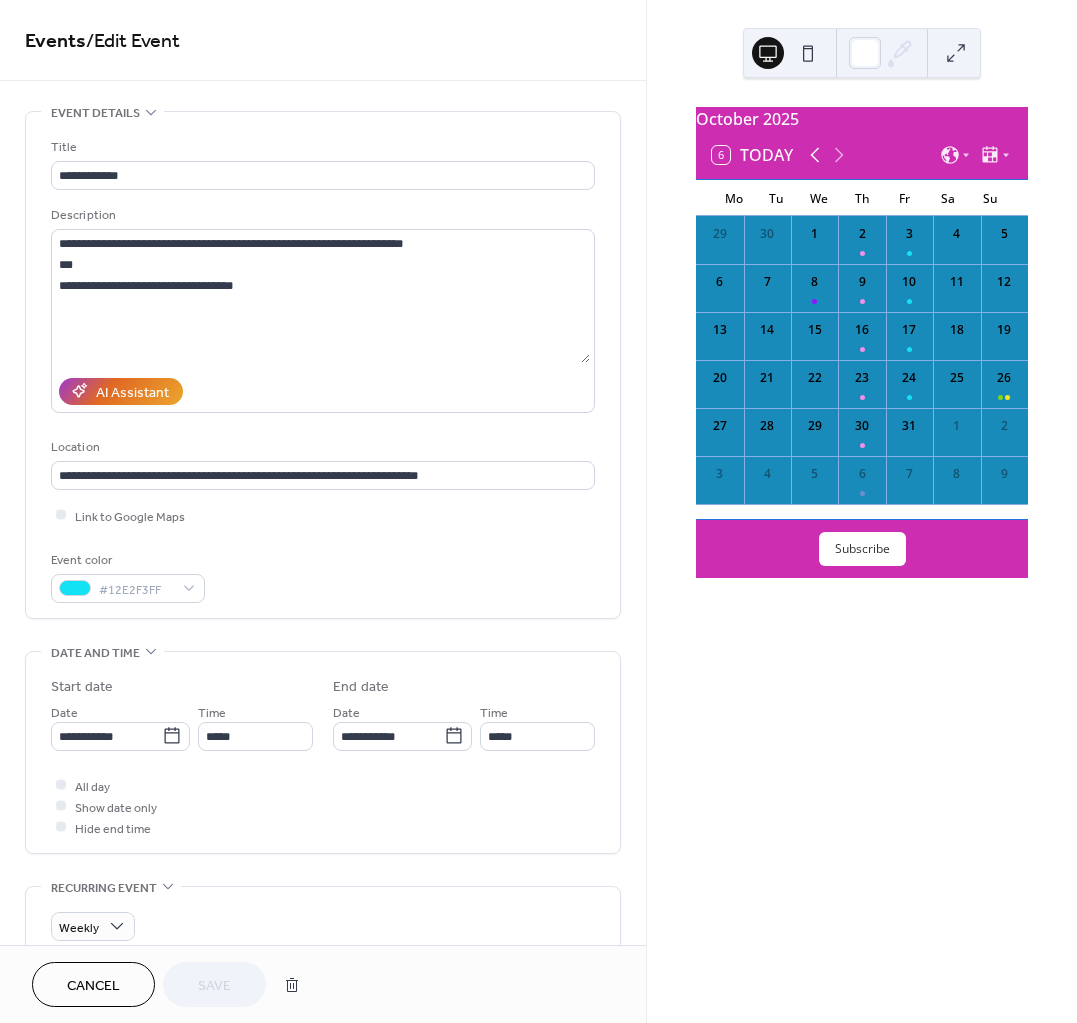 click 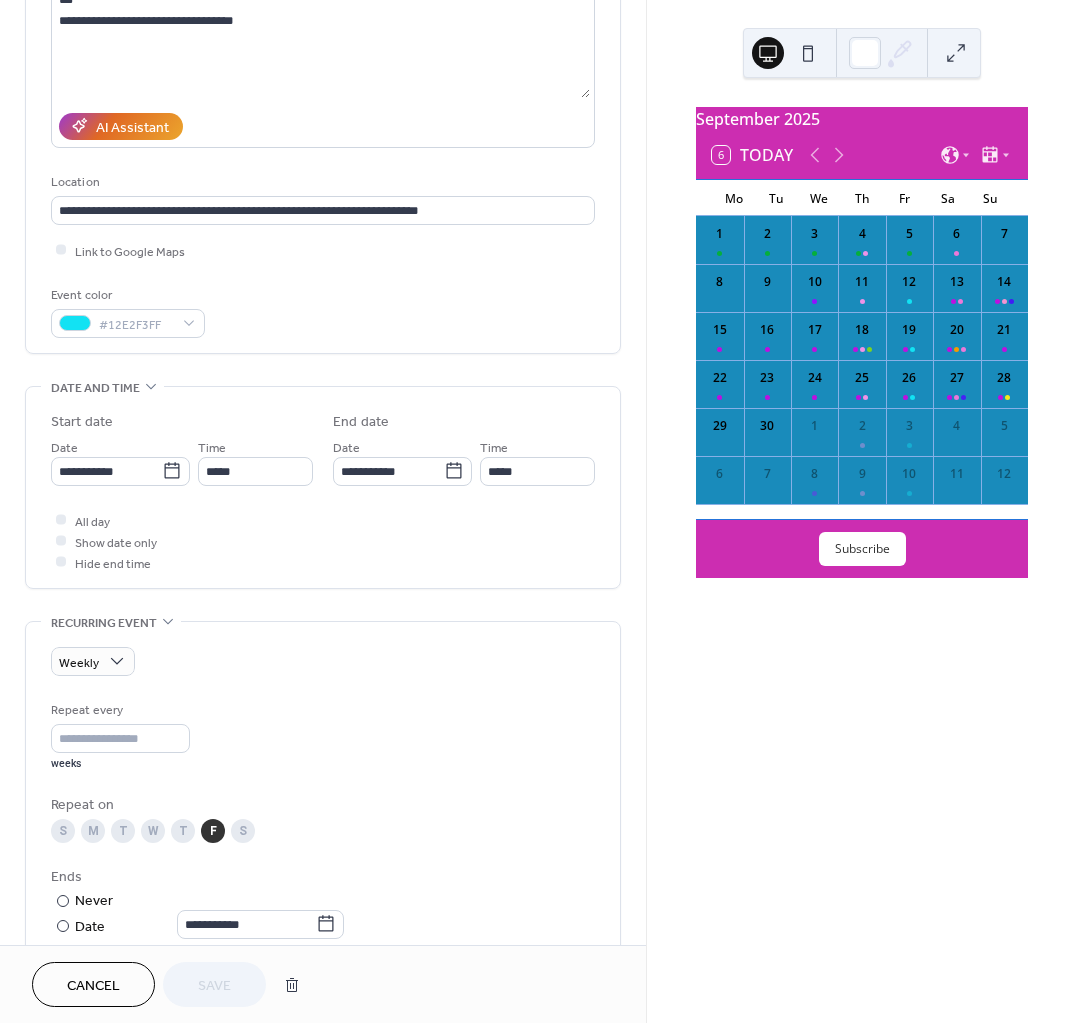 scroll, scrollTop: 0, scrollLeft: 0, axis: both 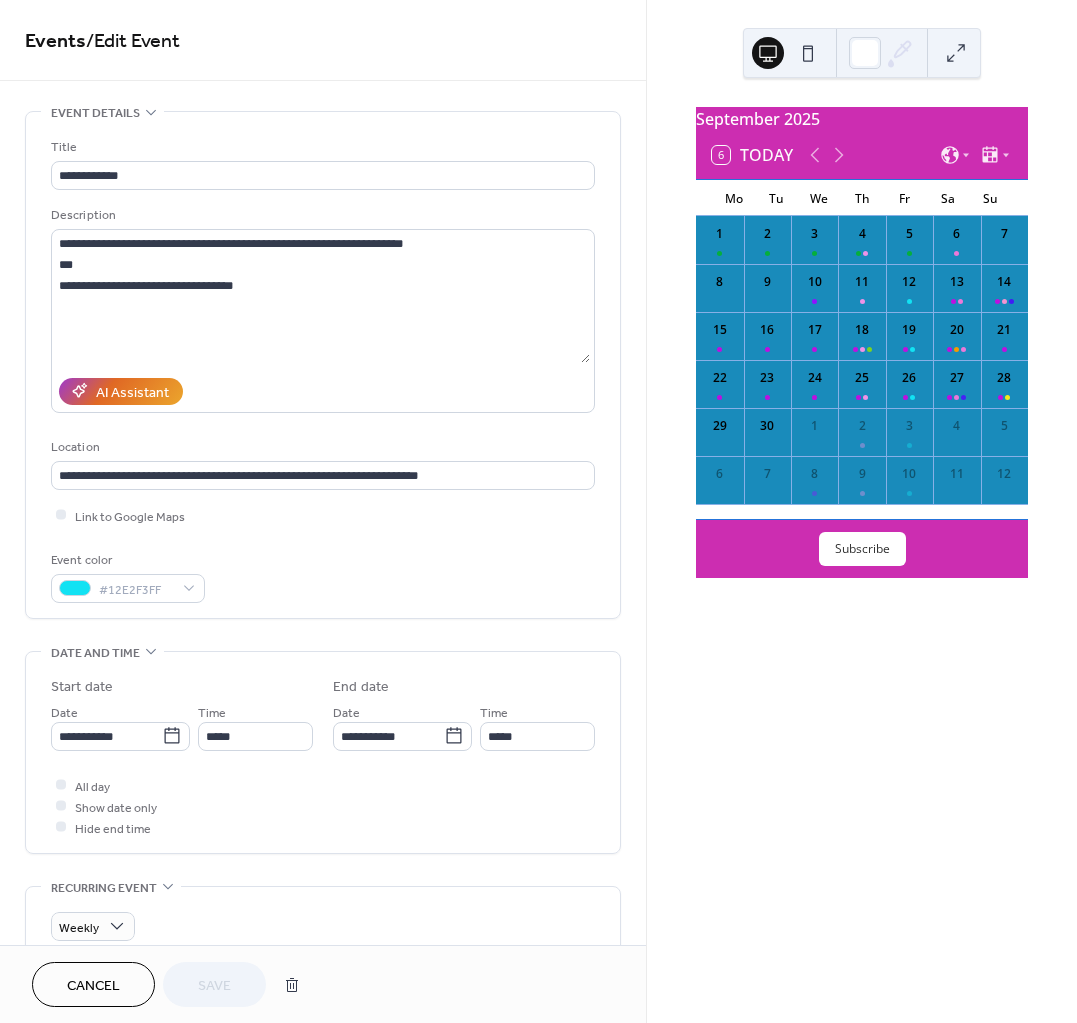 click on "8" at bounding box center (720, 282) 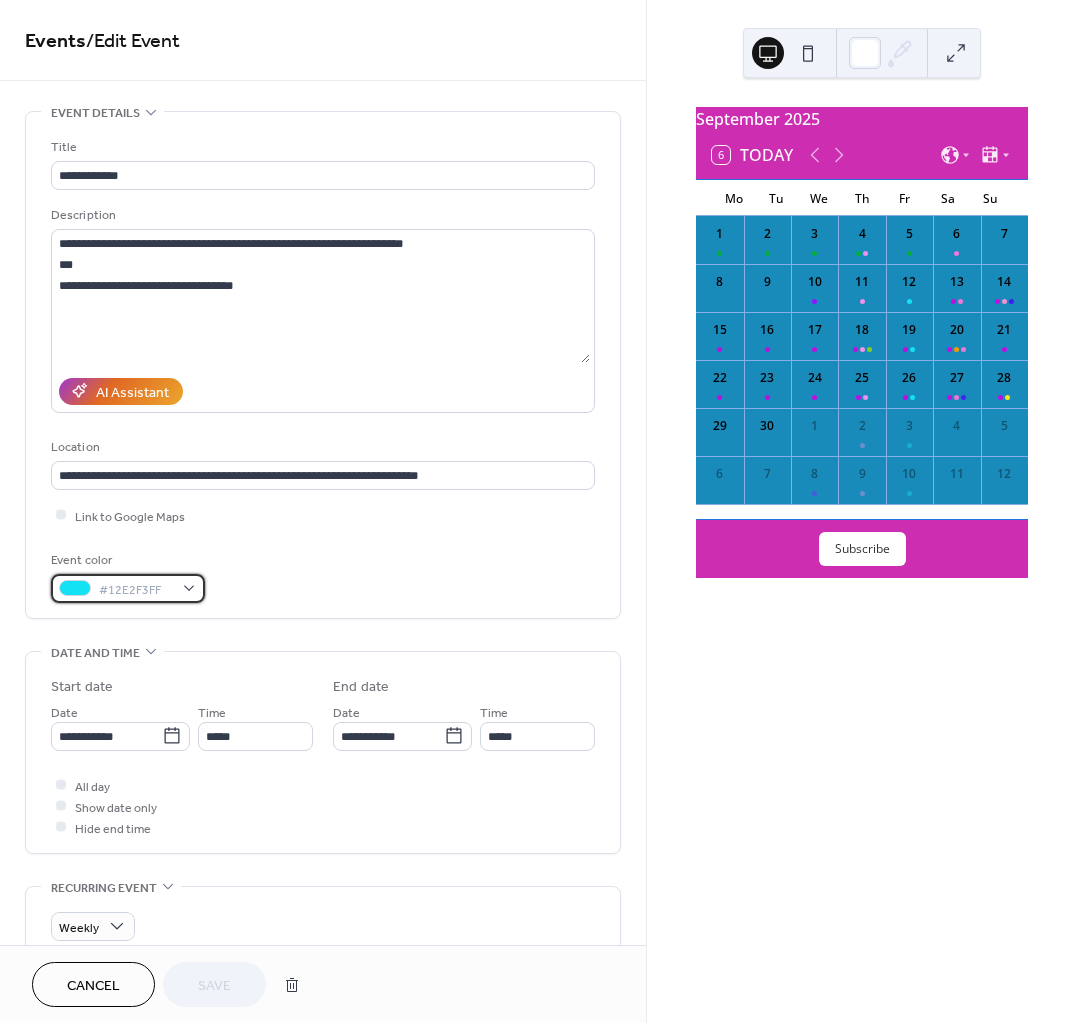 click on "#12E2F3FF" at bounding box center [128, 588] 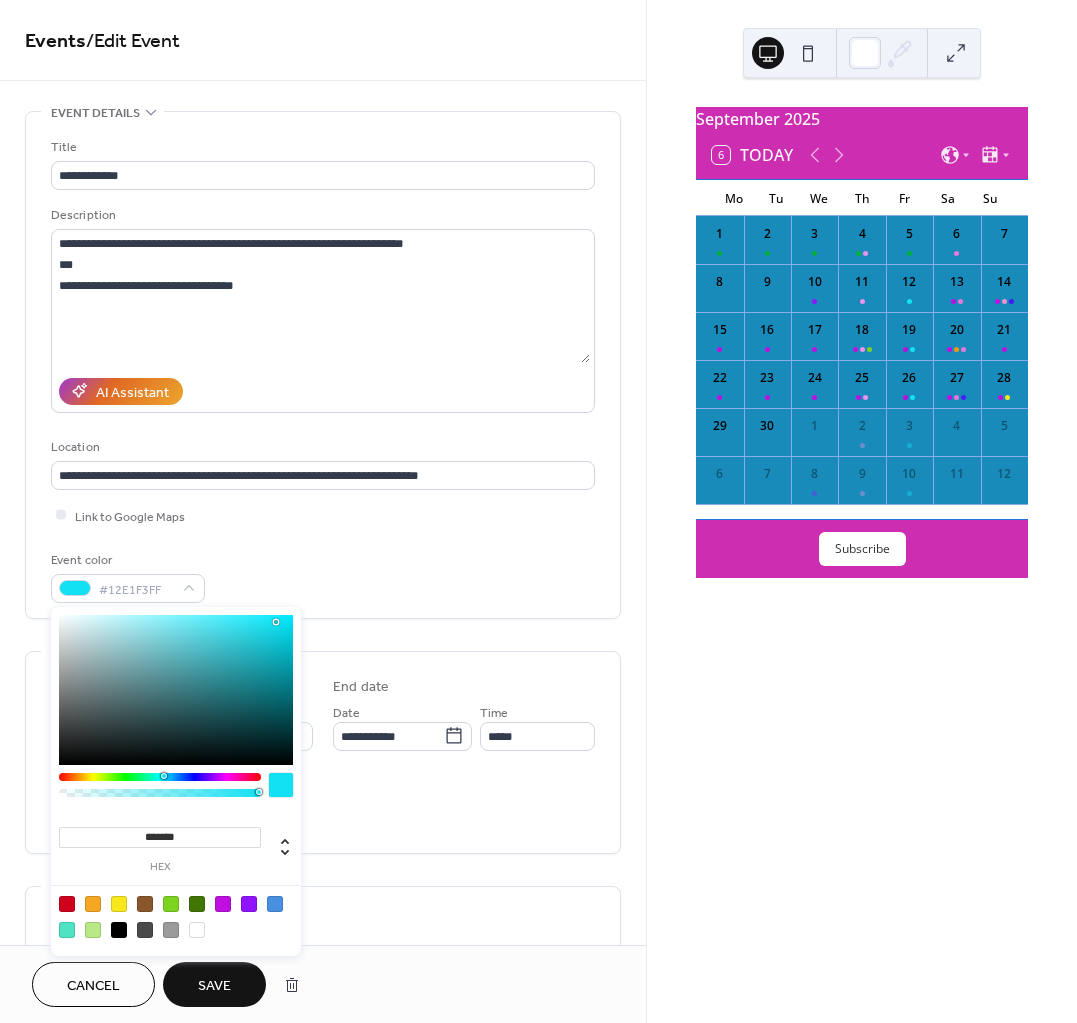drag, startPoint x: 168, startPoint y: 773, endPoint x: 237, endPoint y: 714, distance: 90.78546 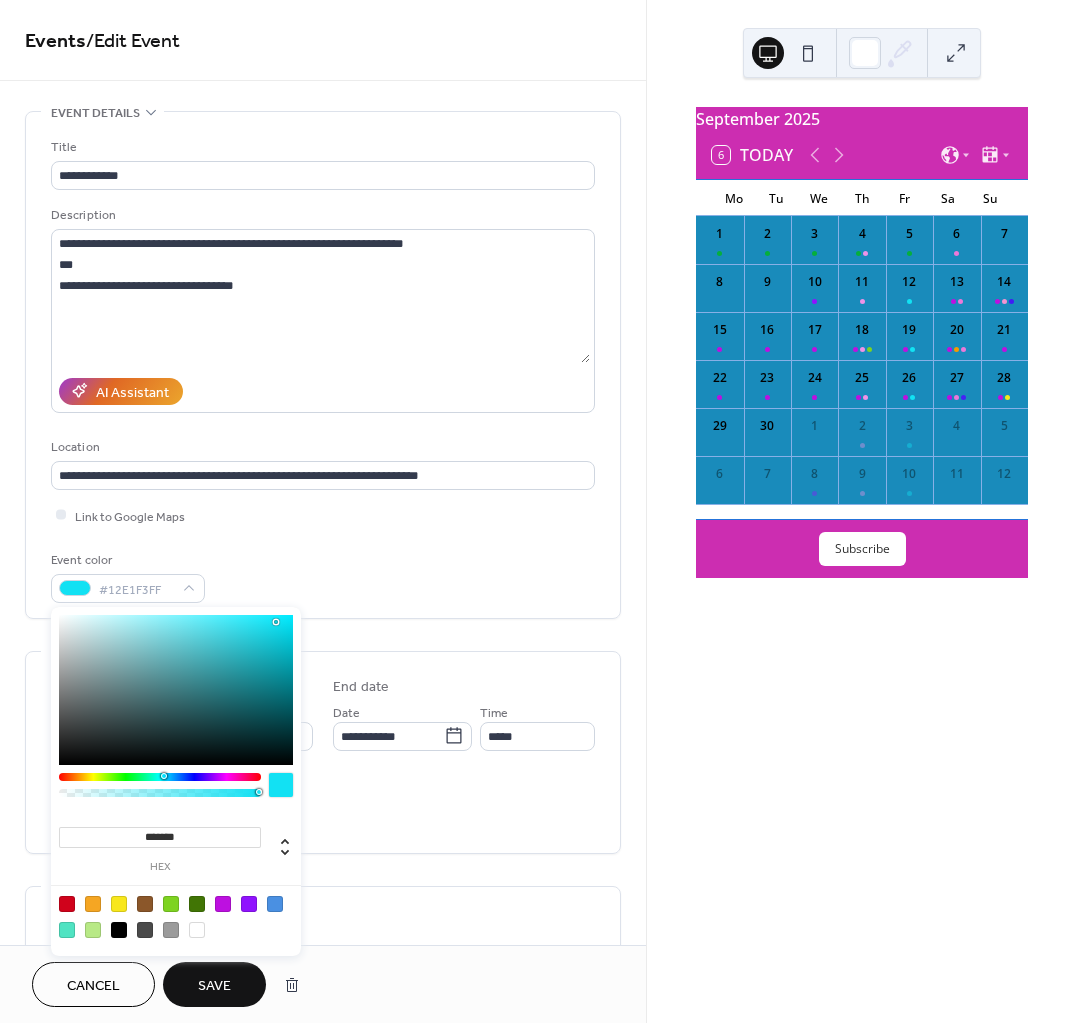 click at bounding box center (166, 776) 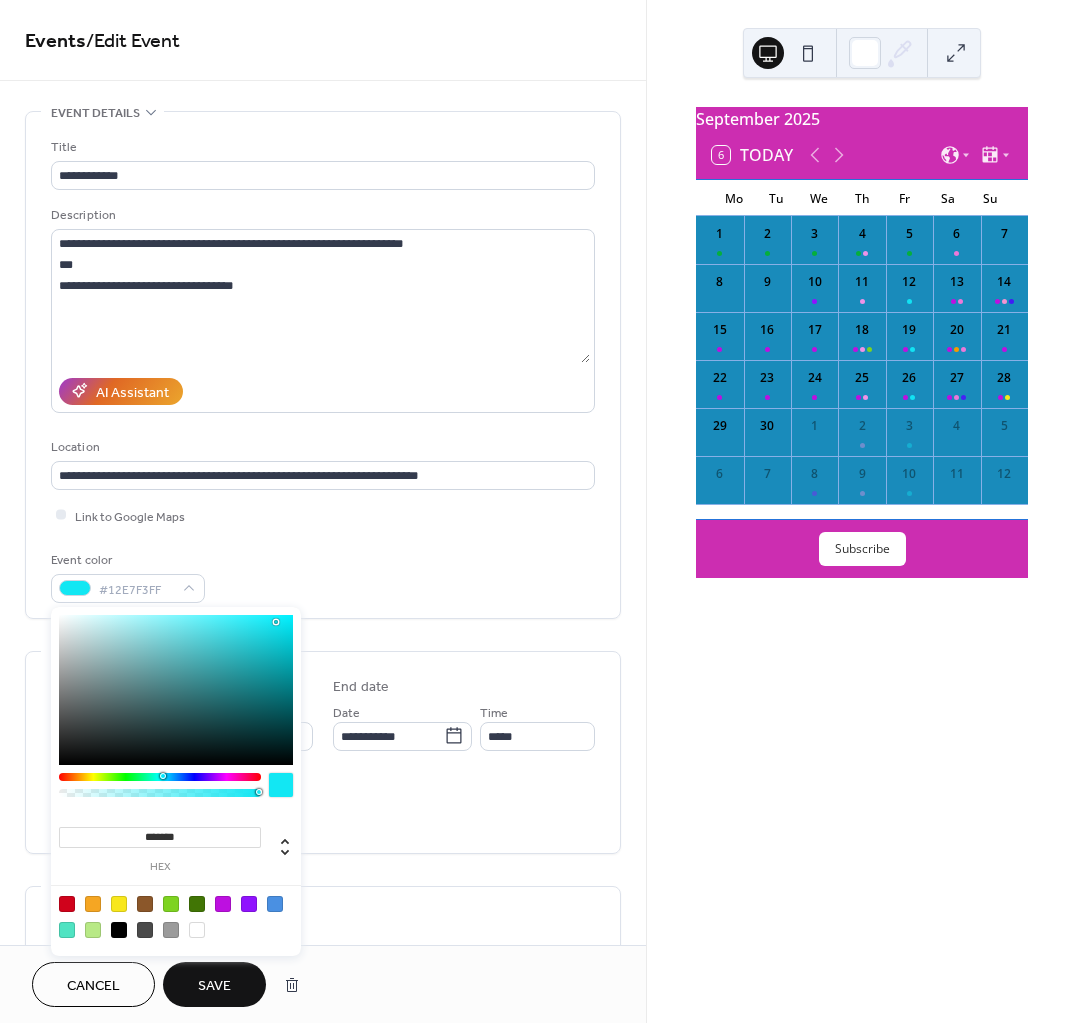 type on "*******" 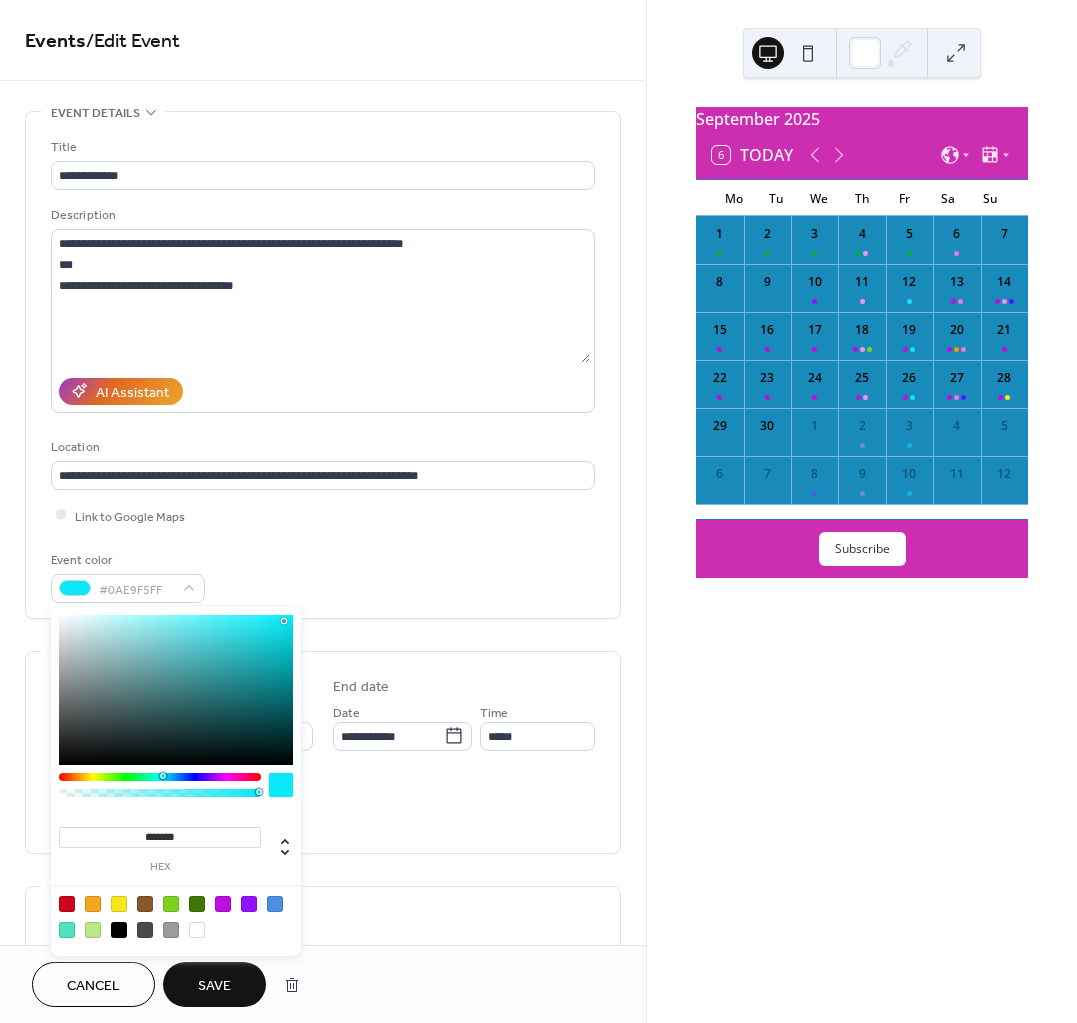 click on "Save" at bounding box center (214, 986) 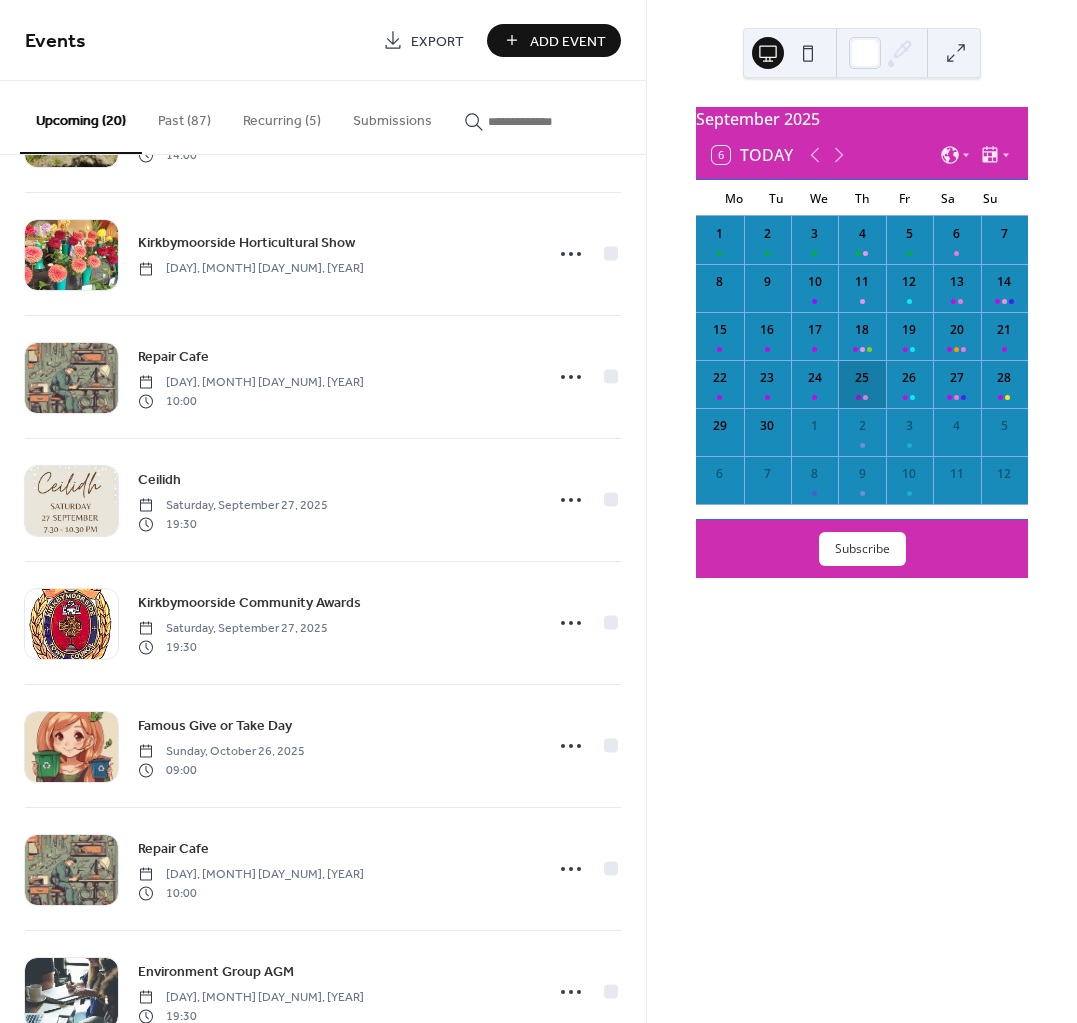 scroll, scrollTop: 1500, scrollLeft: 0, axis: vertical 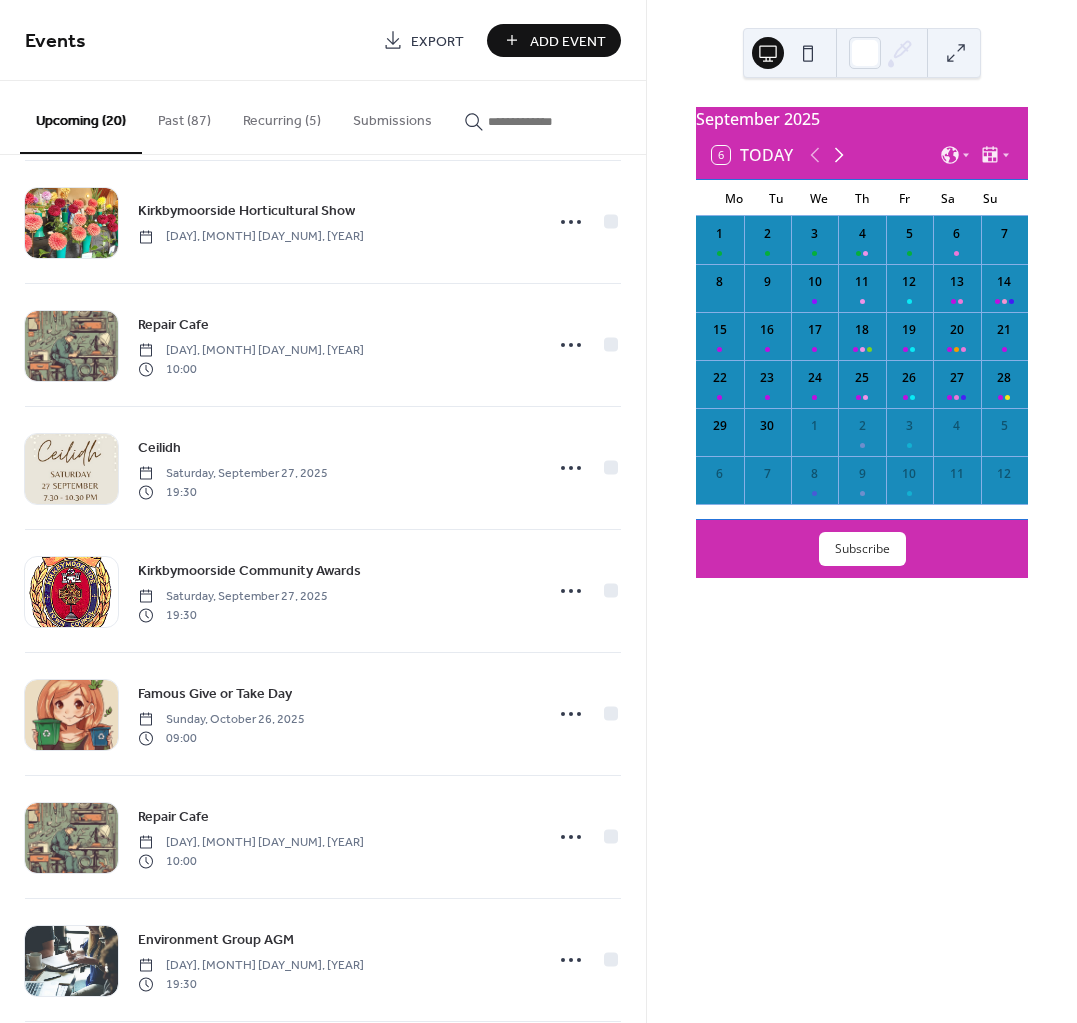 click 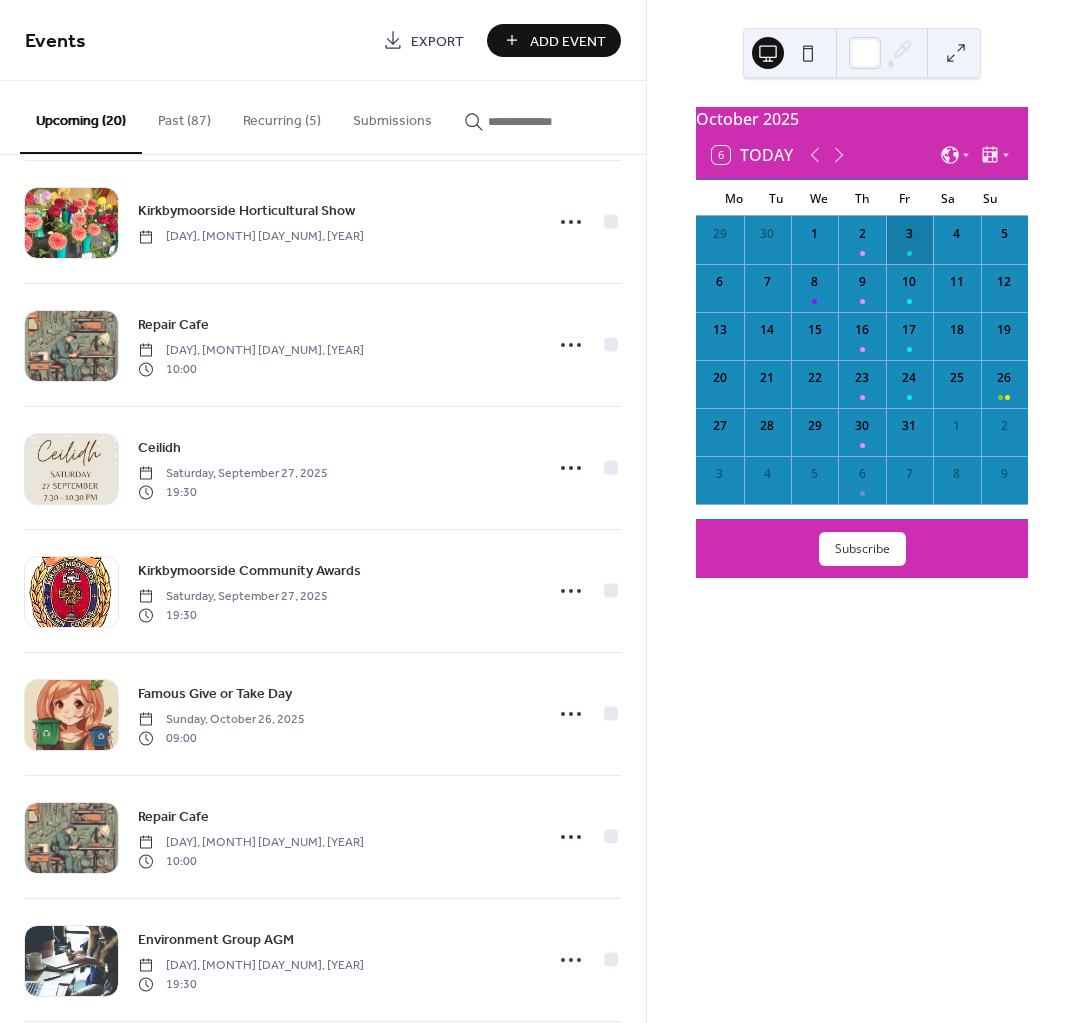 click on "3" at bounding box center (909, 240) 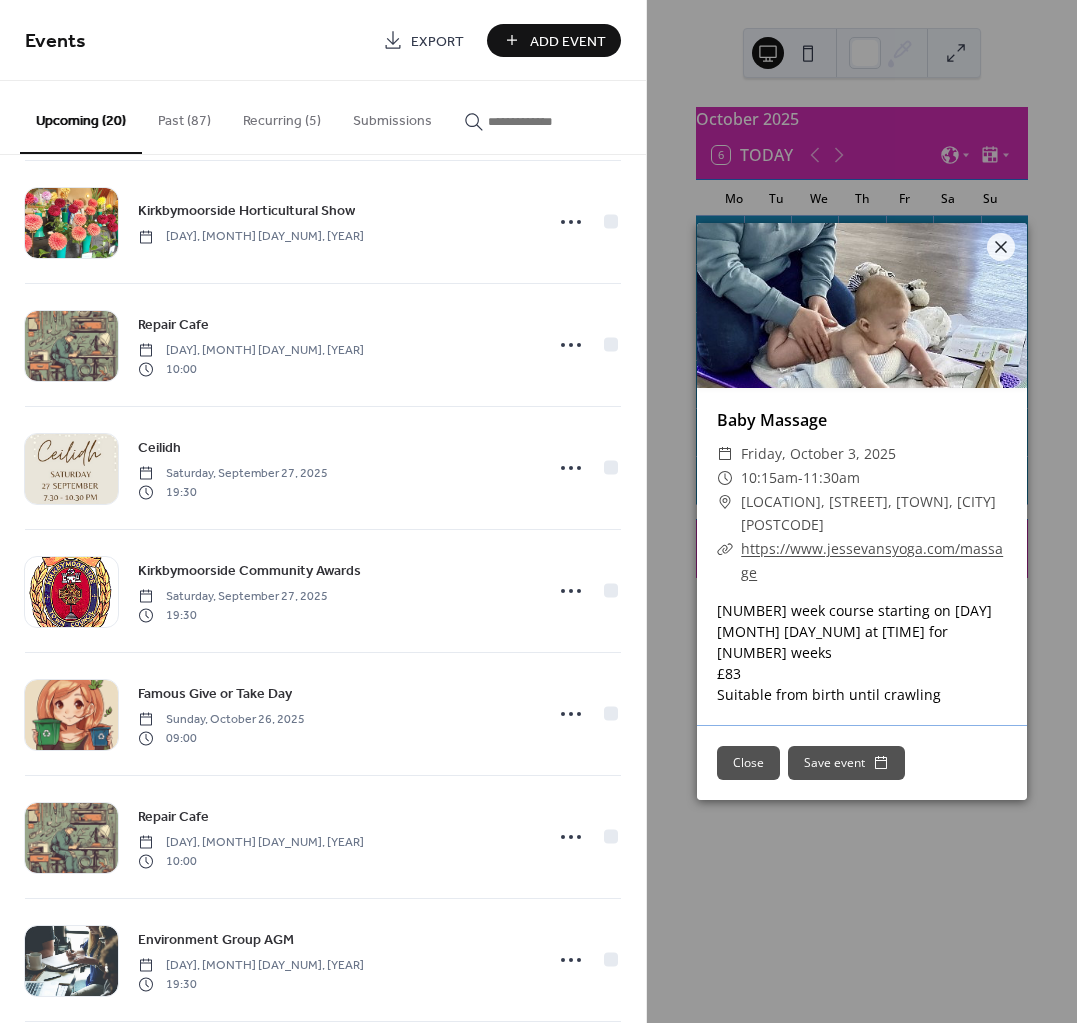 click on "Baby Massage ​ Friday, October 3, 2025 ​ 10:15am - 11:30am ​ Kirkbymoorside Community Hub, West Fields, Kirkbymoorside, York YO62 6AG ​ https://www.jessevansyoga.com/massage 6 week course starting on Monday 8th September at 10:15am for 5 weeks £83 Suitable from birth until crawling Close Save event" at bounding box center [862, 511] 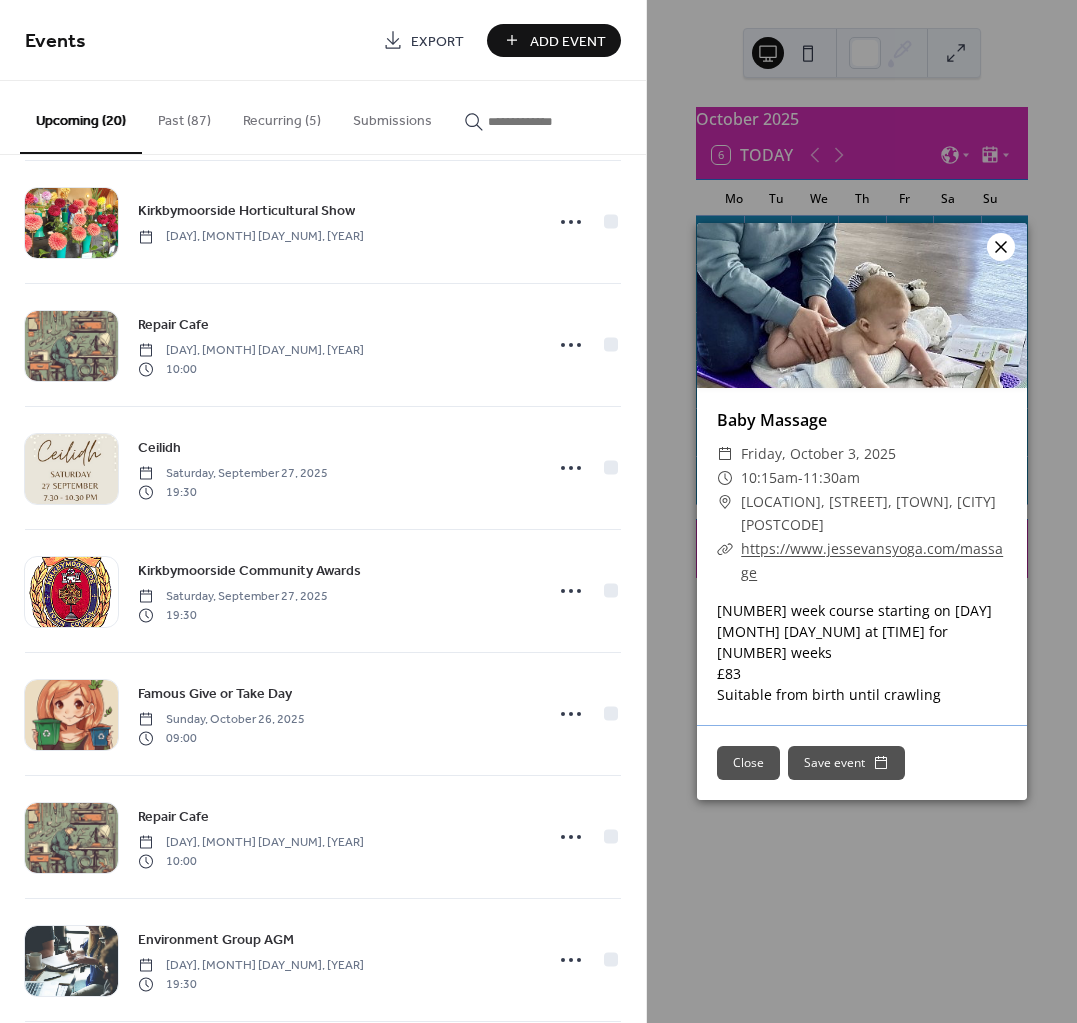 click 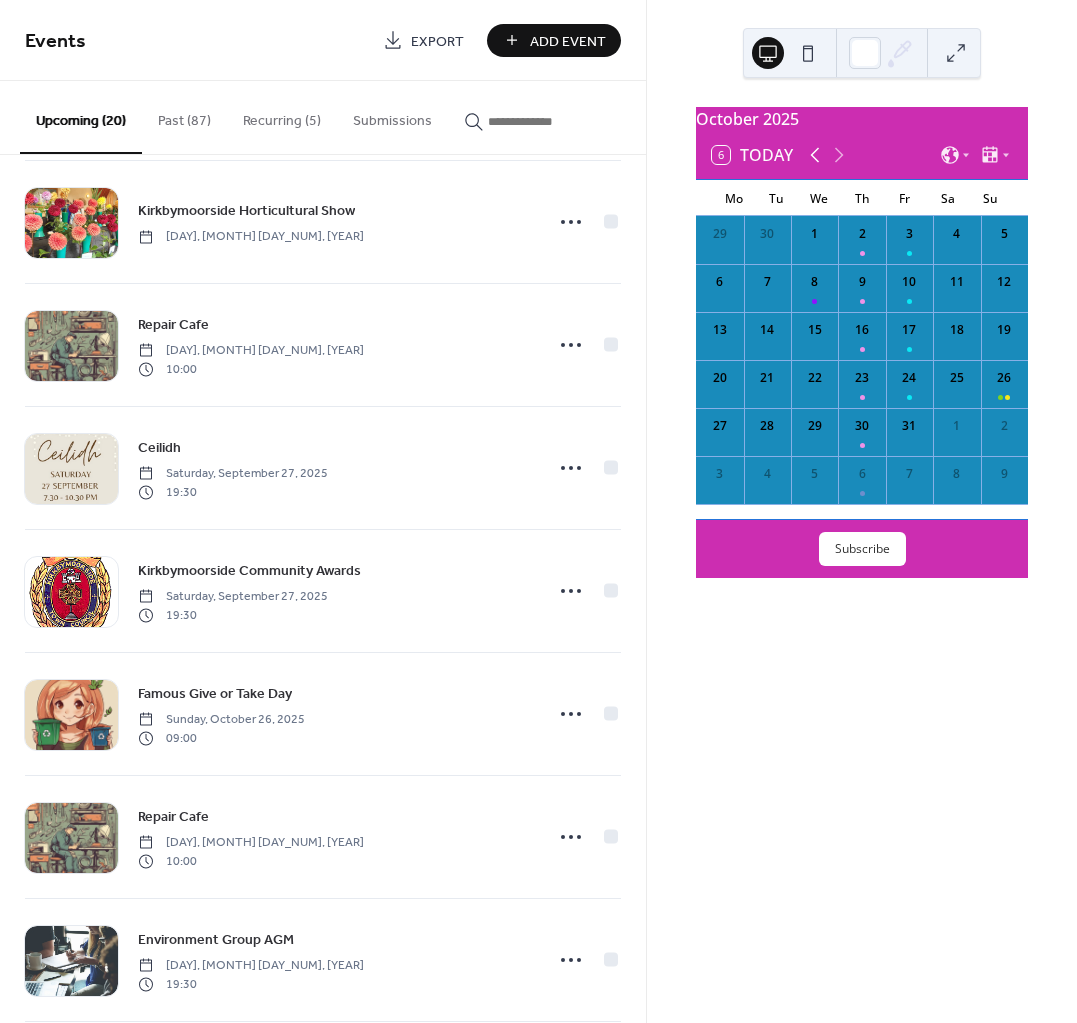 click 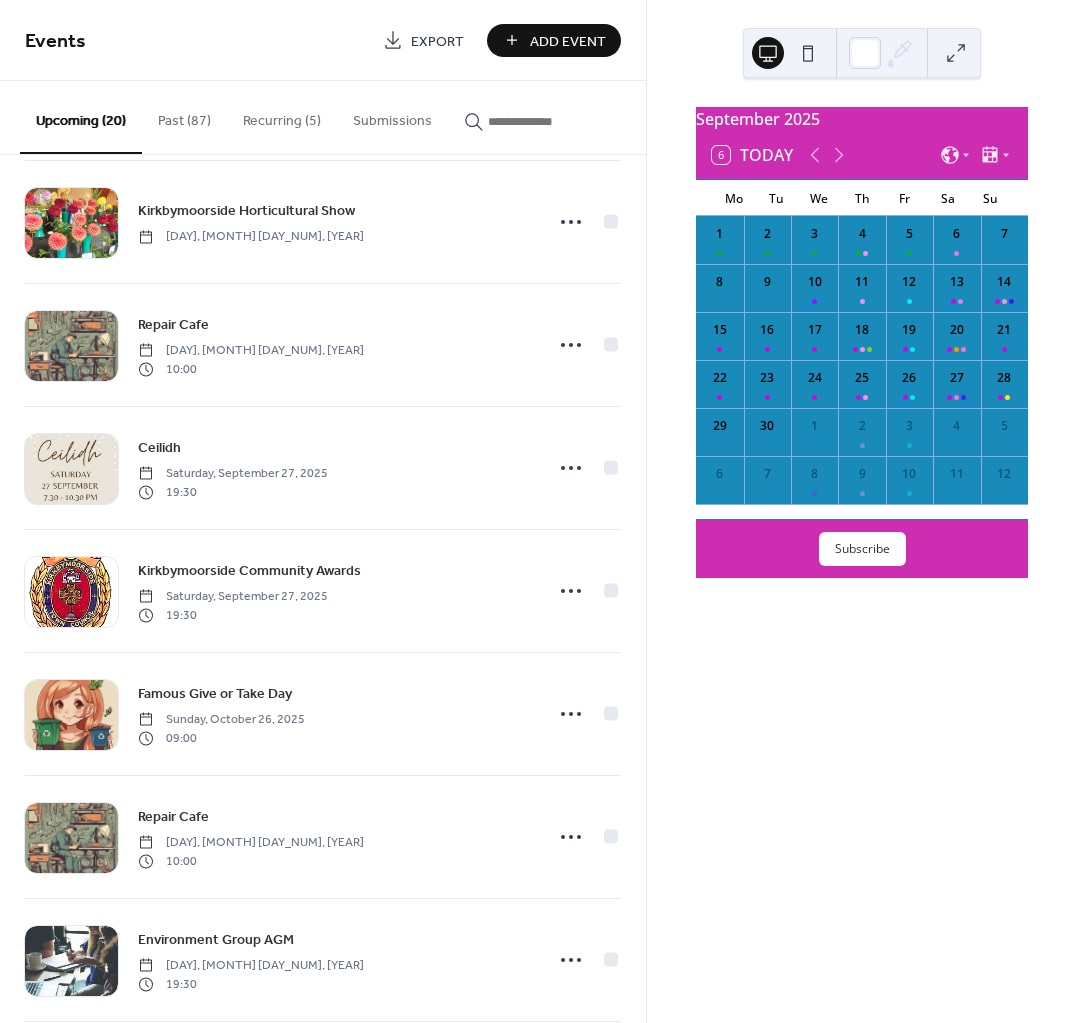 click on "Recurring (5)" at bounding box center (282, 116) 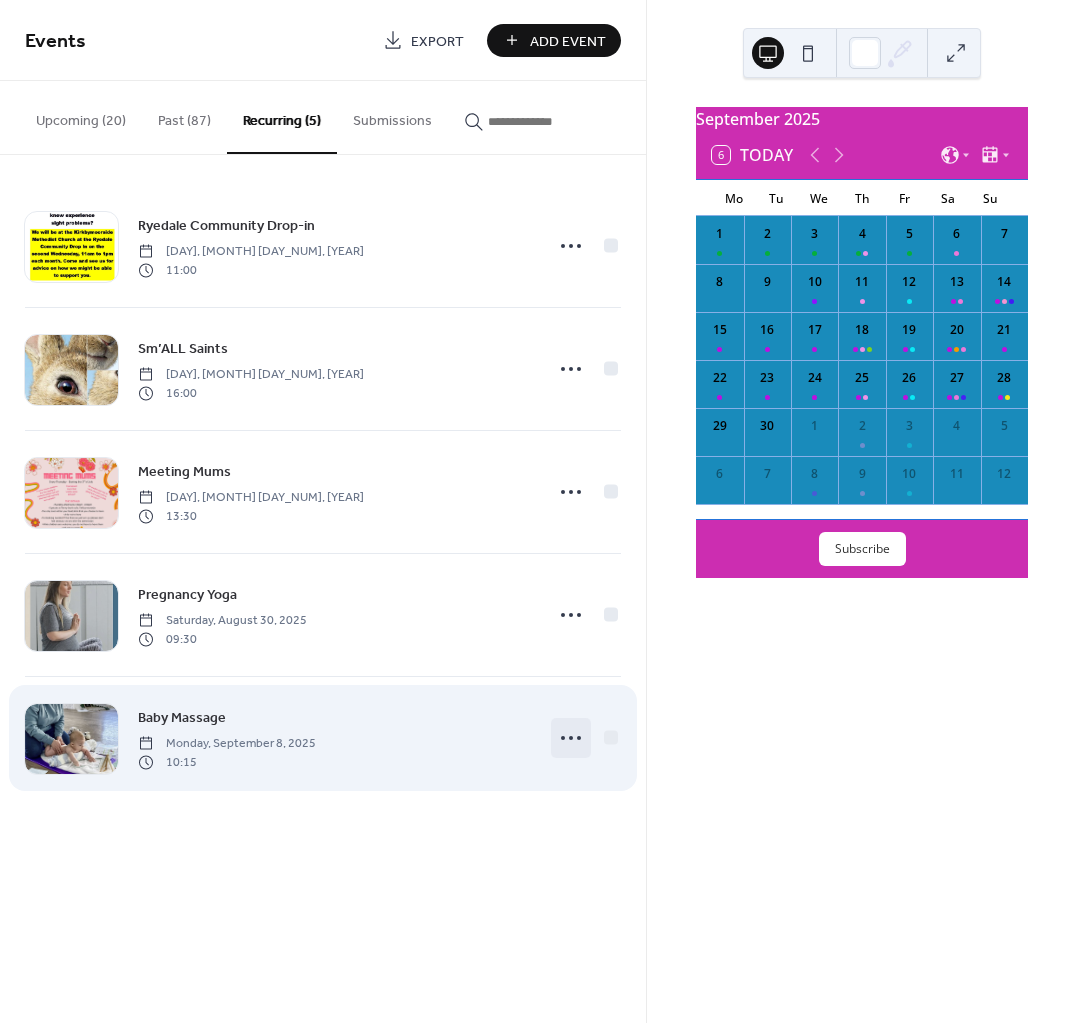 click 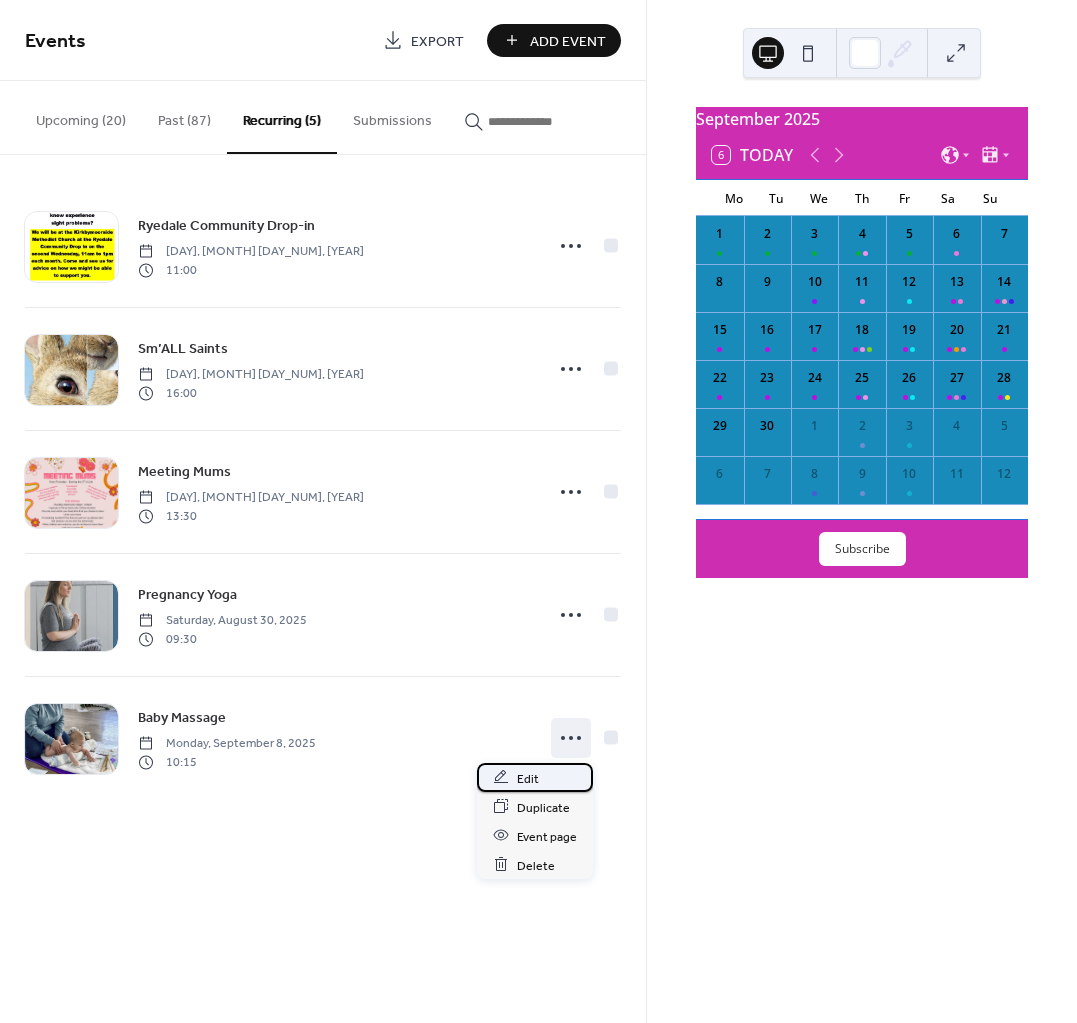 click on "Edit" at bounding box center [528, 778] 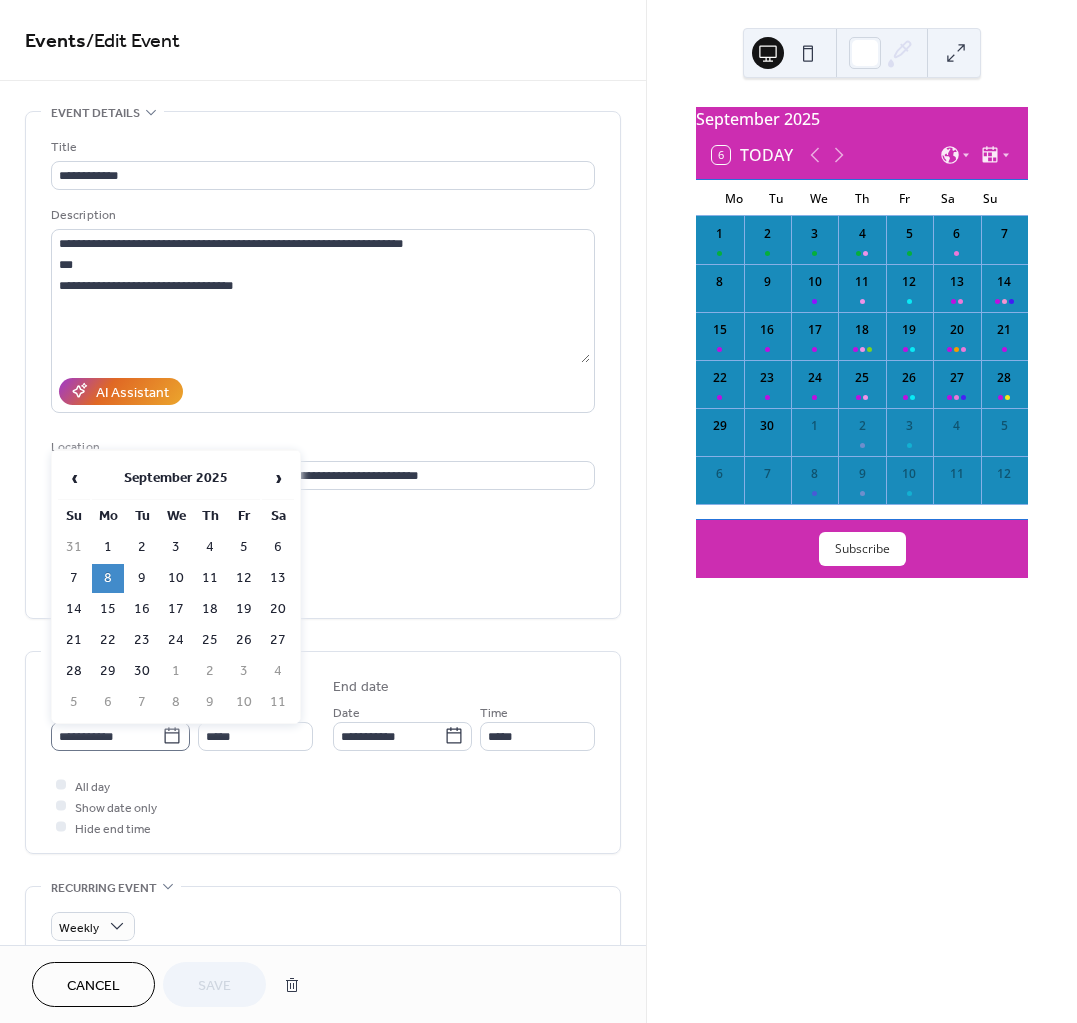 click 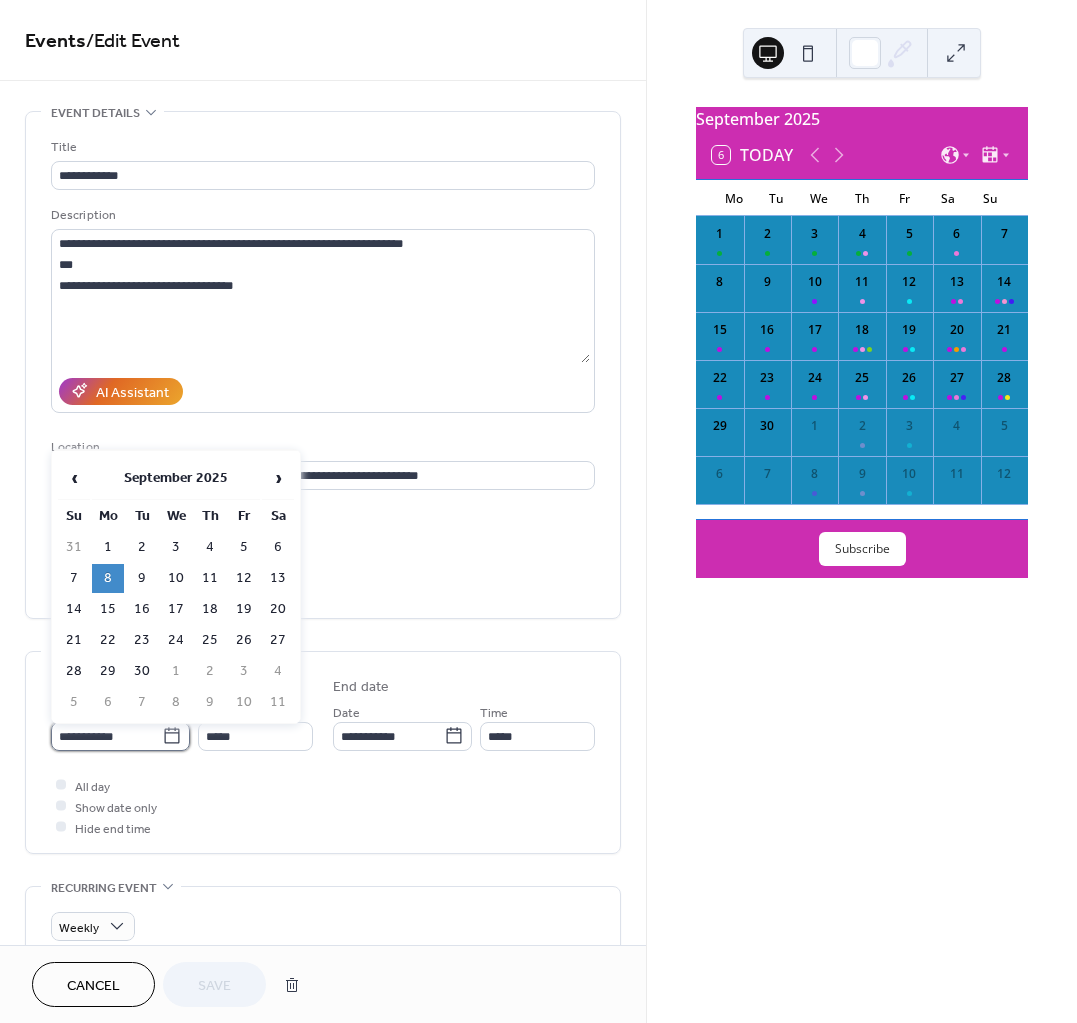 click on "**********" at bounding box center [106, 736] 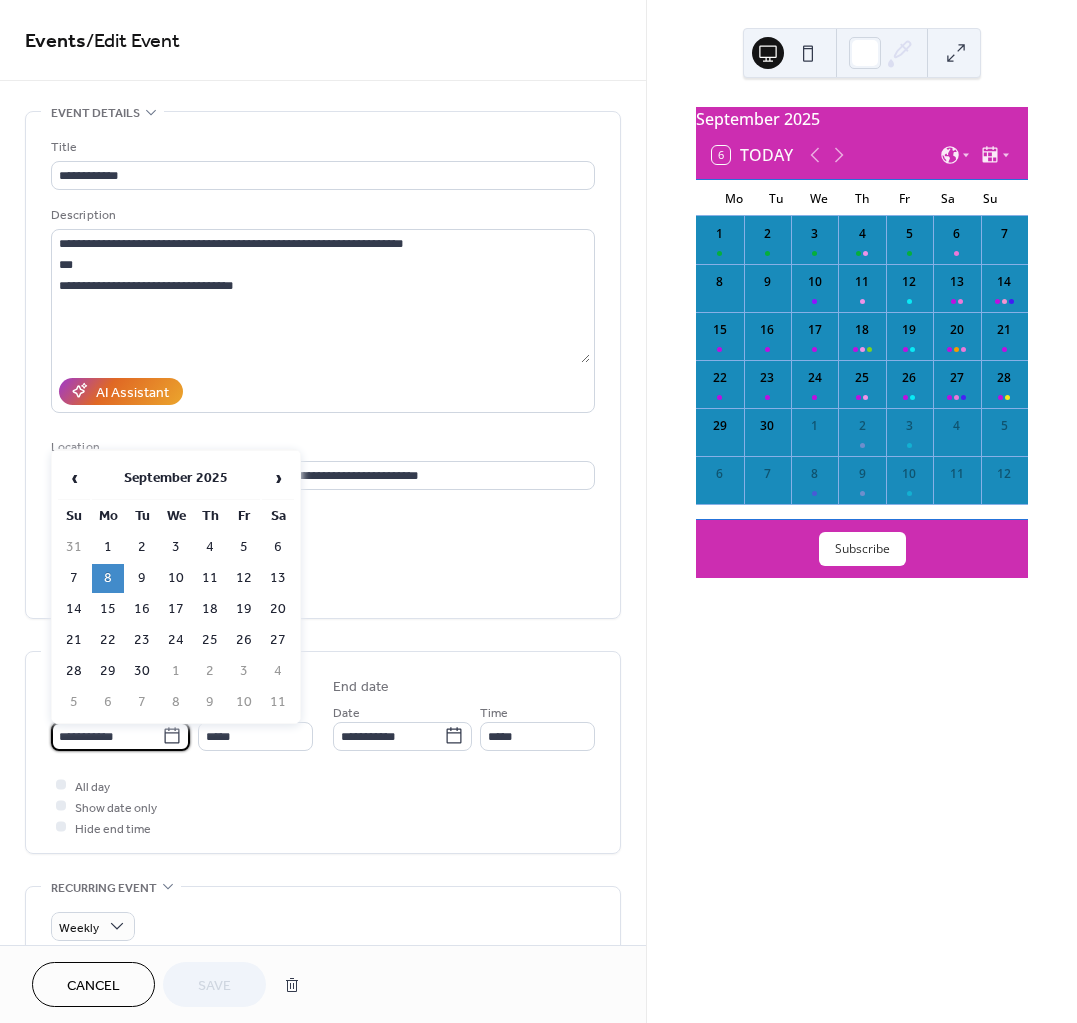 click on "8" at bounding box center (108, 578) 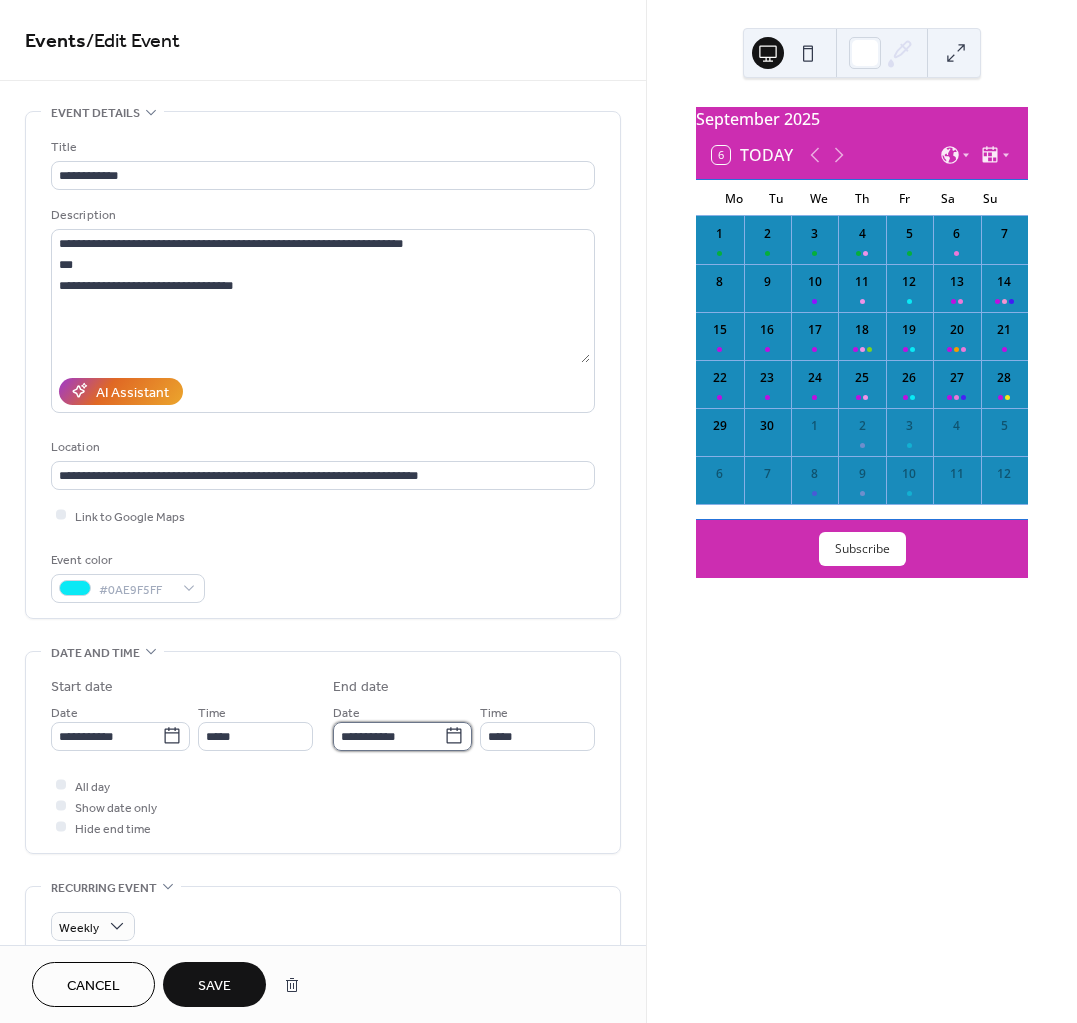 click on "**********" at bounding box center (388, 736) 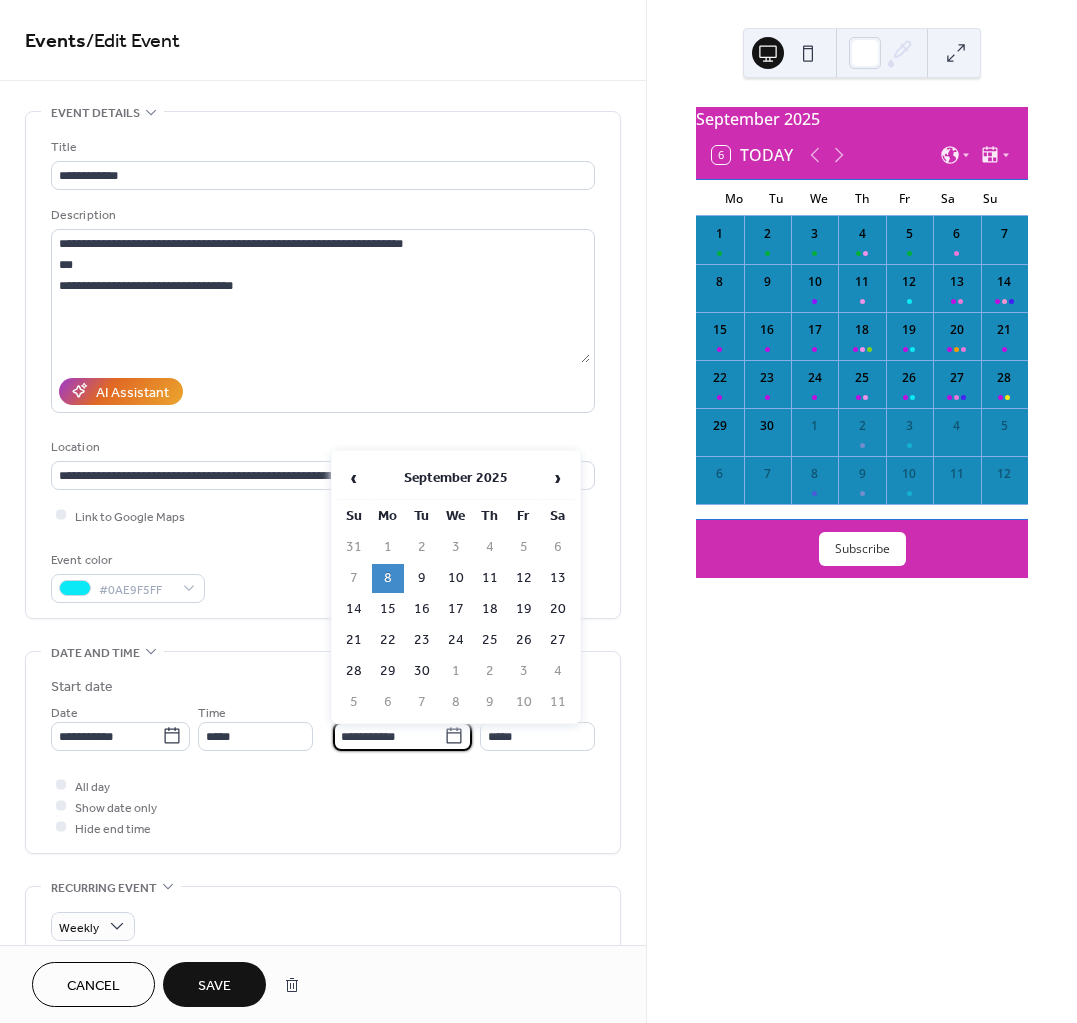 click on "8" at bounding box center [388, 578] 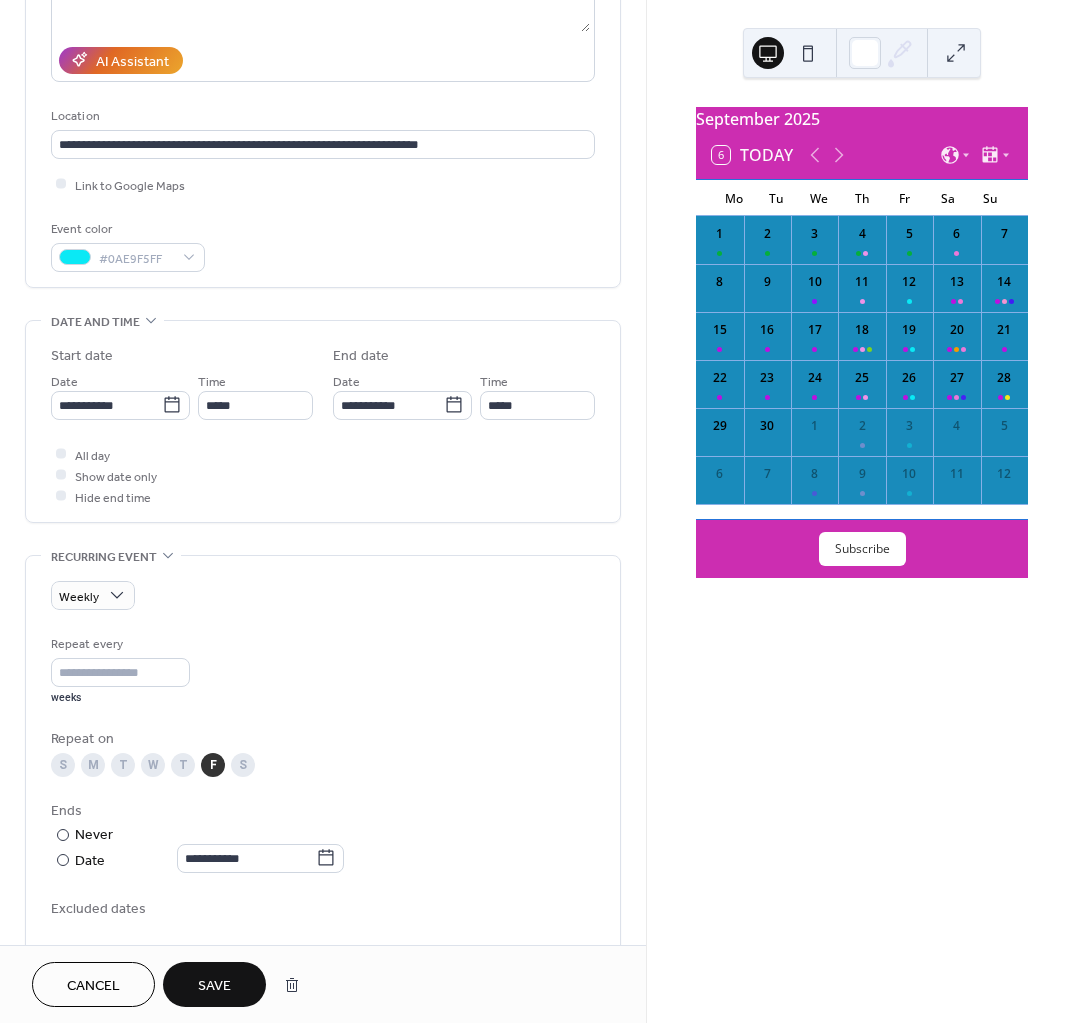scroll, scrollTop: 375, scrollLeft: 0, axis: vertical 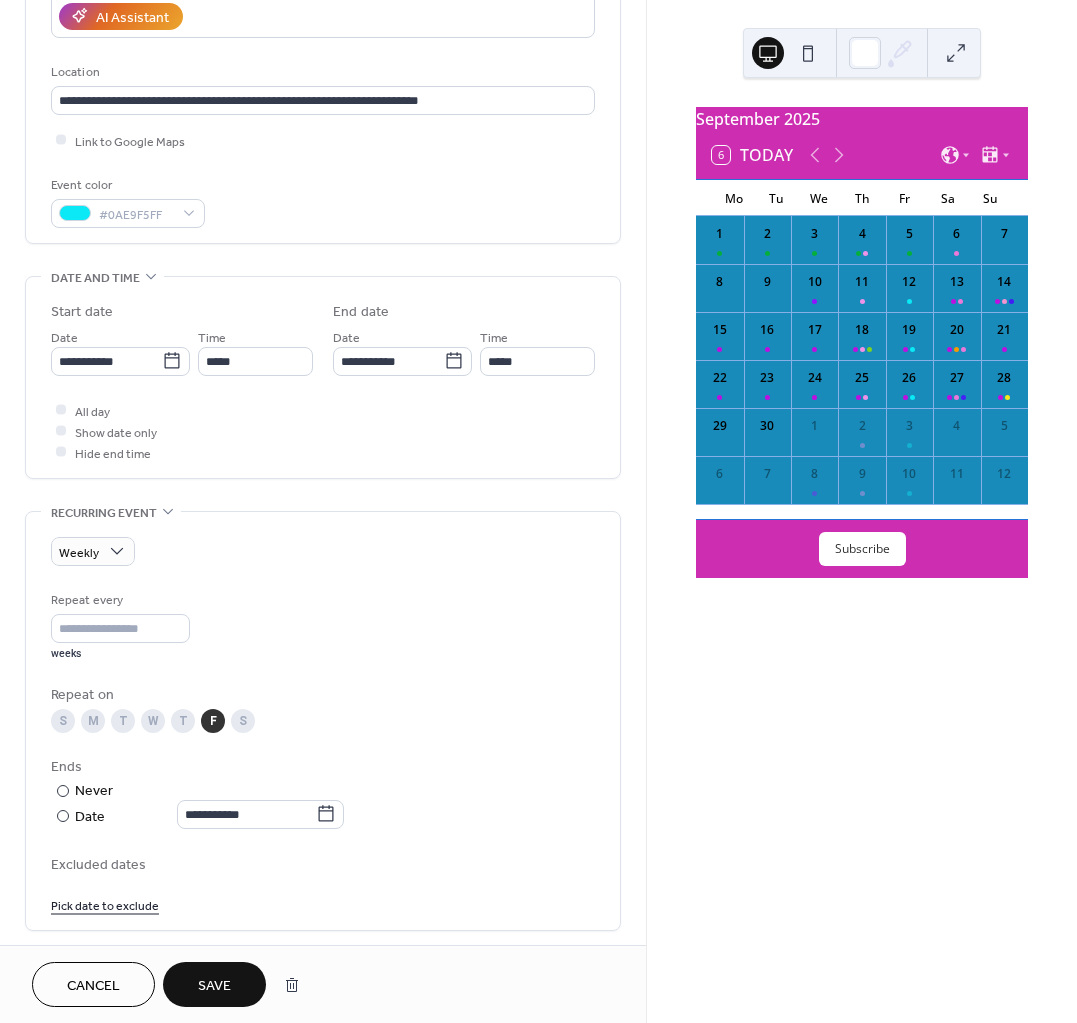 click on "Save" at bounding box center (214, 986) 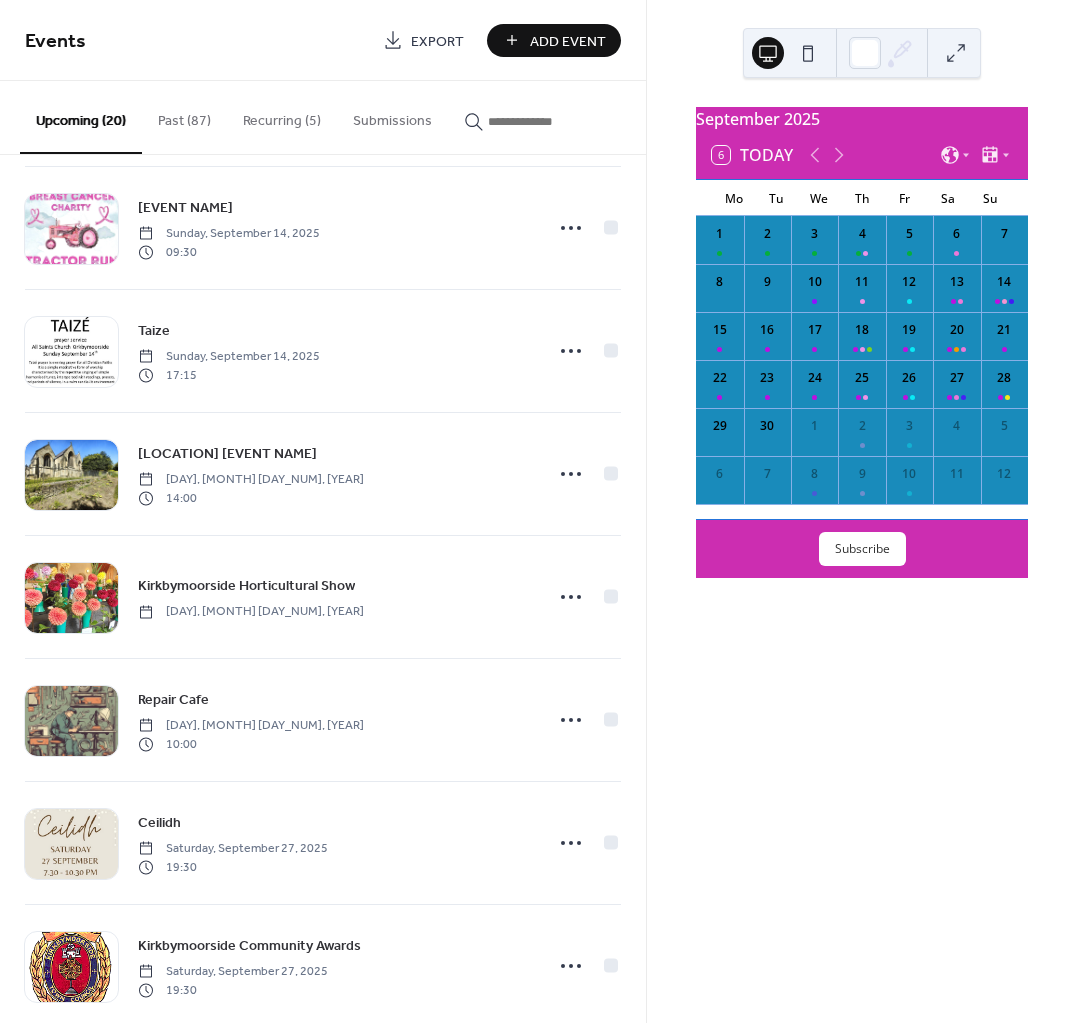 scroll, scrollTop: 750, scrollLeft: 0, axis: vertical 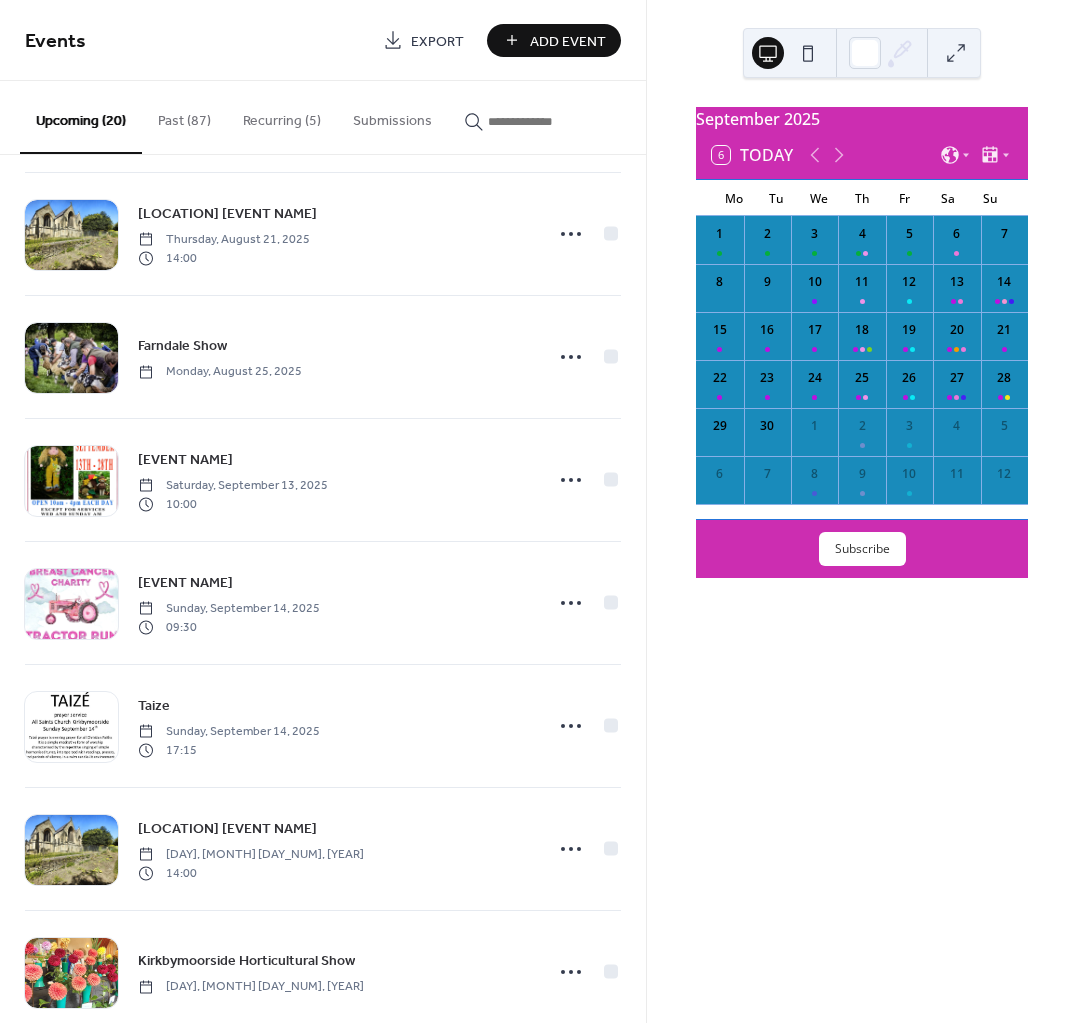 click on "Recurring (5)" at bounding box center (282, 116) 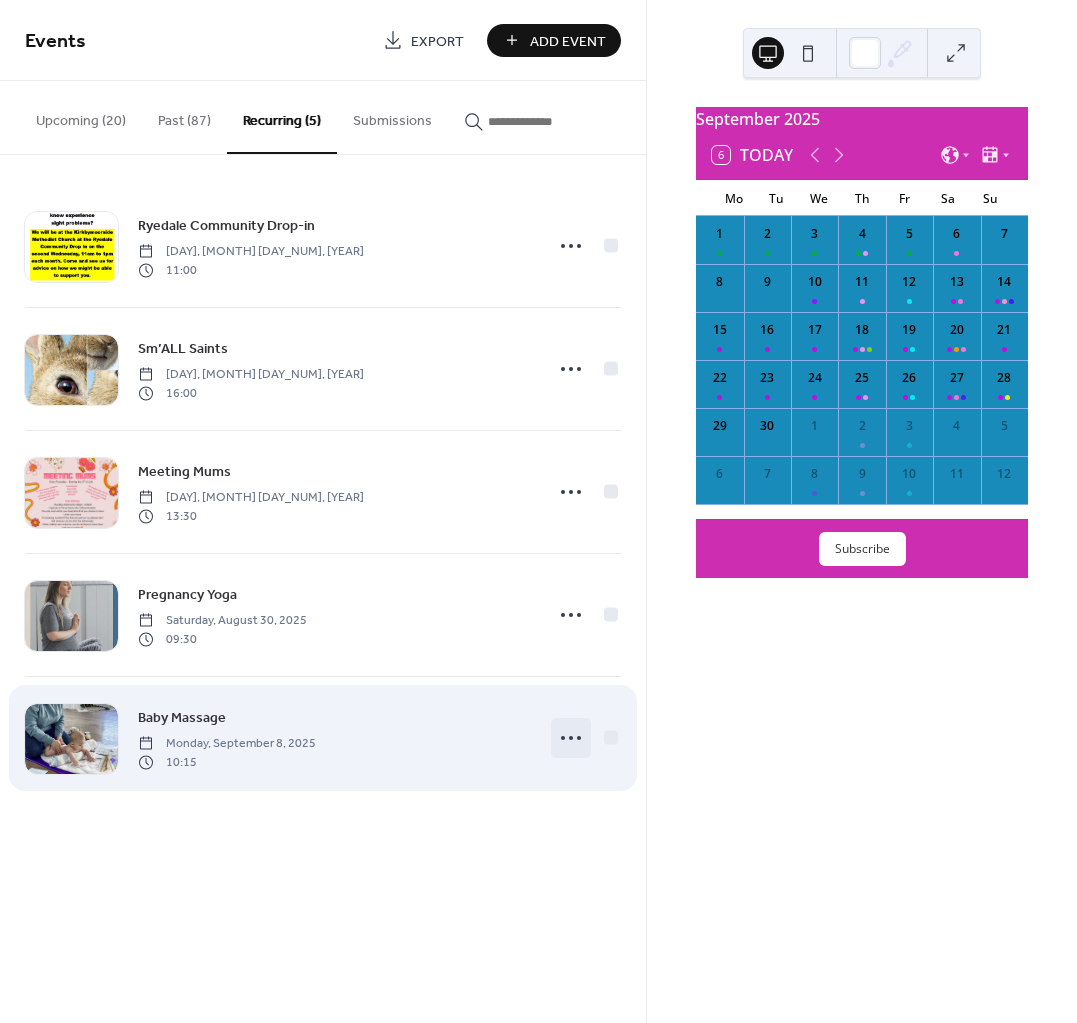click 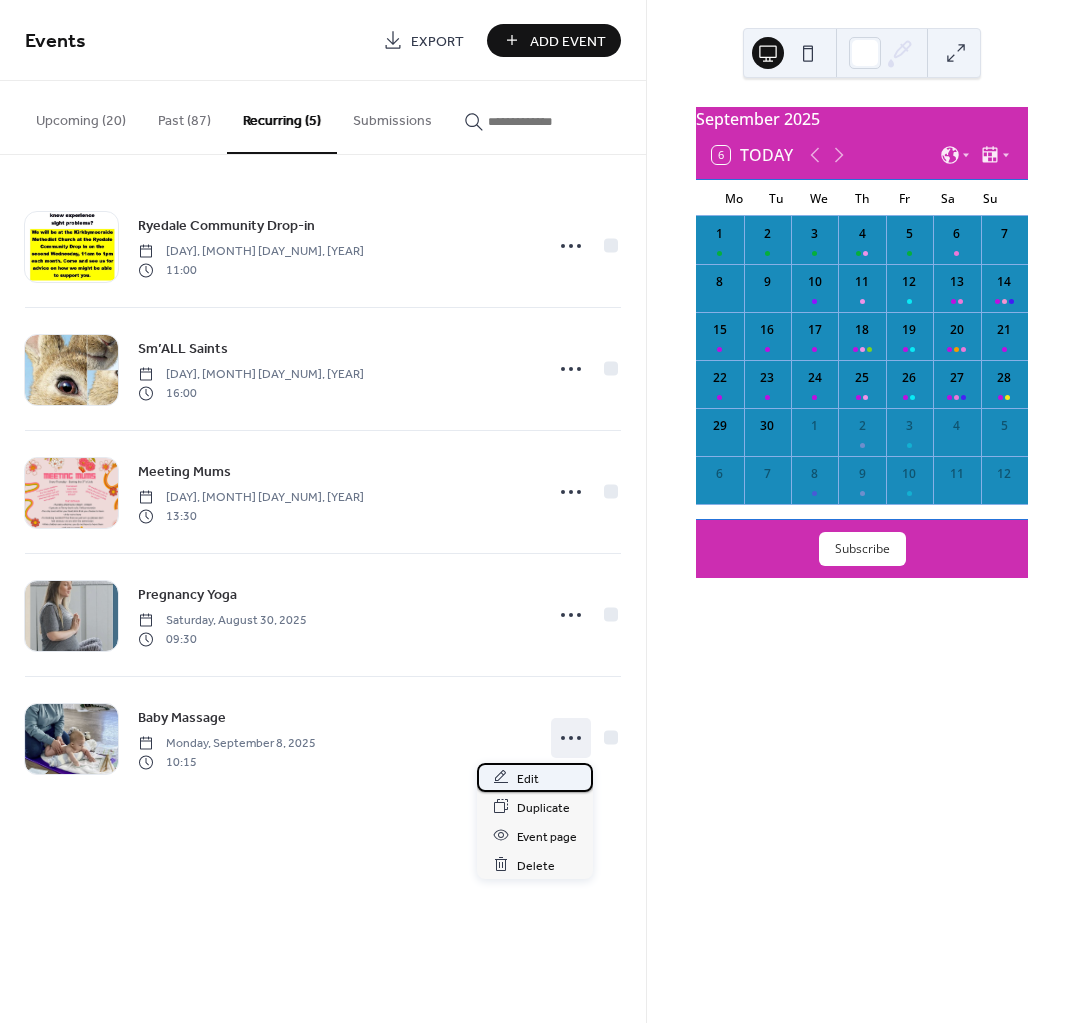 click on "Edit" at bounding box center (535, 777) 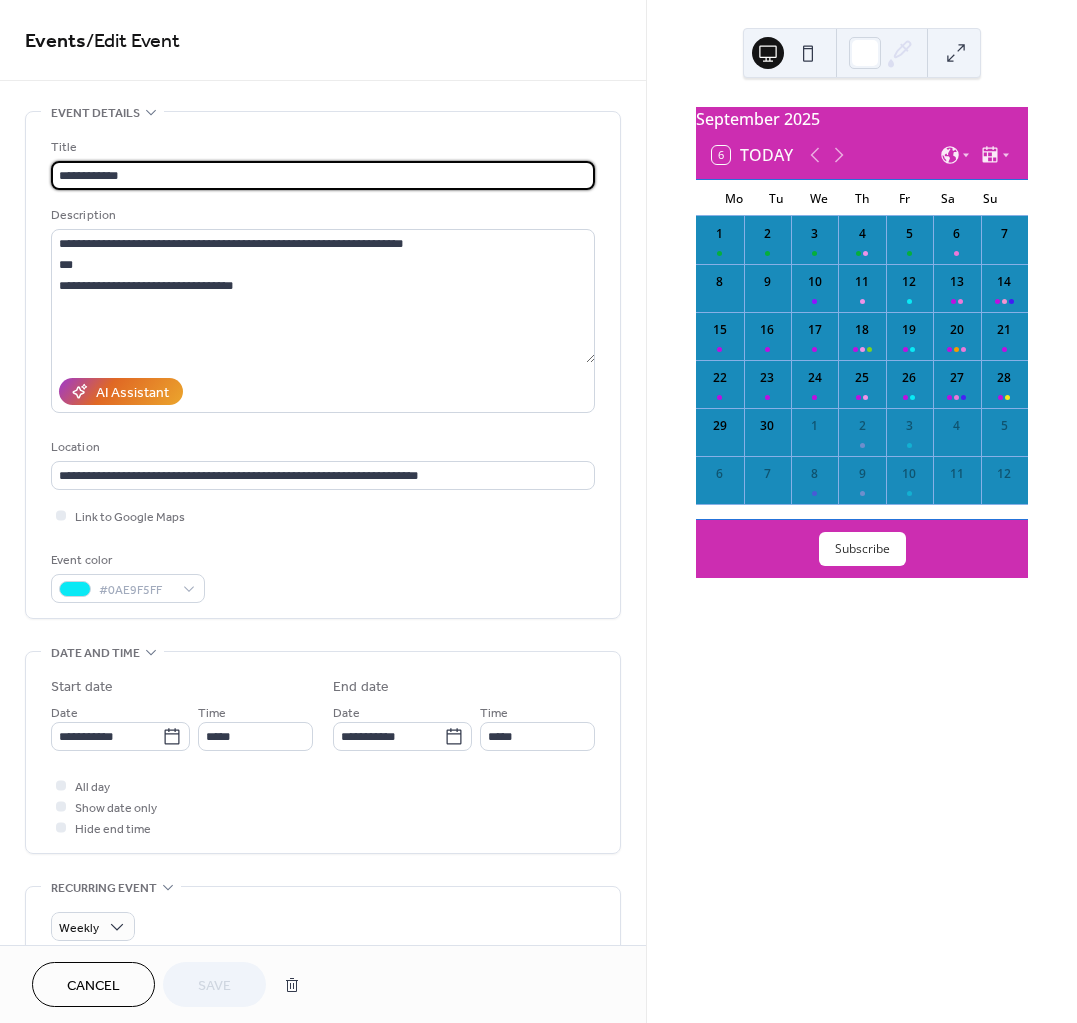 type on "**********" 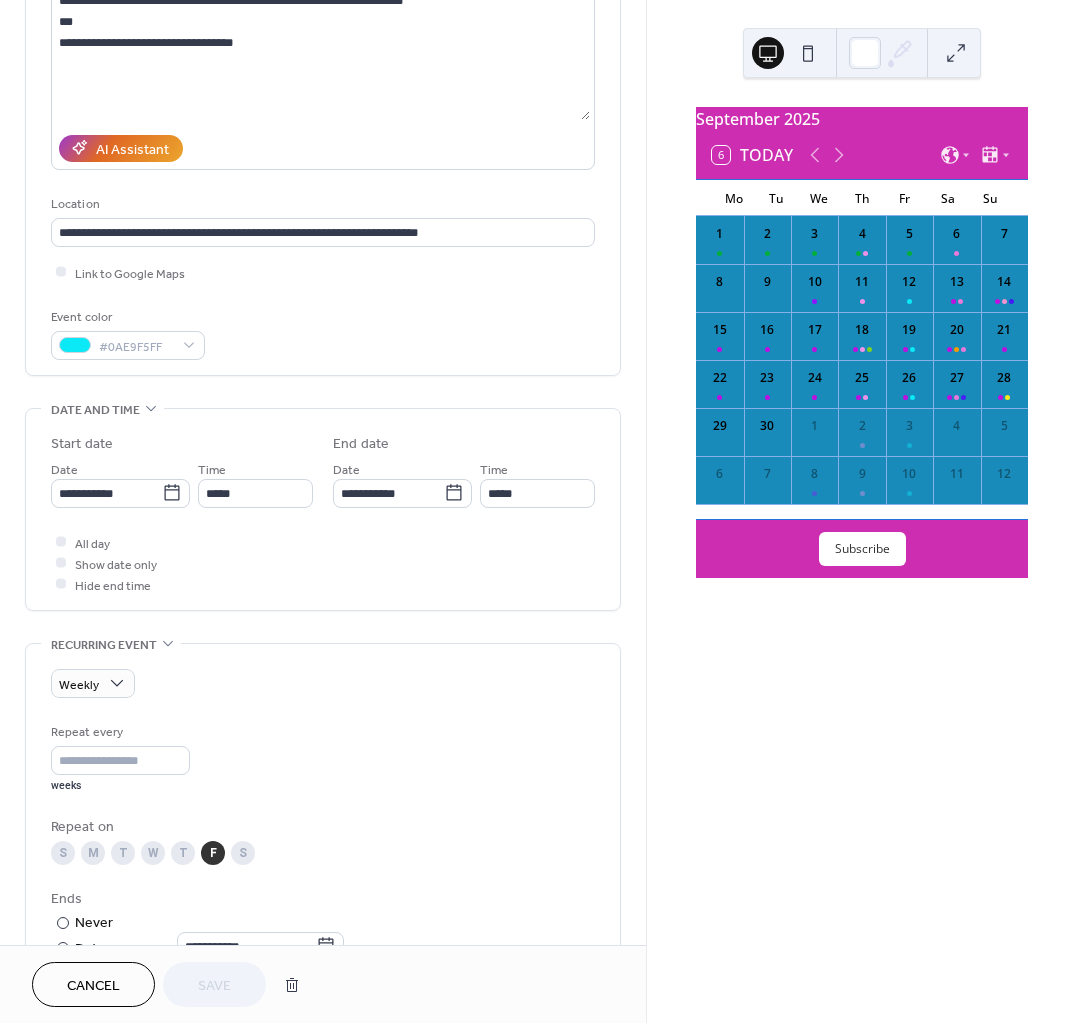 scroll, scrollTop: 250, scrollLeft: 0, axis: vertical 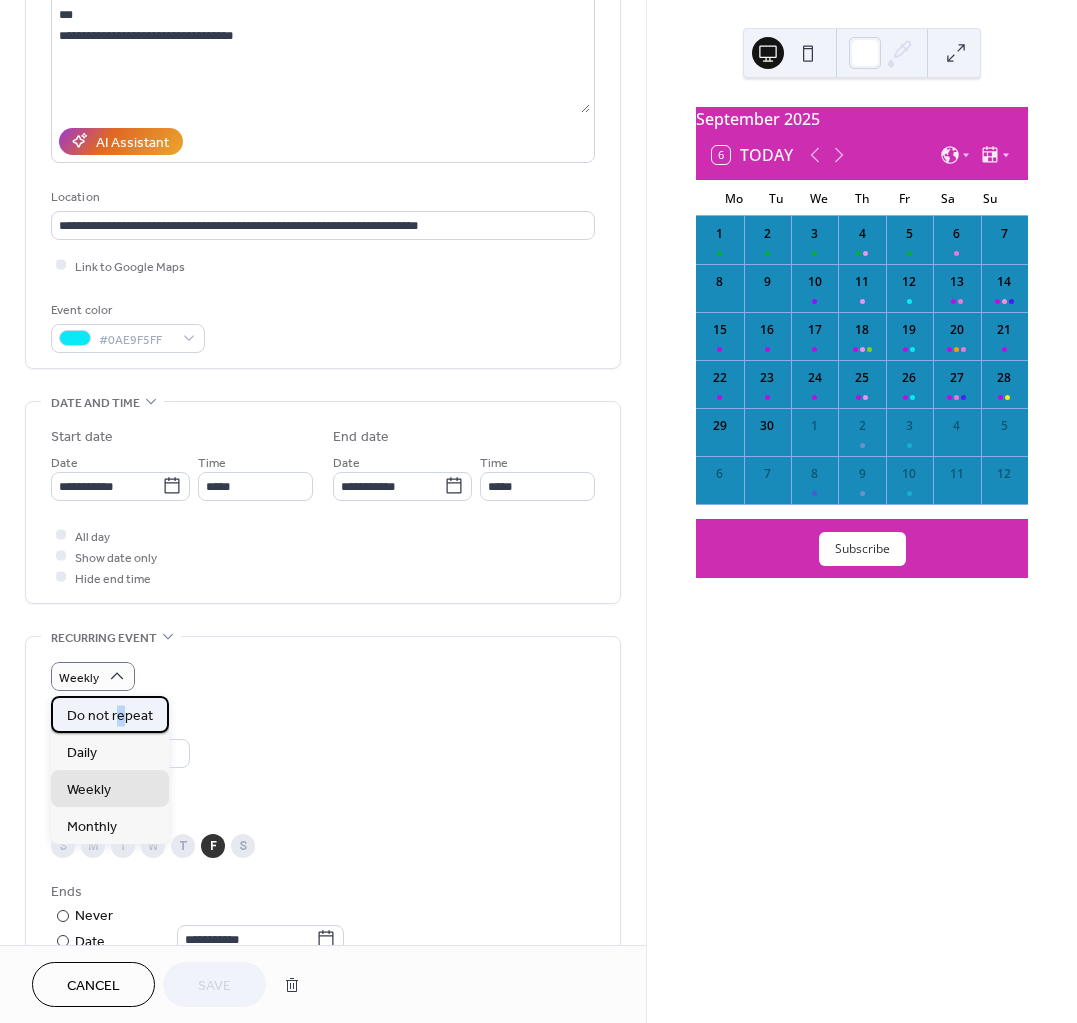click on "Do not repeat" at bounding box center [110, 716] 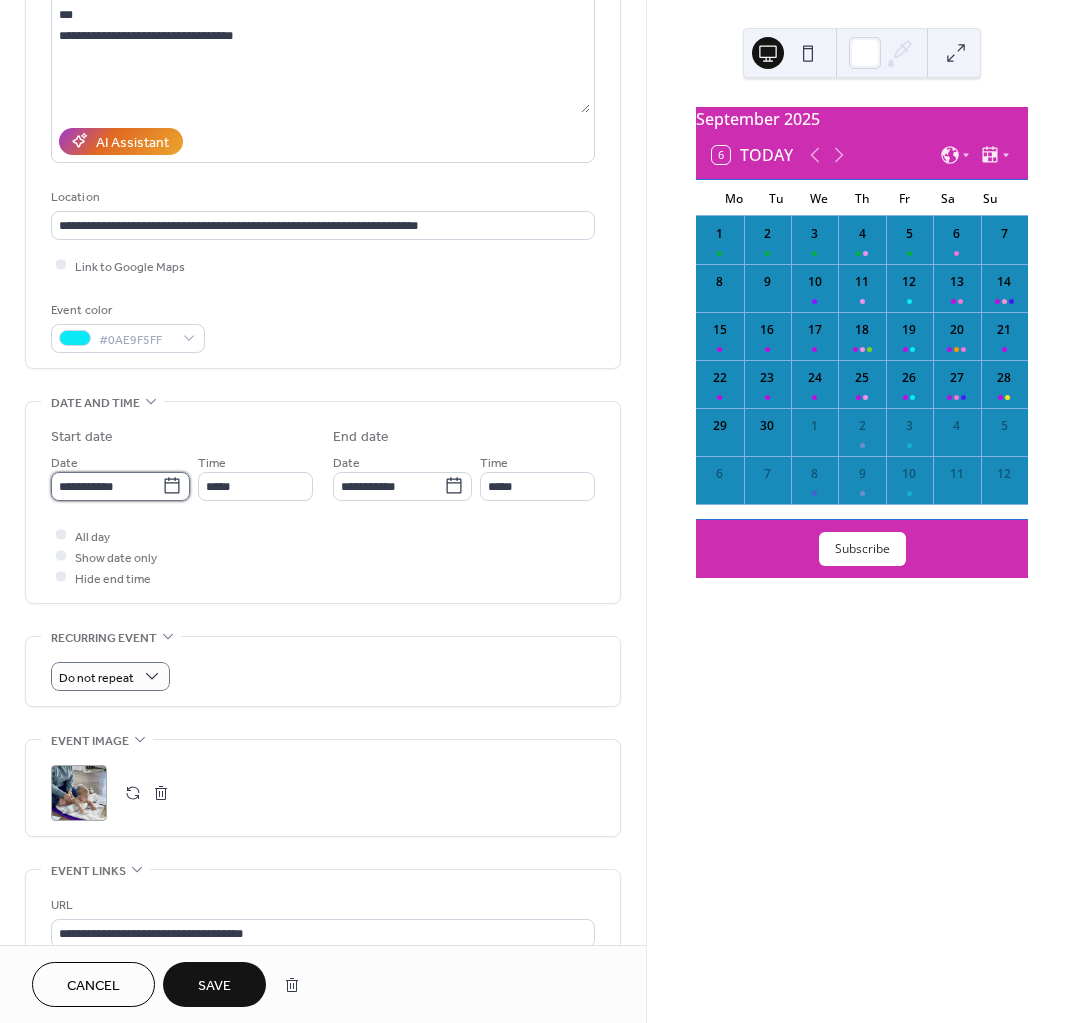 click on "**********" at bounding box center [106, 486] 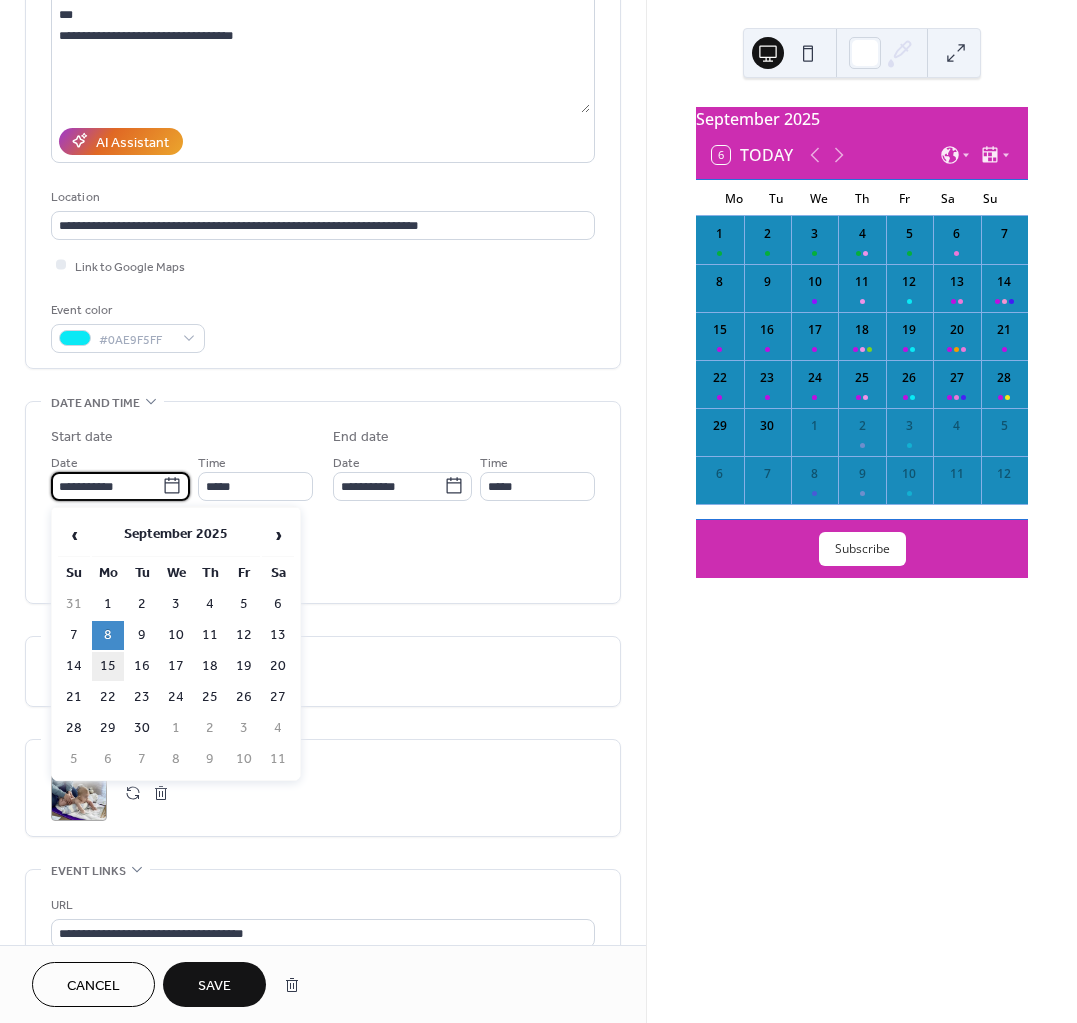 click on "15" at bounding box center (108, 666) 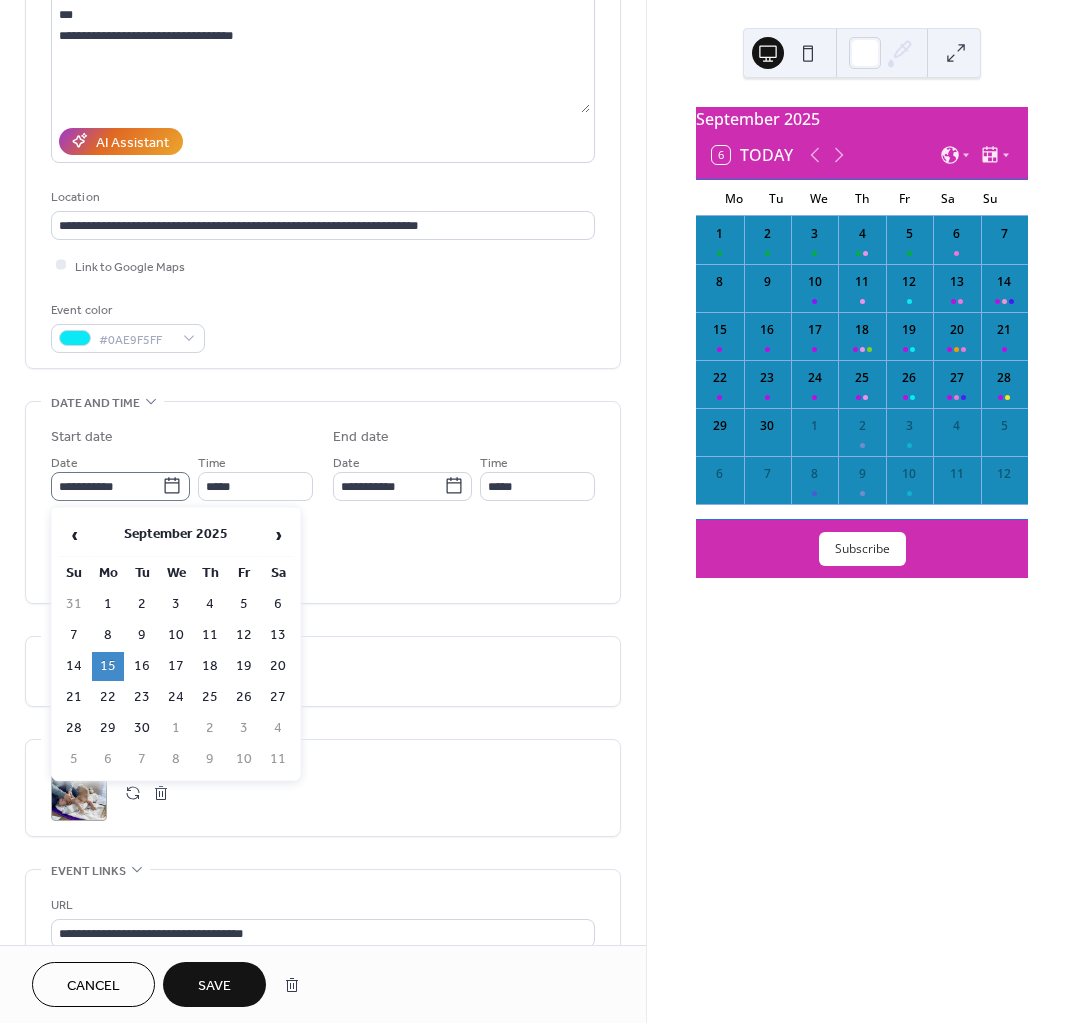click 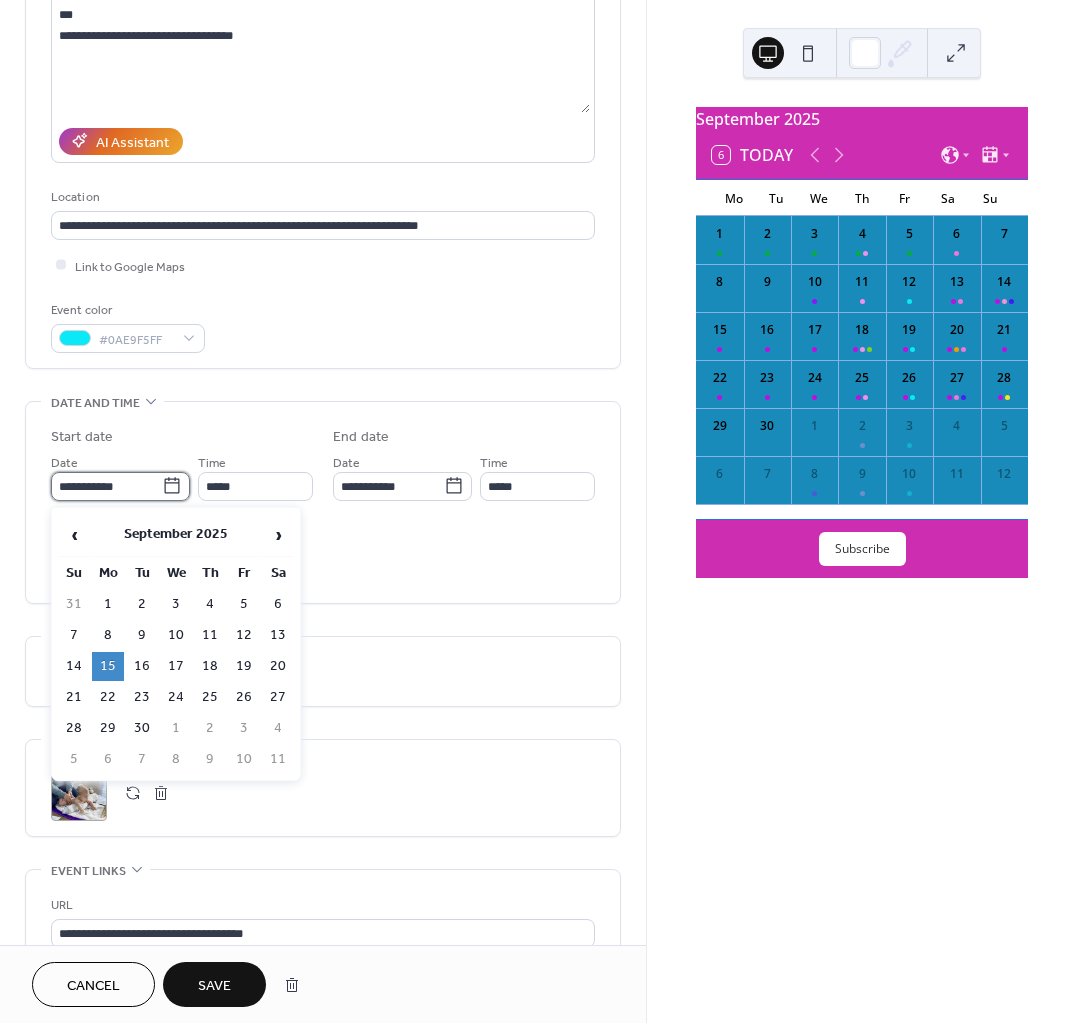 click on "**********" at bounding box center [106, 486] 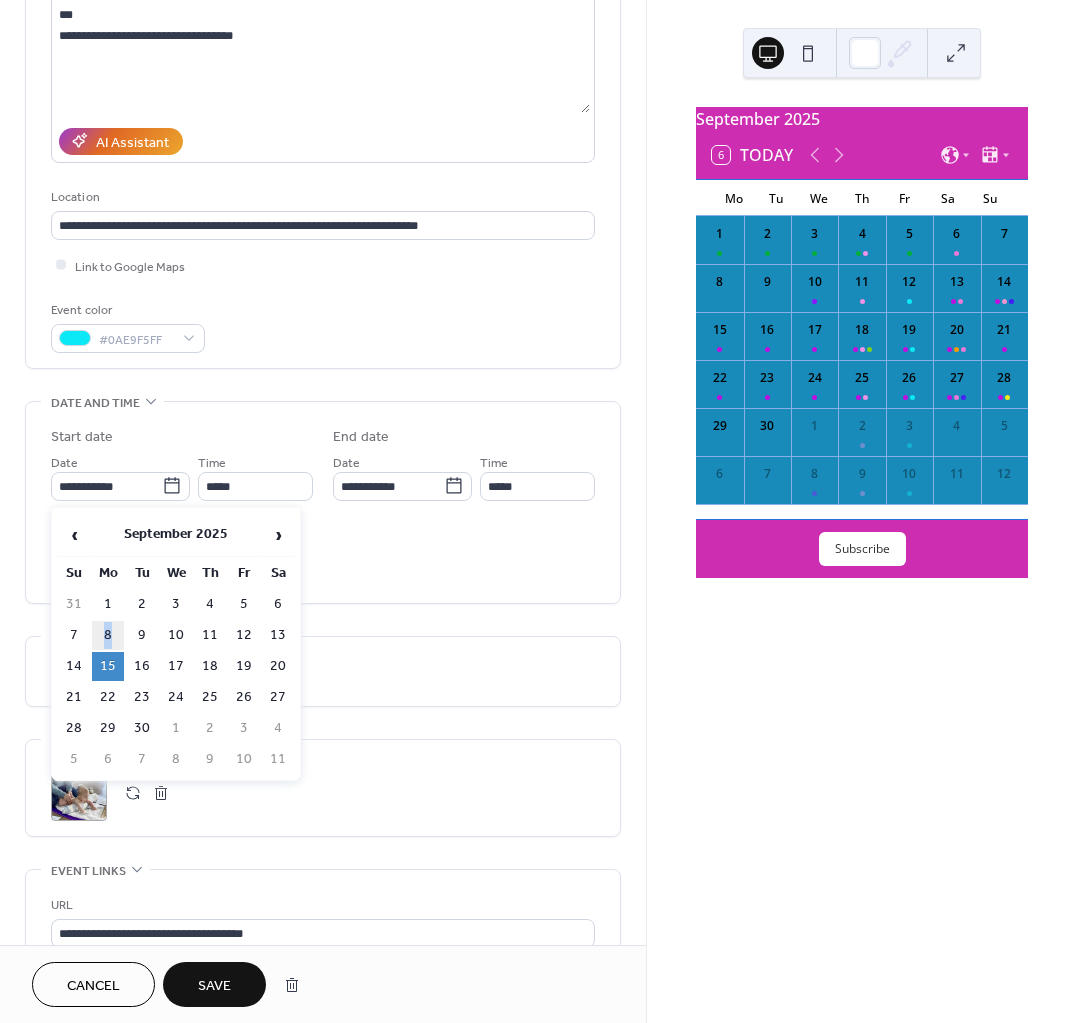 click on "8" at bounding box center (108, 635) 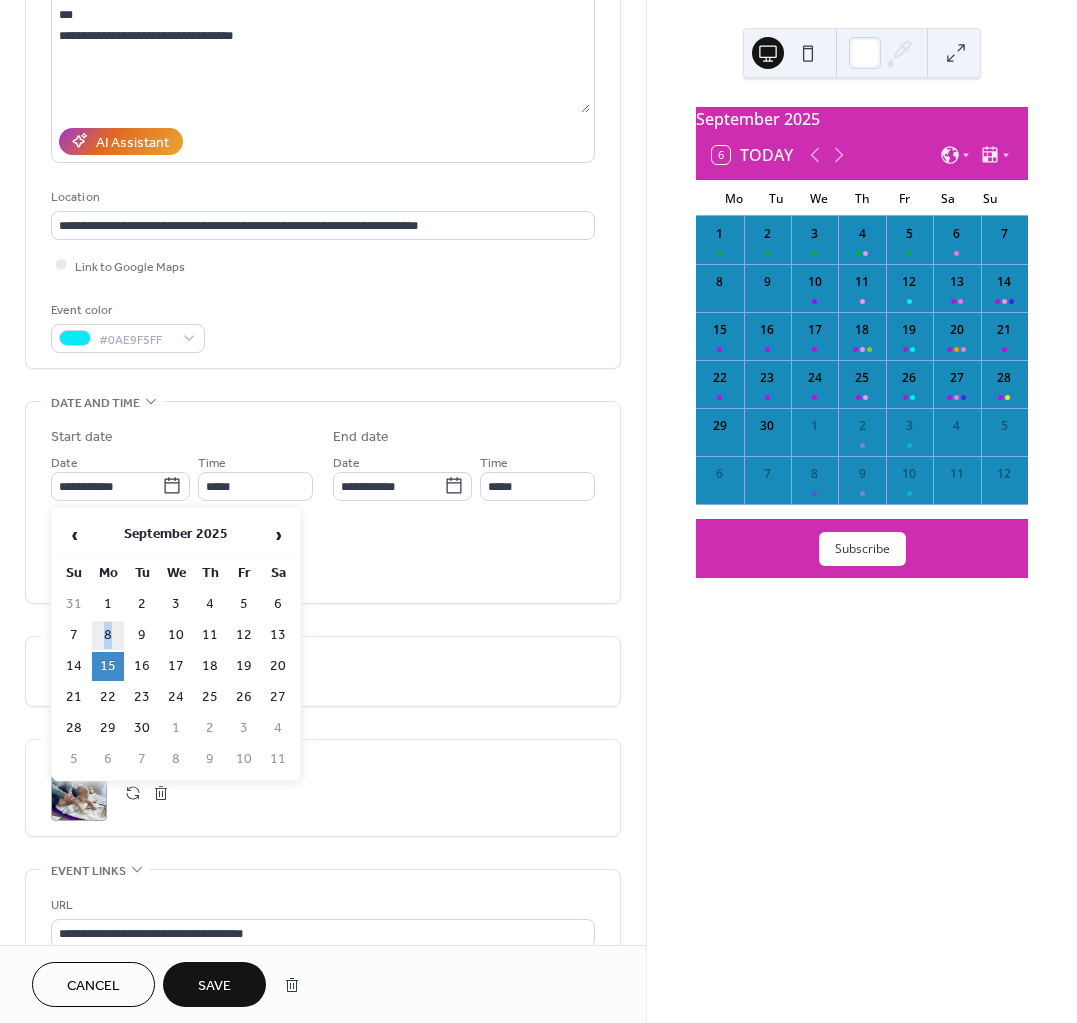 type on "**********" 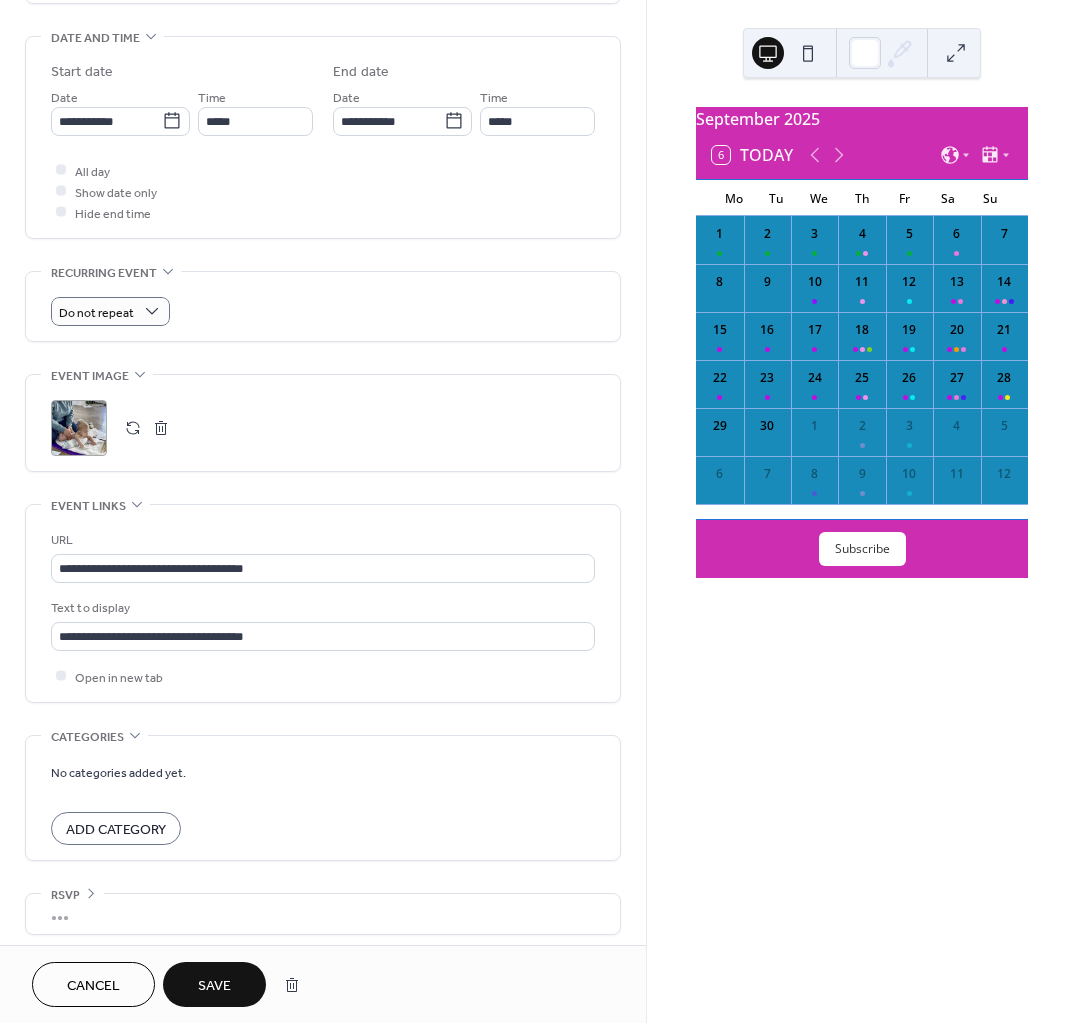 scroll, scrollTop: 631, scrollLeft: 0, axis: vertical 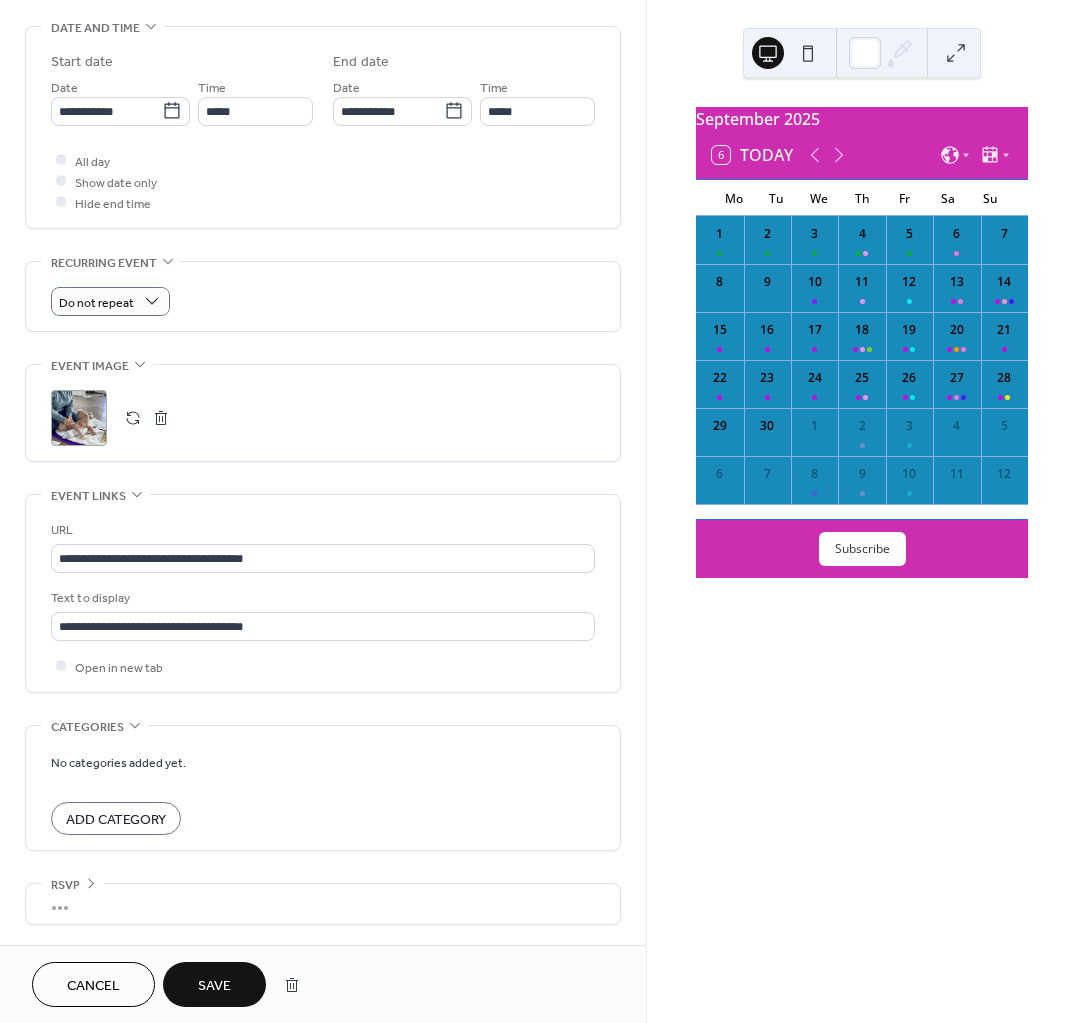 click on "Save" at bounding box center (214, 984) 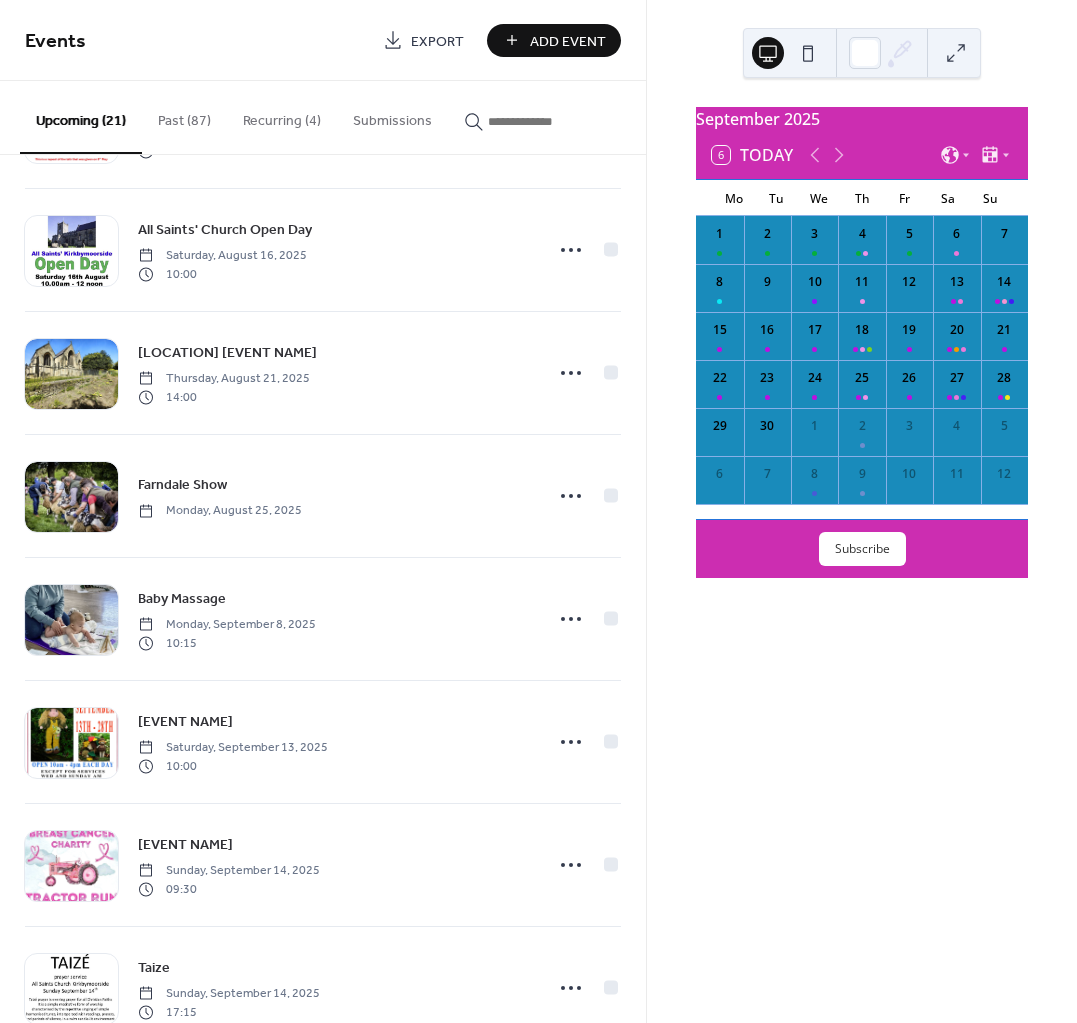 scroll, scrollTop: 652, scrollLeft: 0, axis: vertical 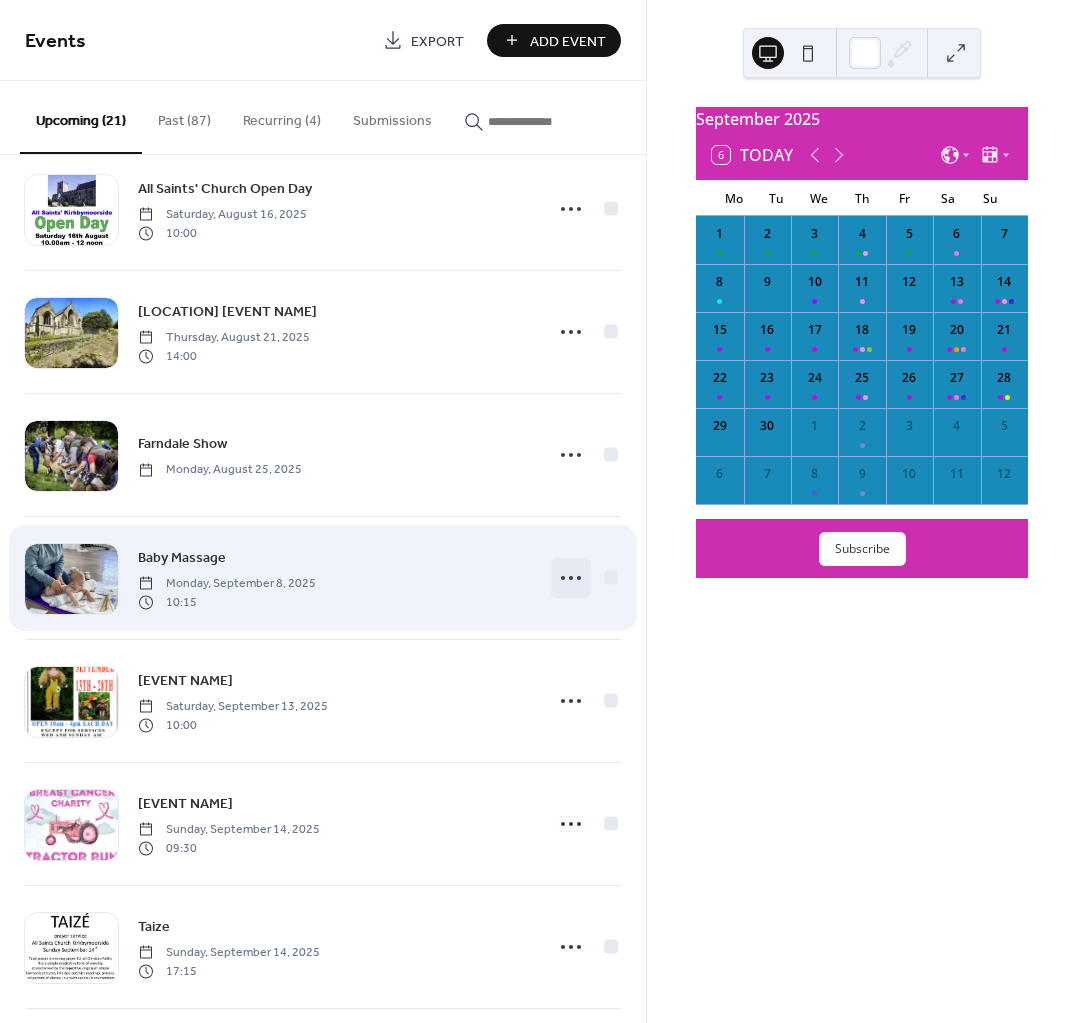 click 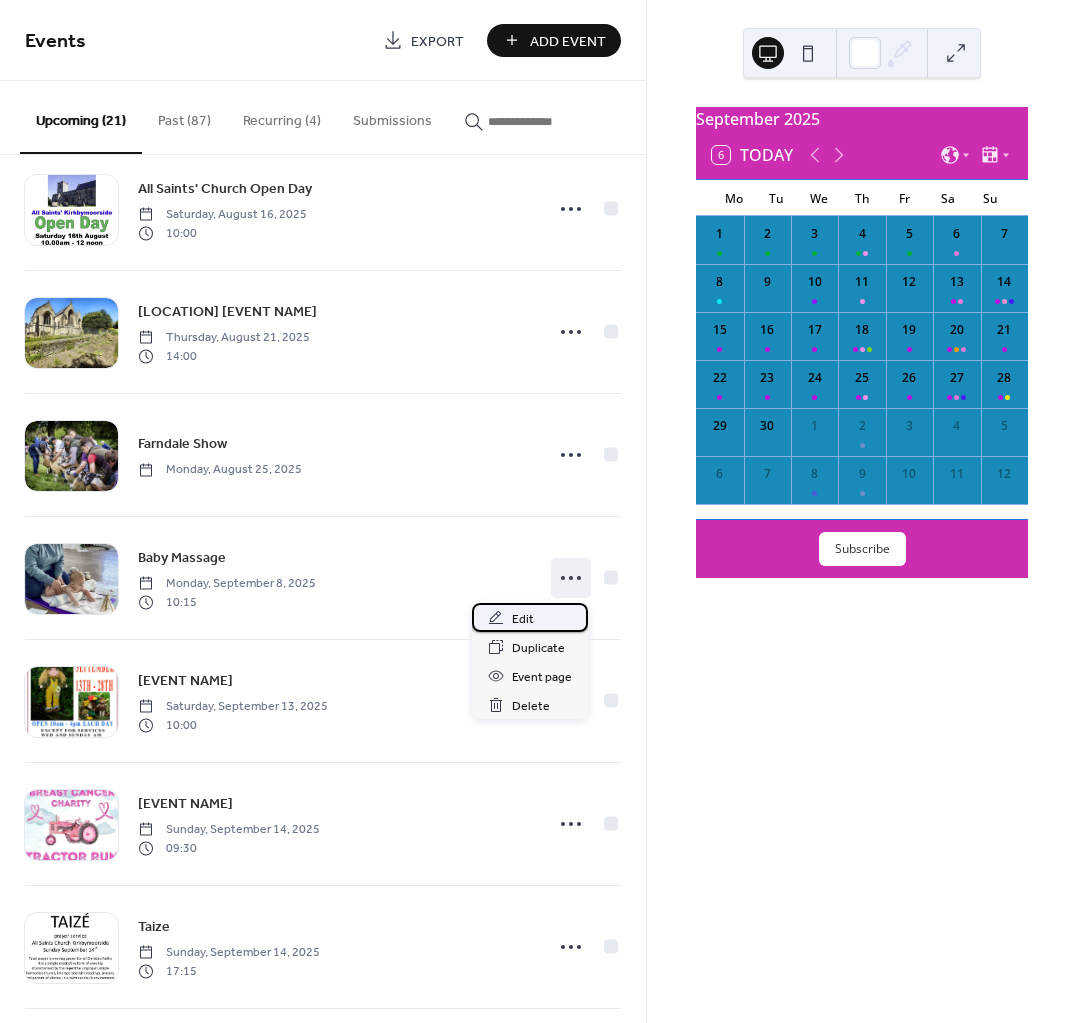 click on "Edit" at bounding box center (530, 617) 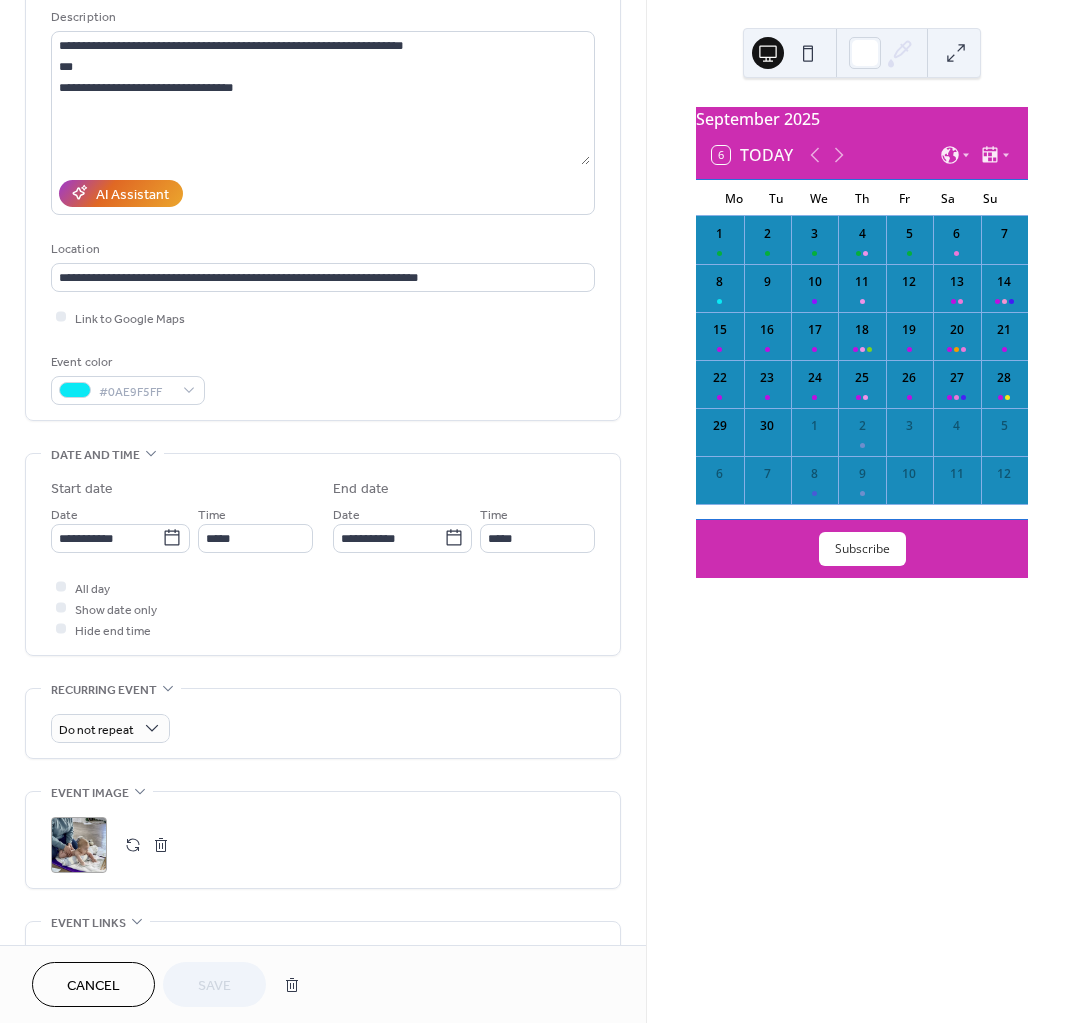 scroll, scrollTop: 250, scrollLeft: 0, axis: vertical 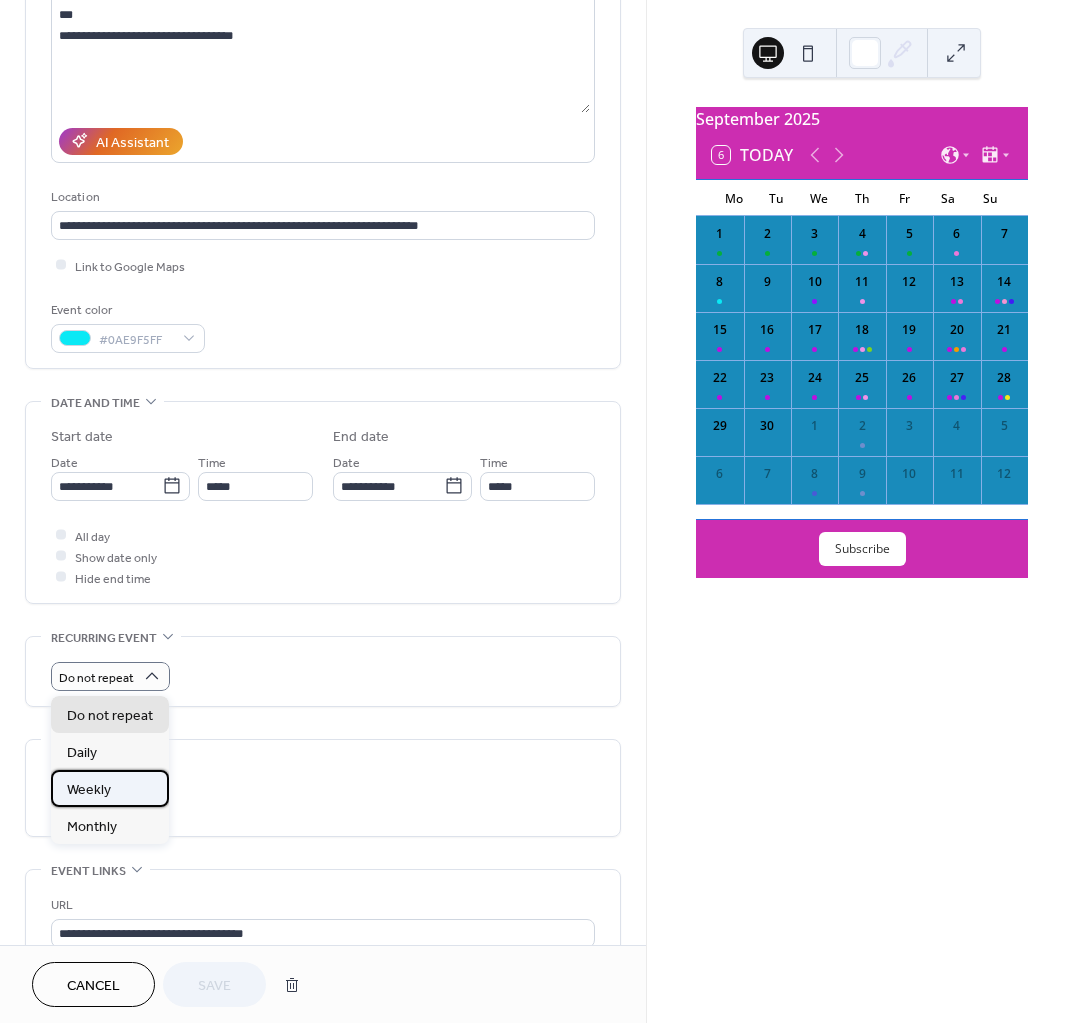 click on "Weekly" at bounding box center (89, 790) 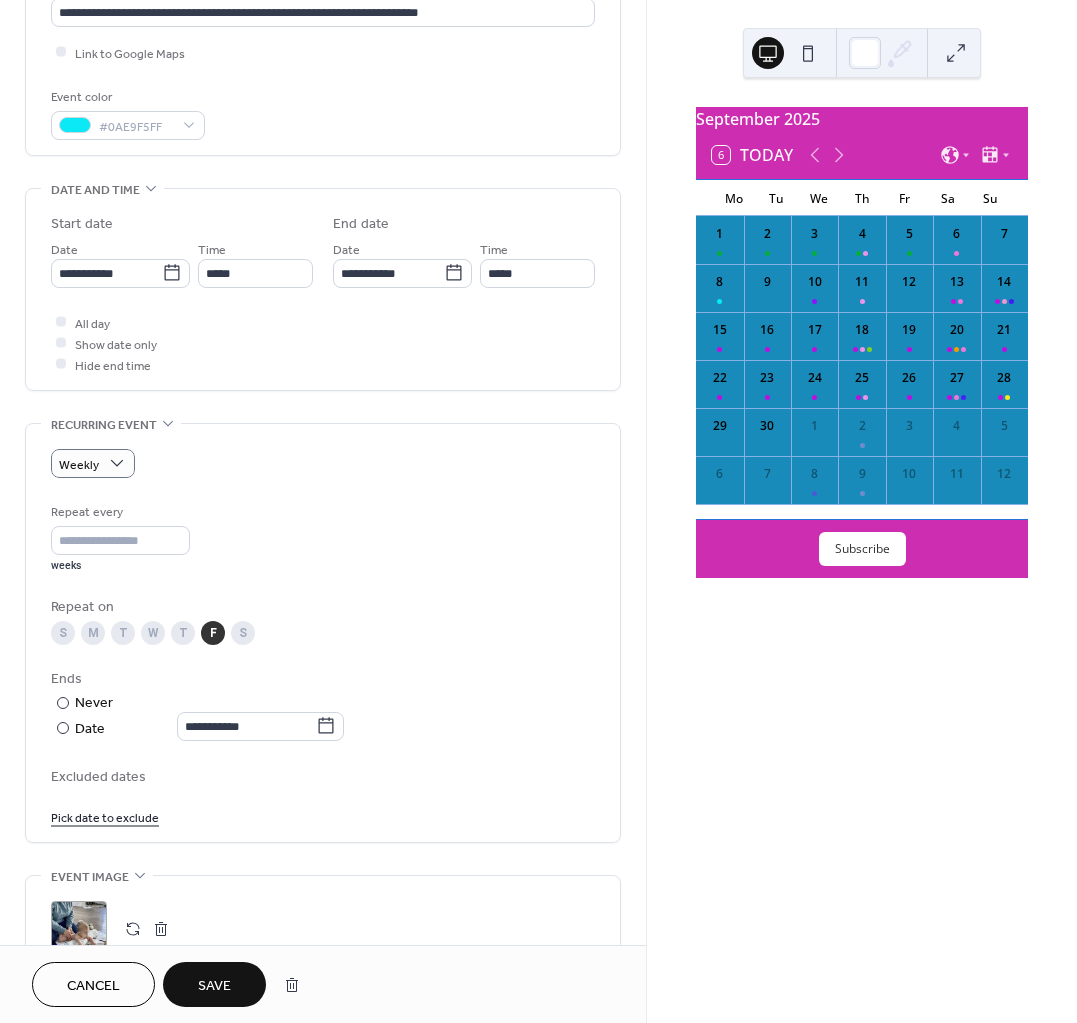 scroll, scrollTop: 500, scrollLeft: 0, axis: vertical 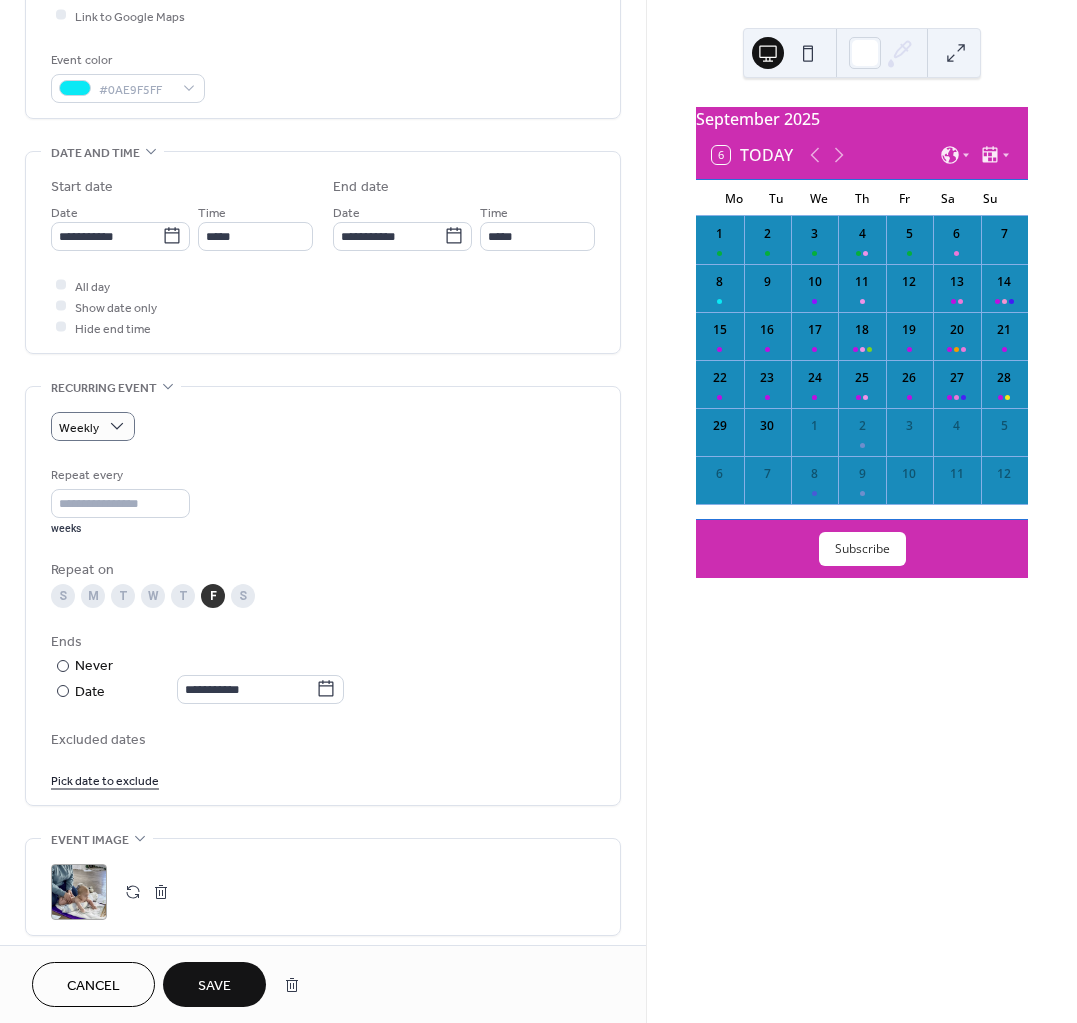 click on "Save" at bounding box center [214, 986] 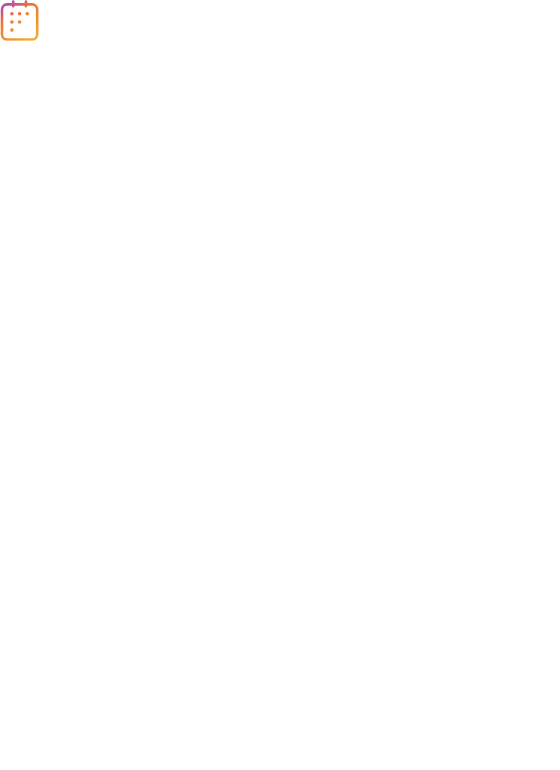 scroll, scrollTop: 0, scrollLeft: 0, axis: both 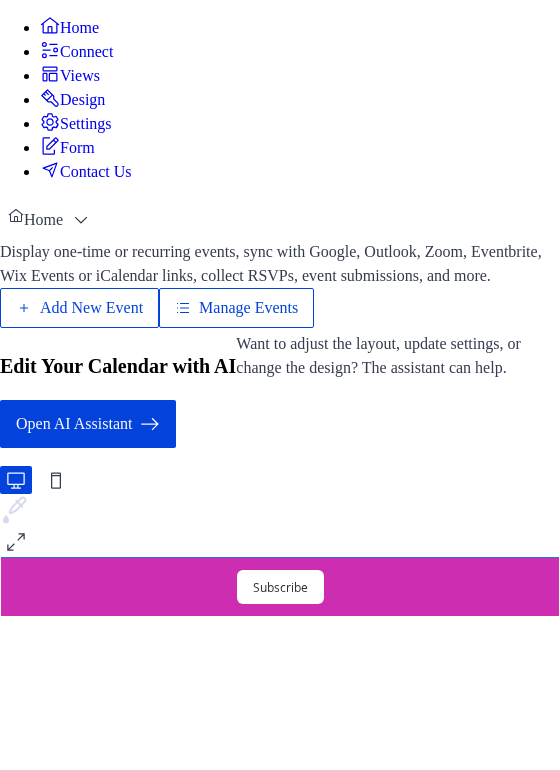 click on "Manage Events" at bounding box center (248, 308) 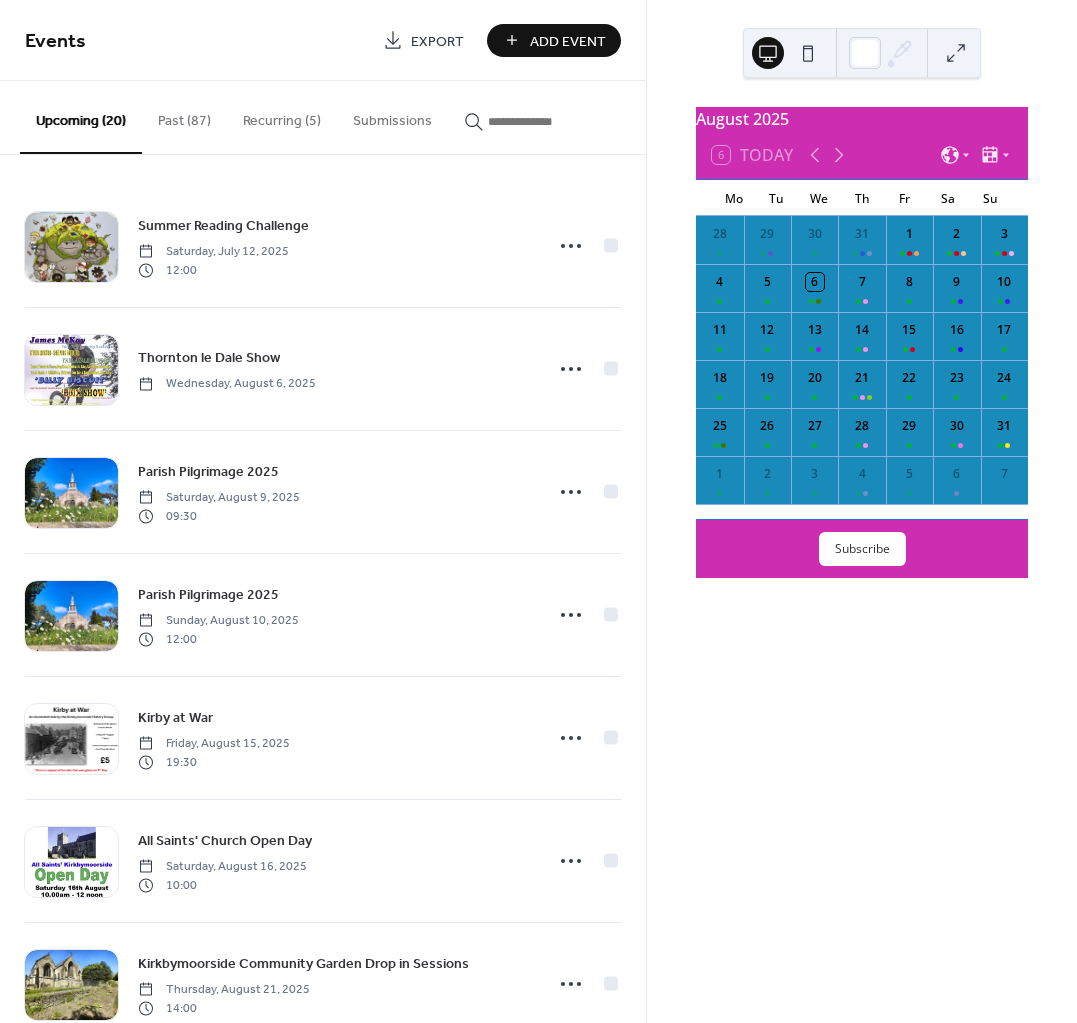 scroll, scrollTop: 0, scrollLeft: 0, axis: both 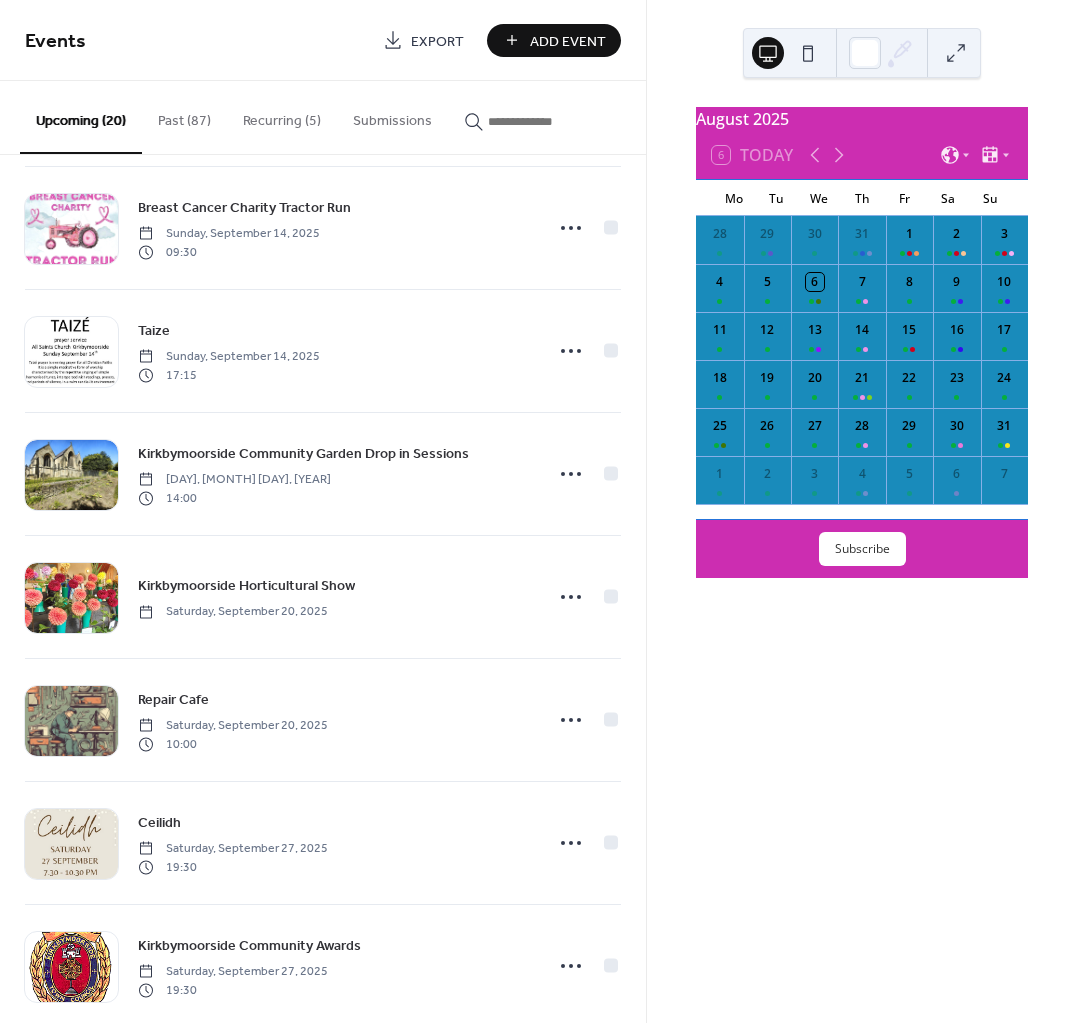 click on "Recurring (5)" at bounding box center [282, 116] 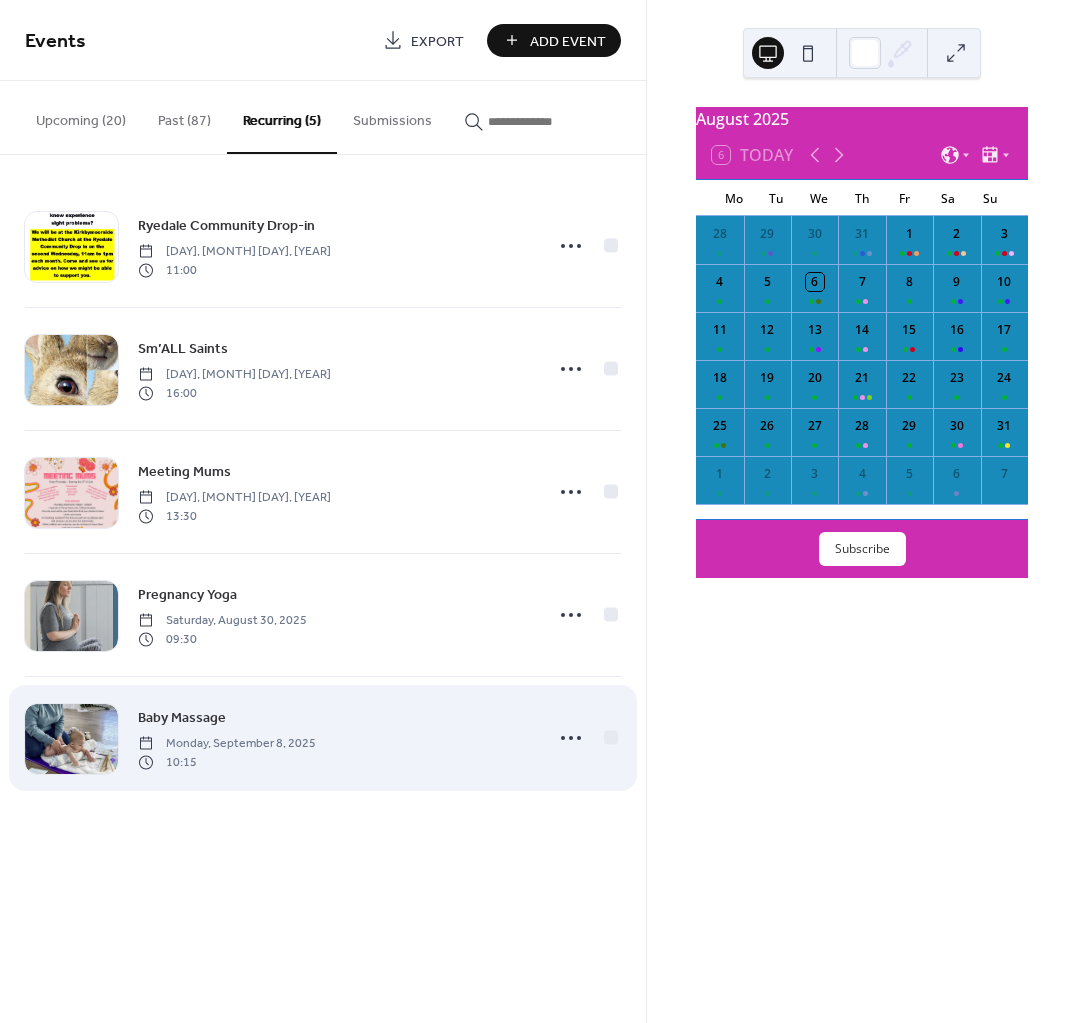click on "[PRODUCT] [DAY], [MONTH] [DAY], [YEAR] [TIME]" at bounding box center [334, 738] 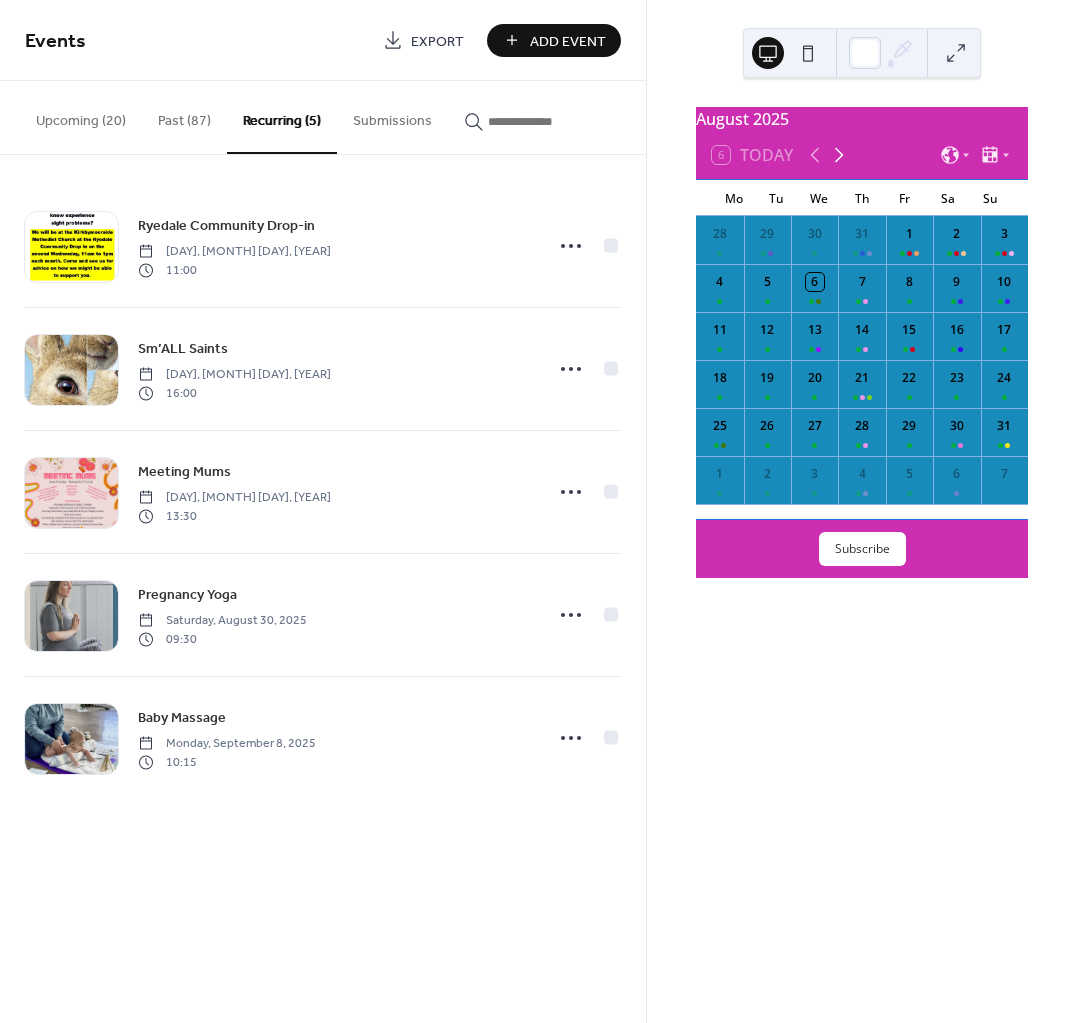 click 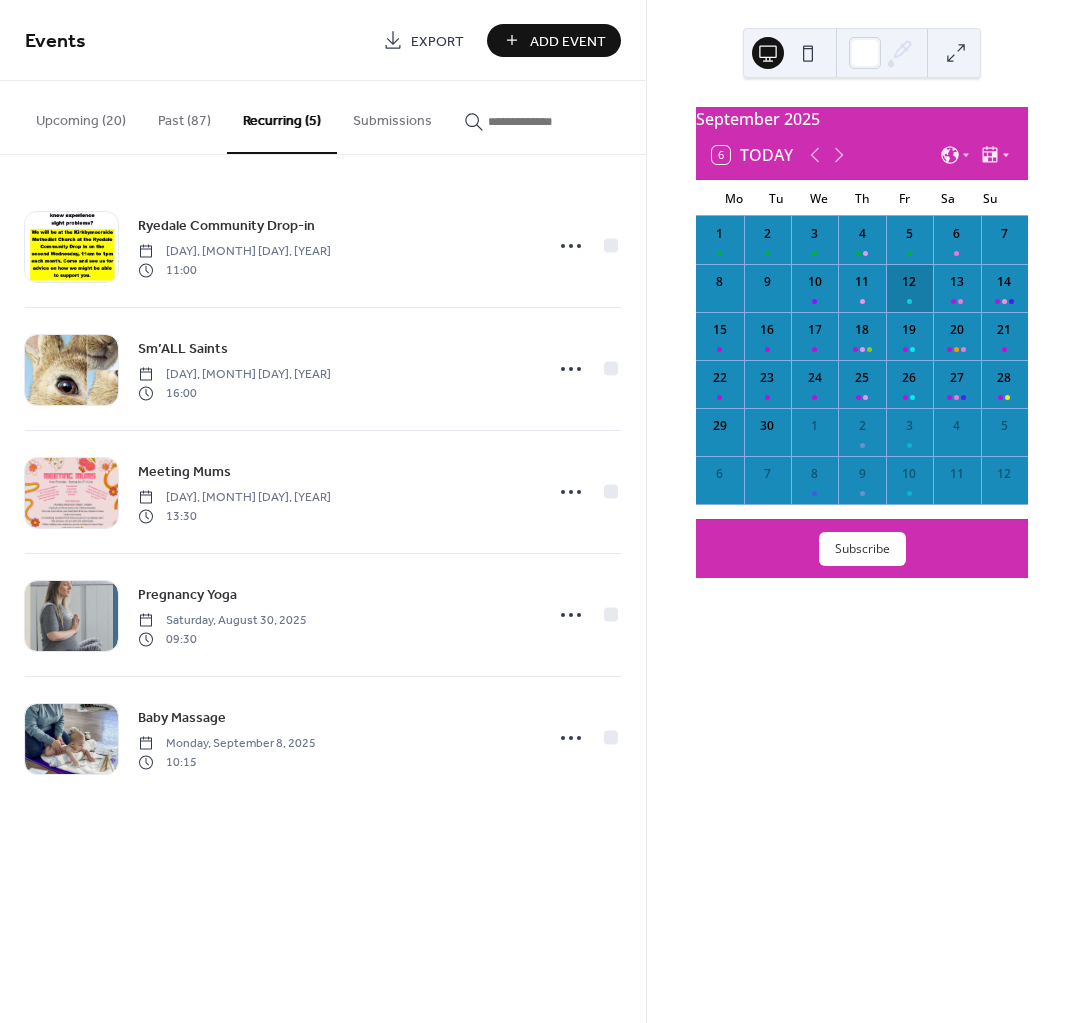 click on "12" at bounding box center (909, 288) 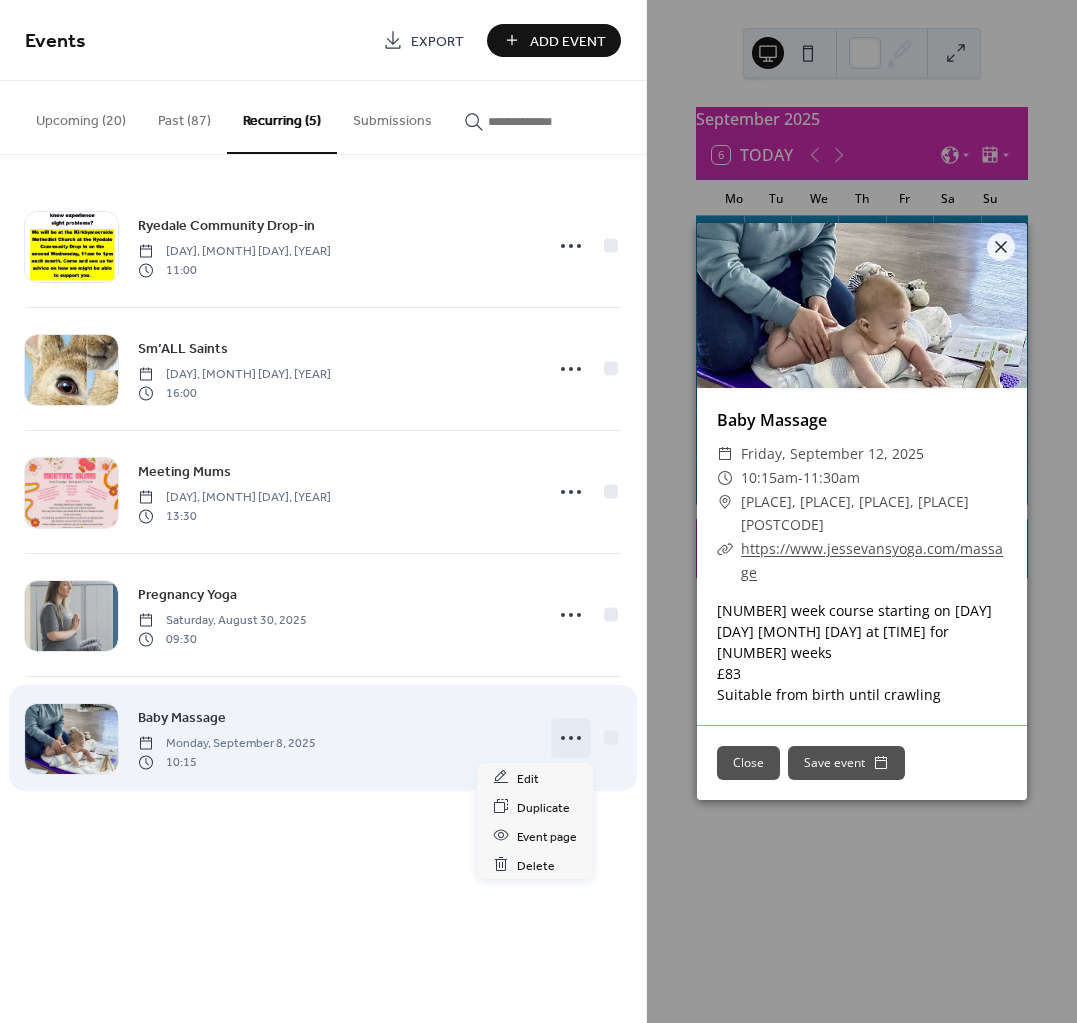 click 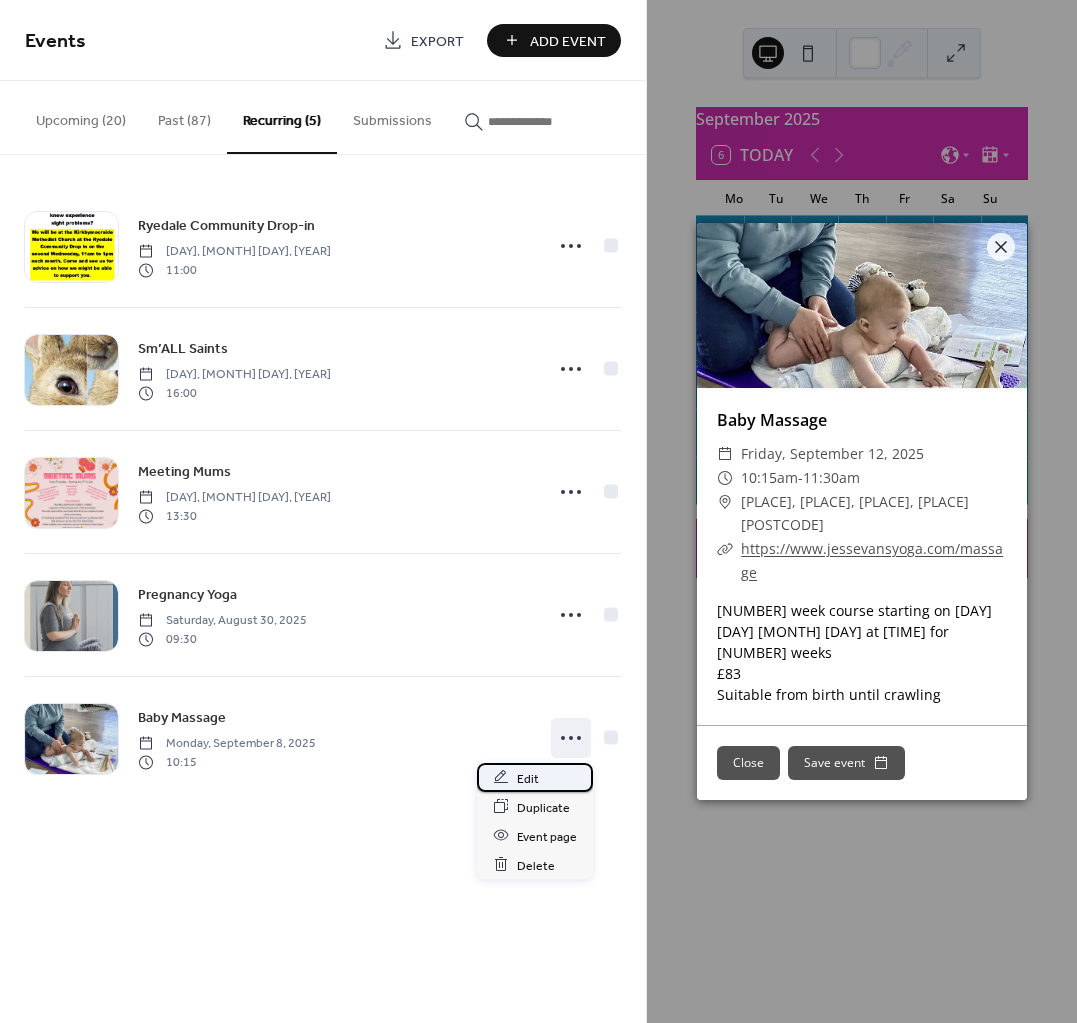 click on "Edit" at bounding box center (535, 777) 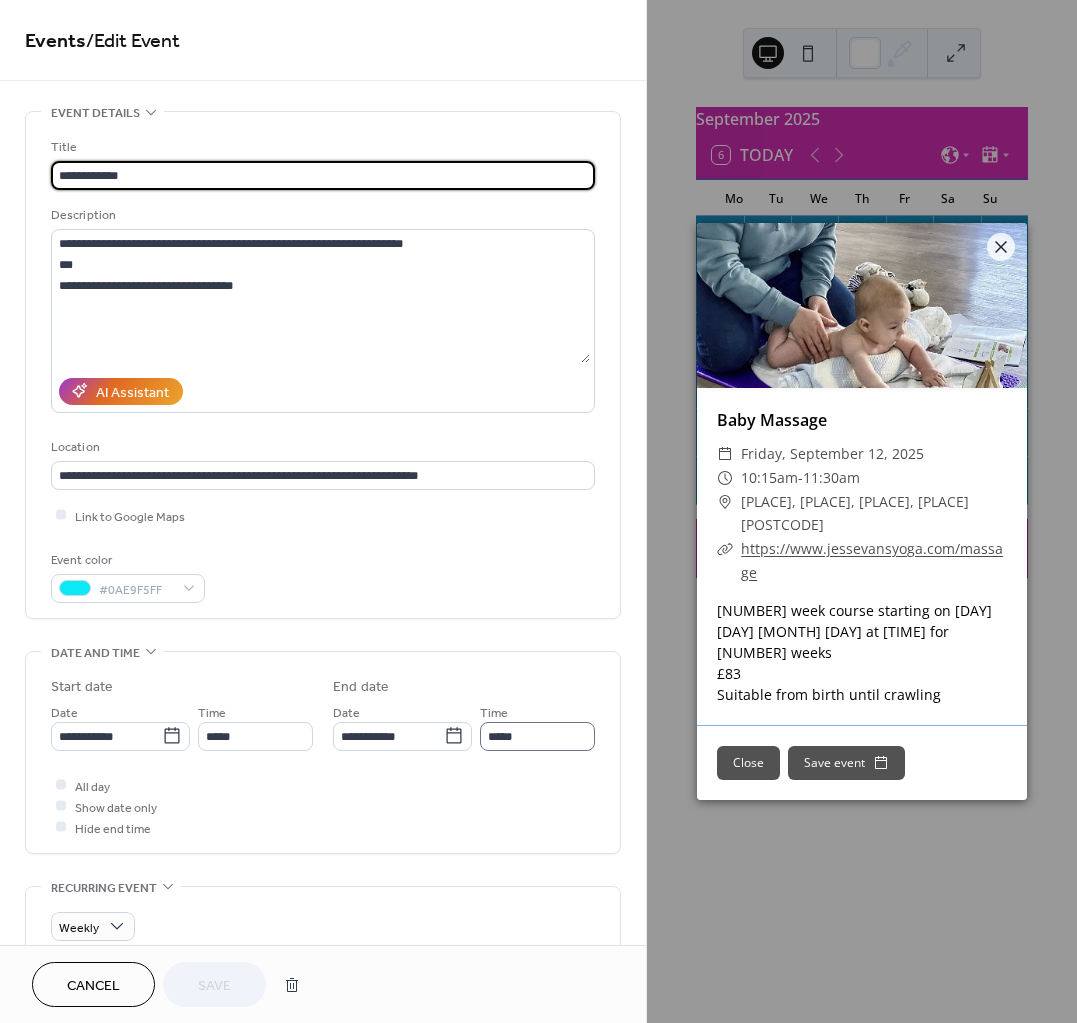type on "**********" 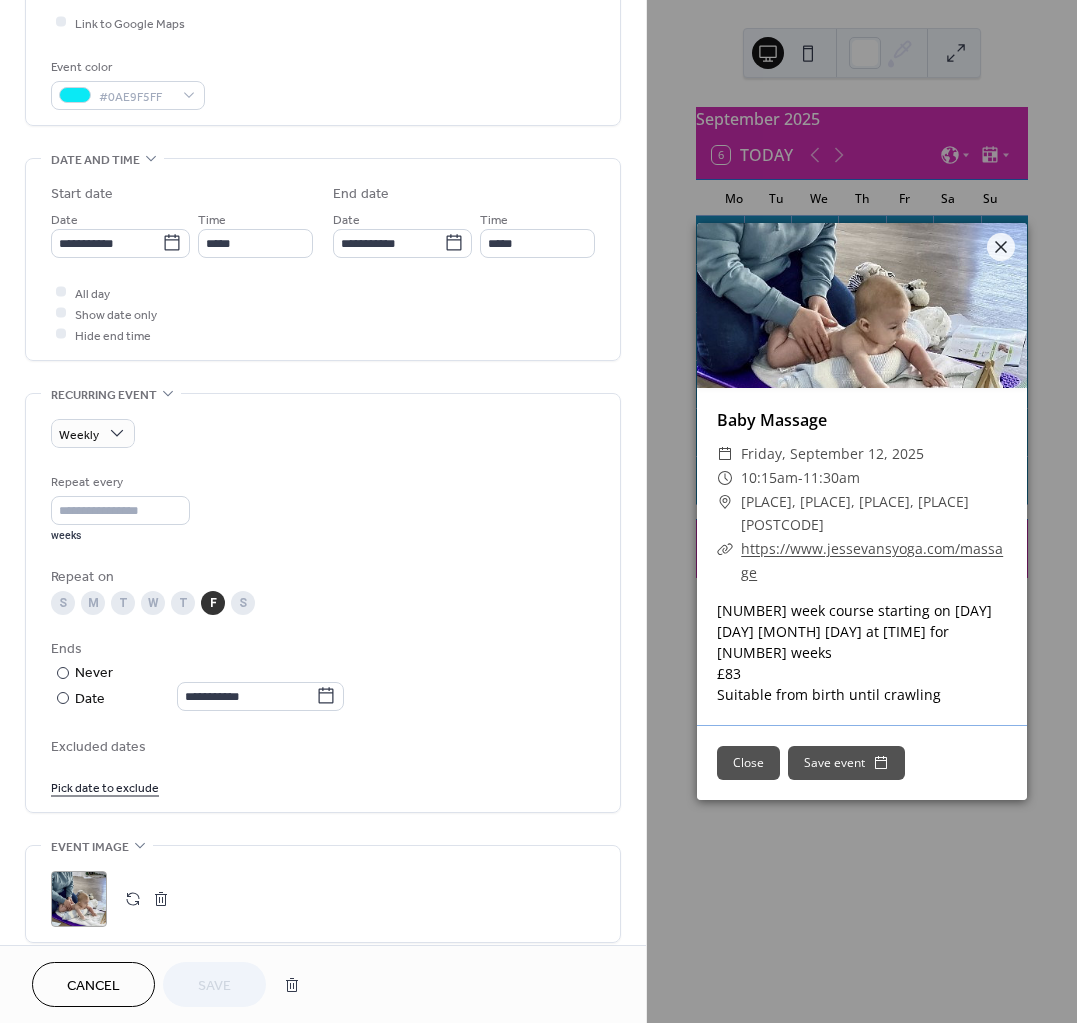 scroll, scrollTop: 500, scrollLeft: 0, axis: vertical 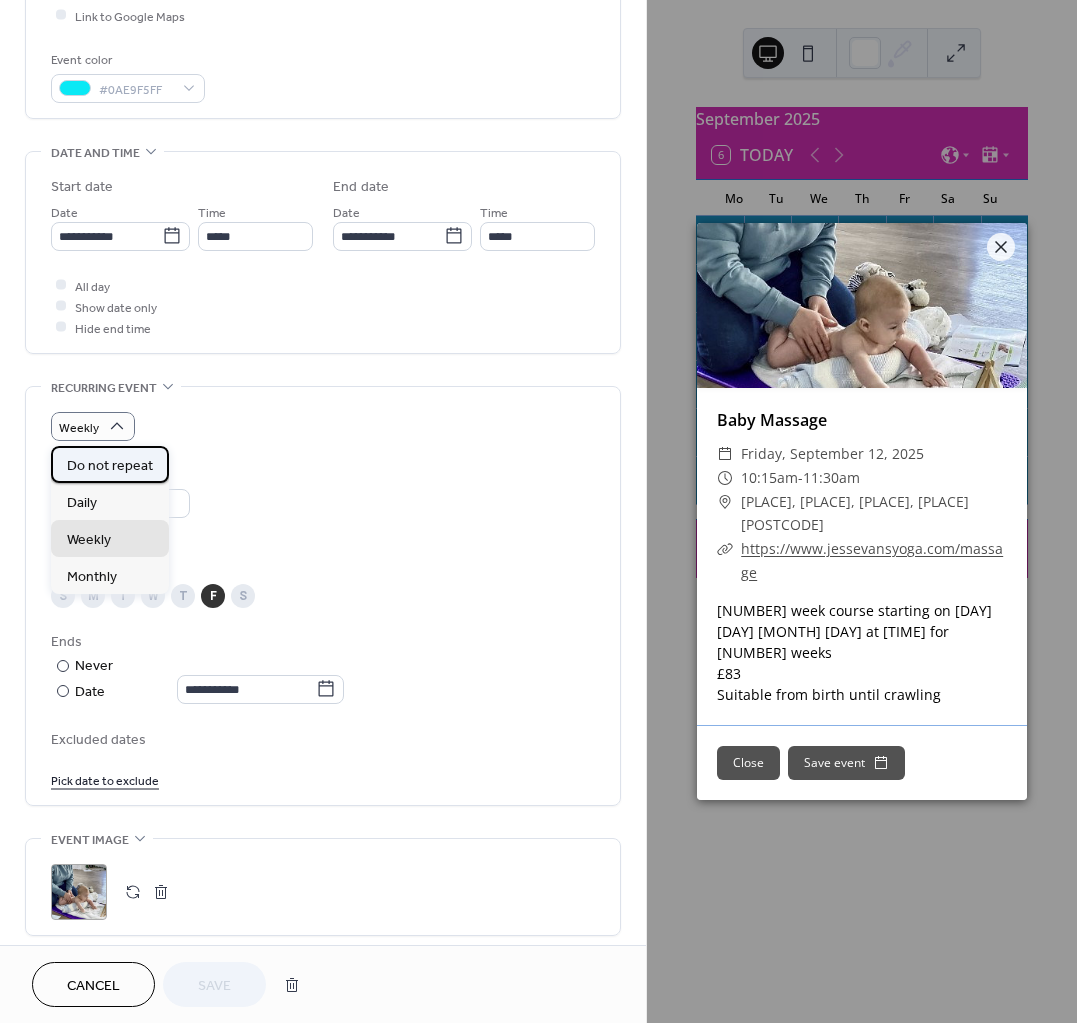 click on "Do not repeat" at bounding box center [110, 466] 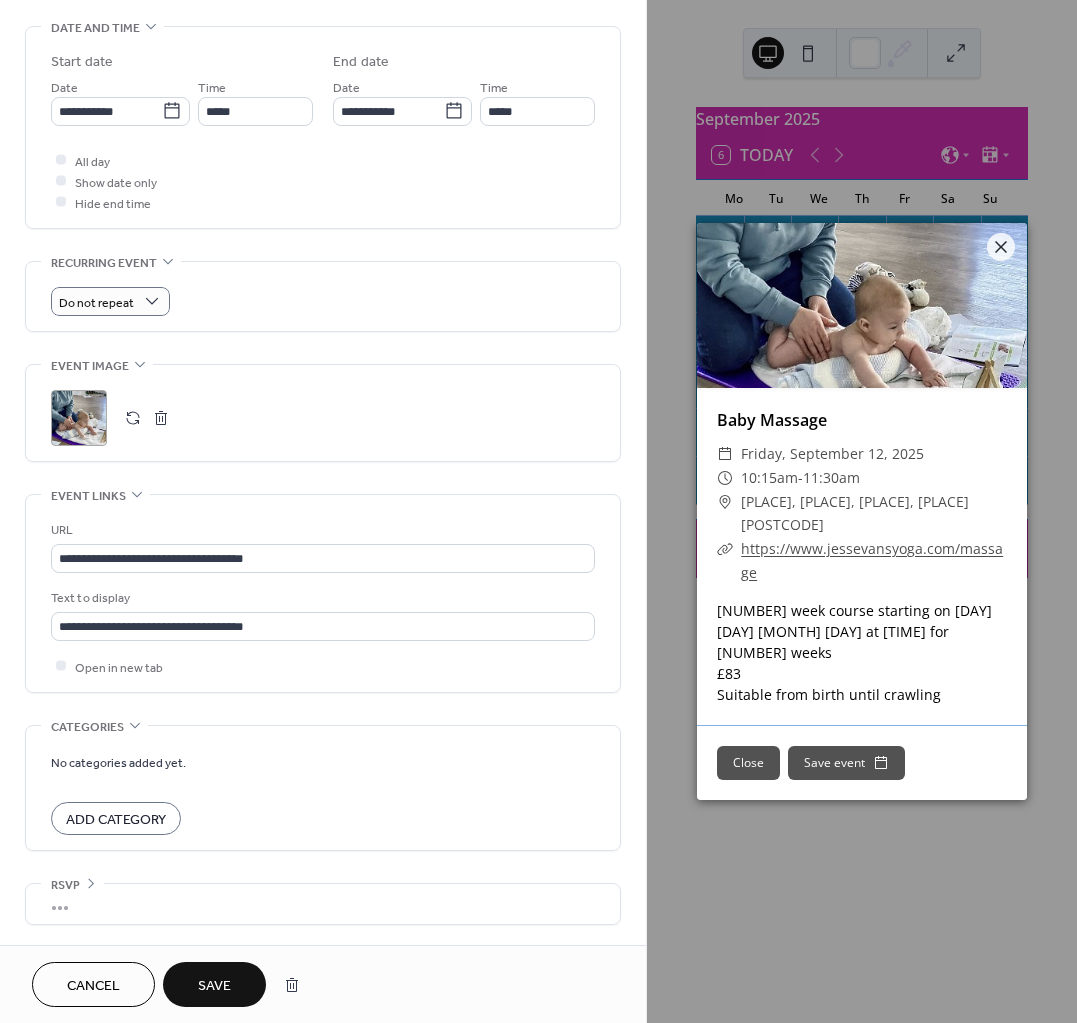 scroll, scrollTop: 631, scrollLeft: 0, axis: vertical 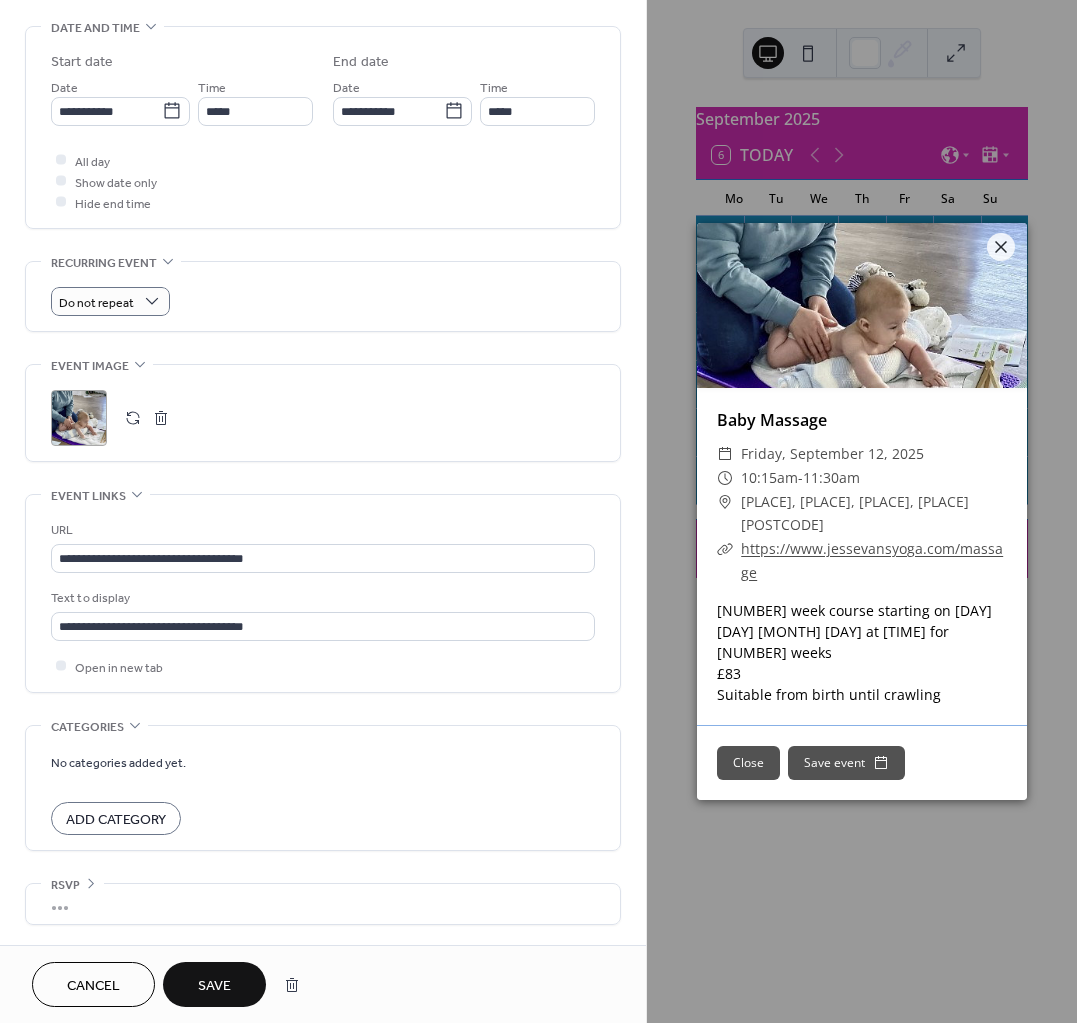 click on "Close" at bounding box center [748, 763] 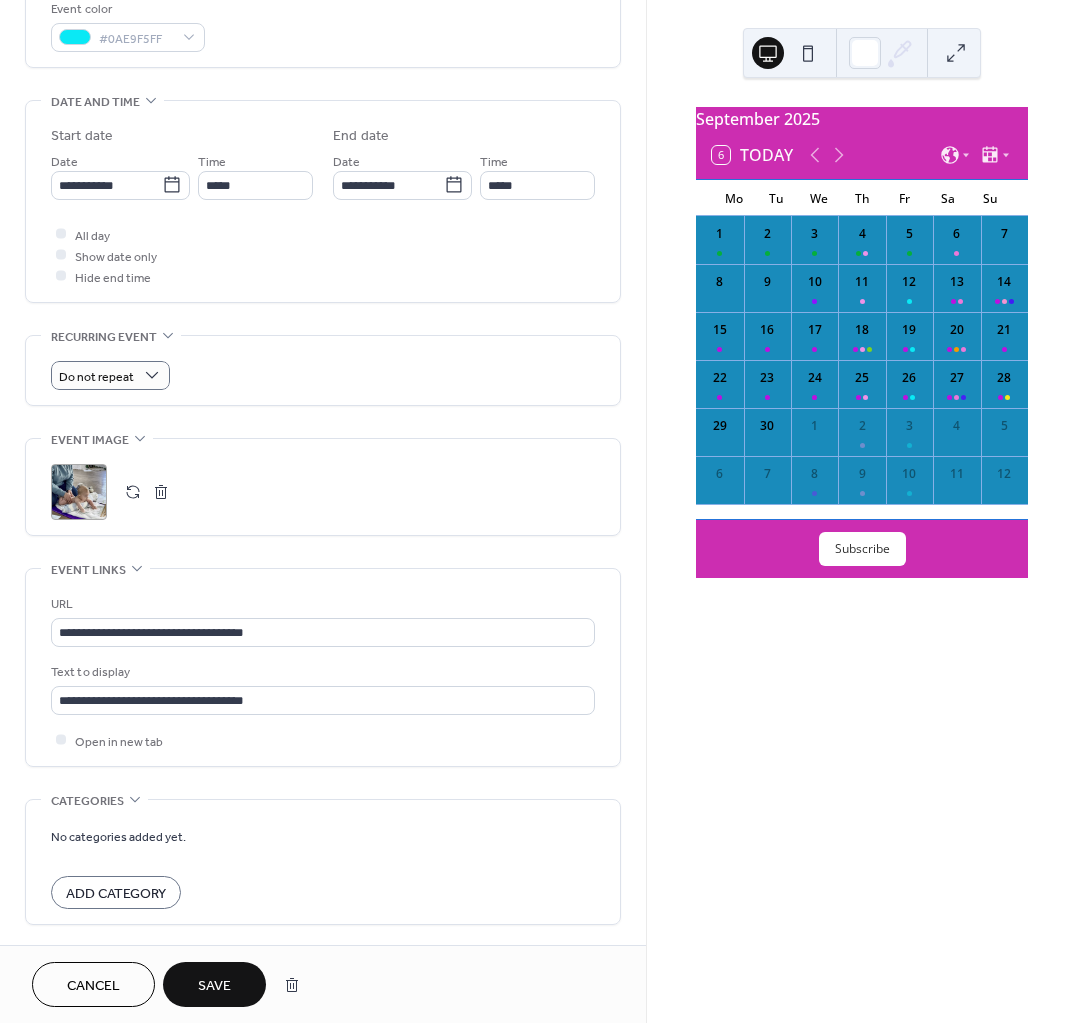 scroll, scrollTop: 631, scrollLeft: 0, axis: vertical 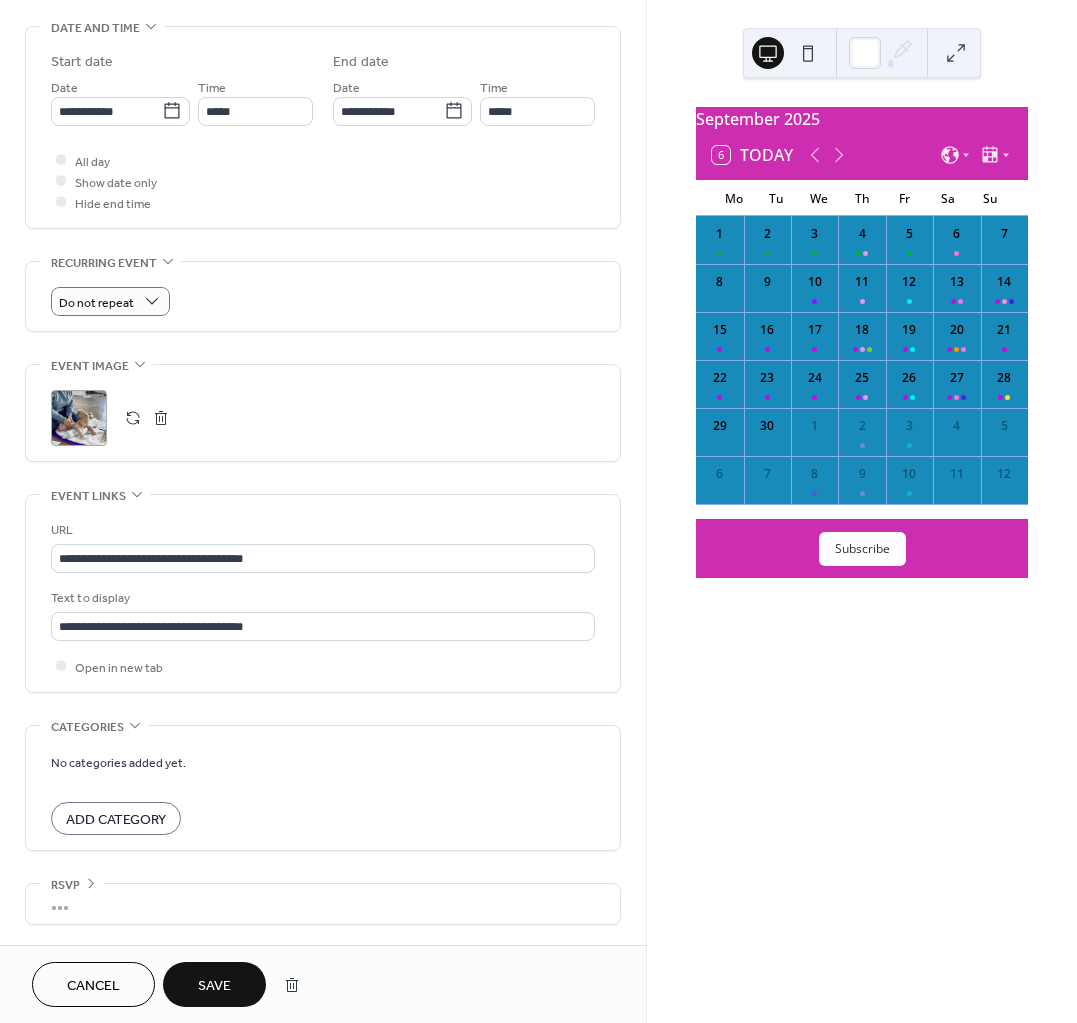click on "Save" at bounding box center (214, 986) 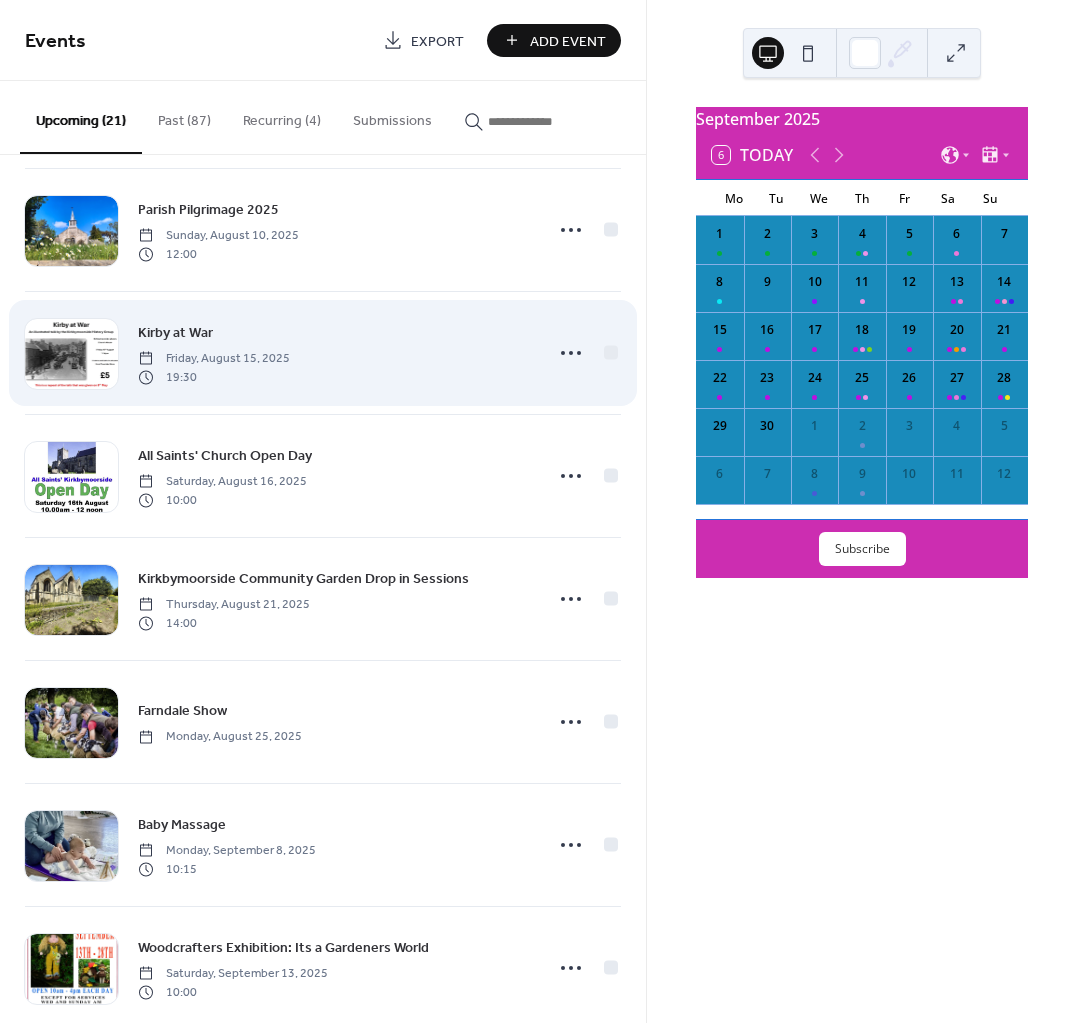 scroll, scrollTop: 500, scrollLeft: 0, axis: vertical 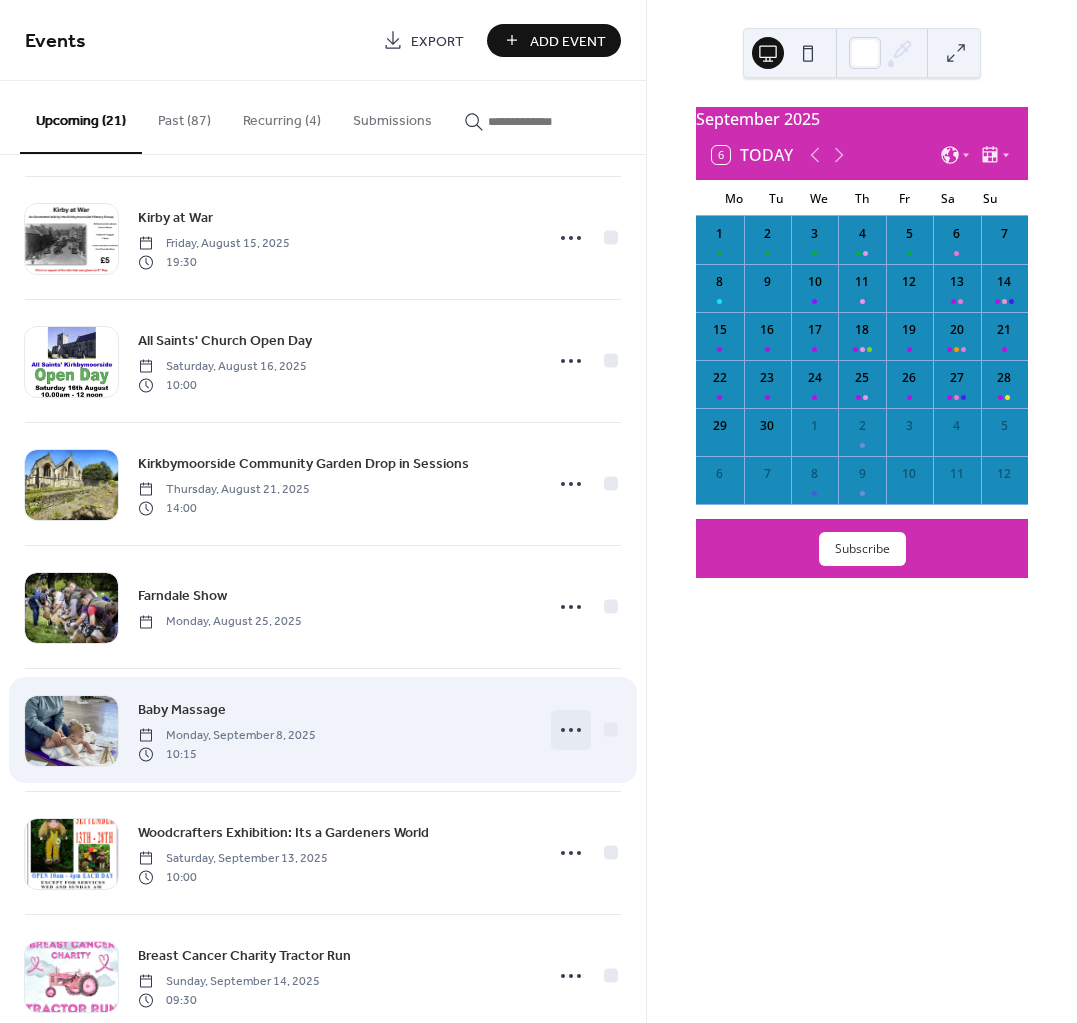 click 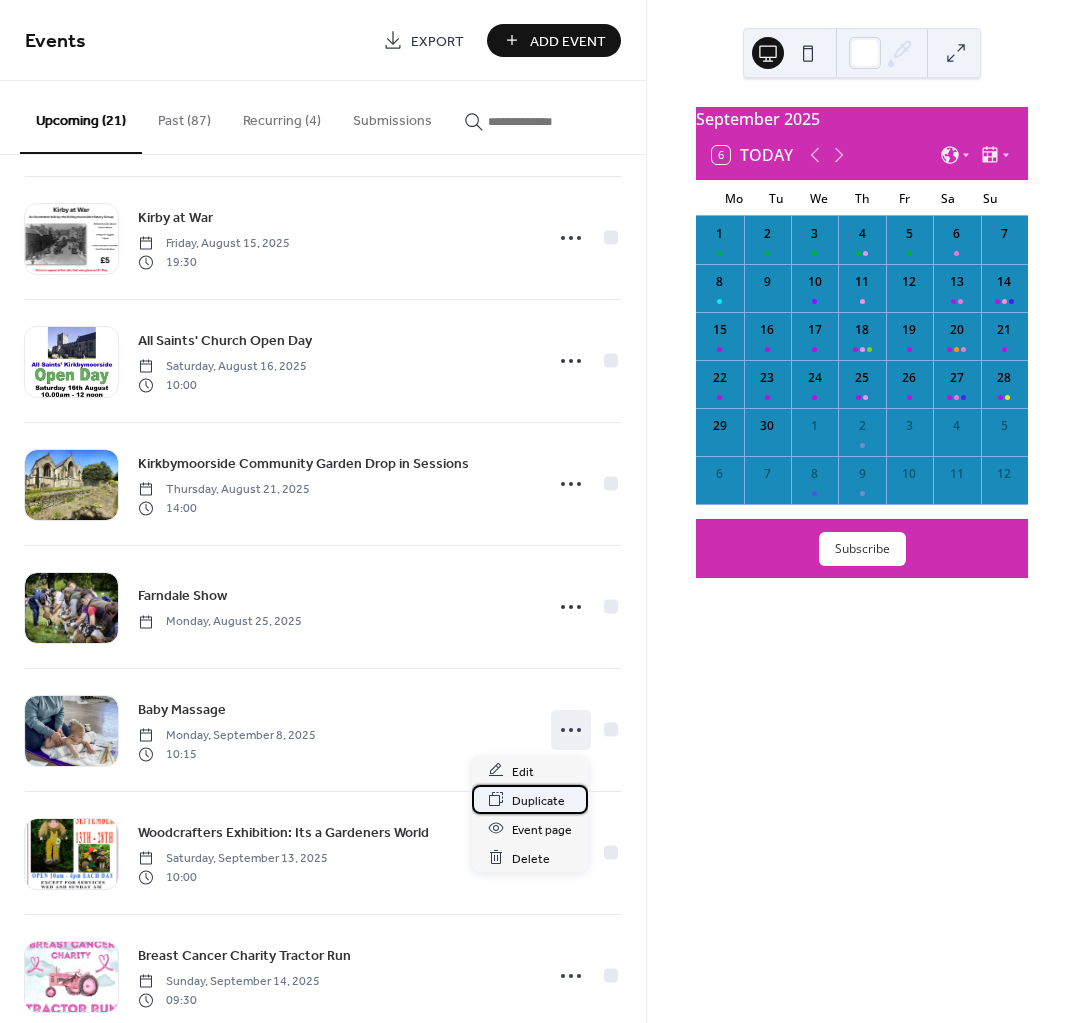 click on "Duplicate" at bounding box center [538, 800] 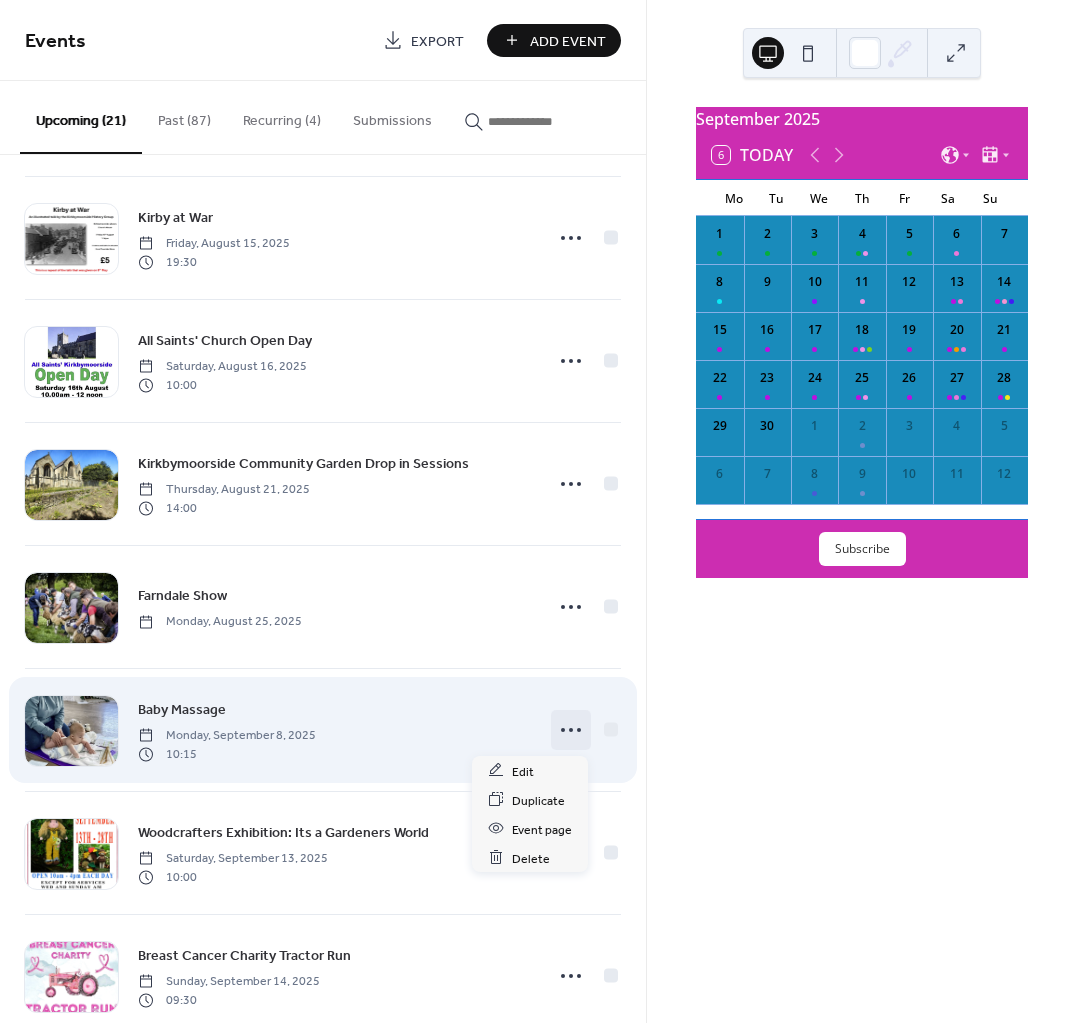 click 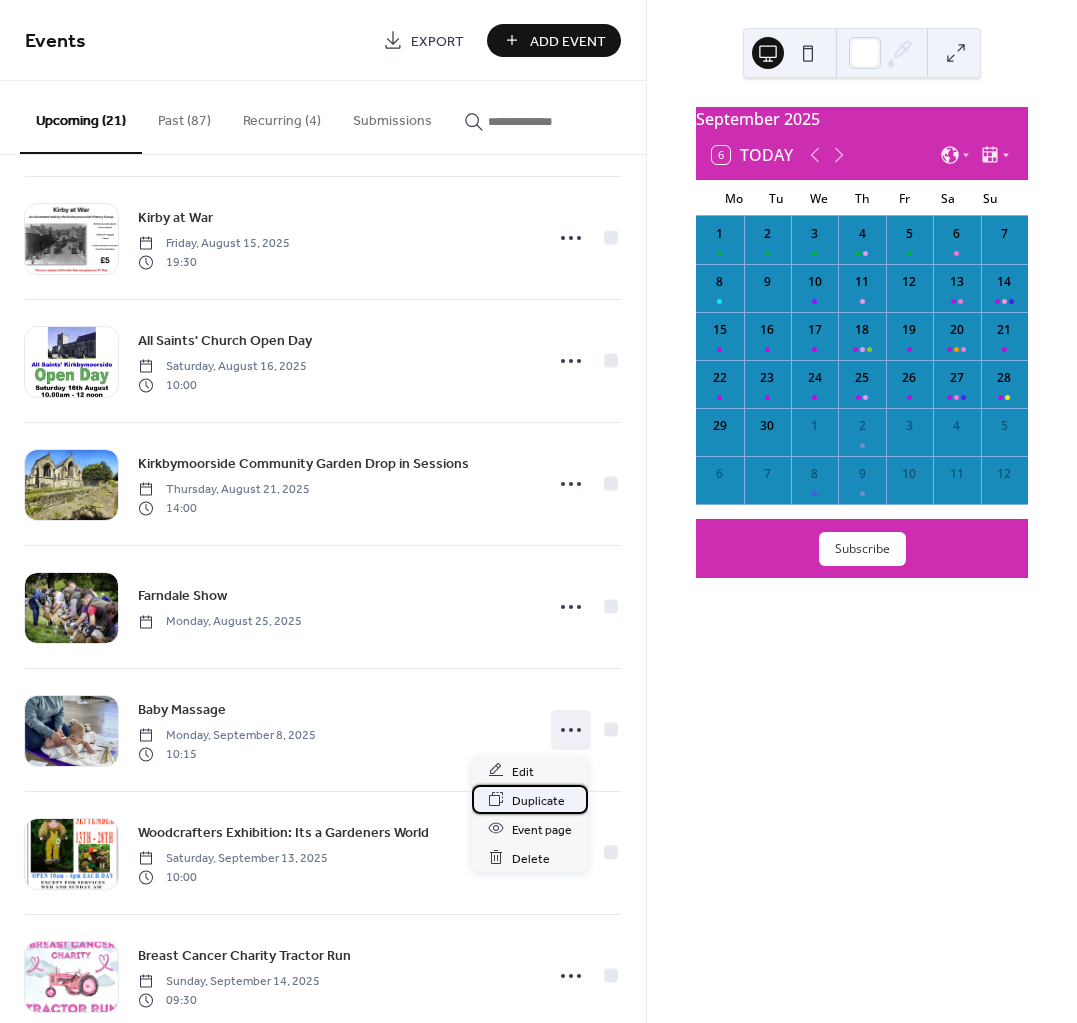 click on "Duplicate" at bounding box center [538, 800] 